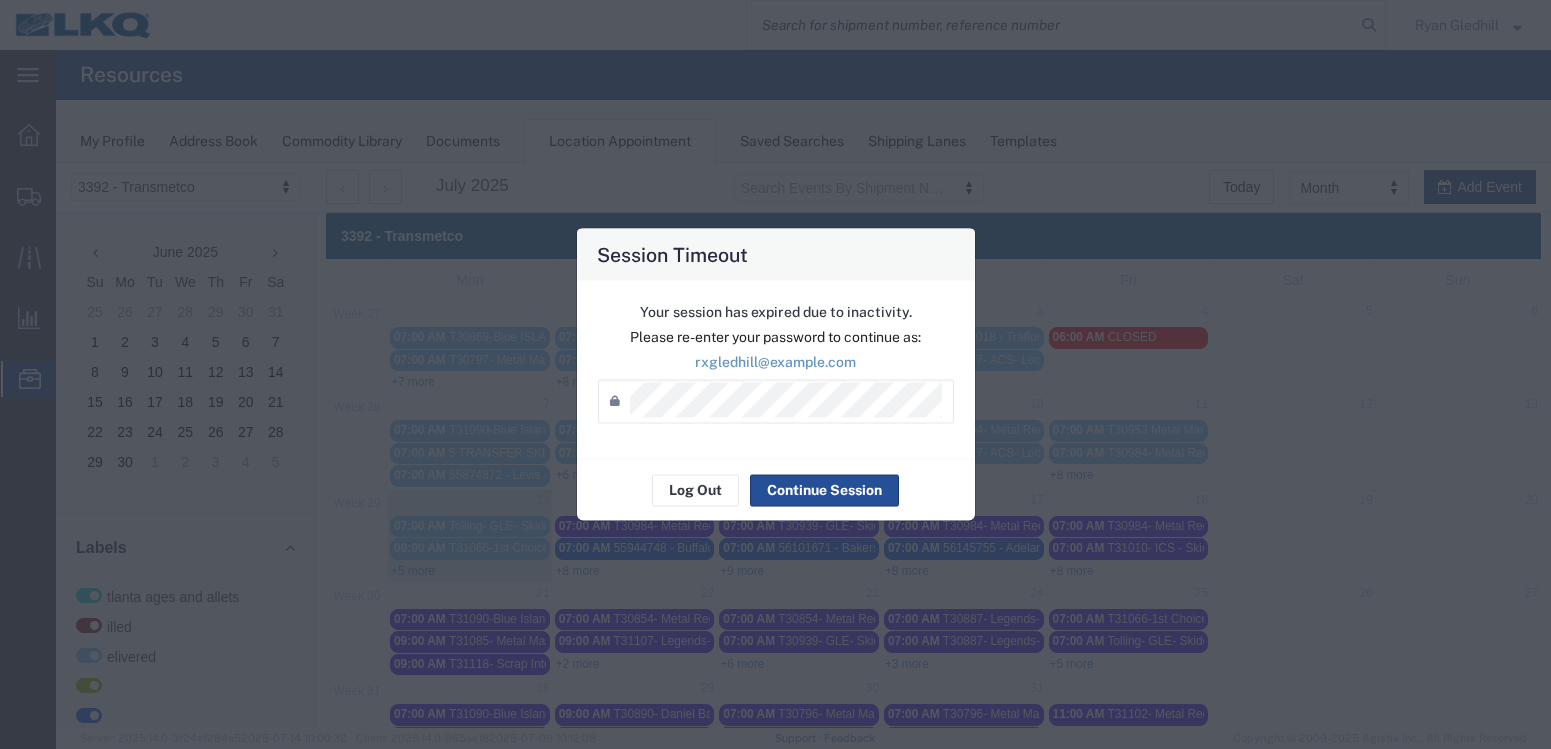 scroll, scrollTop: 120, scrollLeft: 0, axis: vertical 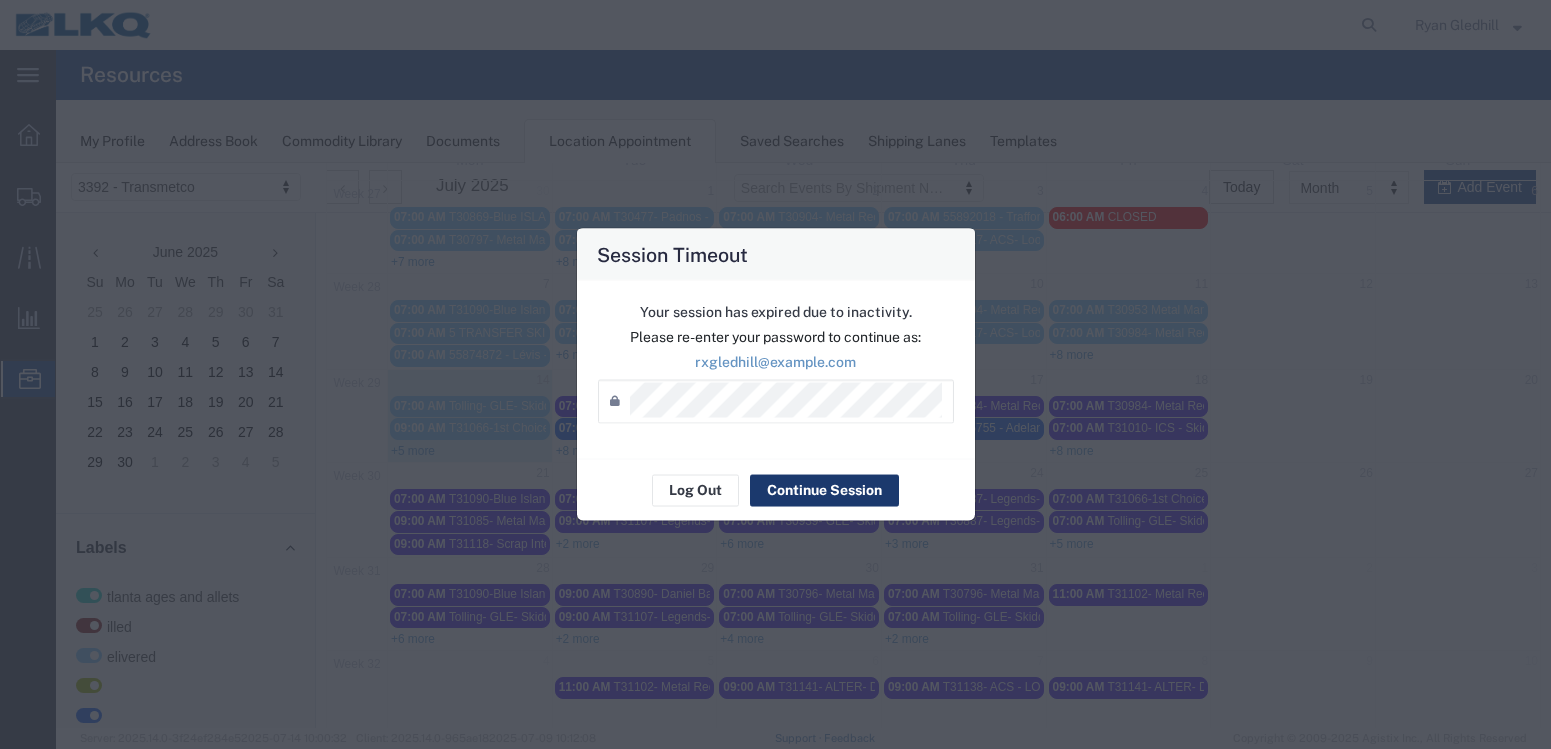 click on "Continue Session" 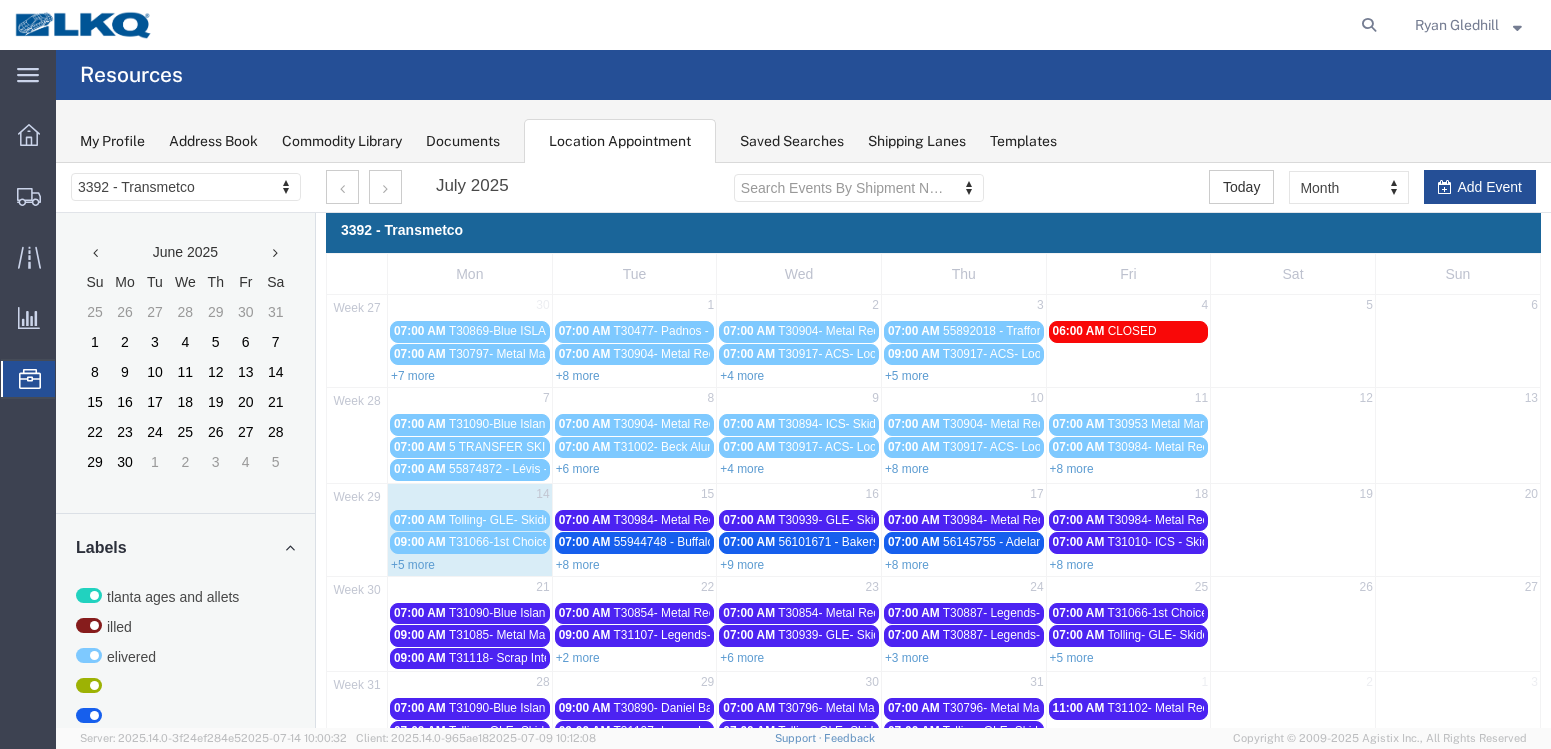 scroll, scrollTop: 0, scrollLeft: 0, axis: both 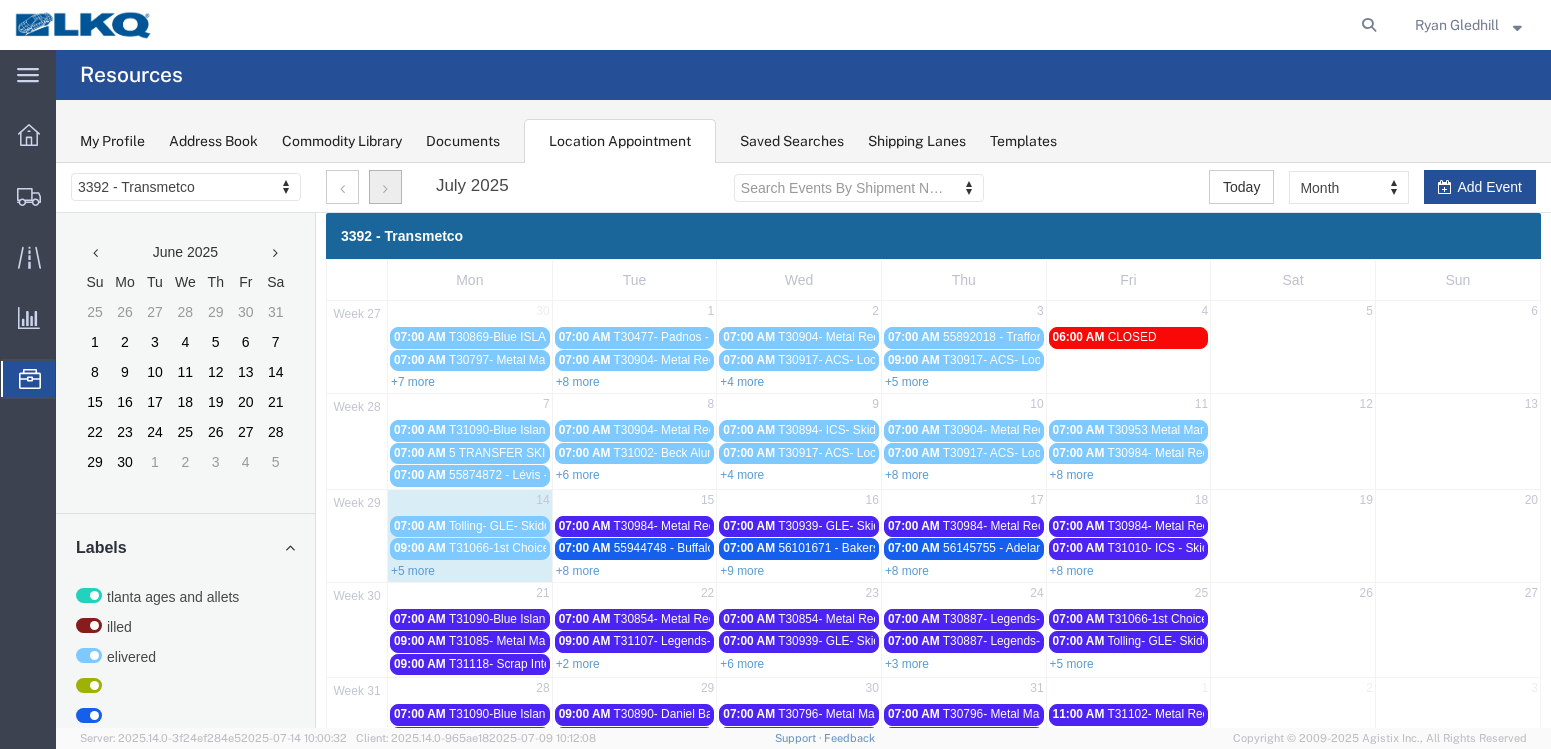 click at bounding box center (385, 189) 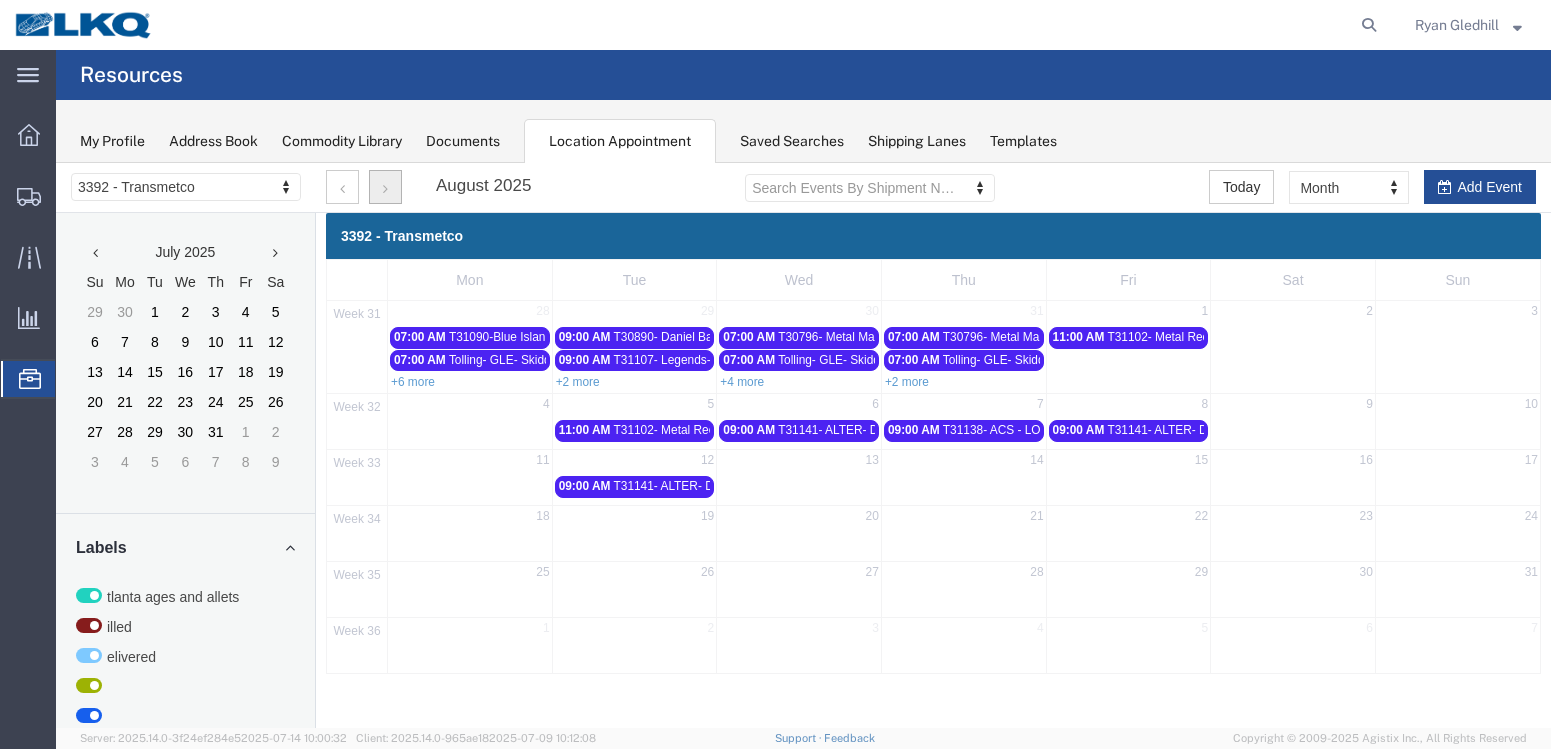 click at bounding box center (470, 429) 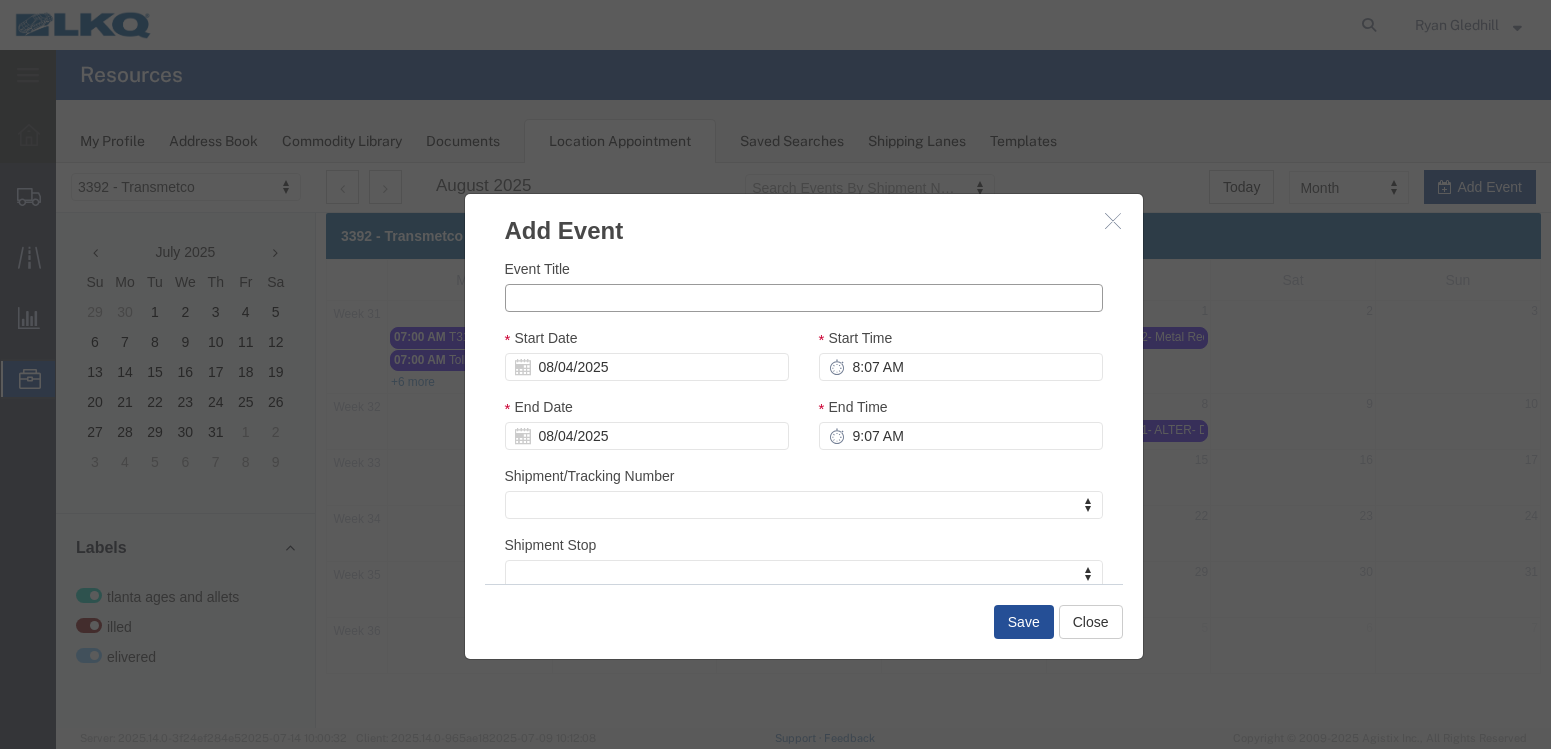 click on "Event Title" at bounding box center (804, 298) 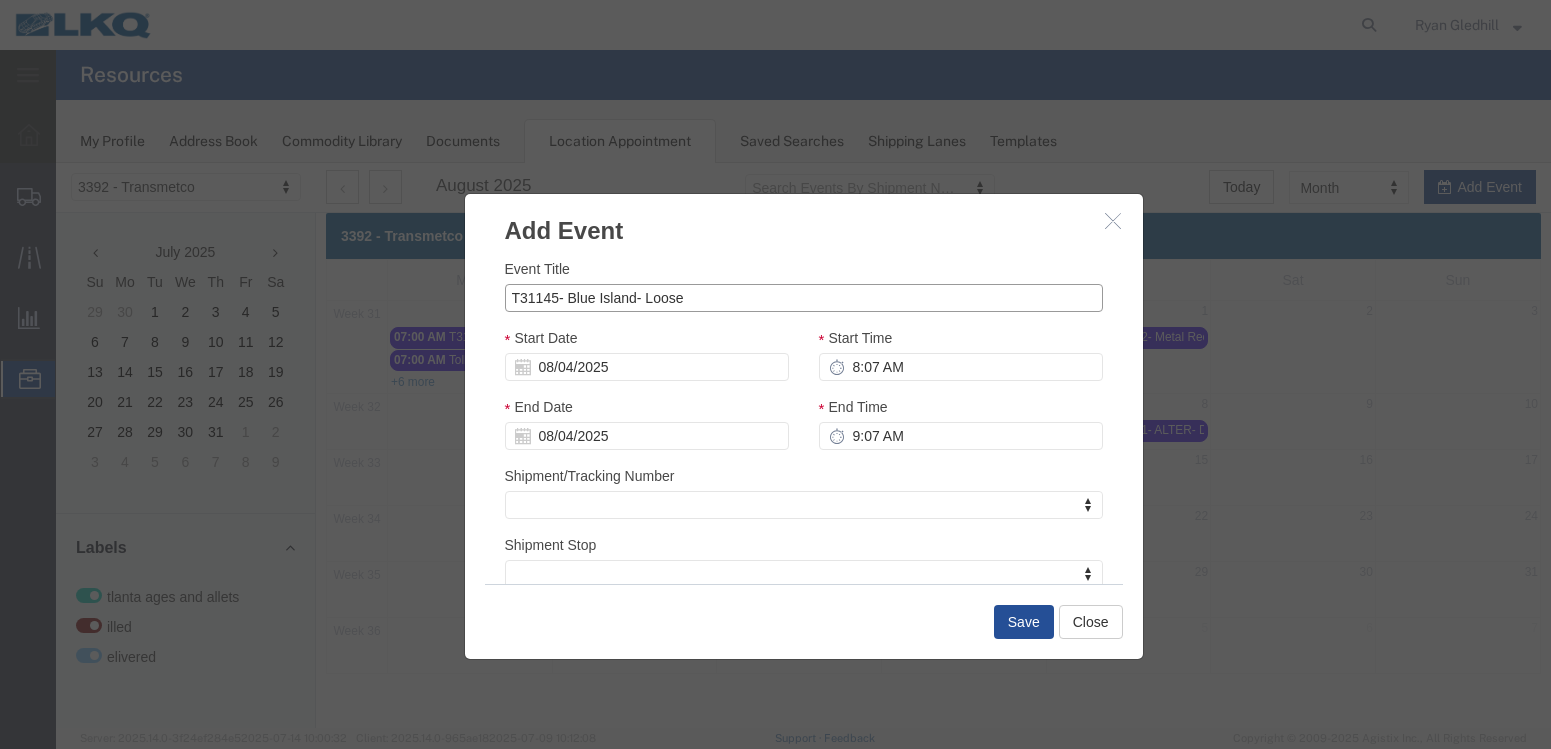 type on "T31145- Blue Island- Loose" 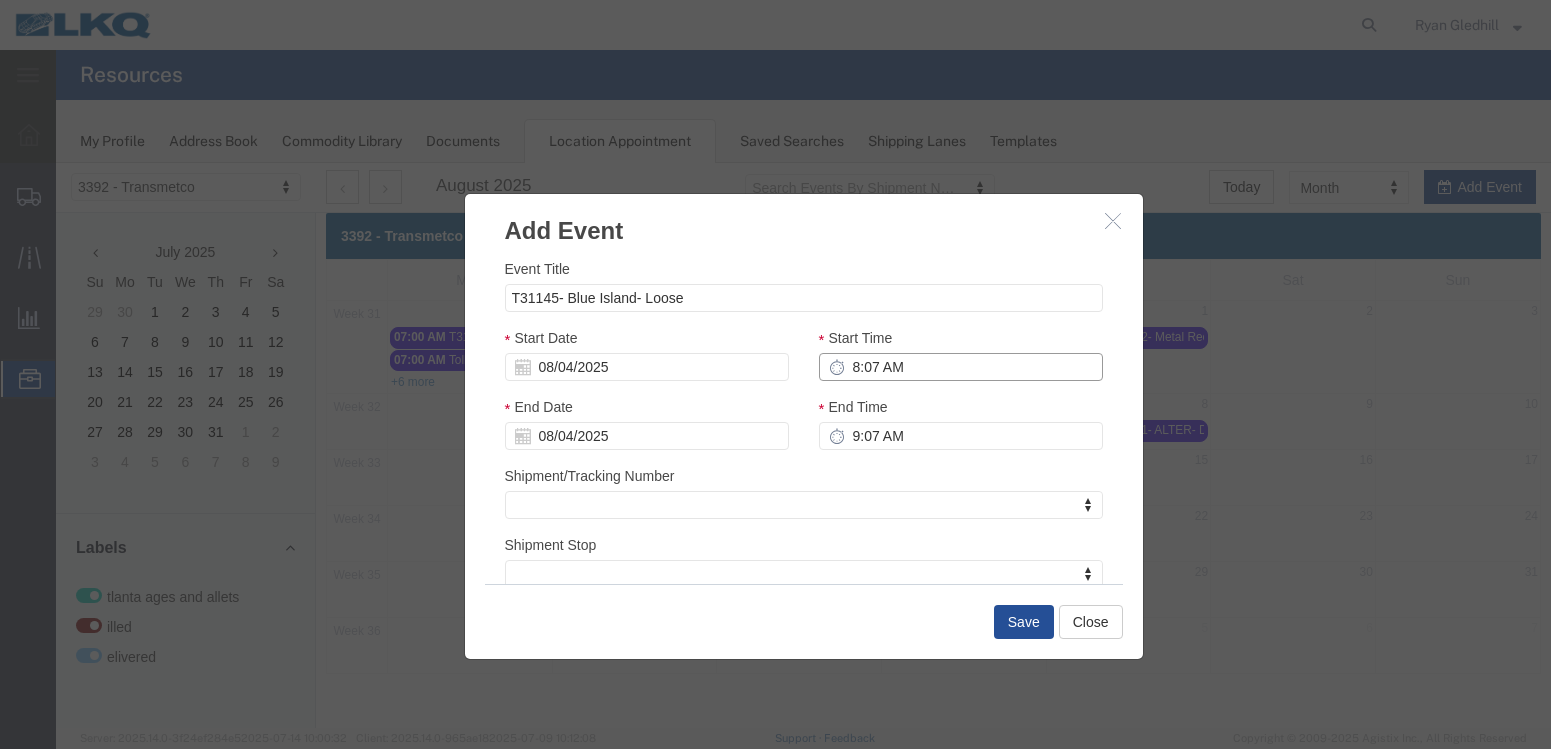 drag, startPoint x: 850, startPoint y: 369, endPoint x: 931, endPoint y: 364, distance: 81.154175 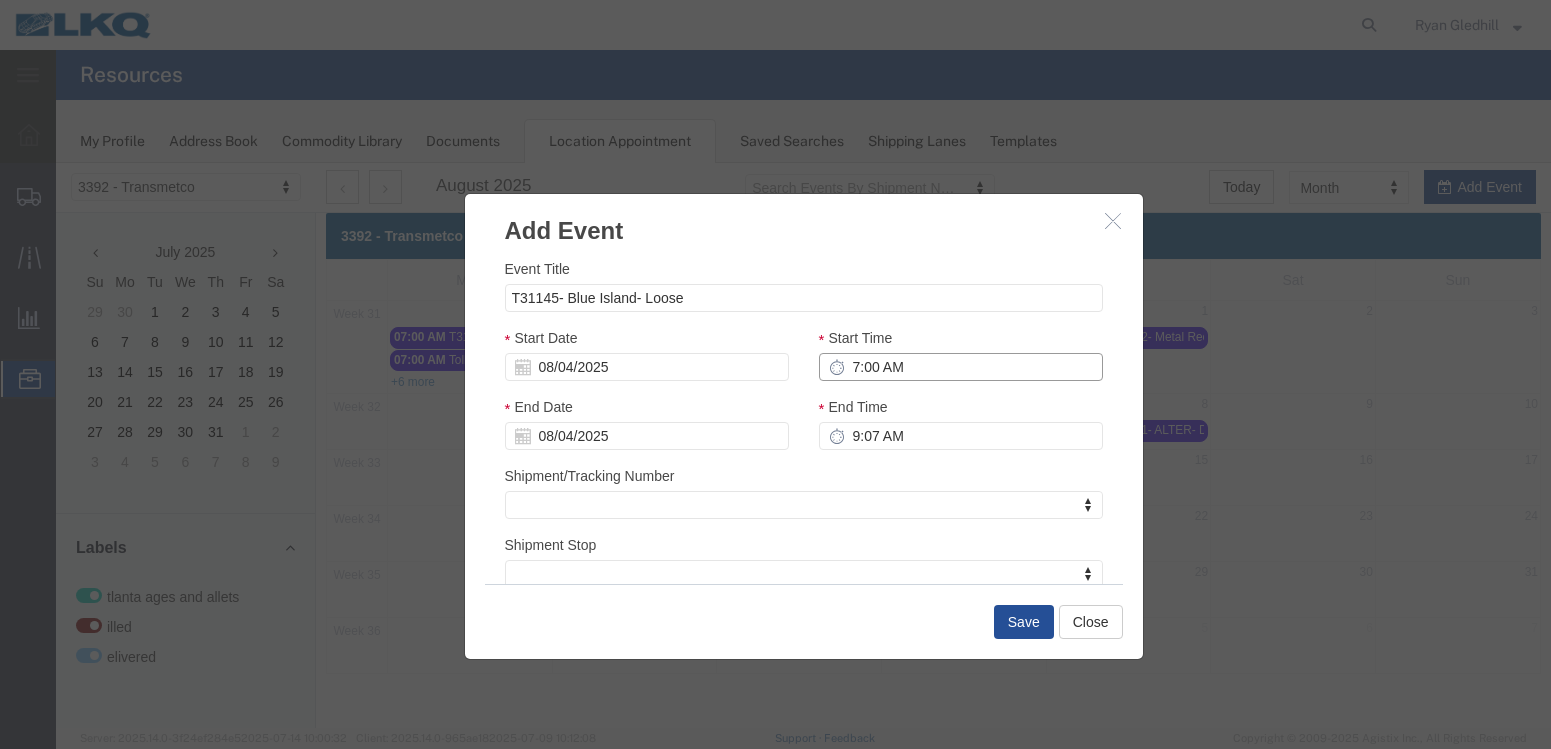 type on "7:00 AM" 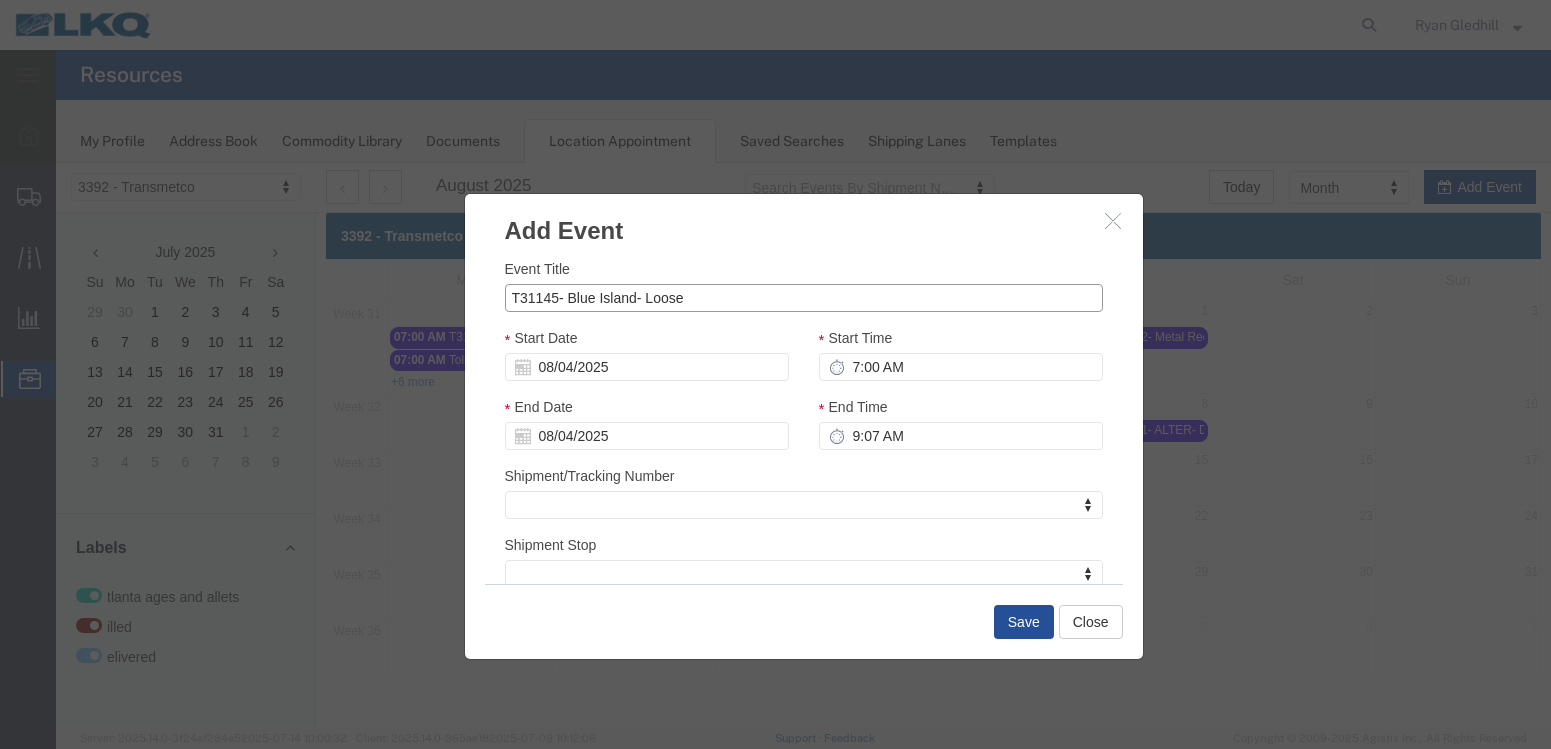 drag, startPoint x: 701, startPoint y: 300, endPoint x: 466, endPoint y: 346, distance: 239.45981 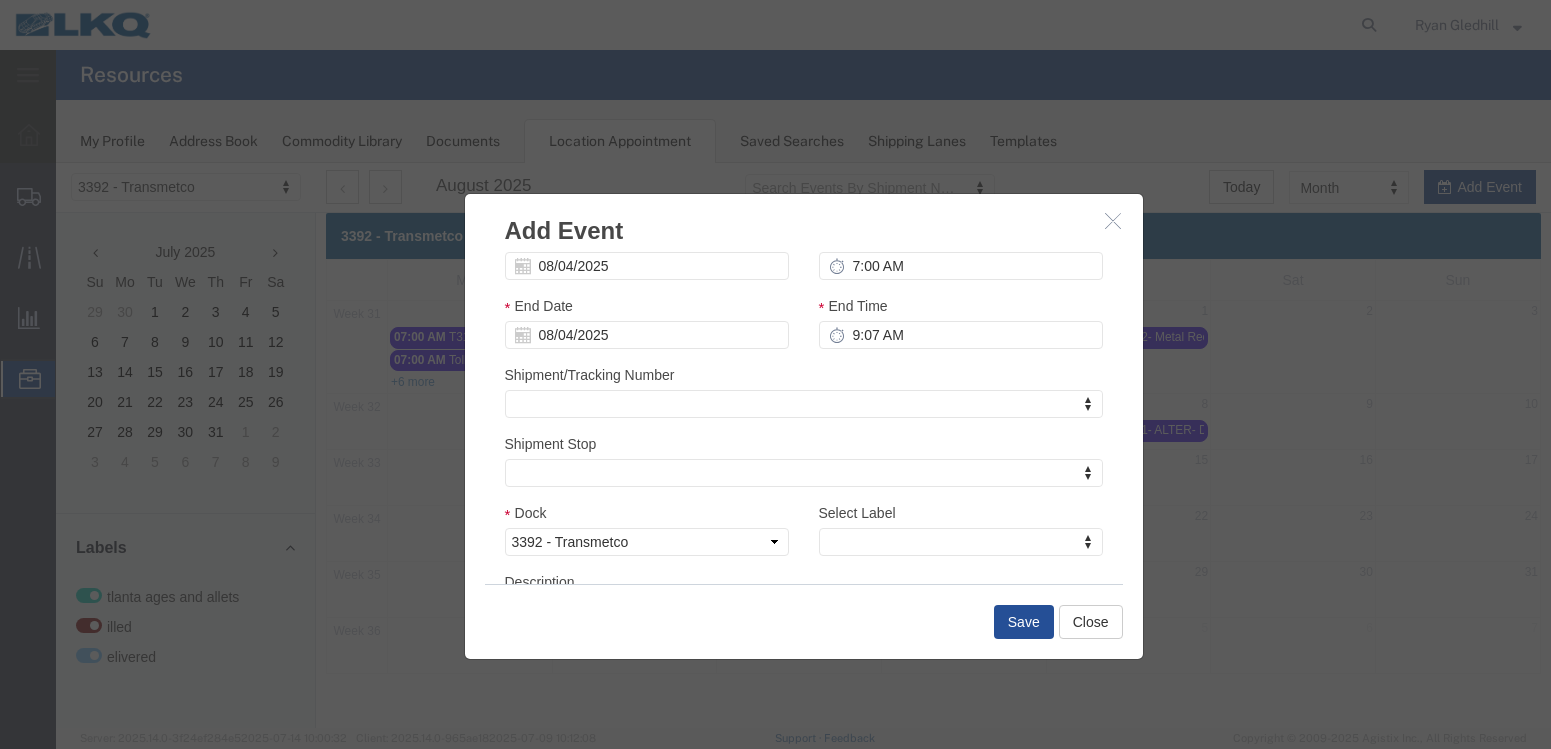 scroll, scrollTop: 222, scrollLeft: 0, axis: vertical 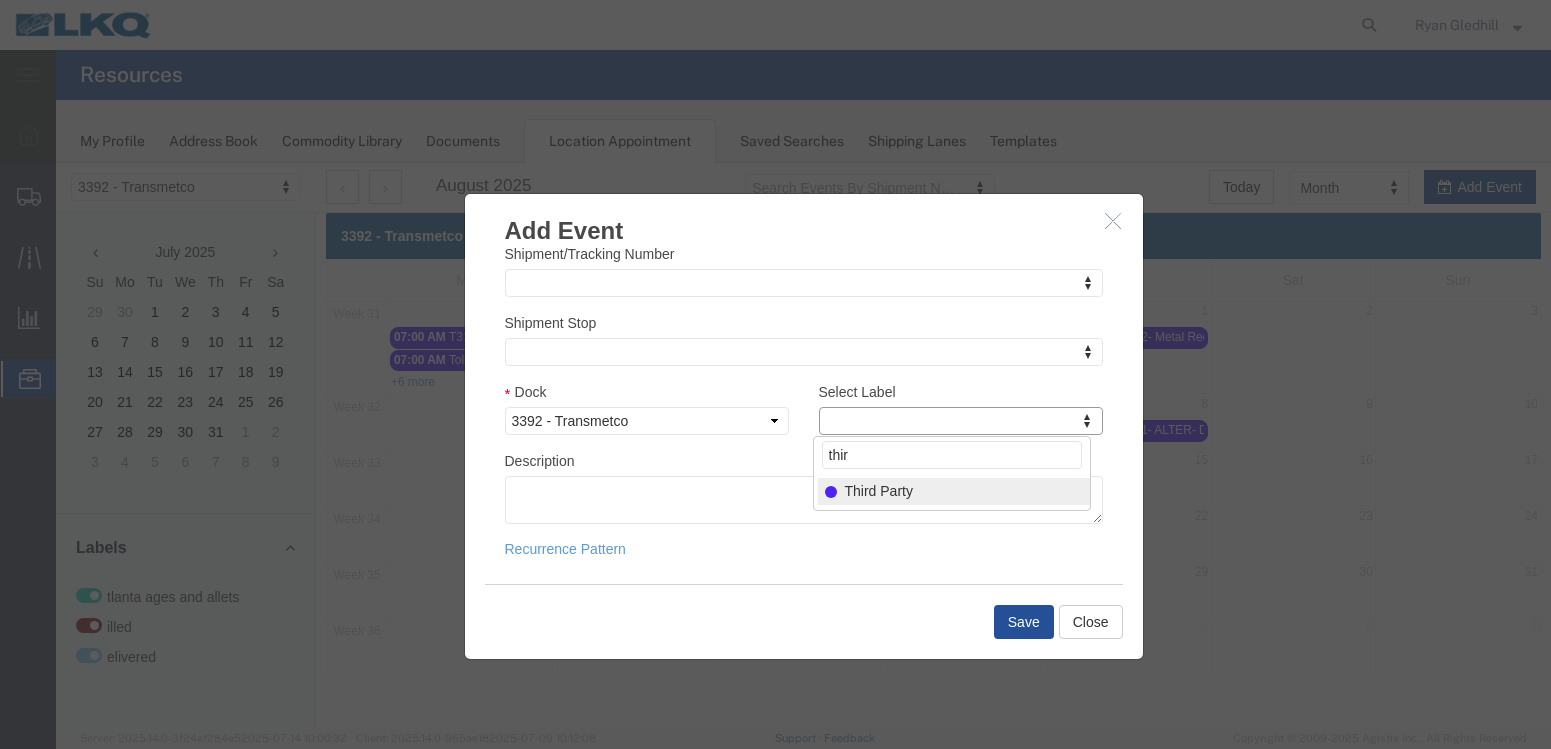 type on "thir" 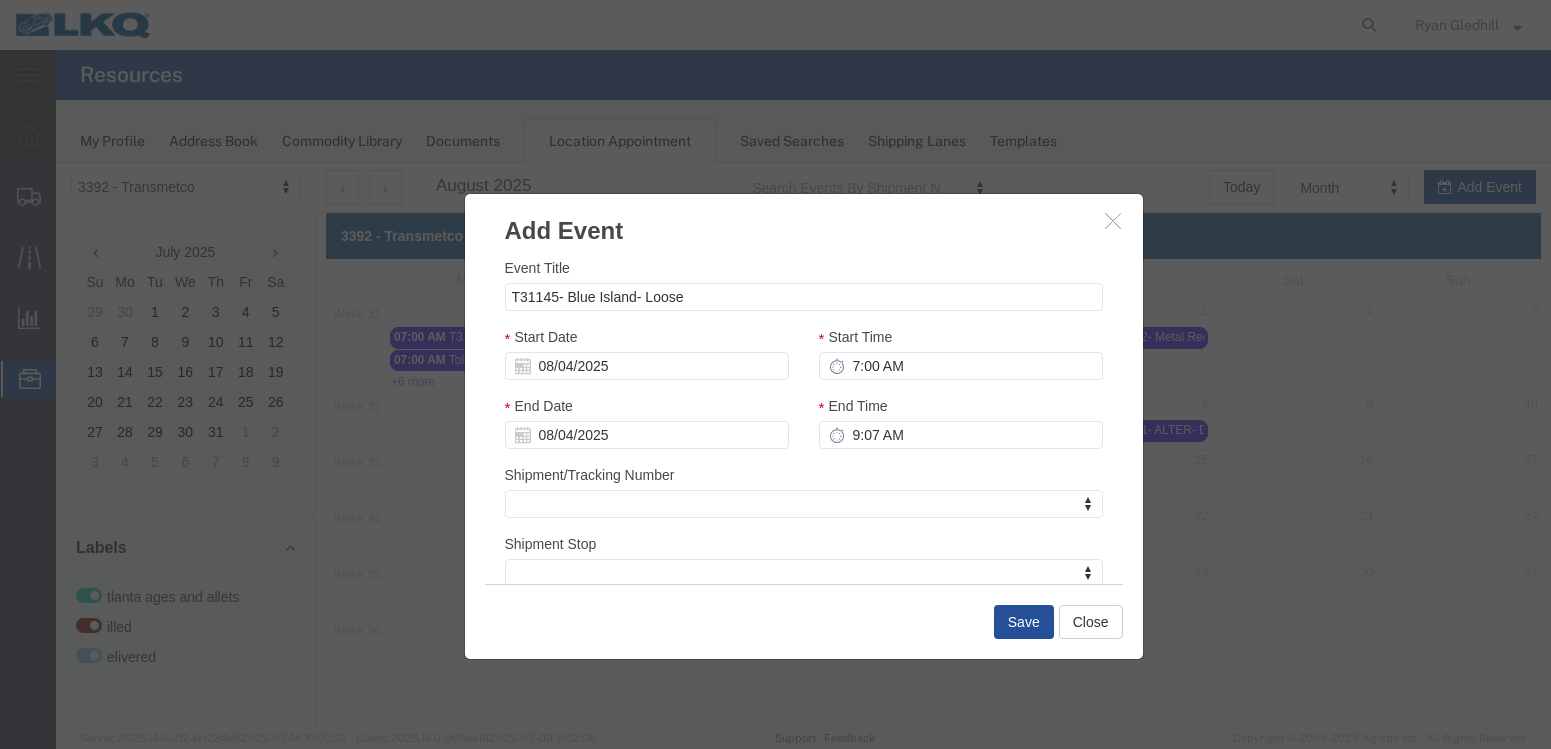 scroll, scrollTop: 0, scrollLeft: 0, axis: both 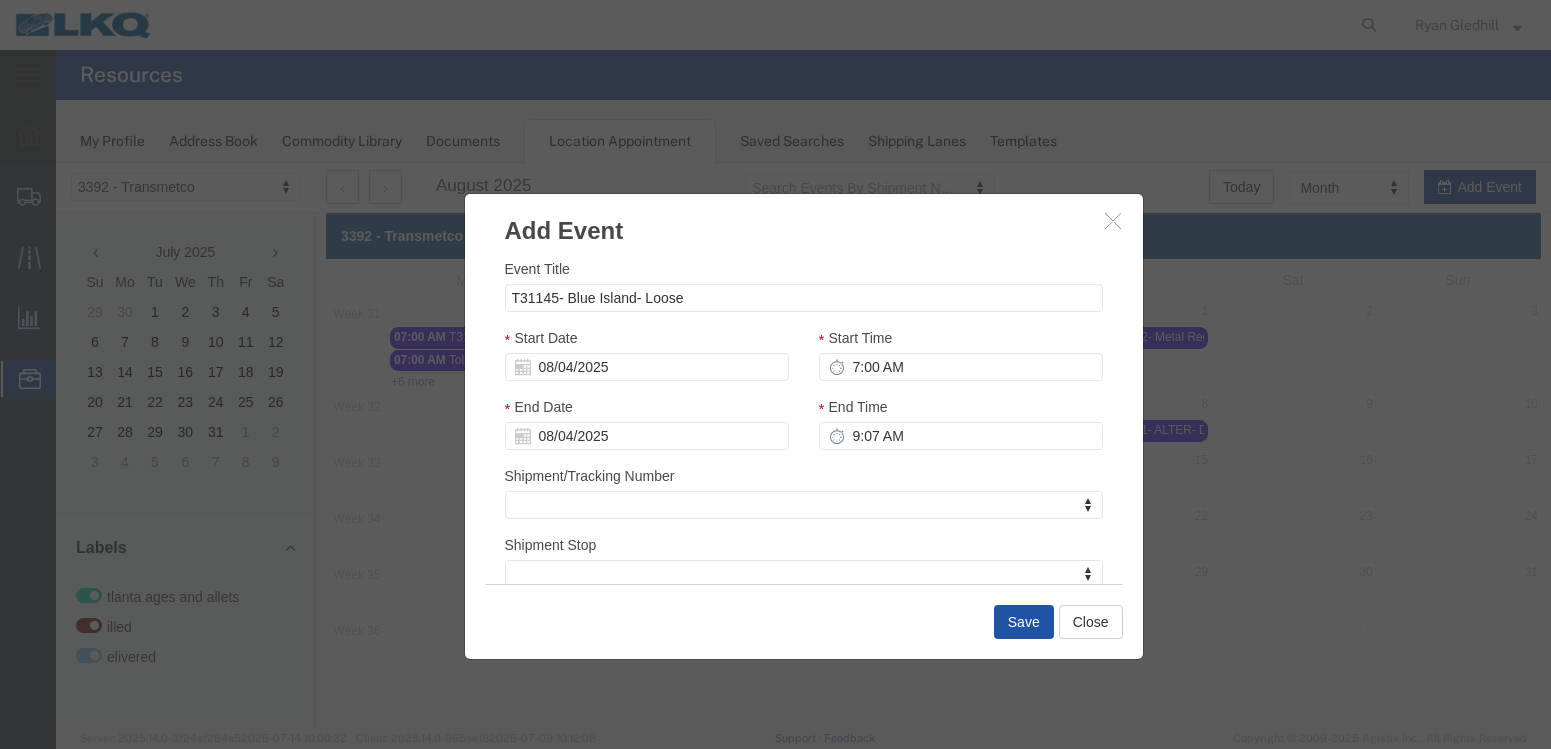 click on "Save" at bounding box center (1024, 622) 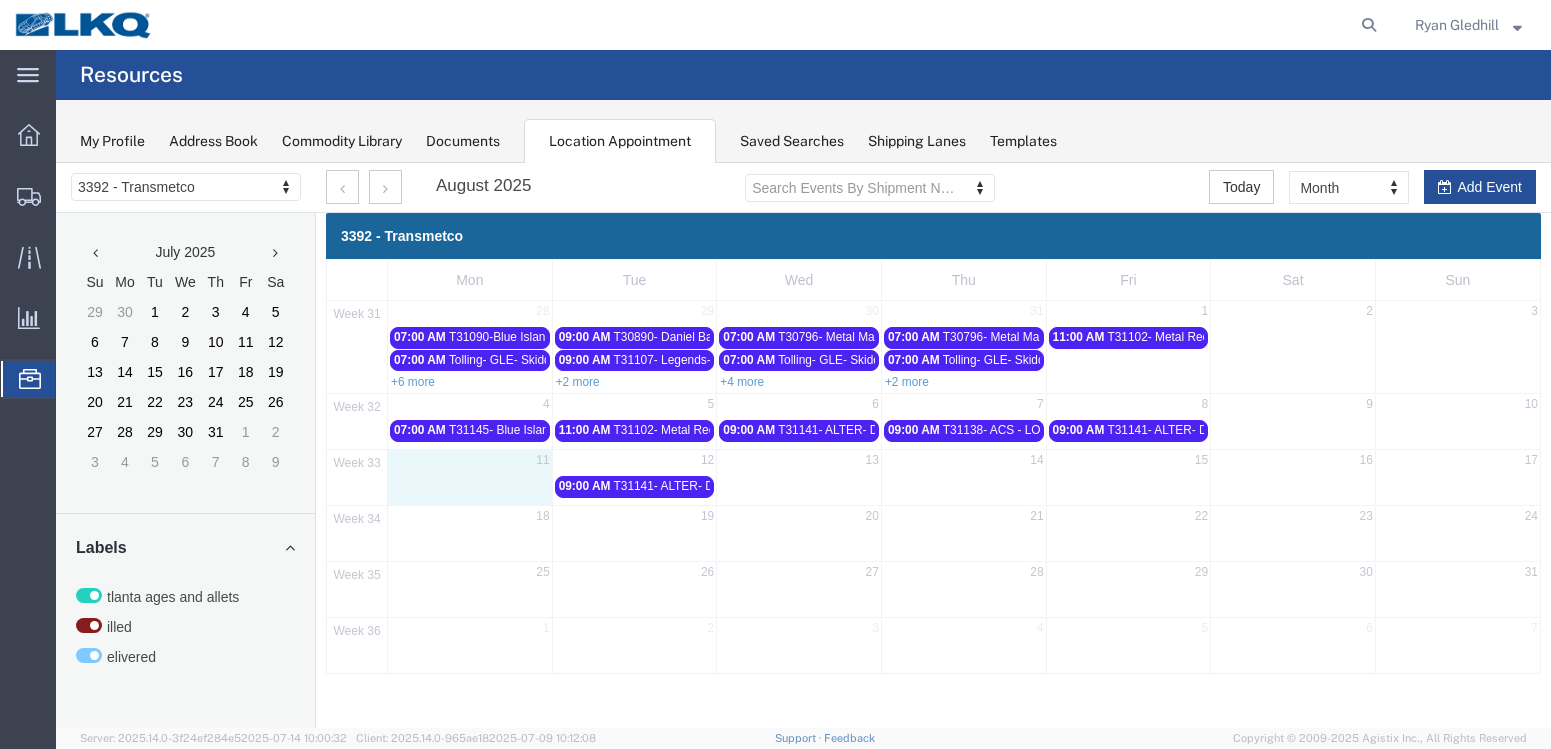 click on "11" at bounding box center [470, 462] 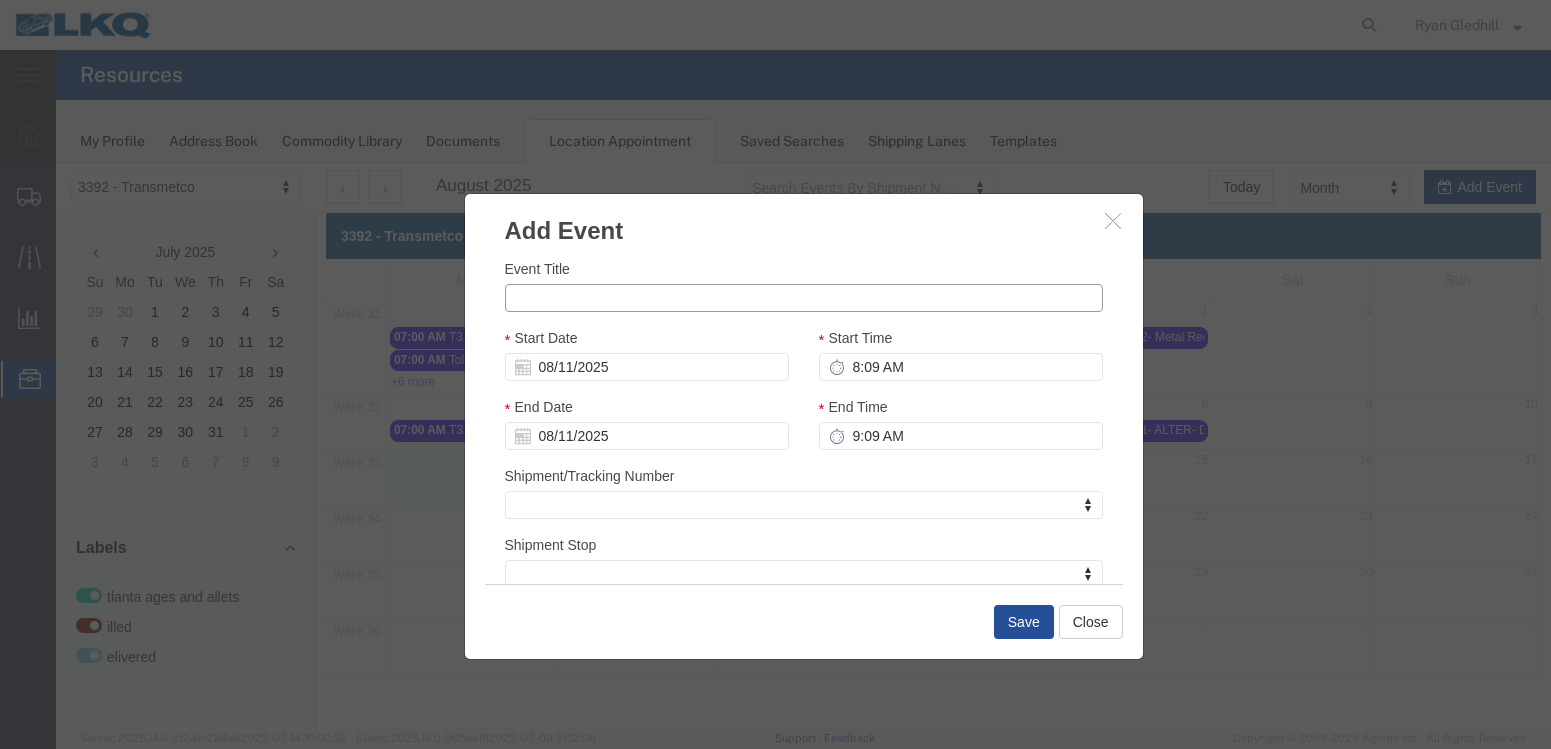 click on "Event Title" at bounding box center (804, 298) 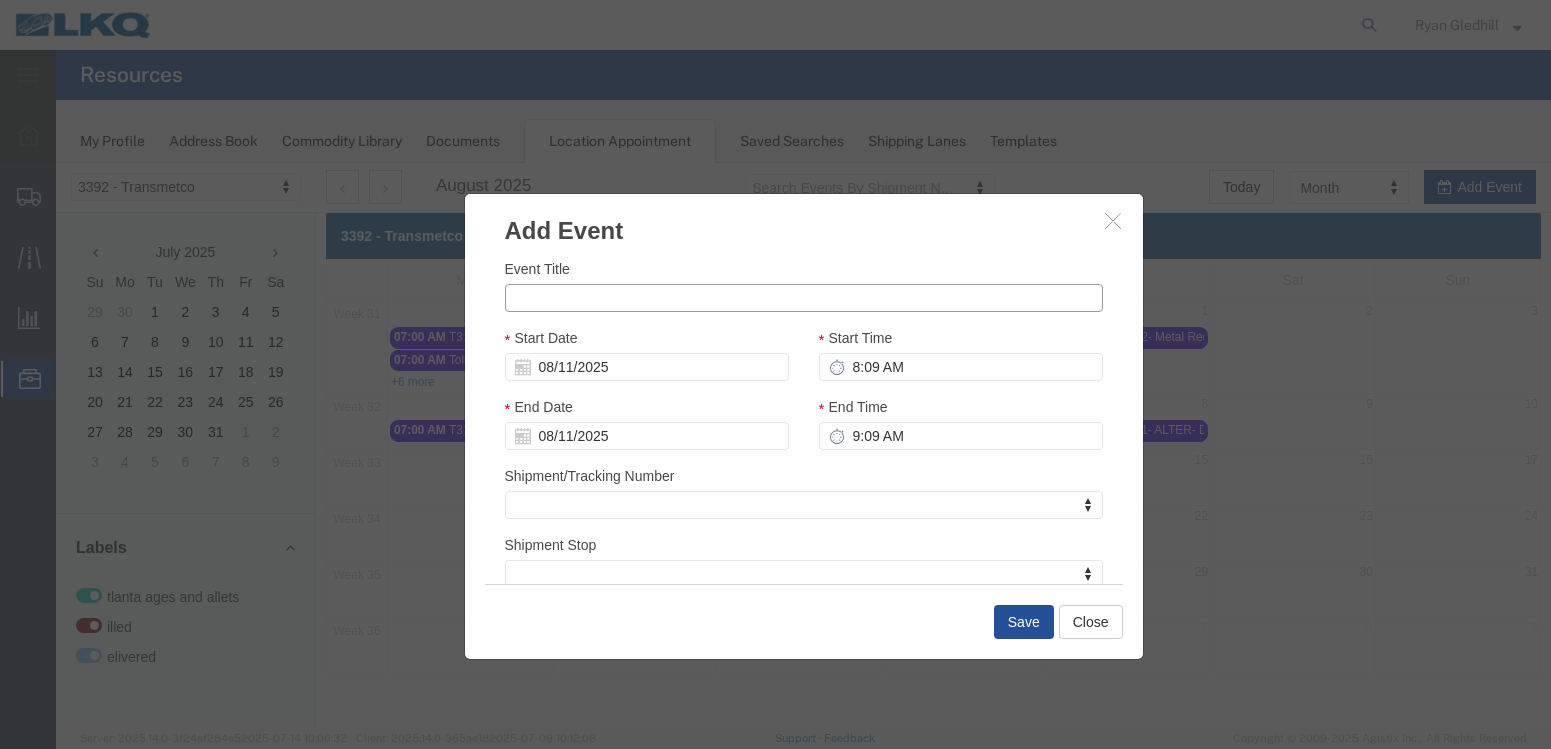 paste on "T31145- Blue Island- Loose" 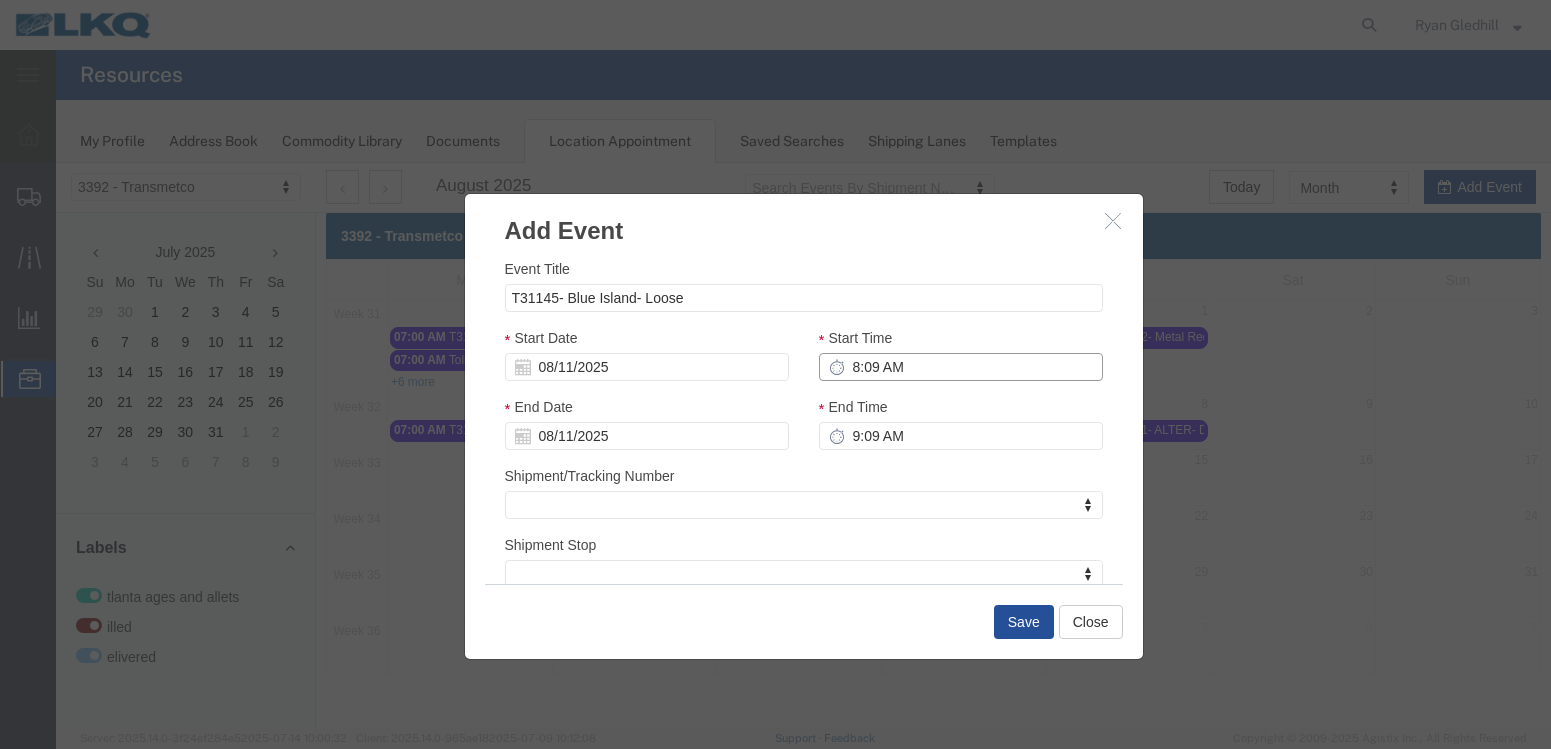 click on "8:09 AM" at bounding box center (961, 367) 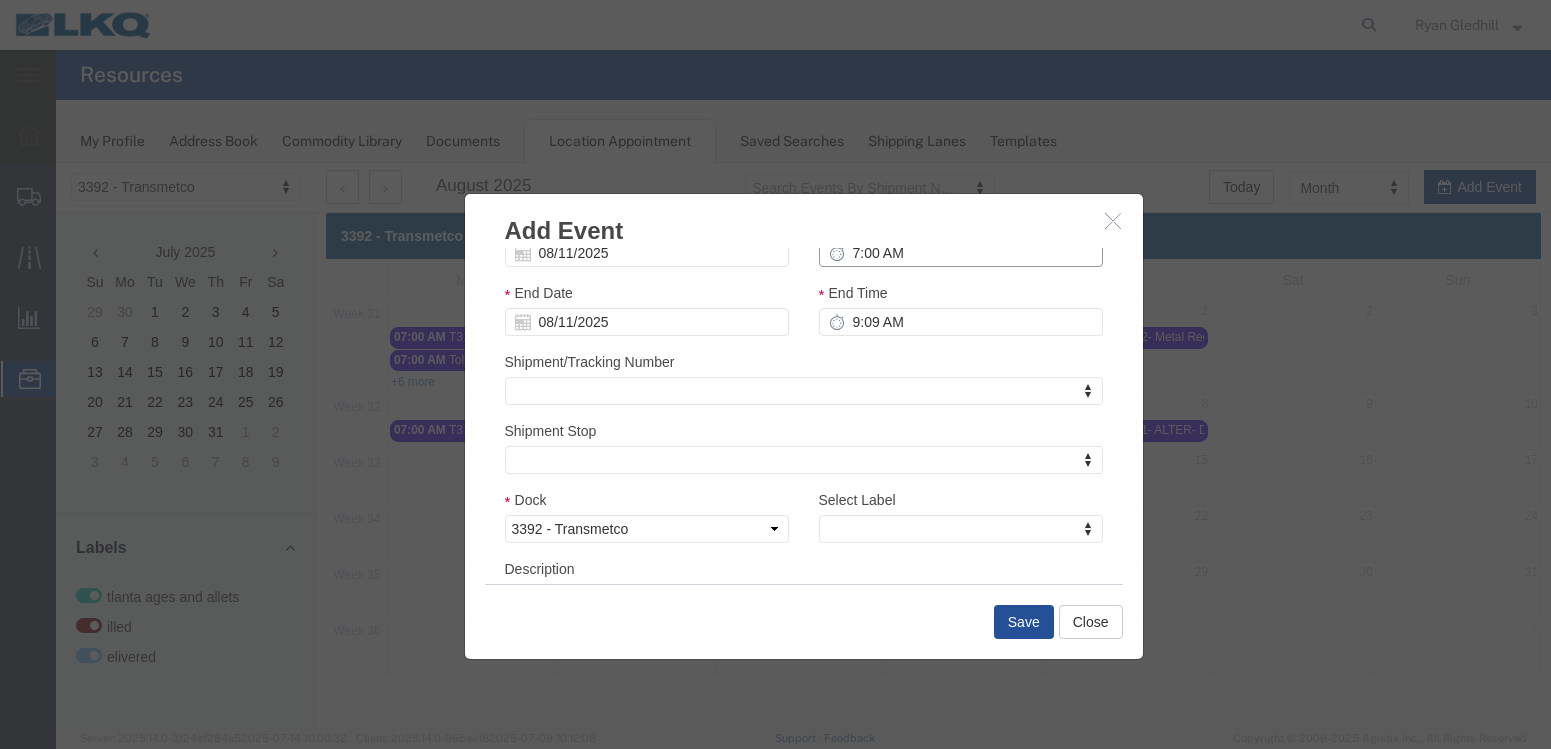 scroll, scrollTop: 222, scrollLeft: 0, axis: vertical 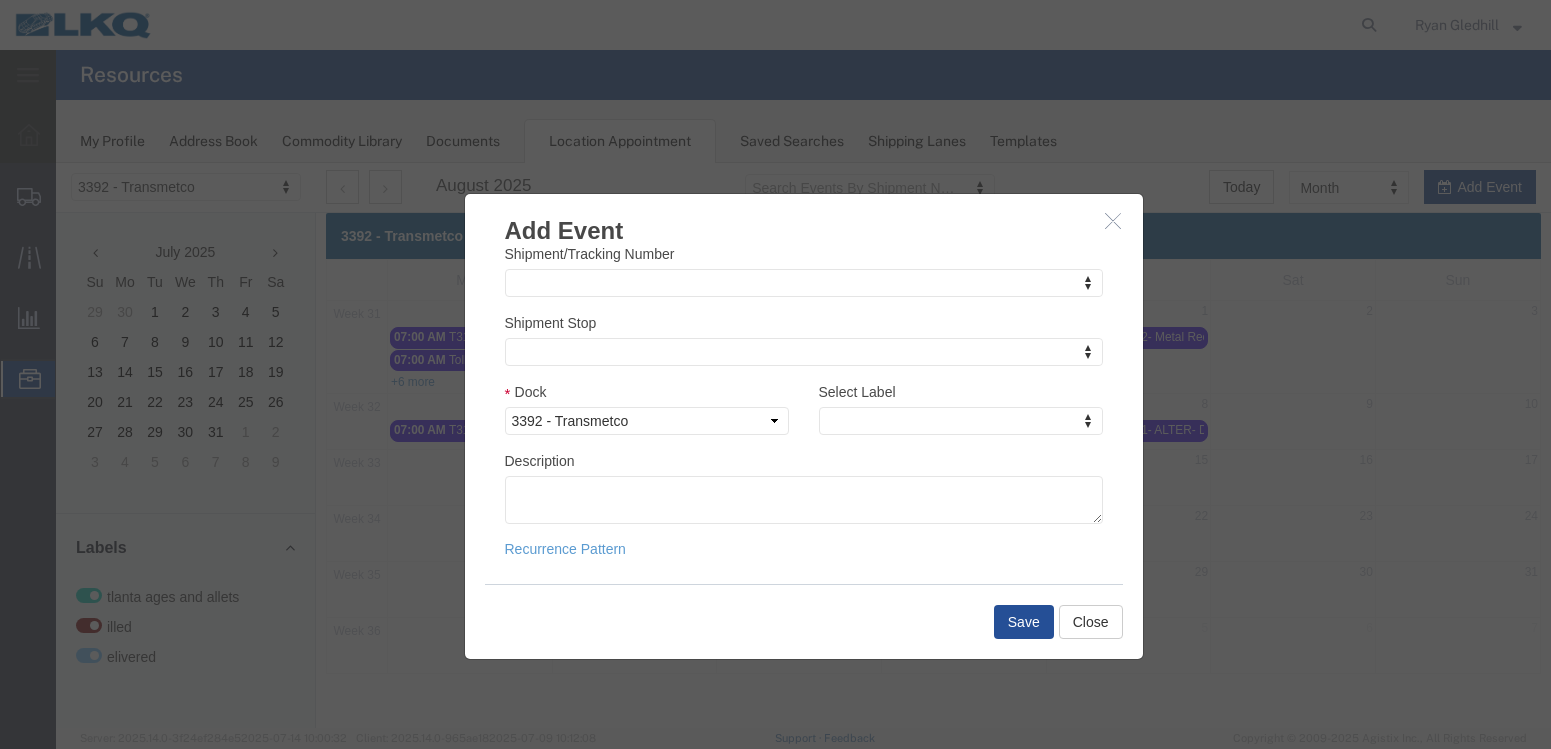 type on "7:00 AM" 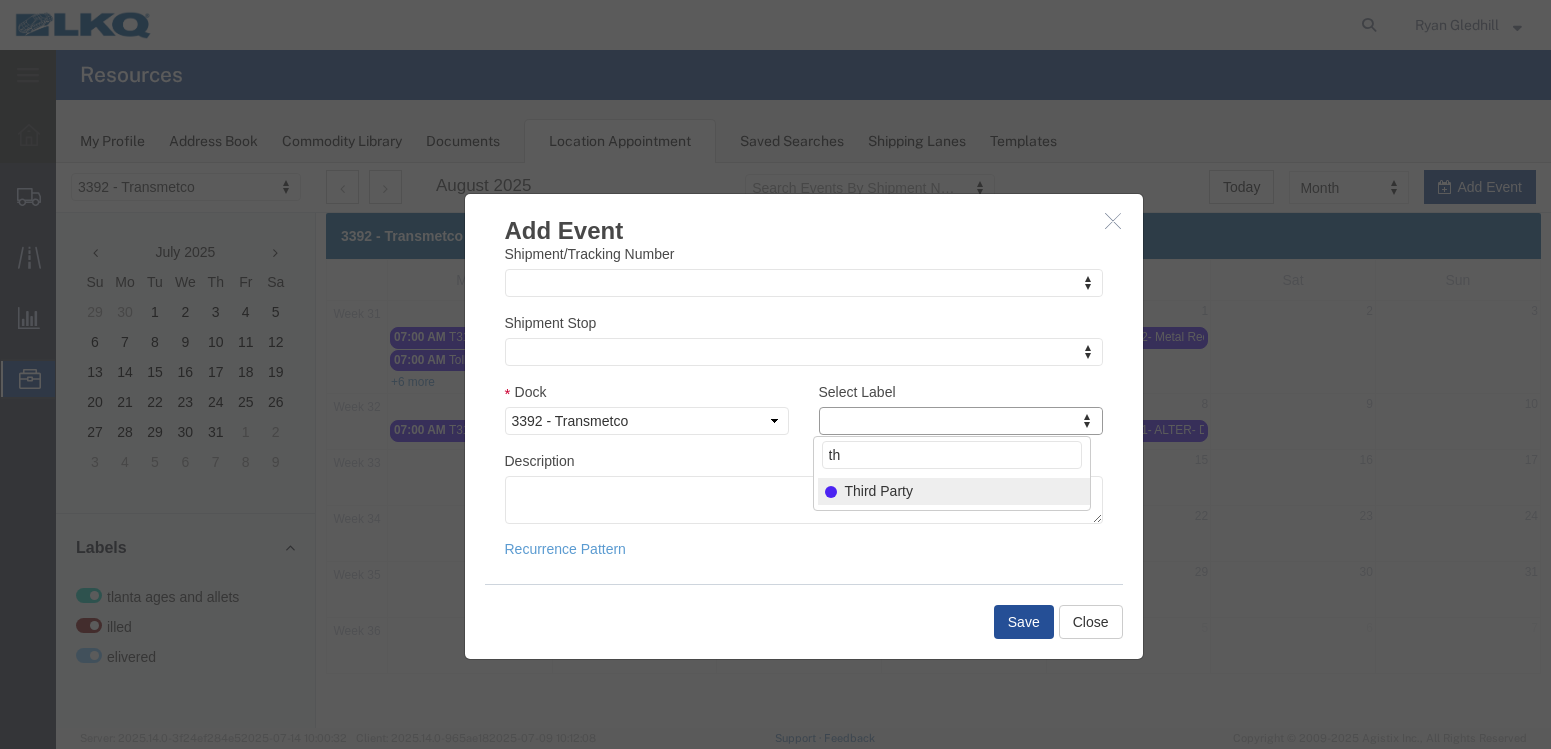 type on "th" 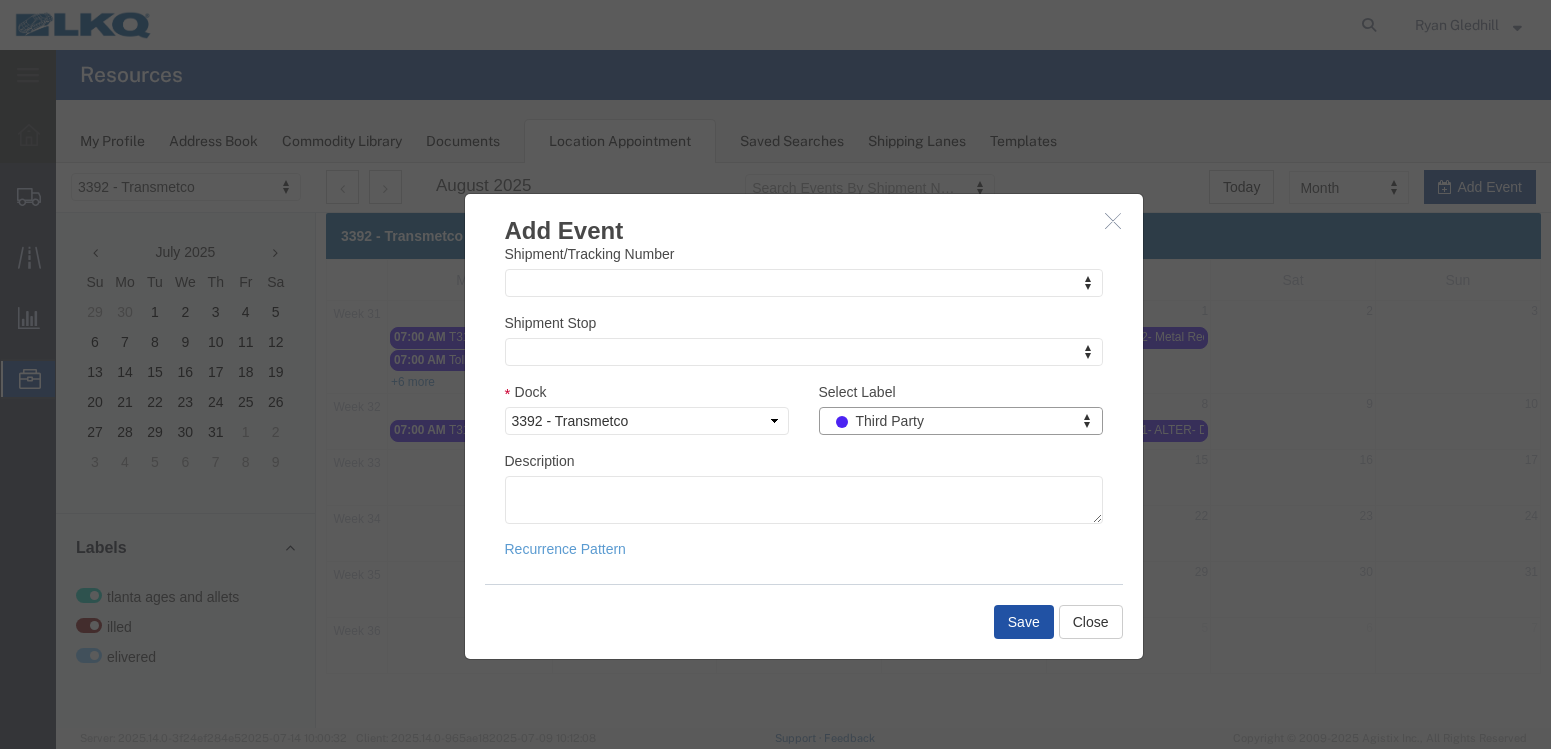 click on "Save" at bounding box center [1024, 622] 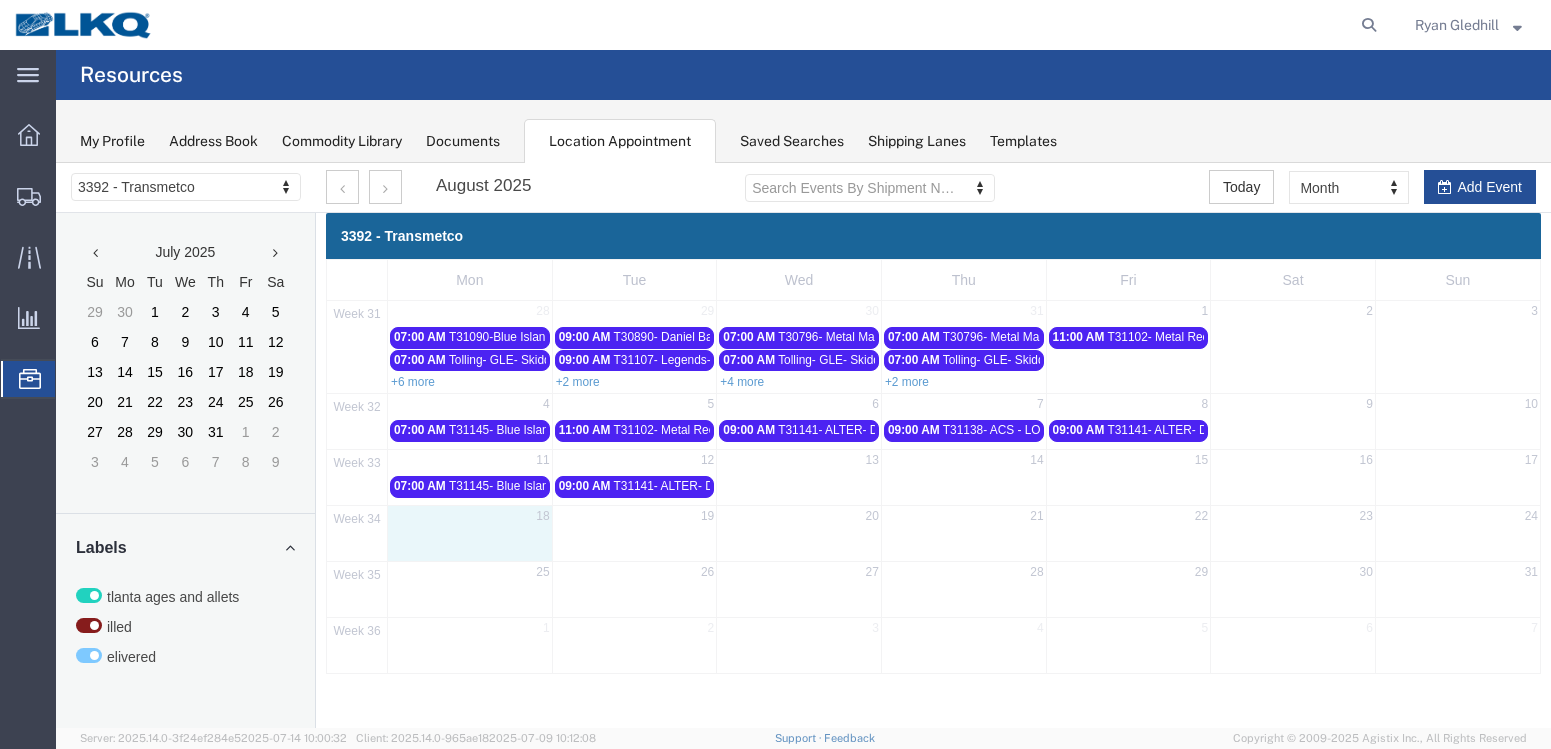 click on "18" at bounding box center [470, 518] 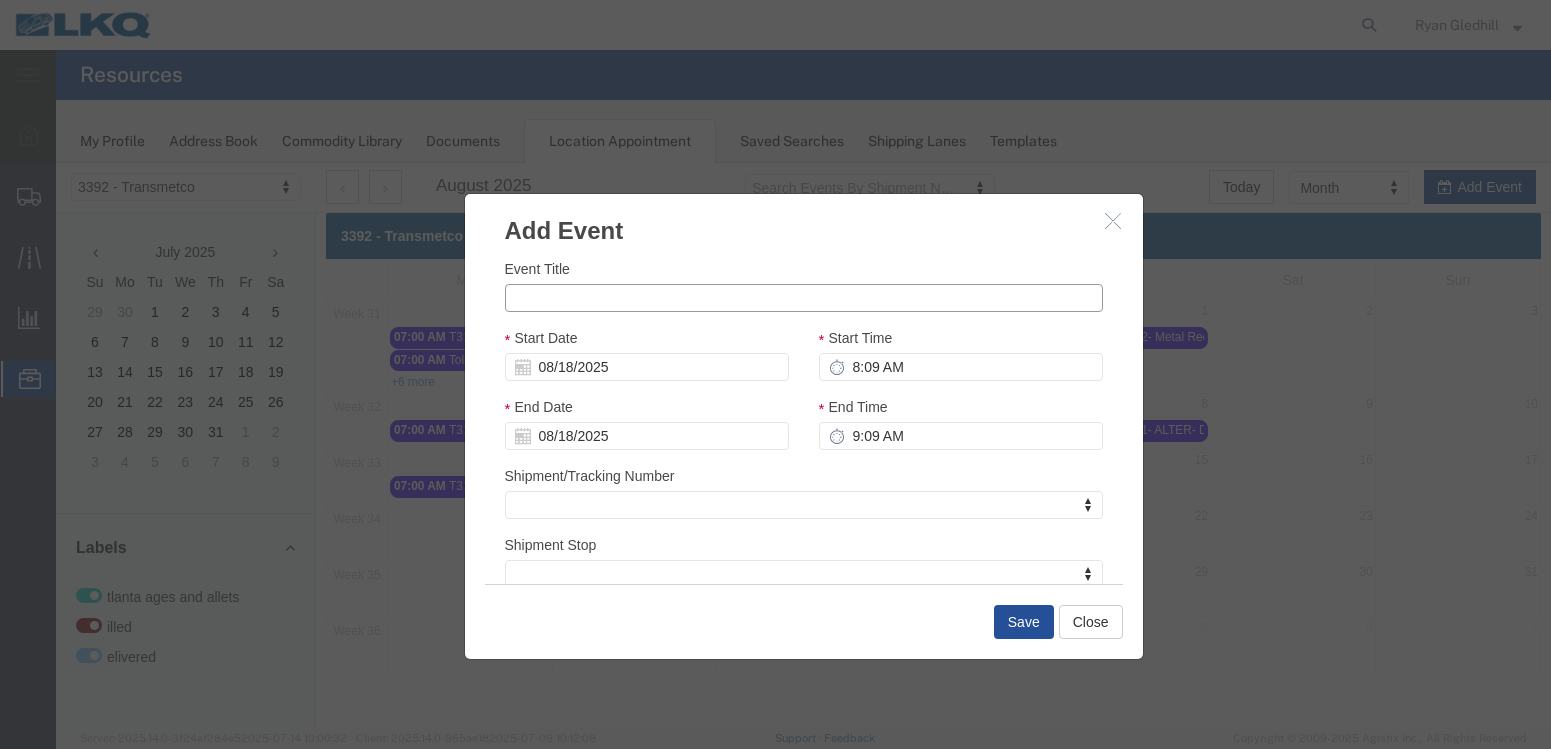 click on "Event Title" at bounding box center (804, 298) 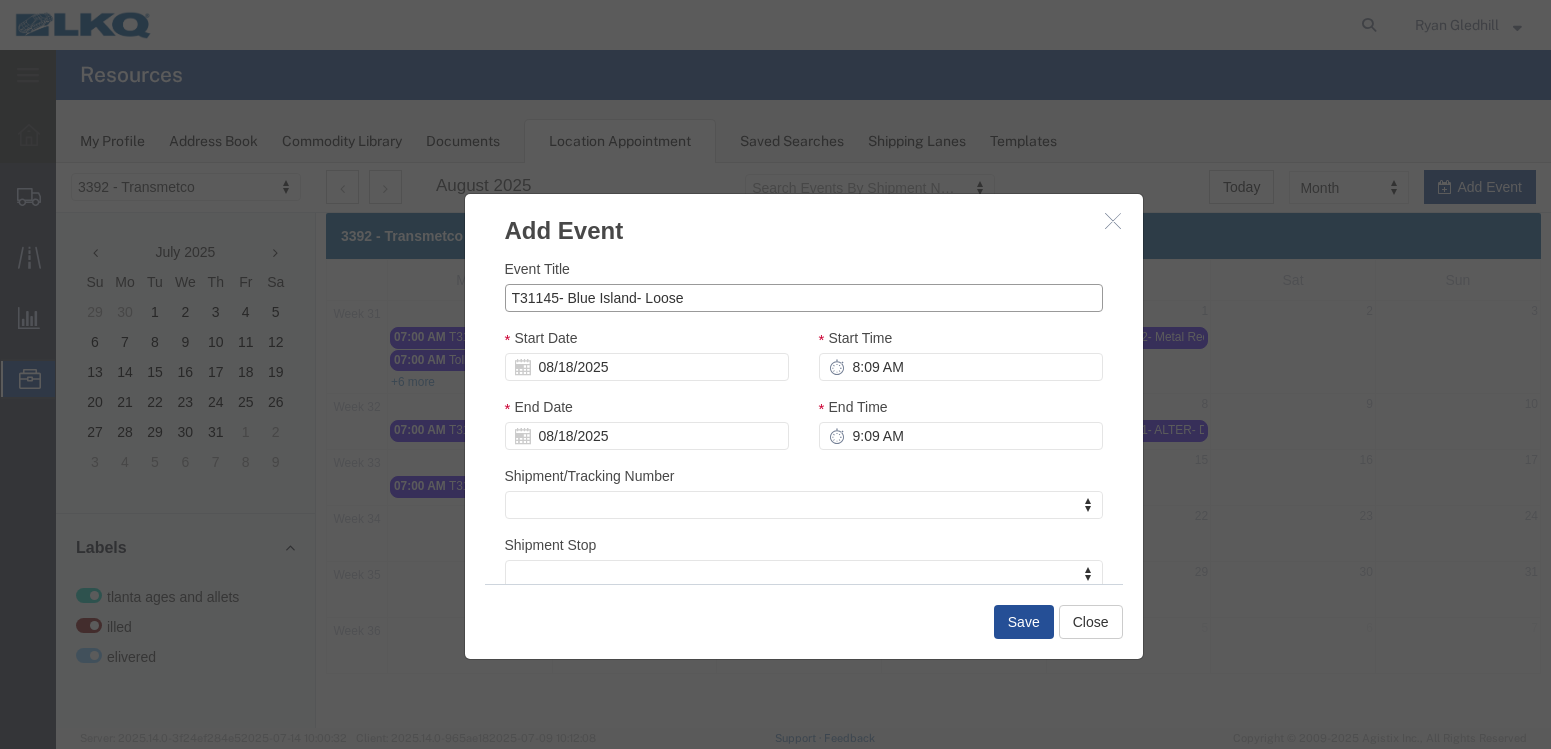 type on "T31145- Blue Island- Loose" 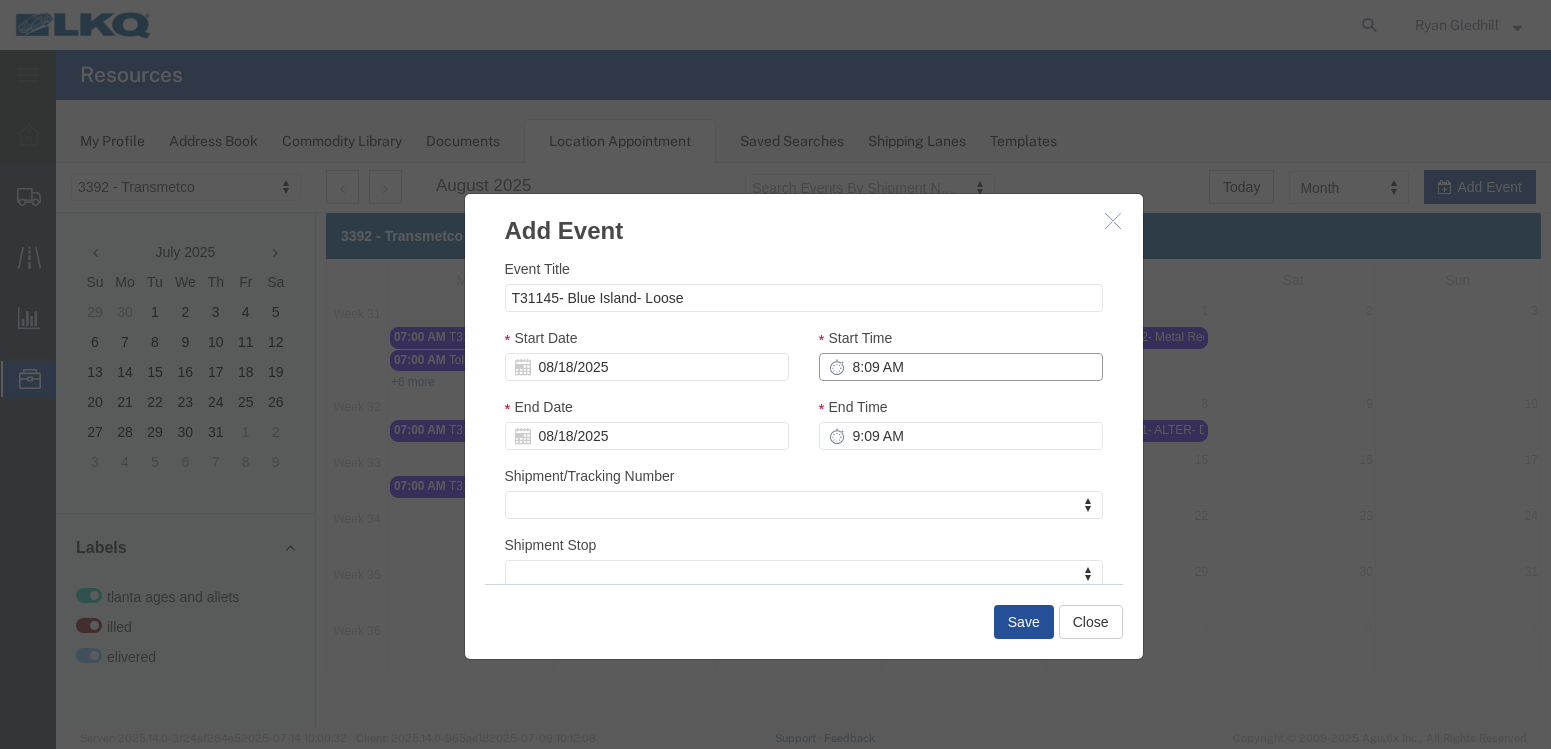 click on "8:09 AM" at bounding box center [961, 367] 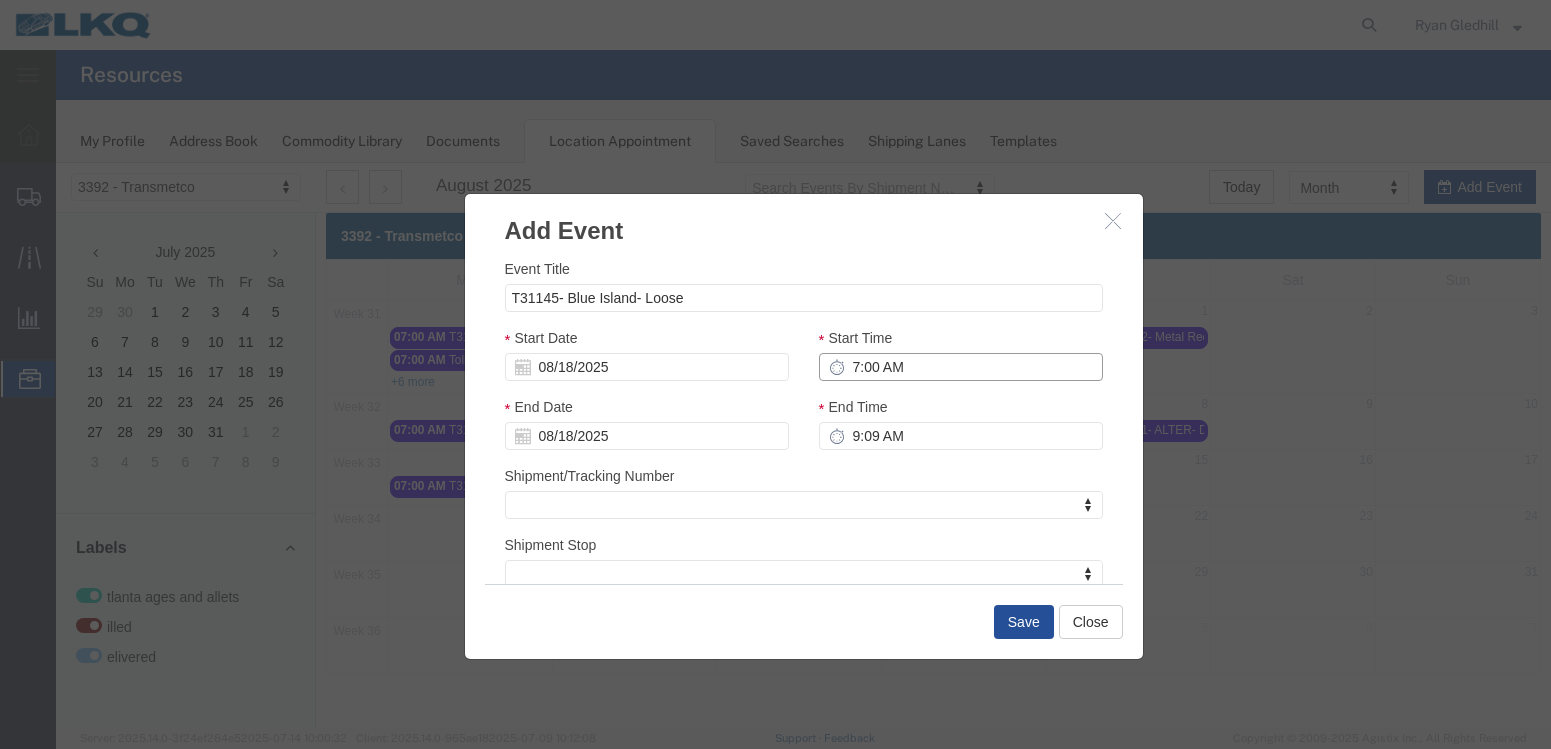 scroll, scrollTop: 222, scrollLeft: 0, axis: vertical 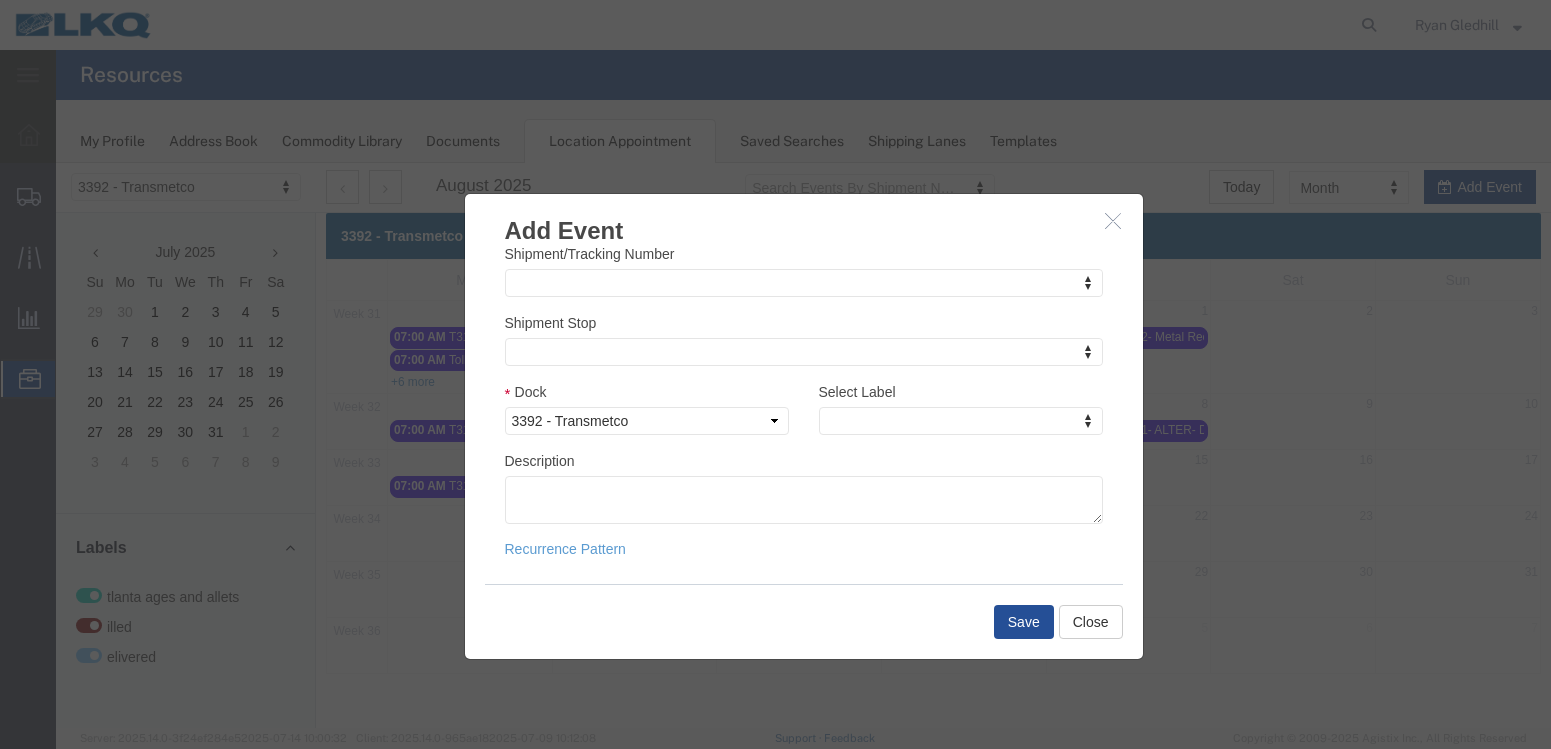 type on "7:00 AM" 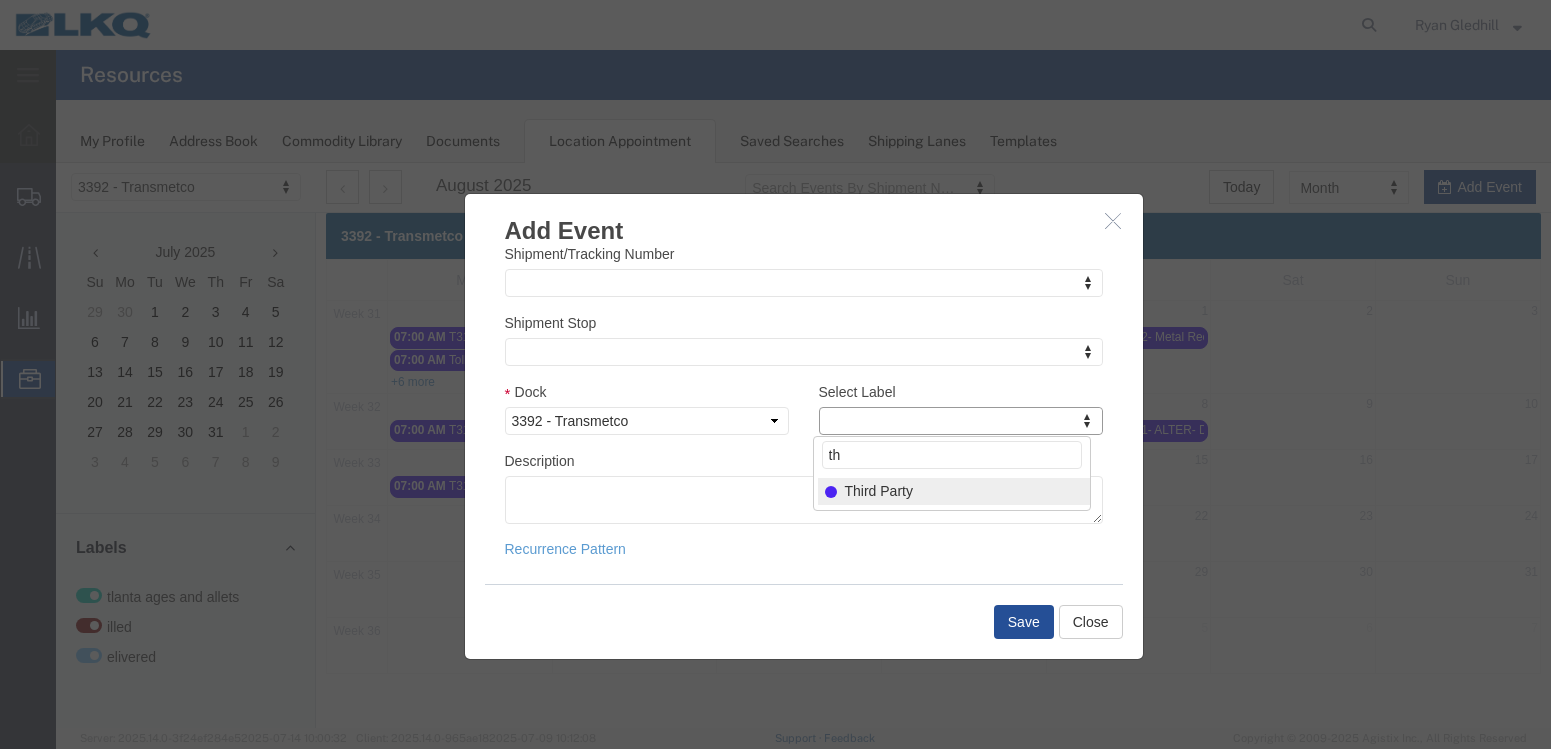type on "th" 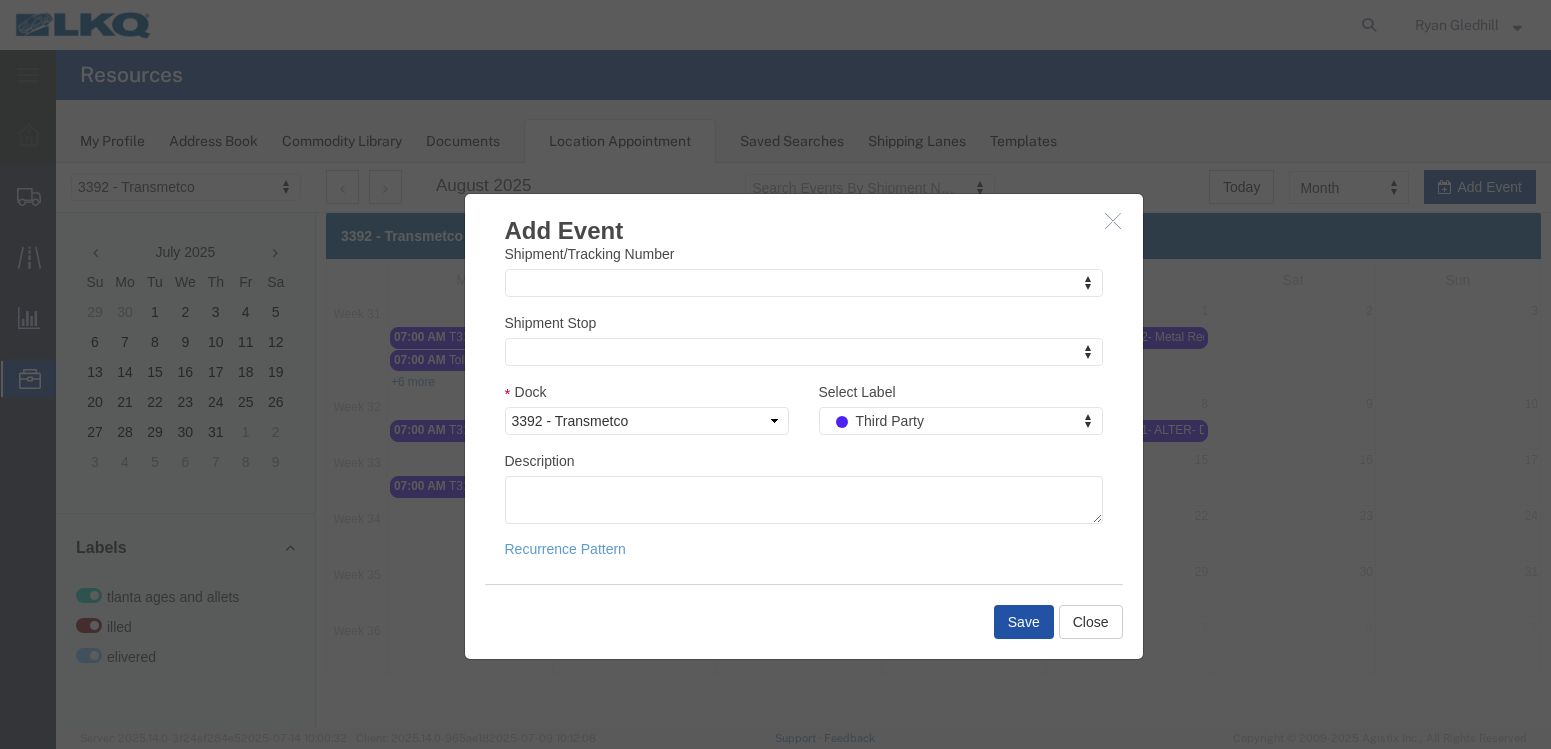 click on "Save" at bounding box center [1024, 622] 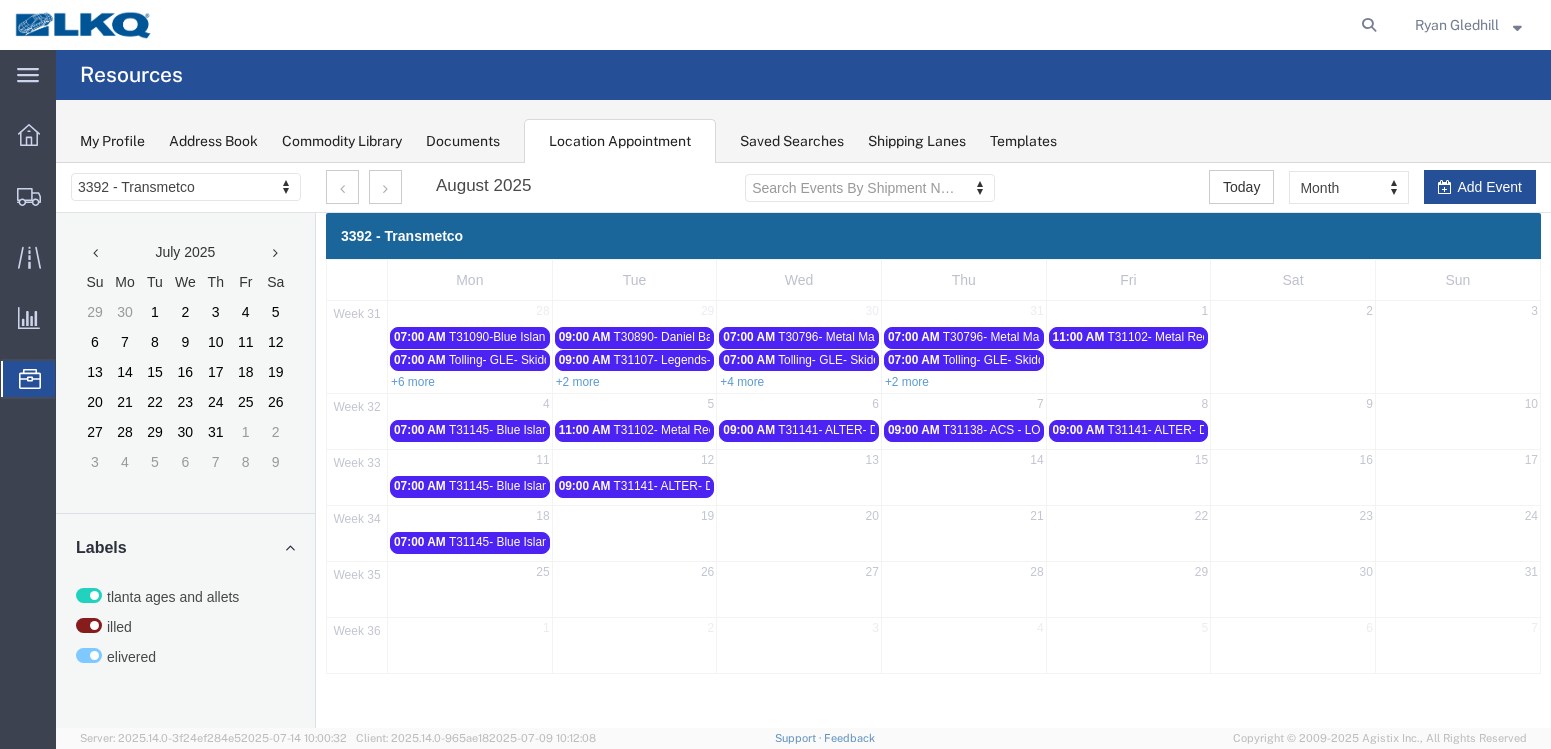 click on "25" at bounding box center (470, 574) 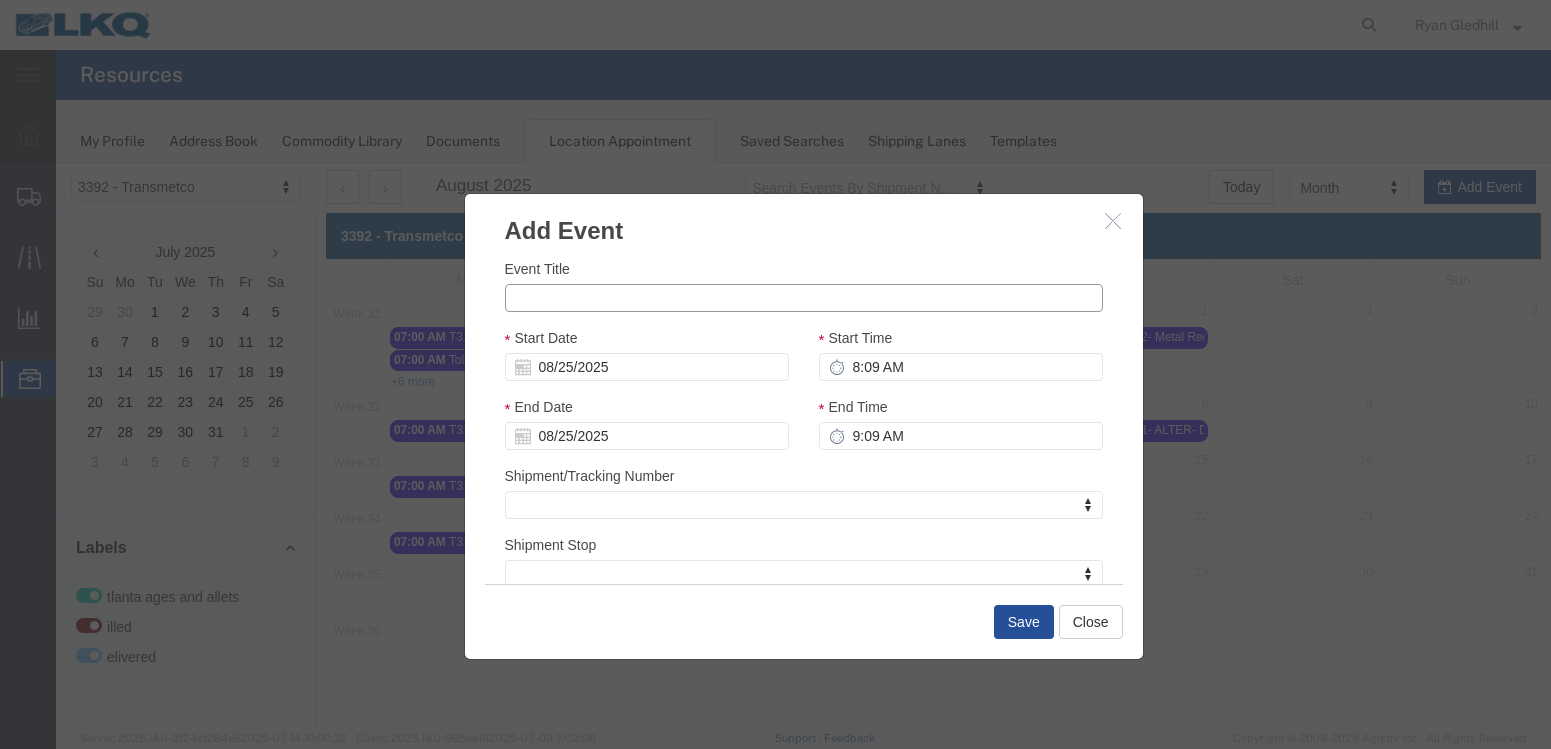 click on "Event Title" at bounding box center (804, 298) 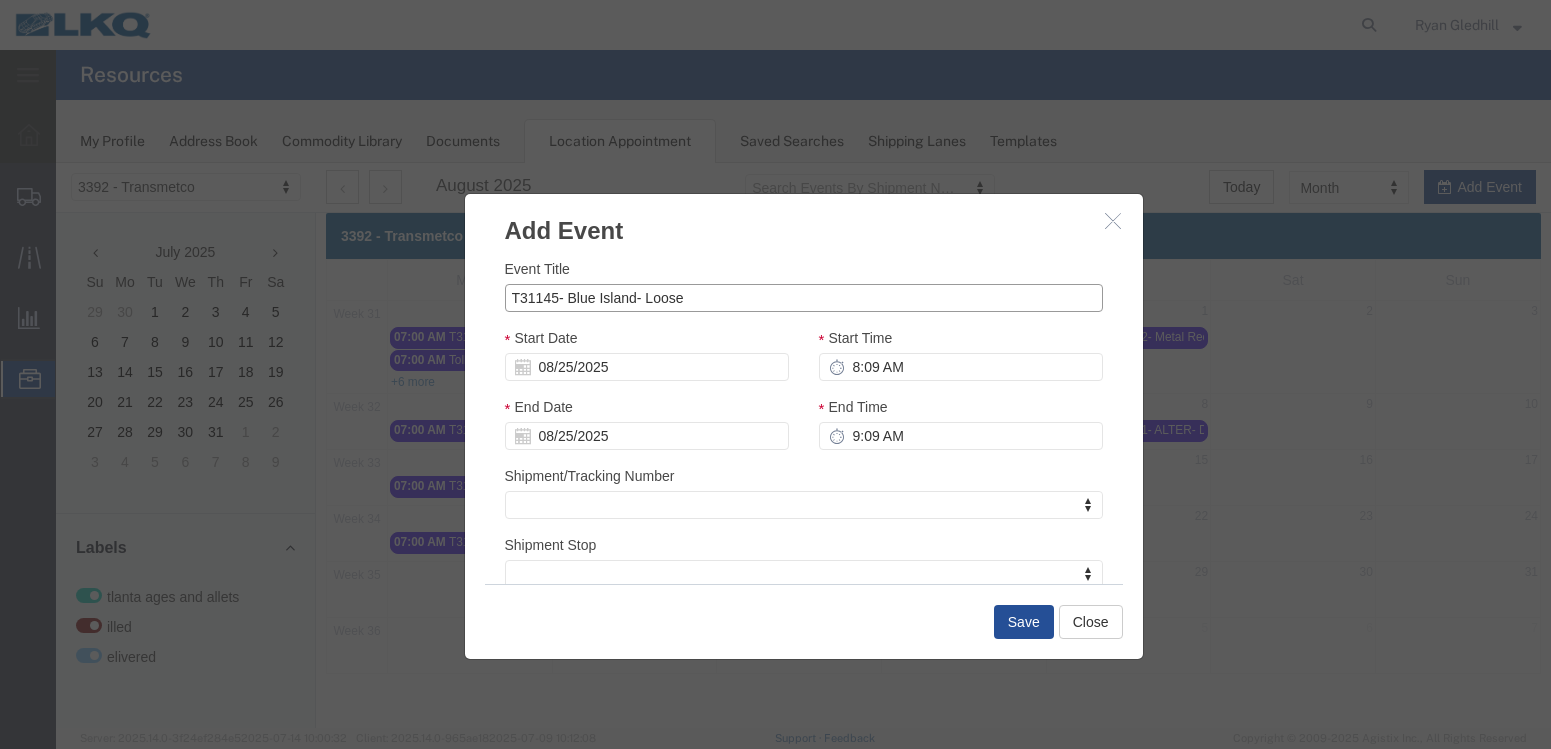 type on "T31145- Blue Island- Loose" 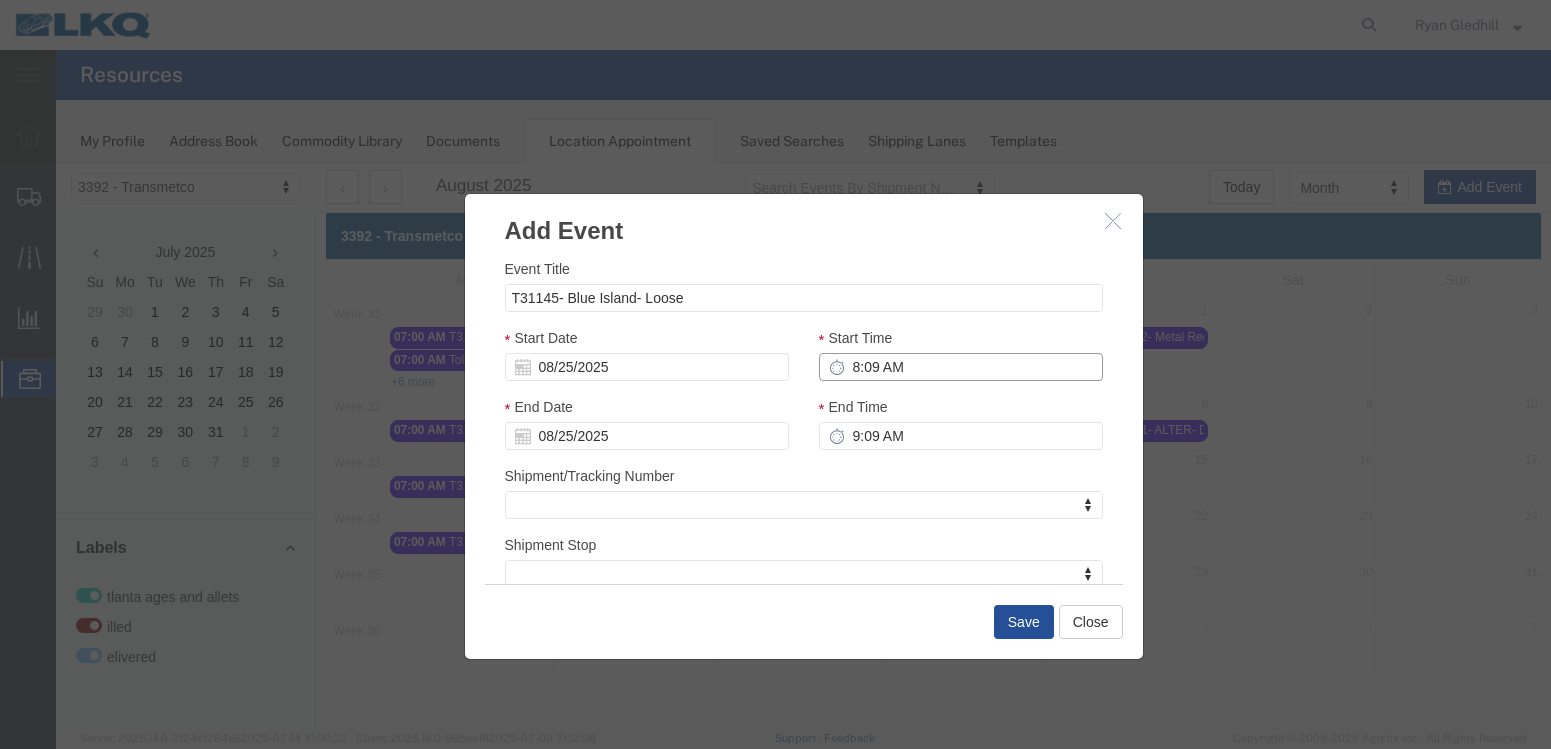 click on "8:09 AM" at bounding box center [961, 367] 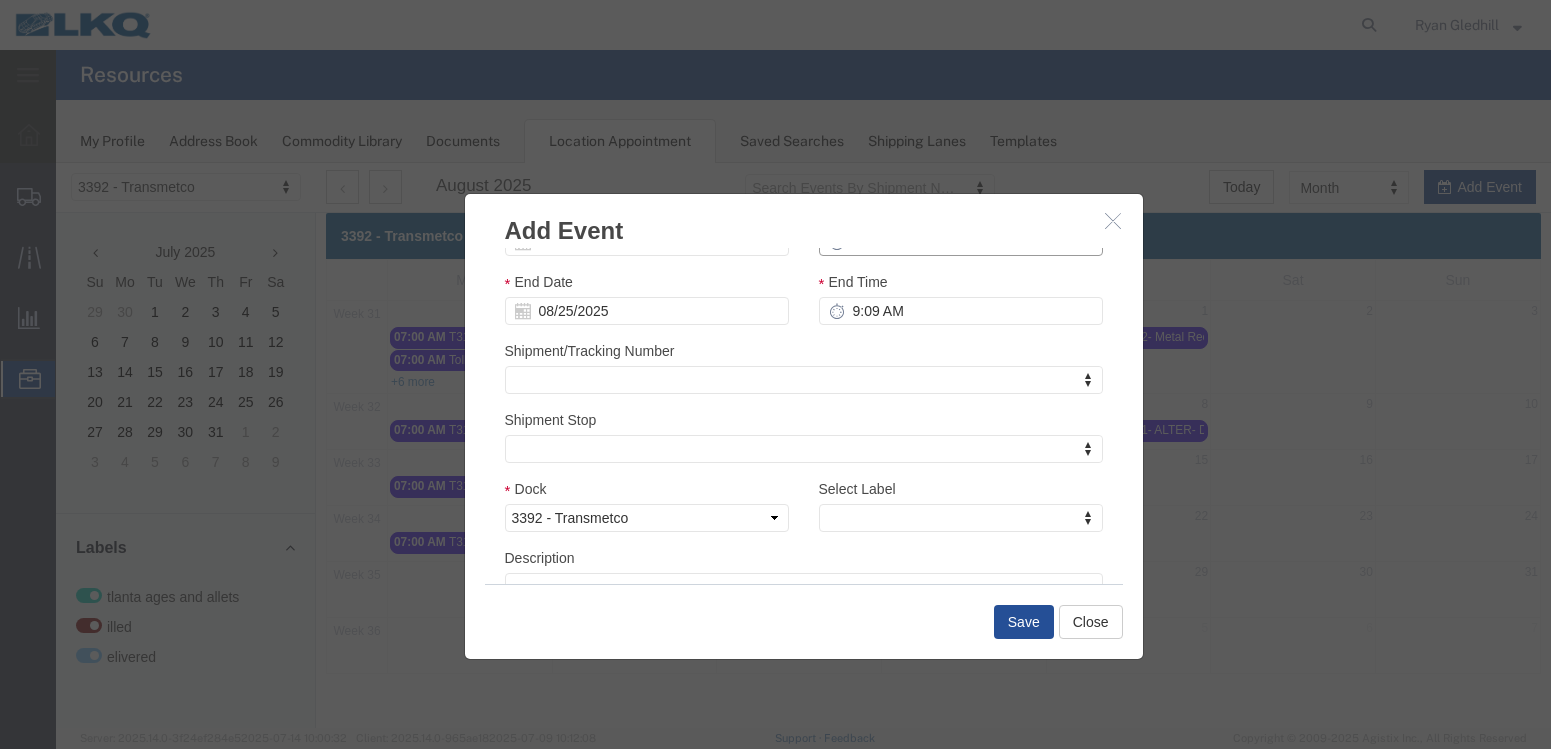 scroll, scrollTop: 222, scrollLeft: 0, axis: vertical 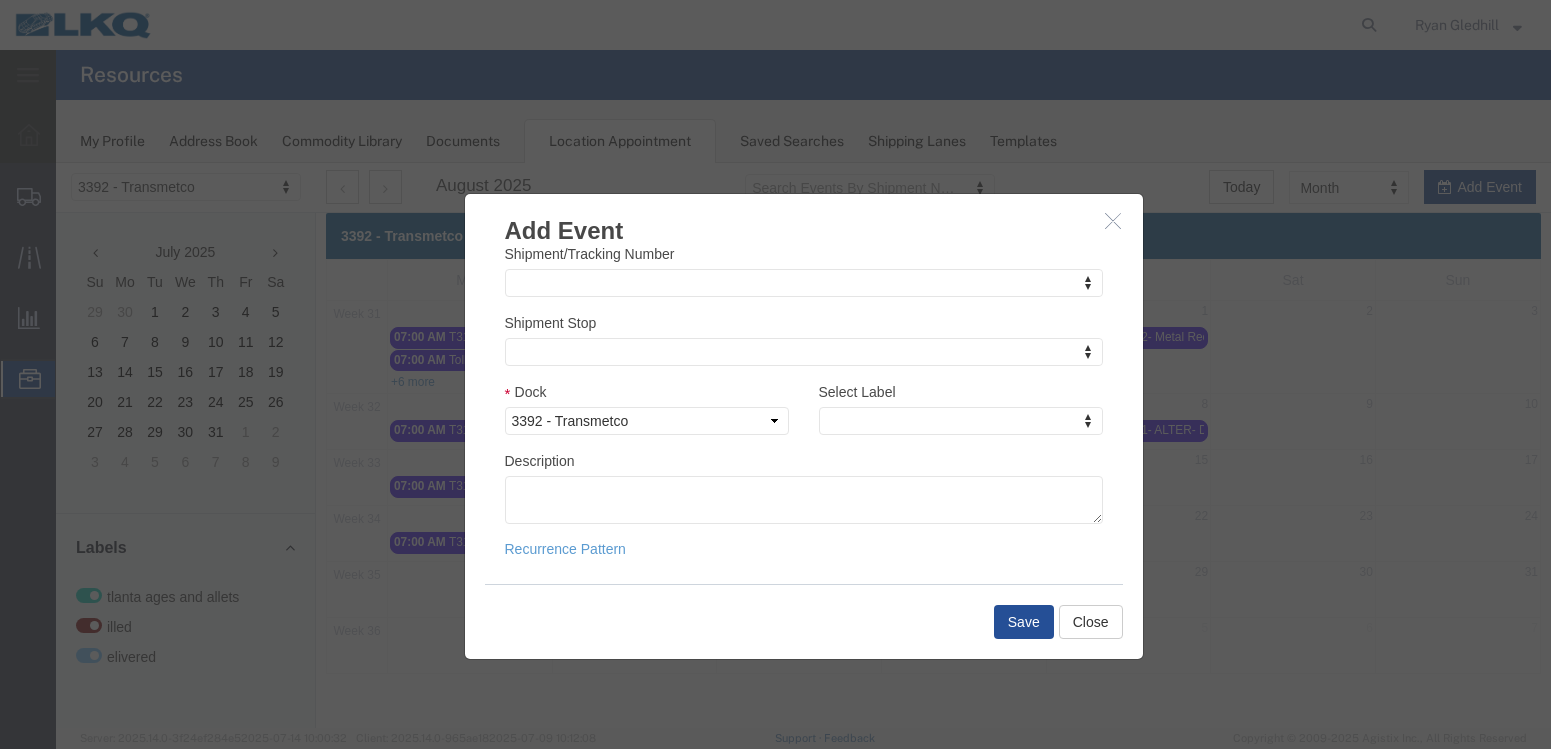 type on "7:00 AM" 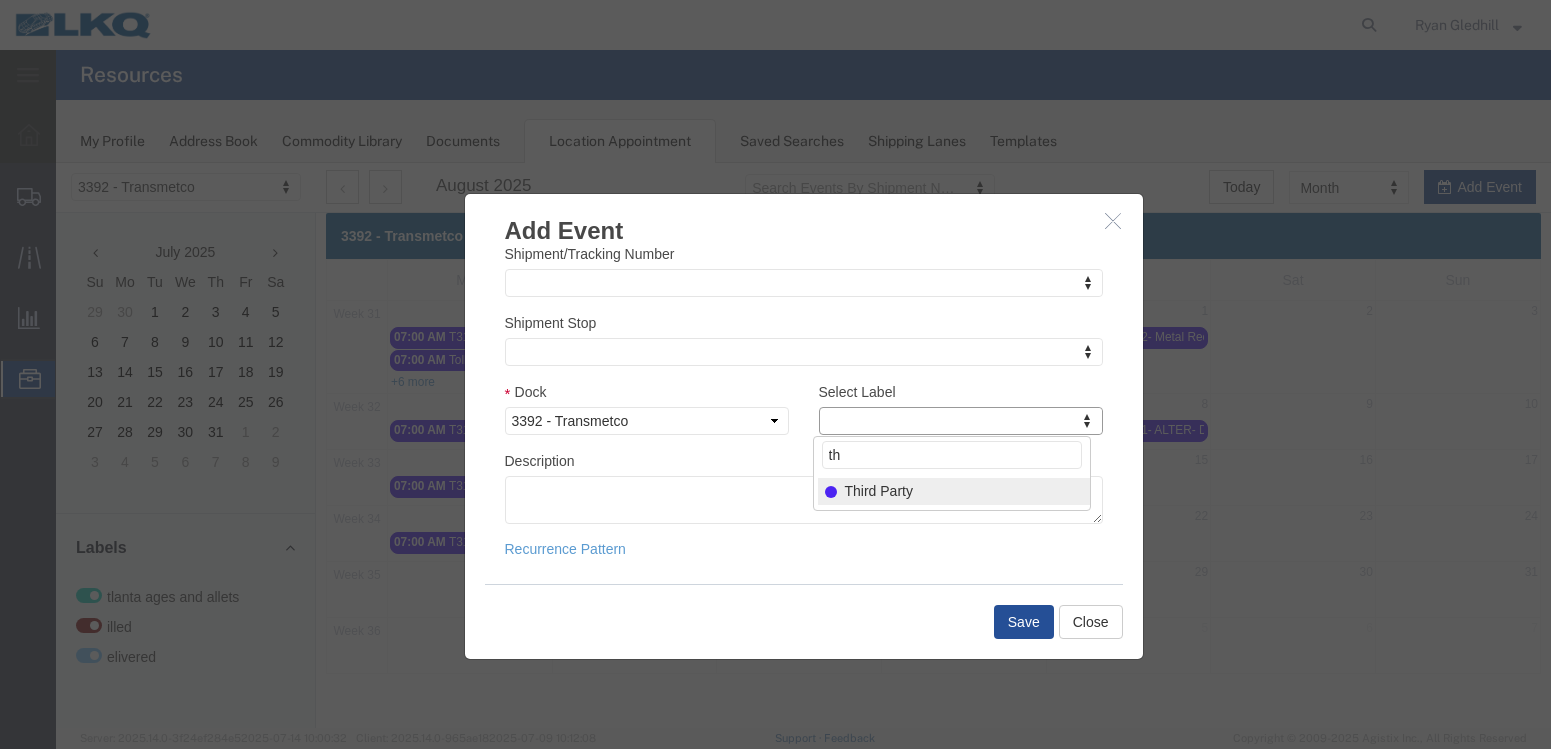 type on "th" 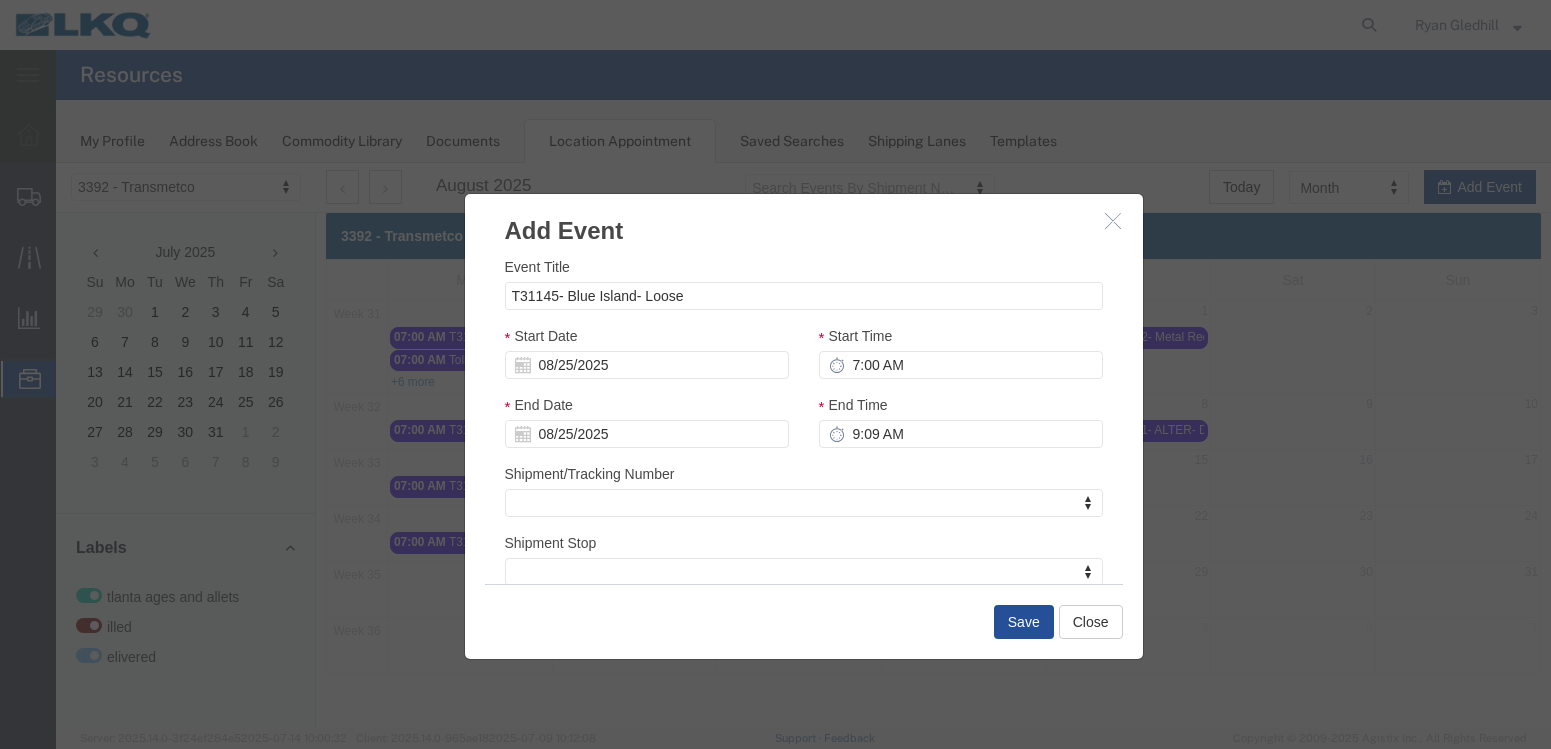 scroll, scrollTop: 0, scrollLeft: 0, axis: both 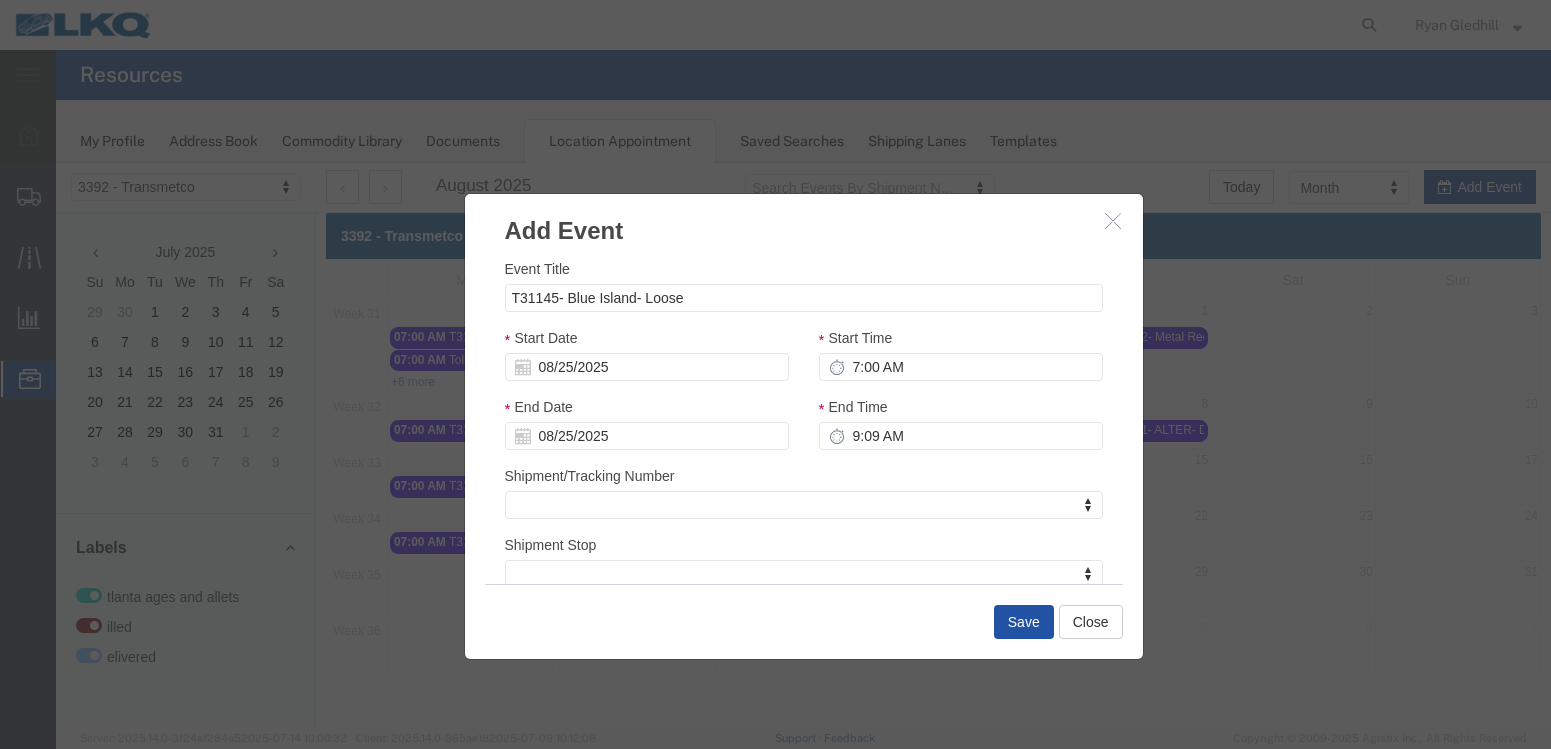 click on "Save" at bounding box center (1024, 622) 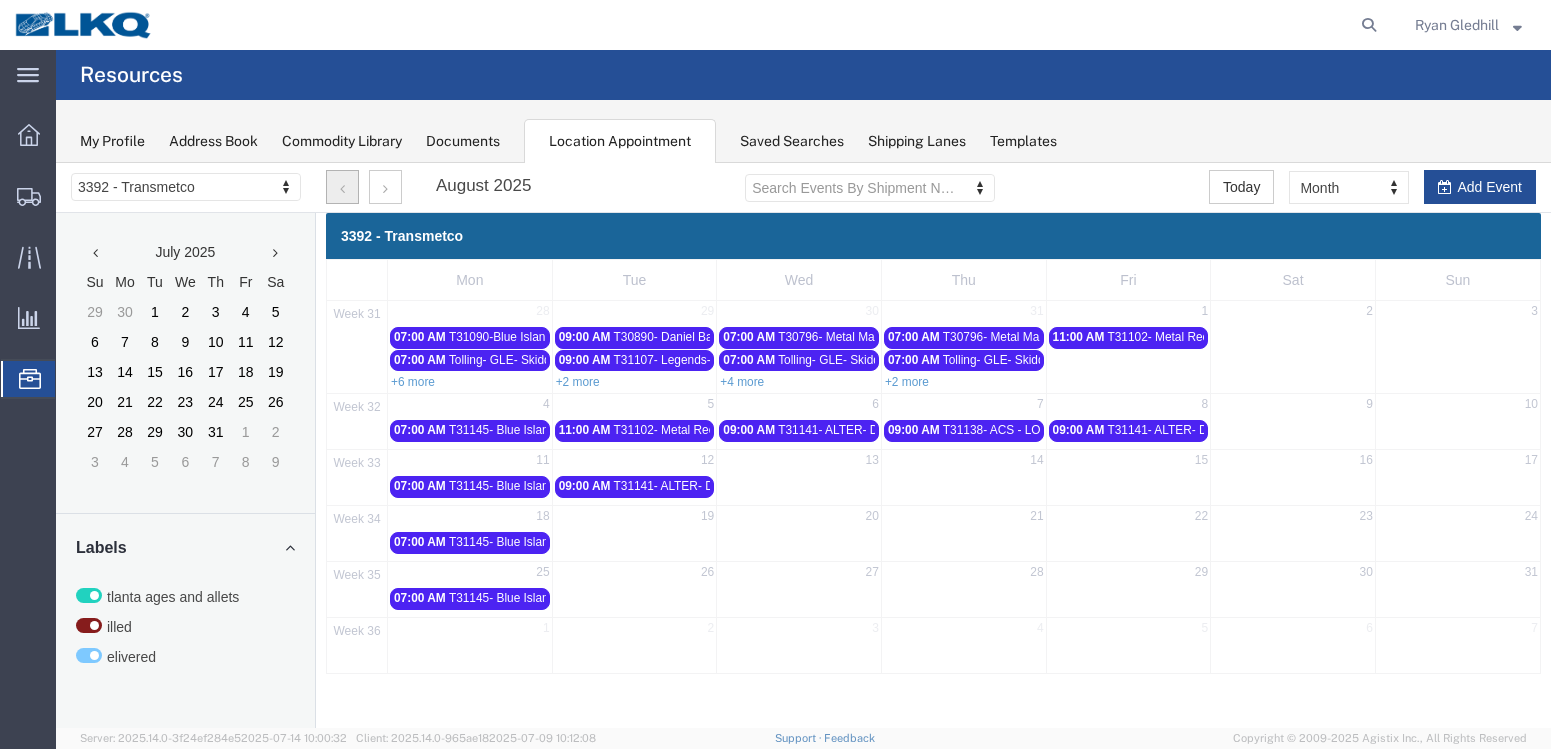click at bounding box center [342, 187] 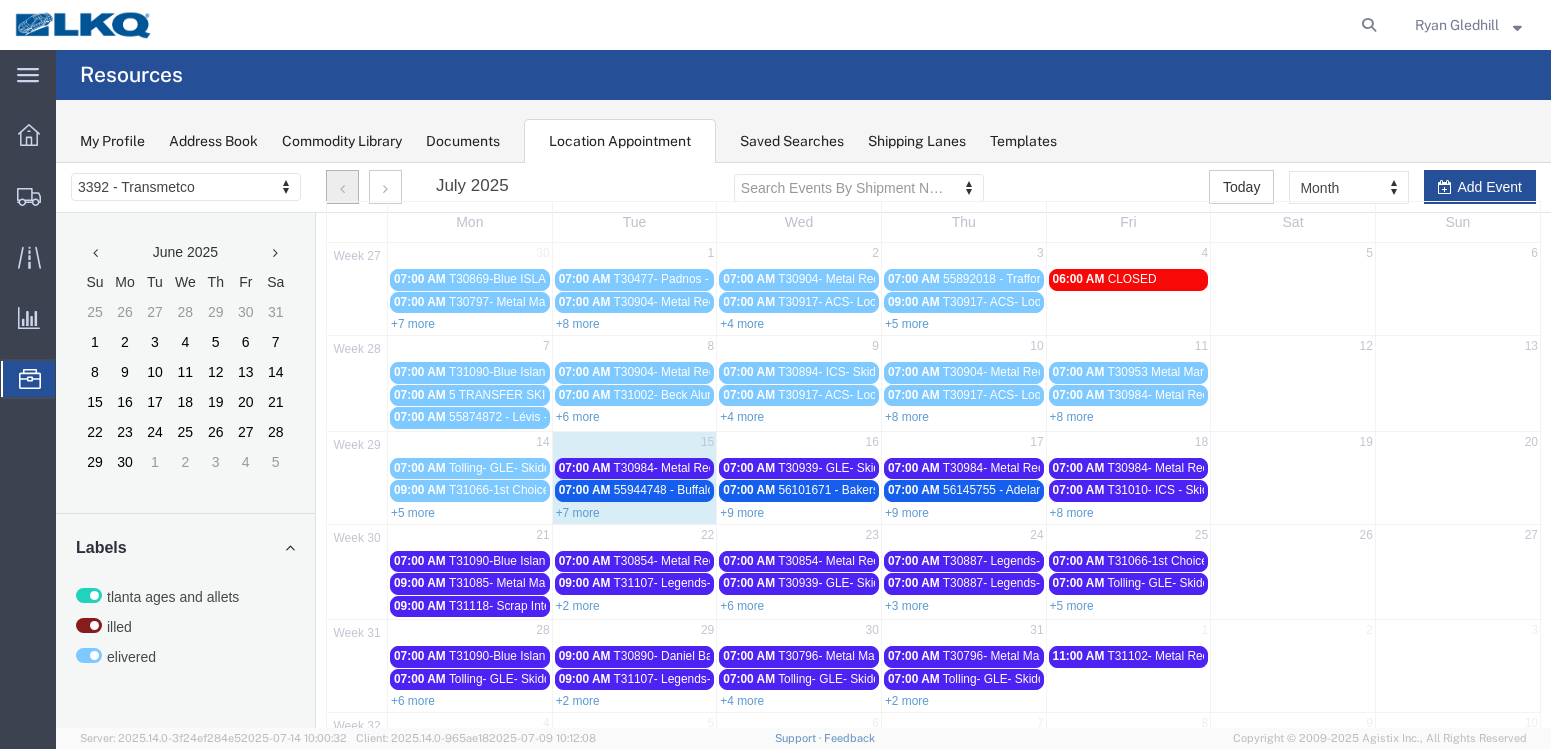 scroll, scrollTop: 120, scrollLeft: 0, axis: vertical 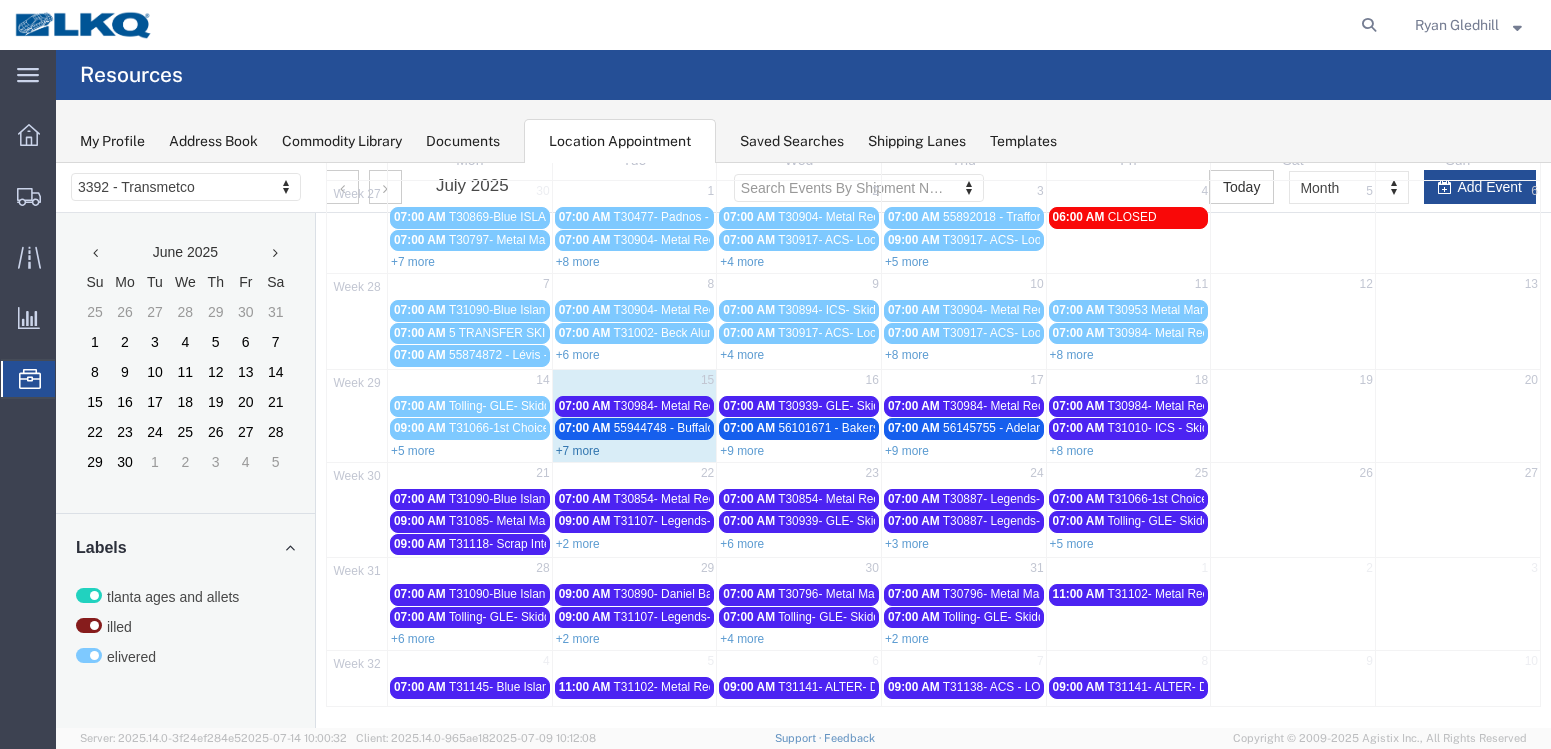click on "+7 more" at bounding box center (578, 451) 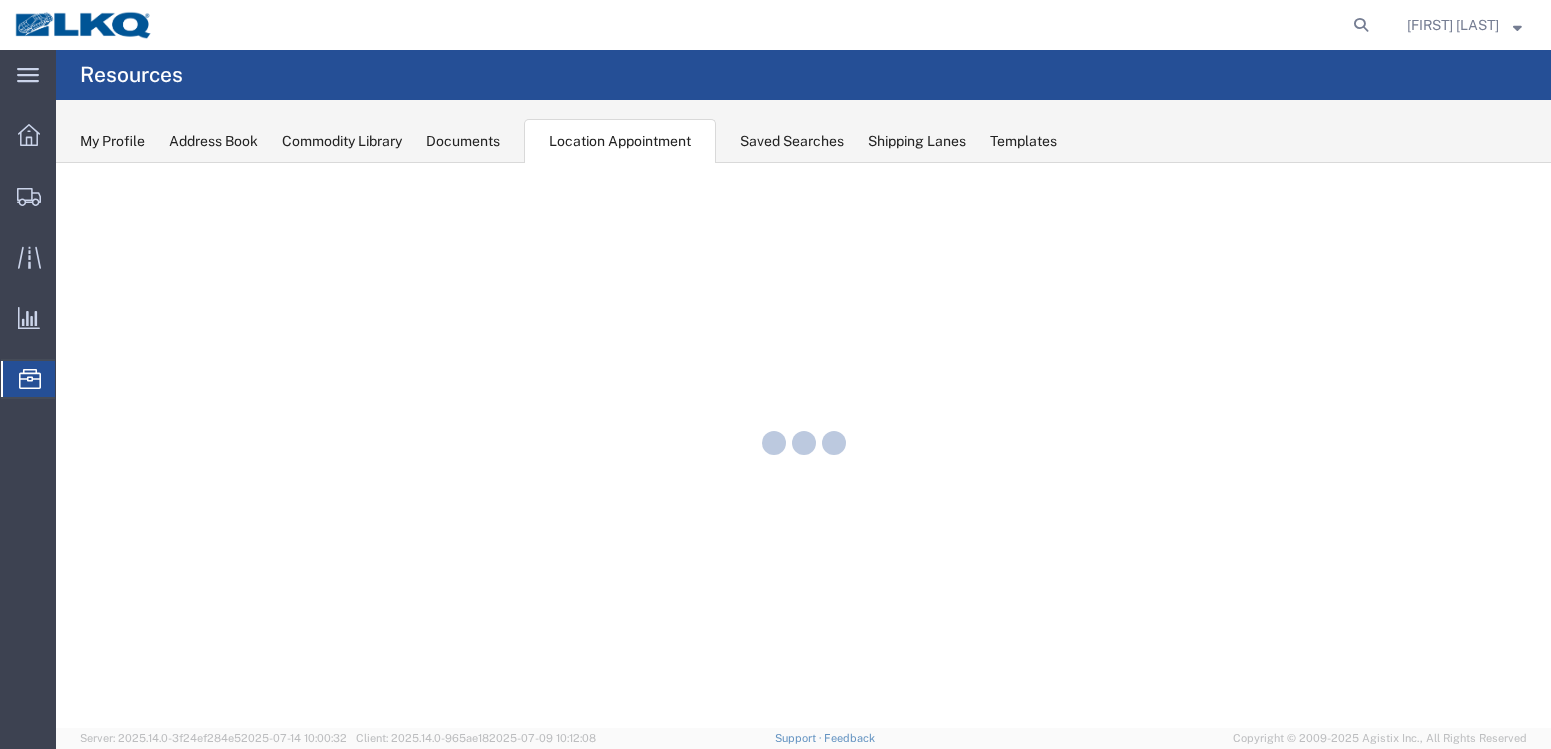 scroll, scrollTop: 0, scrollLeft: 0, axis: both 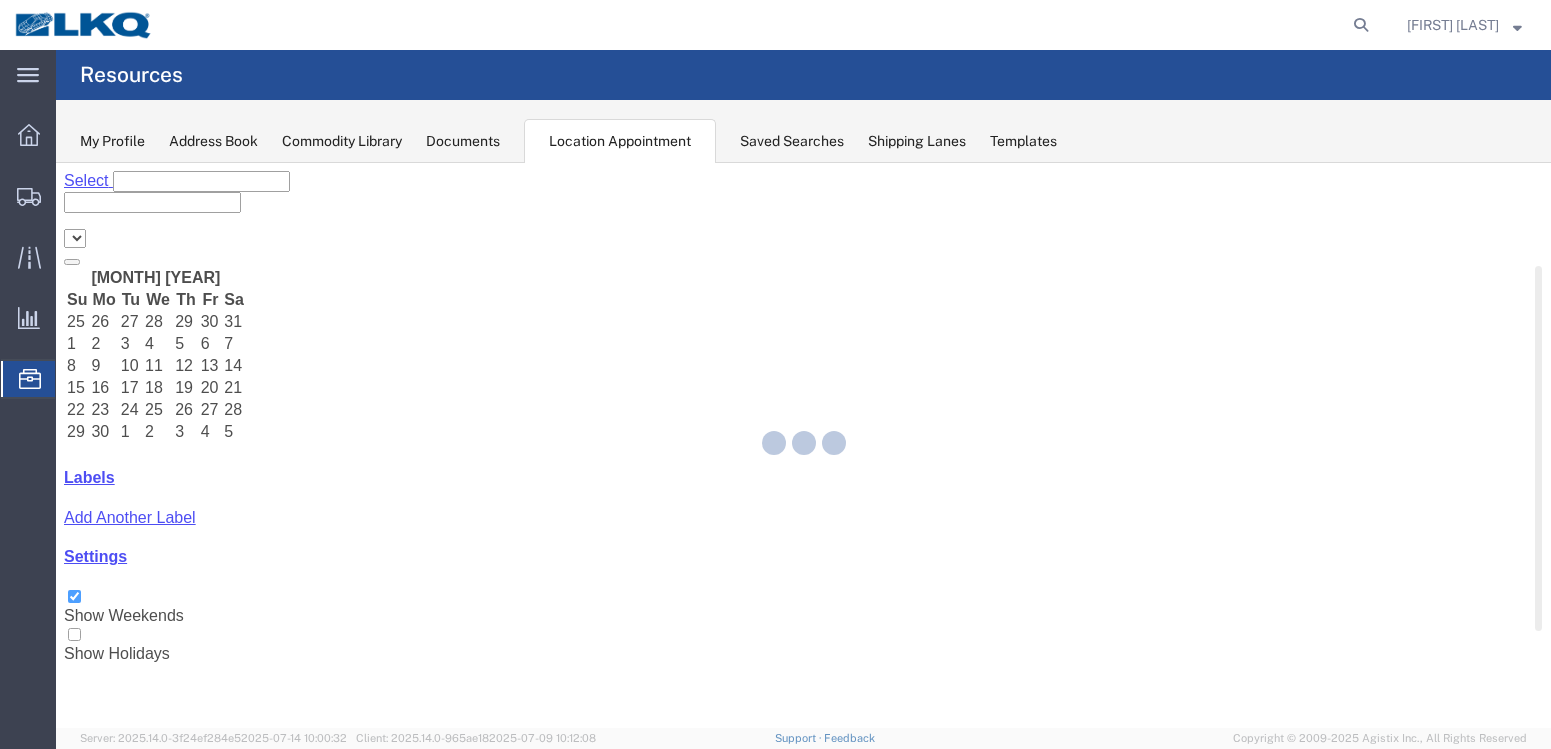 select on "28018" 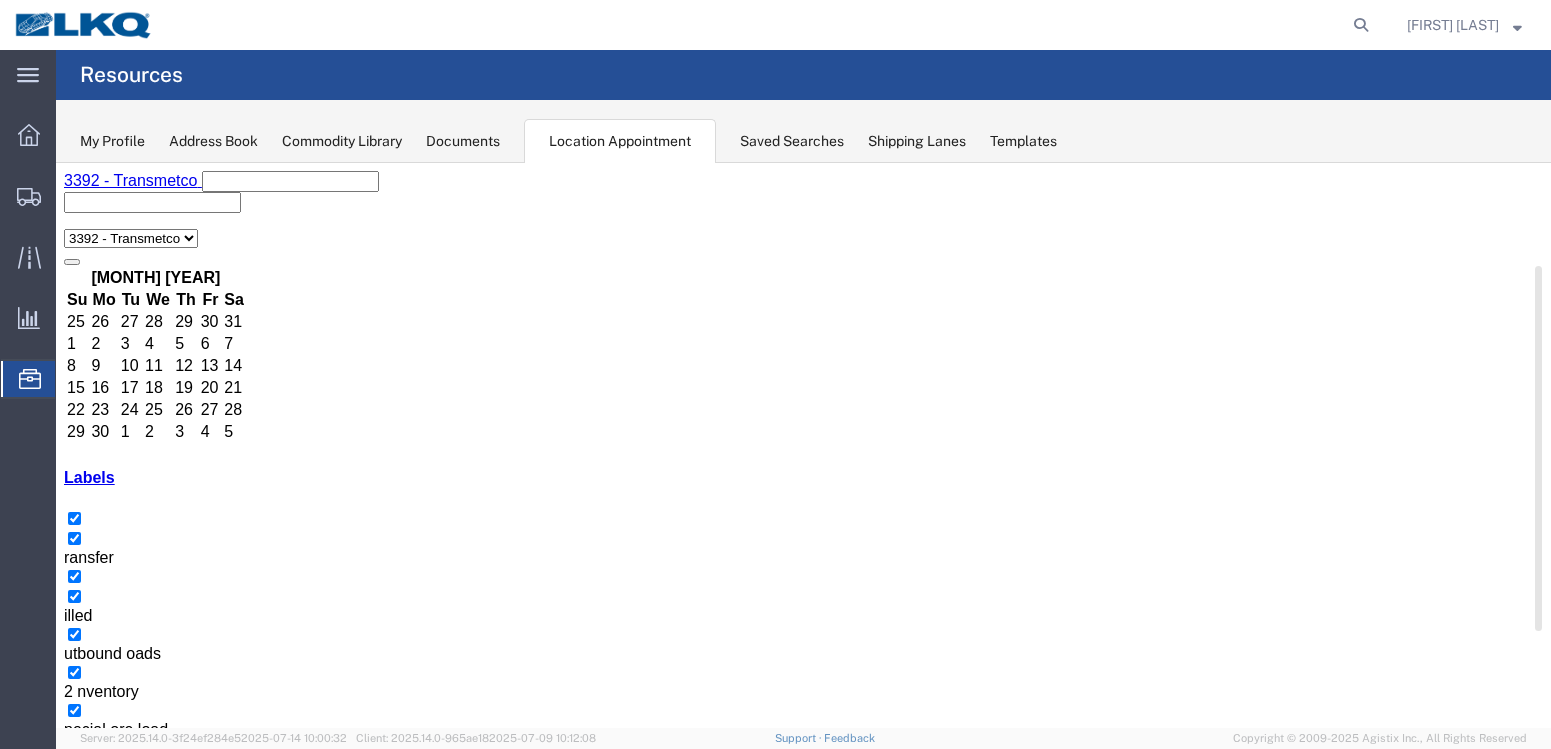 click on "+7 more" at bounding box center [674, 2335] 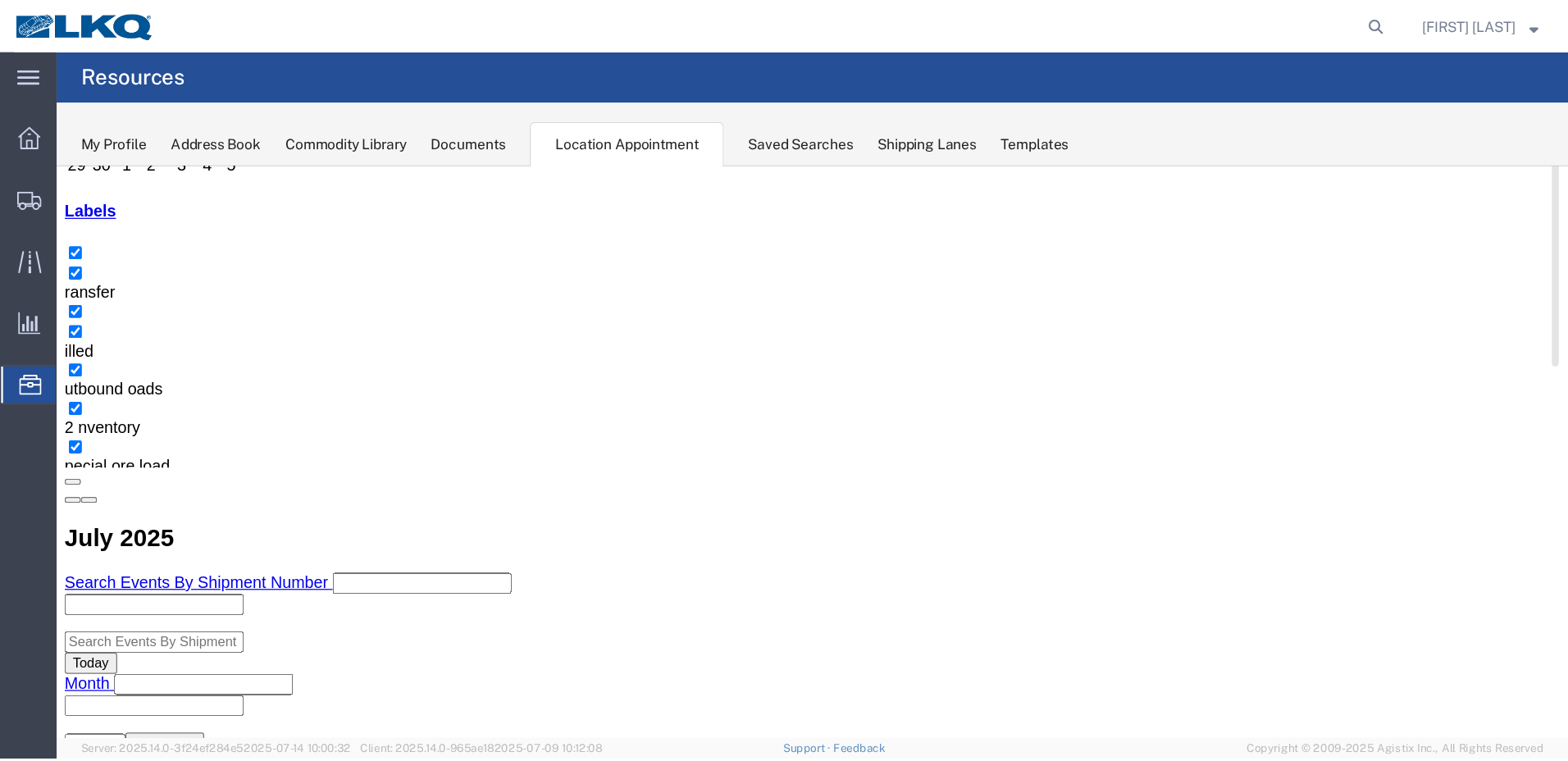 scroll, scrollTop: 183, scrollLeft: 0, axis: vertical 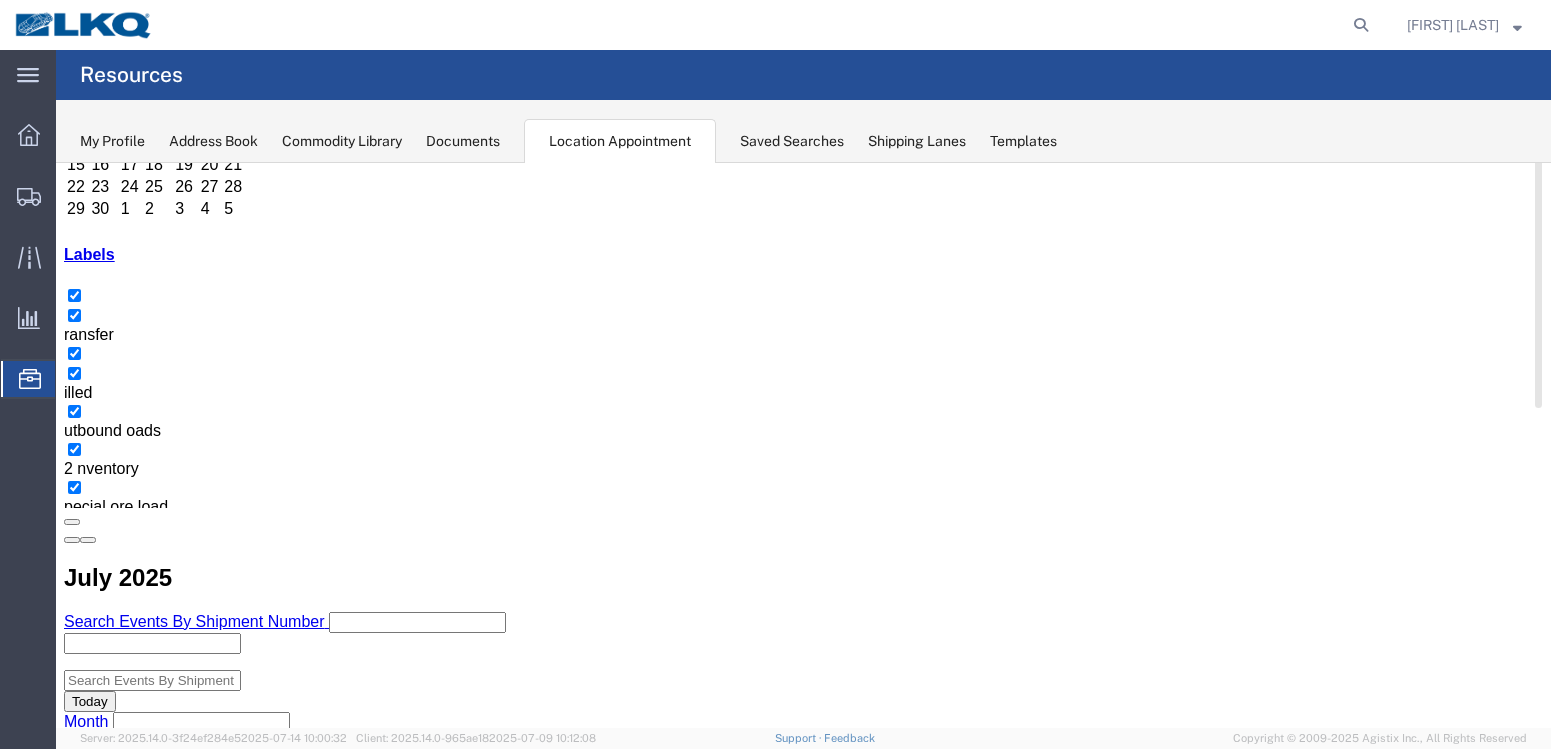 click on "T31032- Wheel Management - Skidded" at bounding box center (469, 2067) 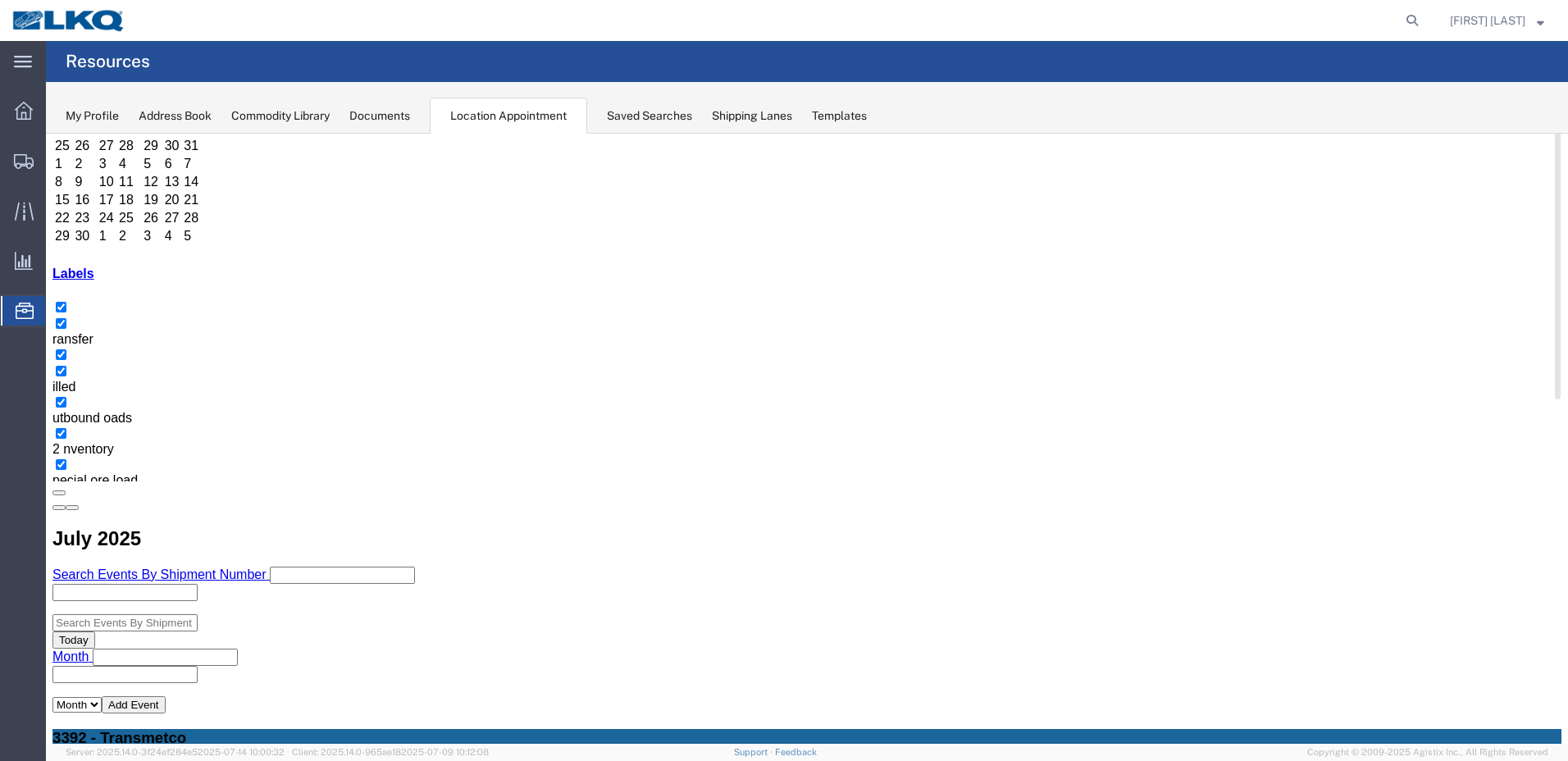 scroll, scrollTop: 0, scrollLeft: 0, axis: both 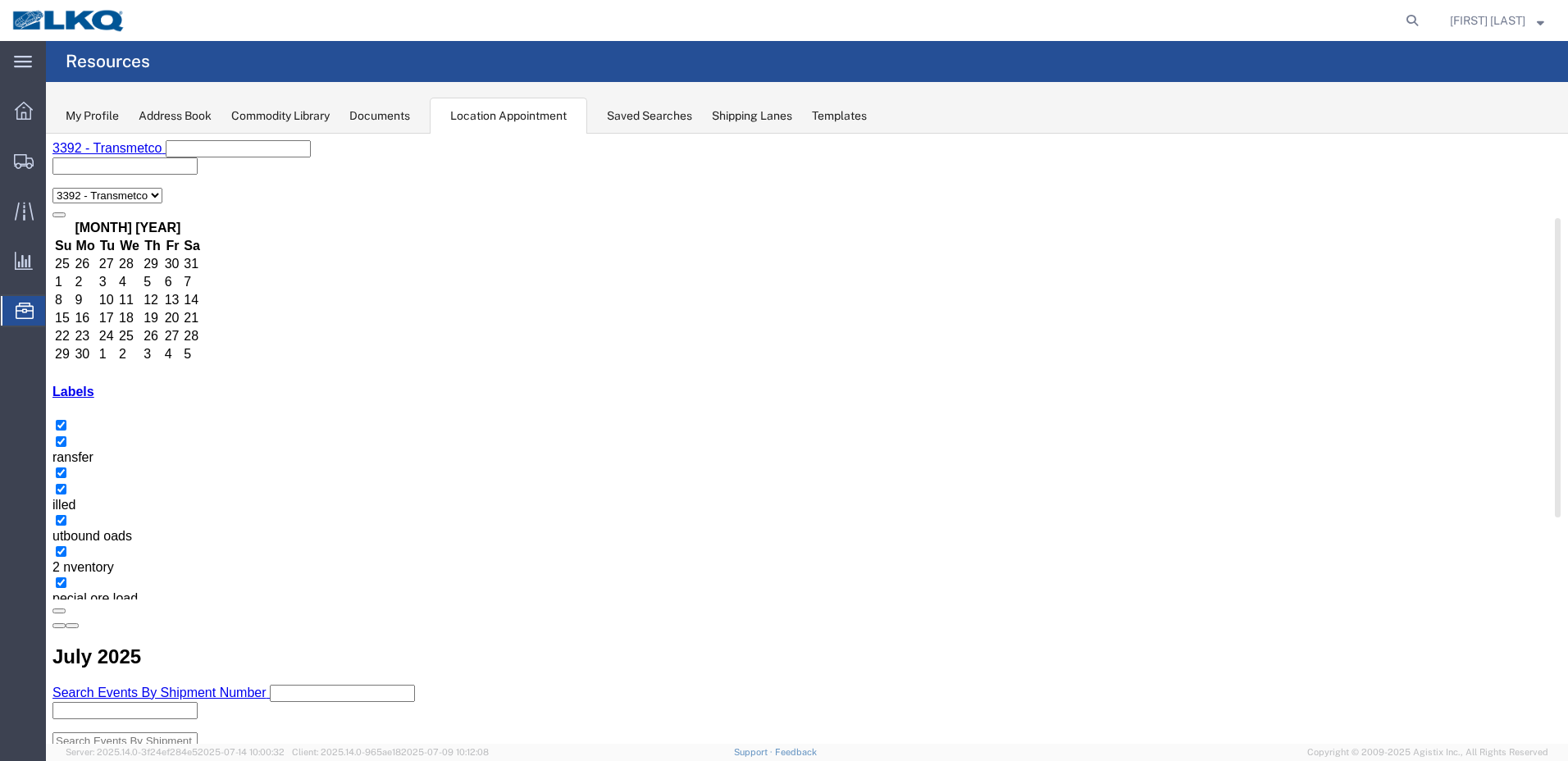 click on "07:00 AM   55944748 - Buffalo - T30980 - Palletized" at bounding box center (371, 1698) 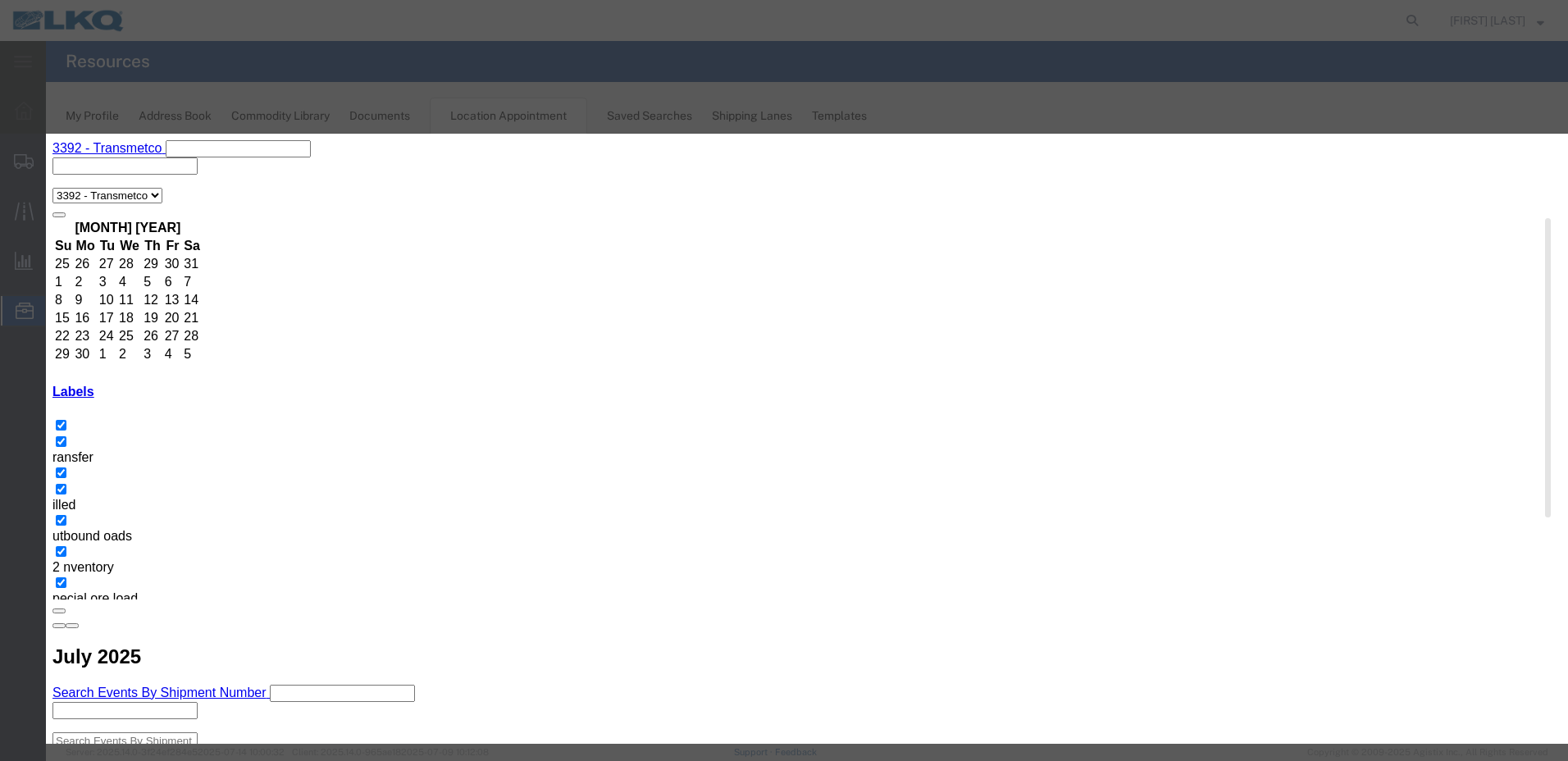 select 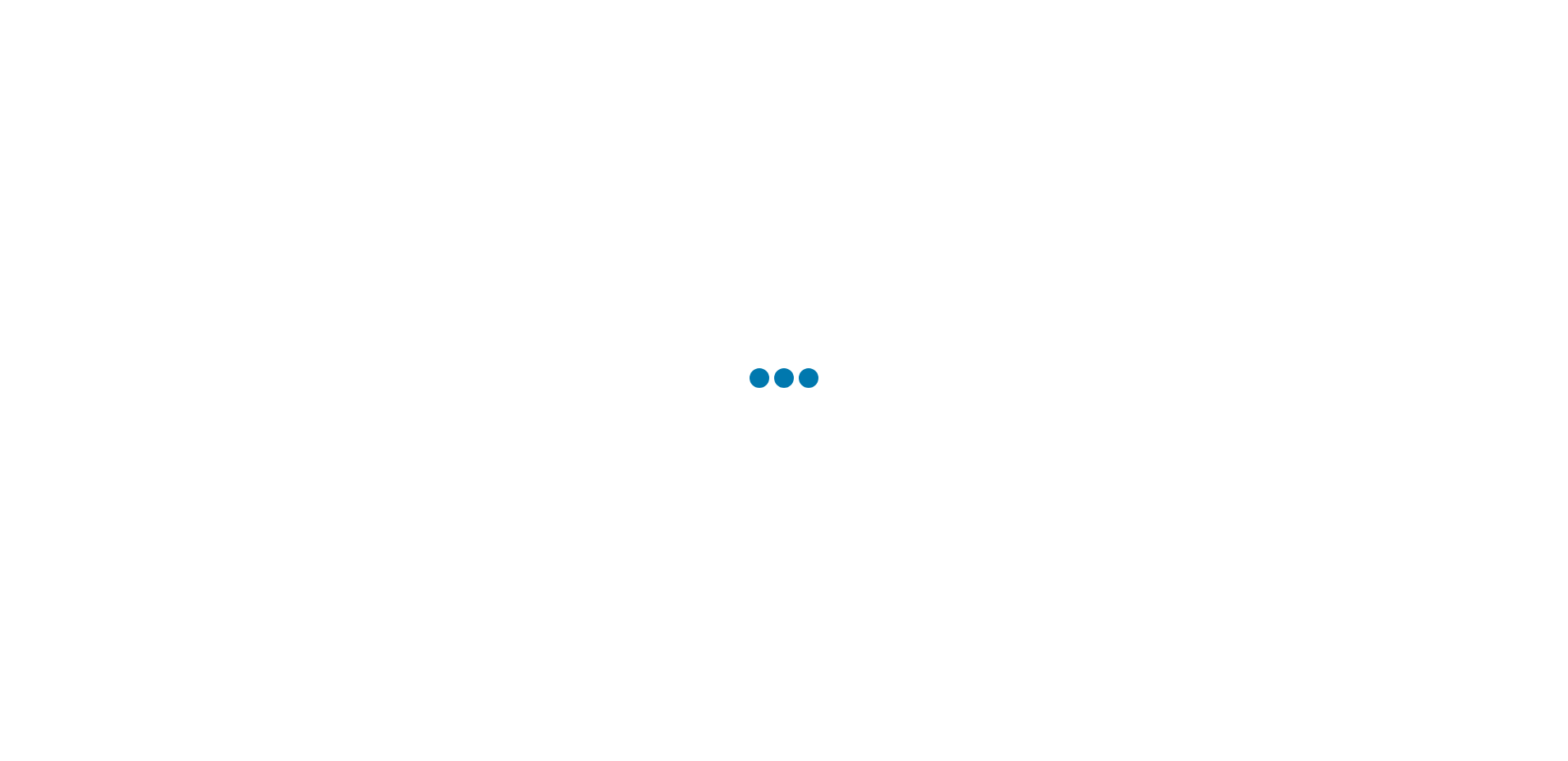 scroll, scrollTop: 0, scrollLeft: 0, axis: both 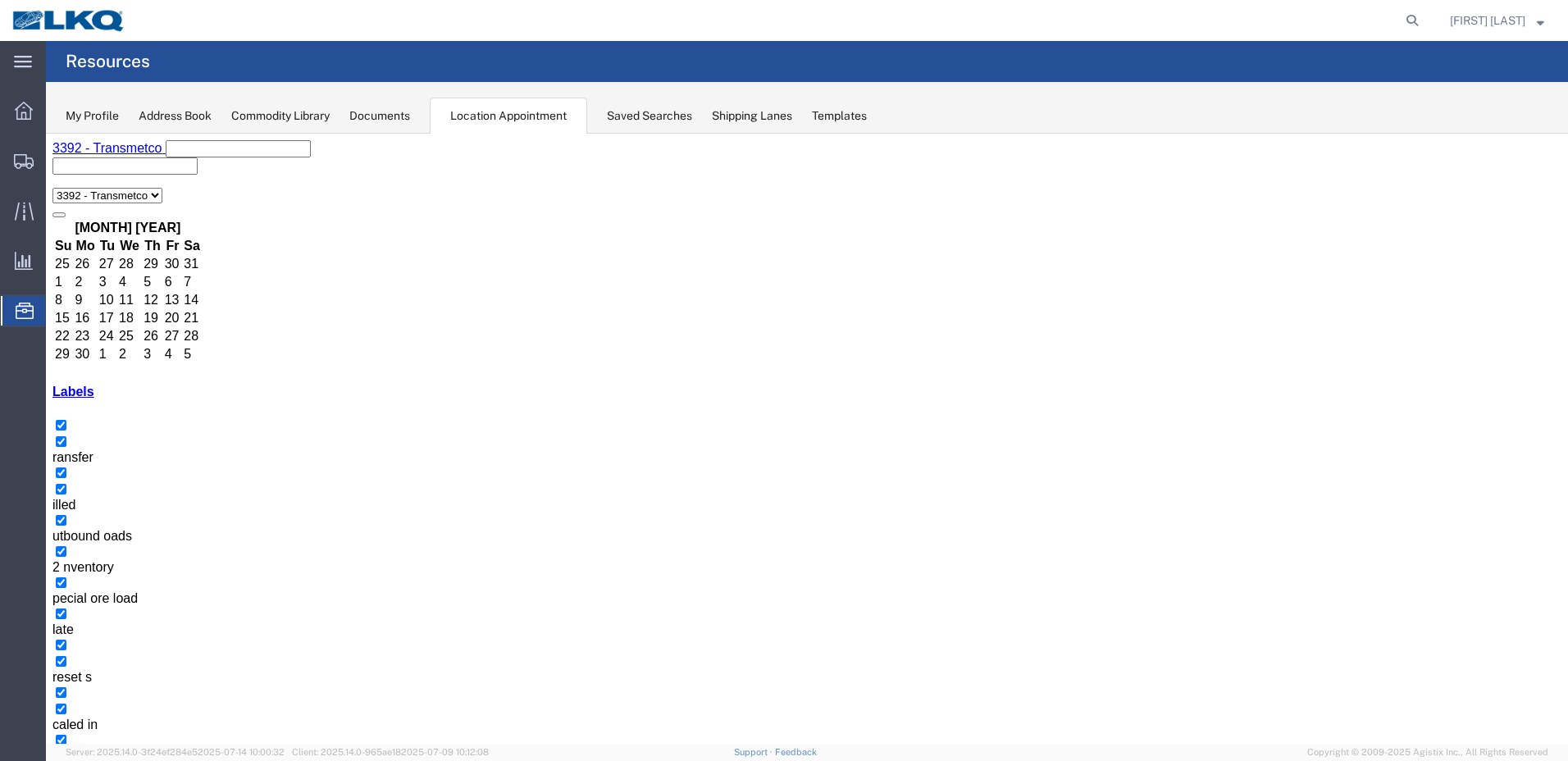 select on "28018" 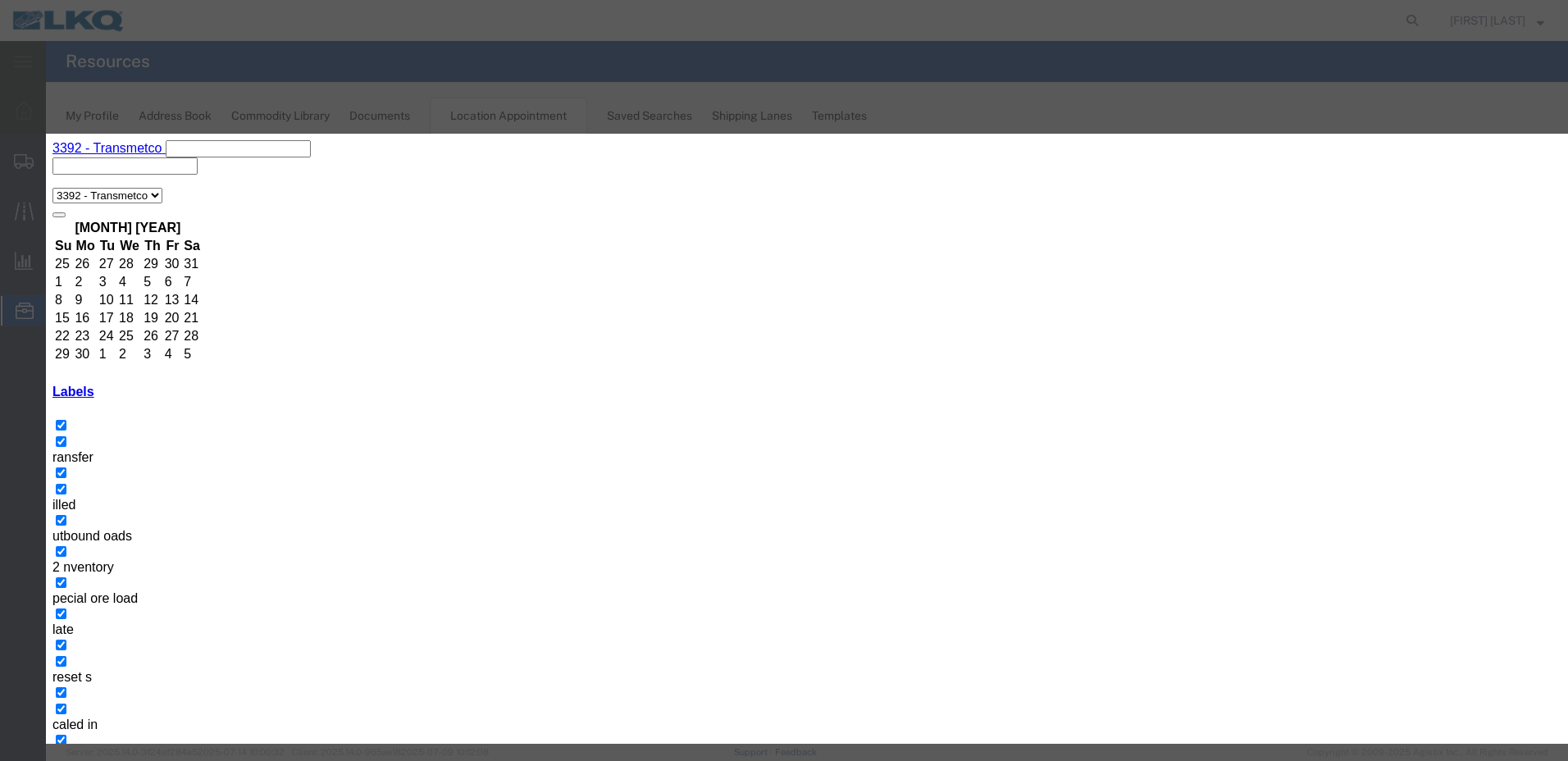 click at bounding box center (59, 1533) 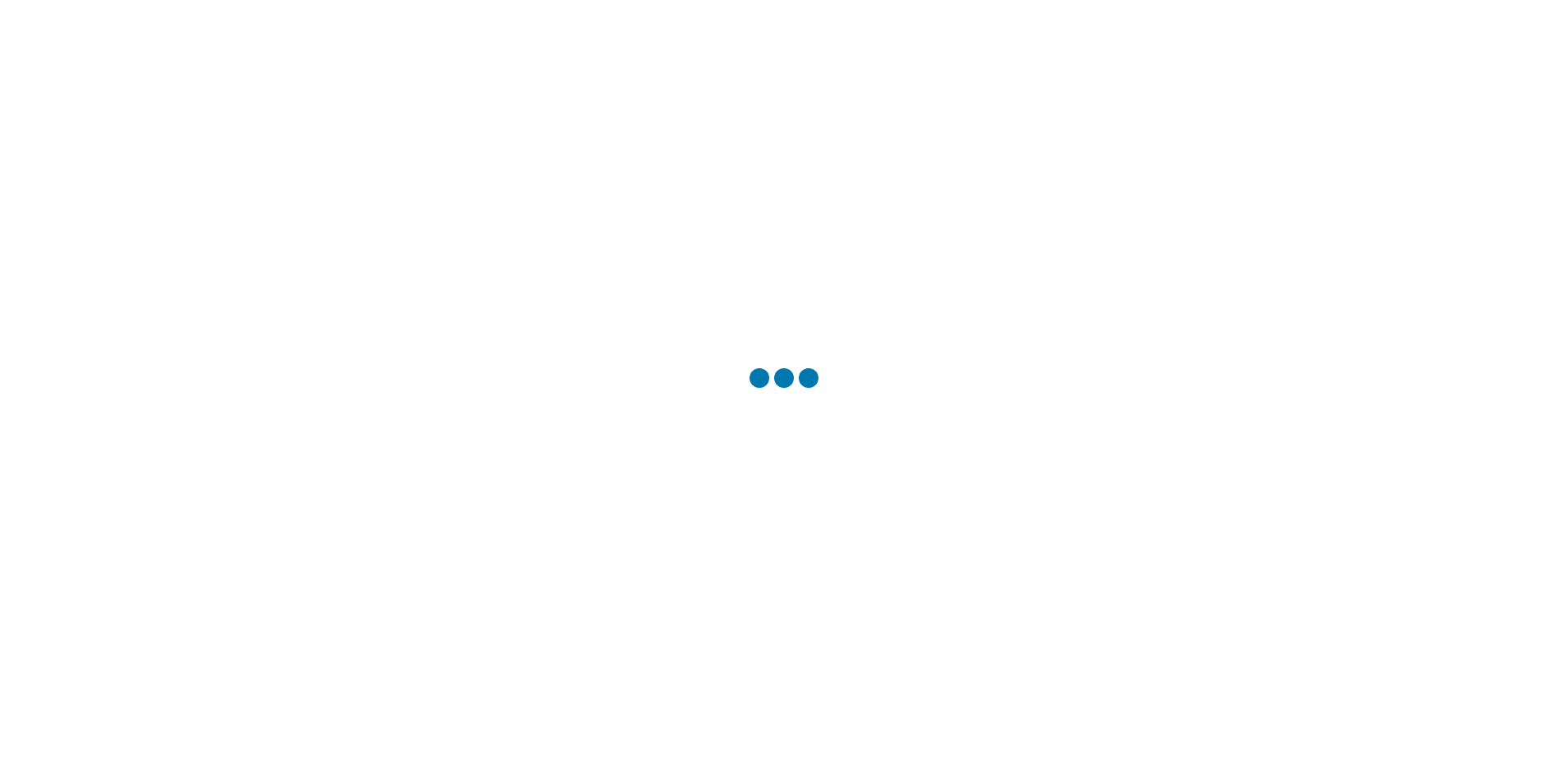 scroll, scrollTop: 0, scrollLeft: 0, axis: both 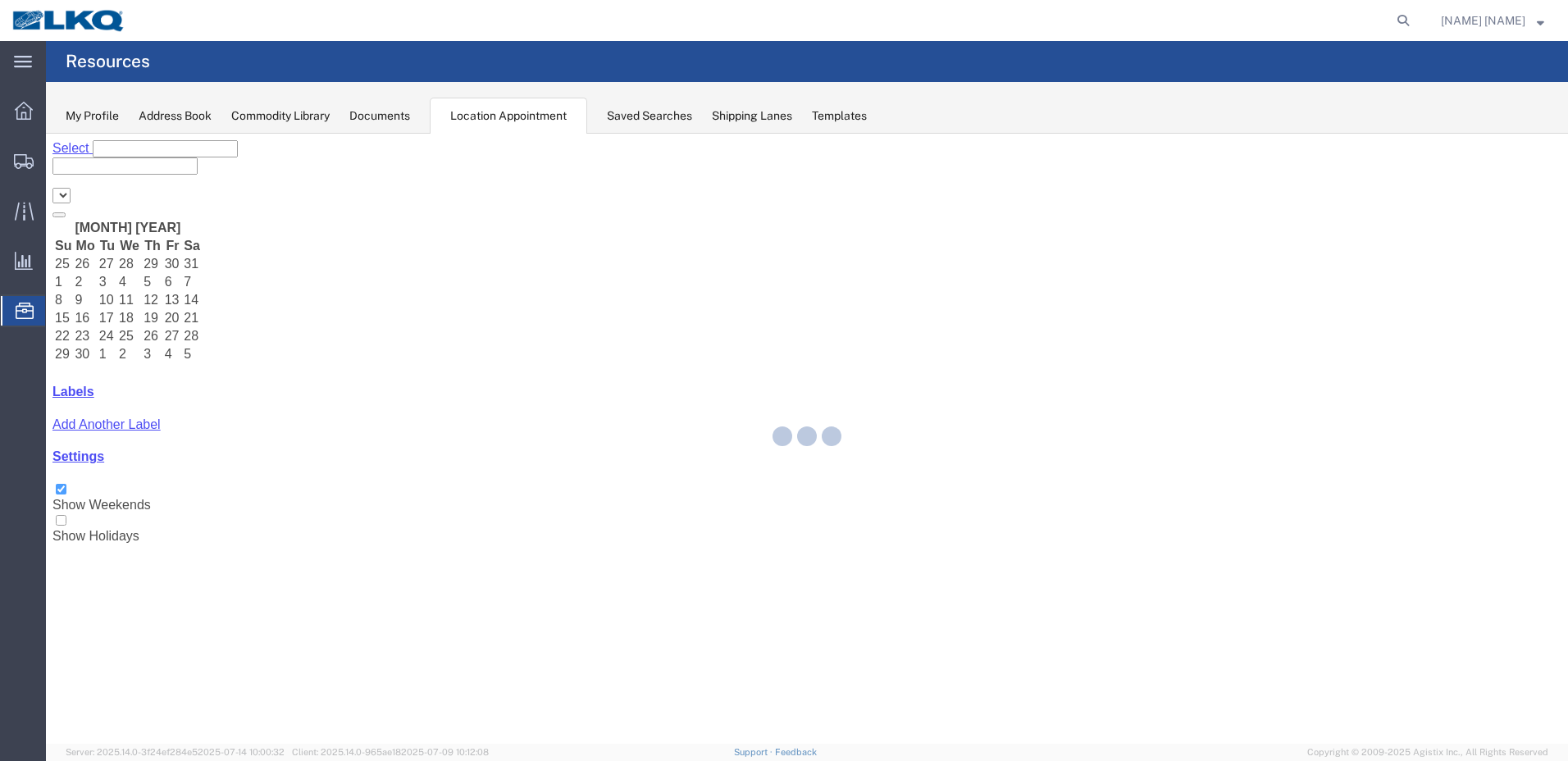 select on "28018" 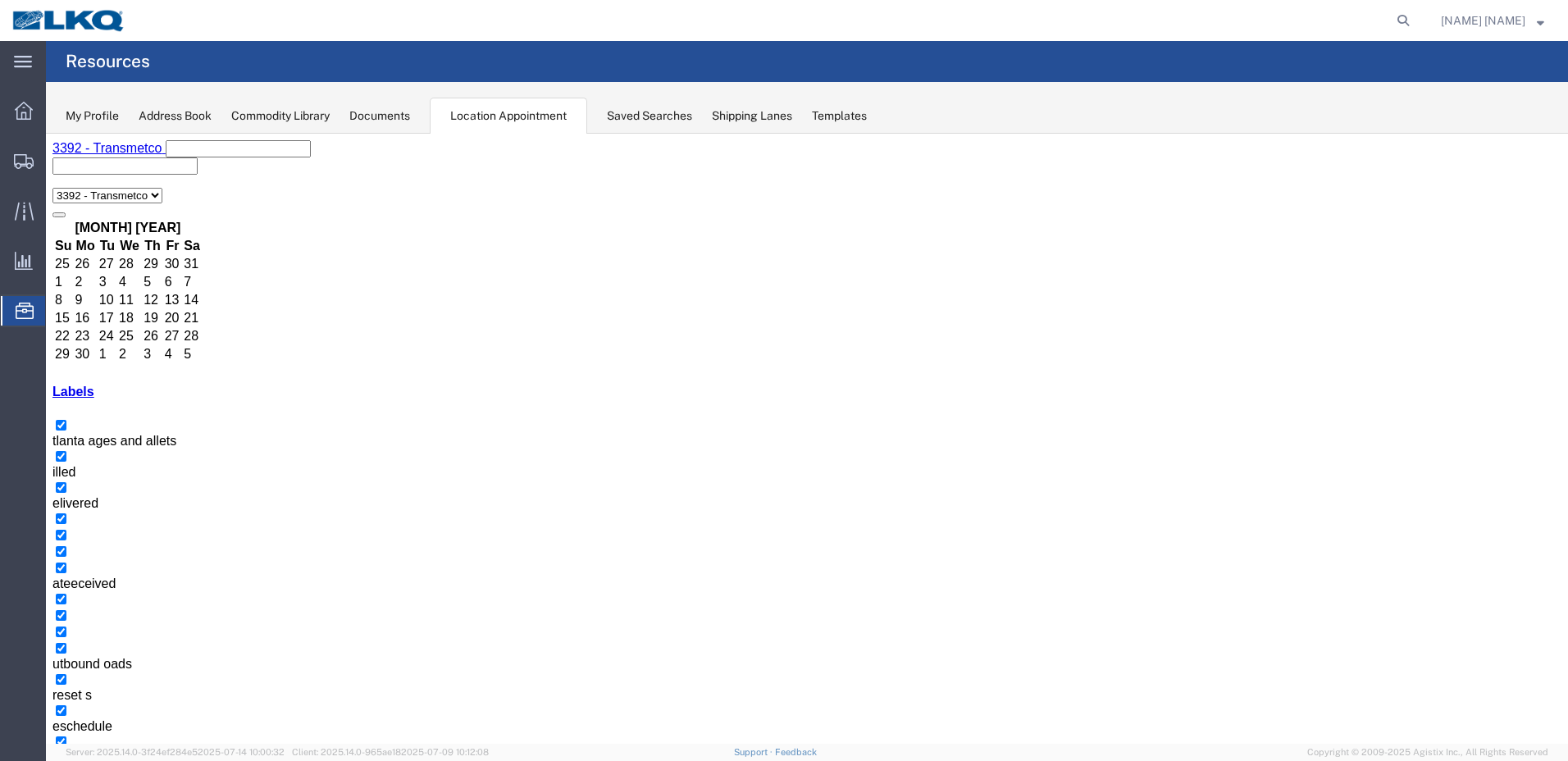 click on "+7 more" at bounding box center [684, 1877] 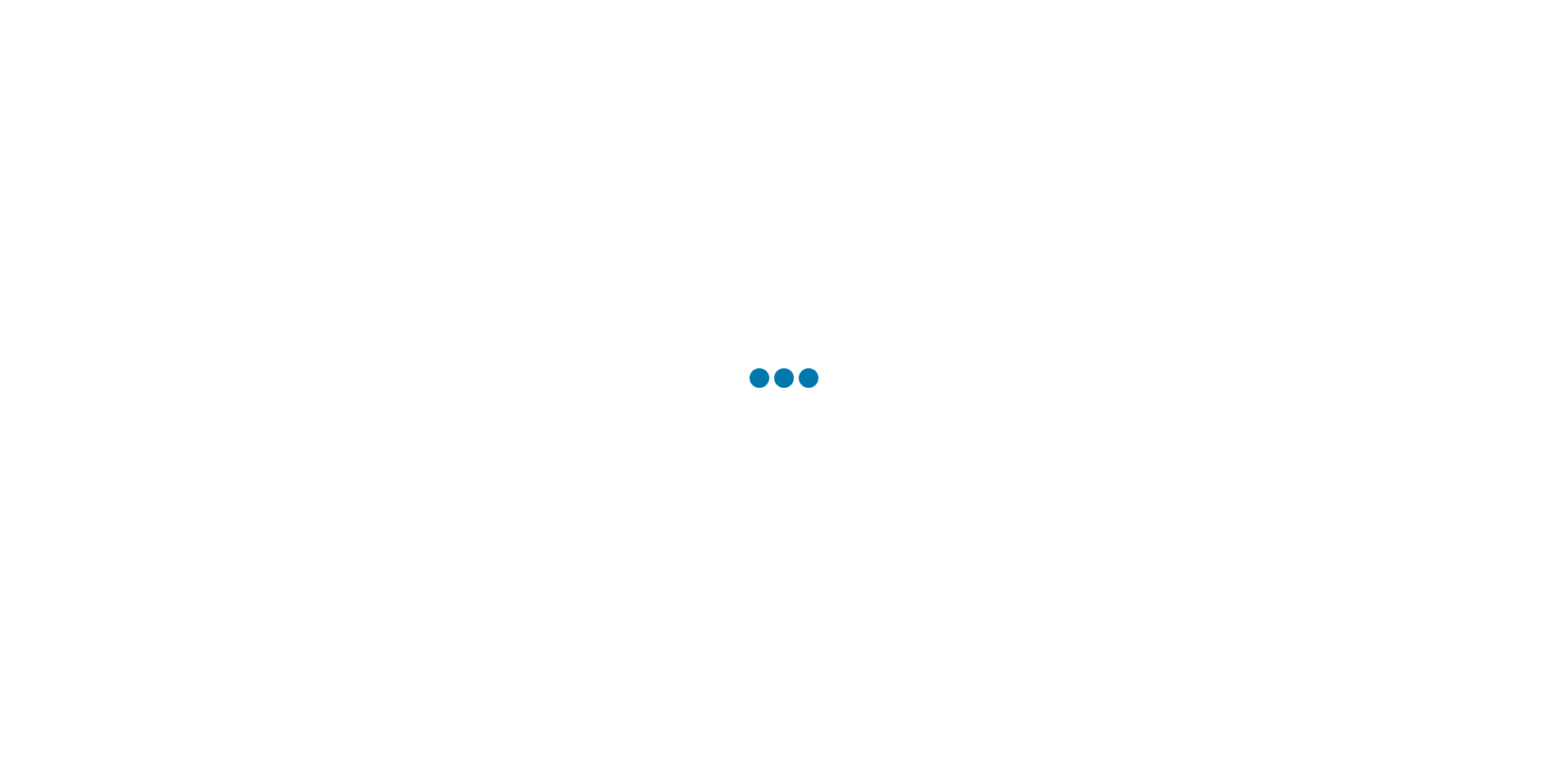 scroll, scrollTop: 0, scrollLeft: 0, axis: both 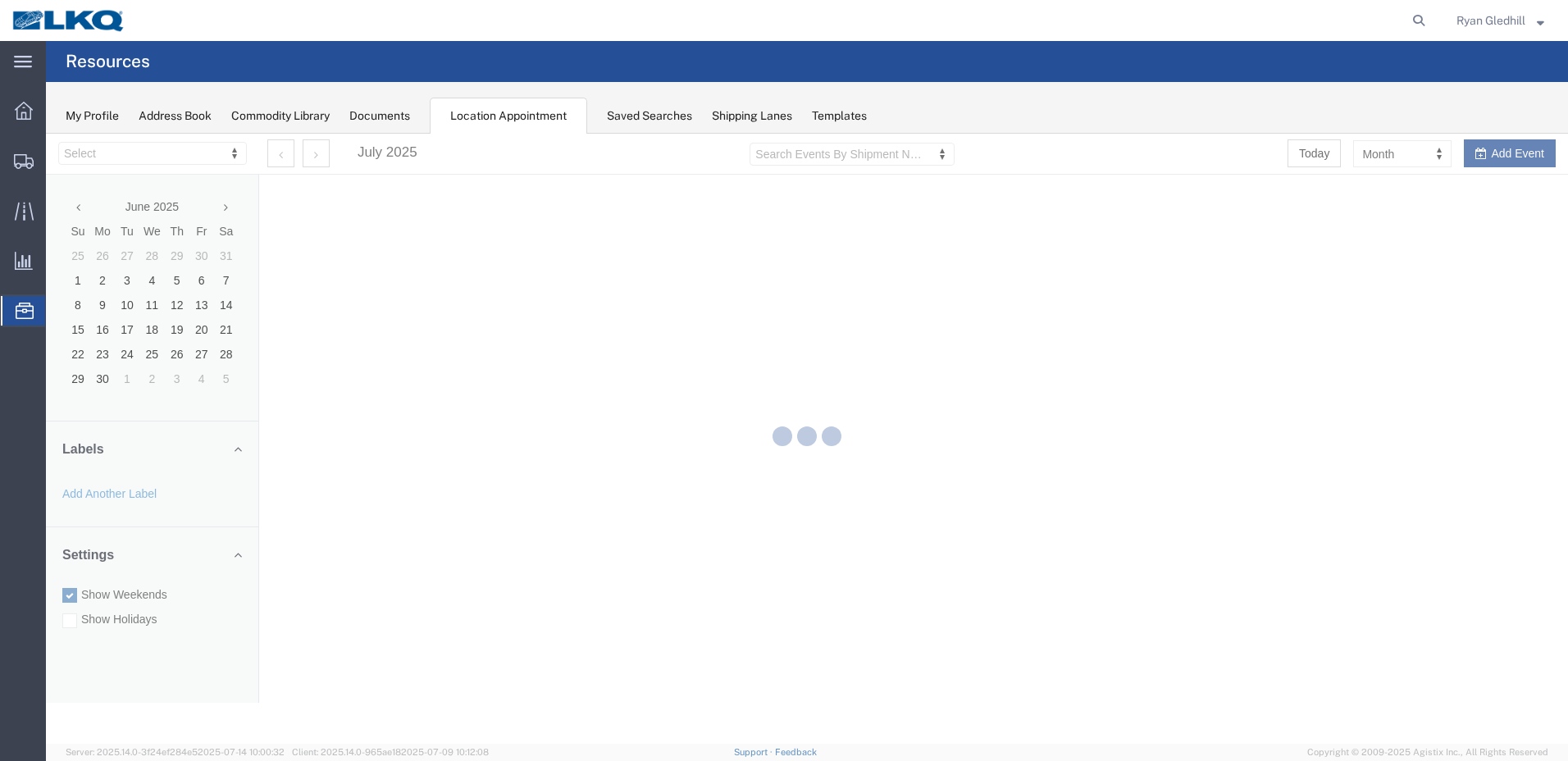 select on "28018" 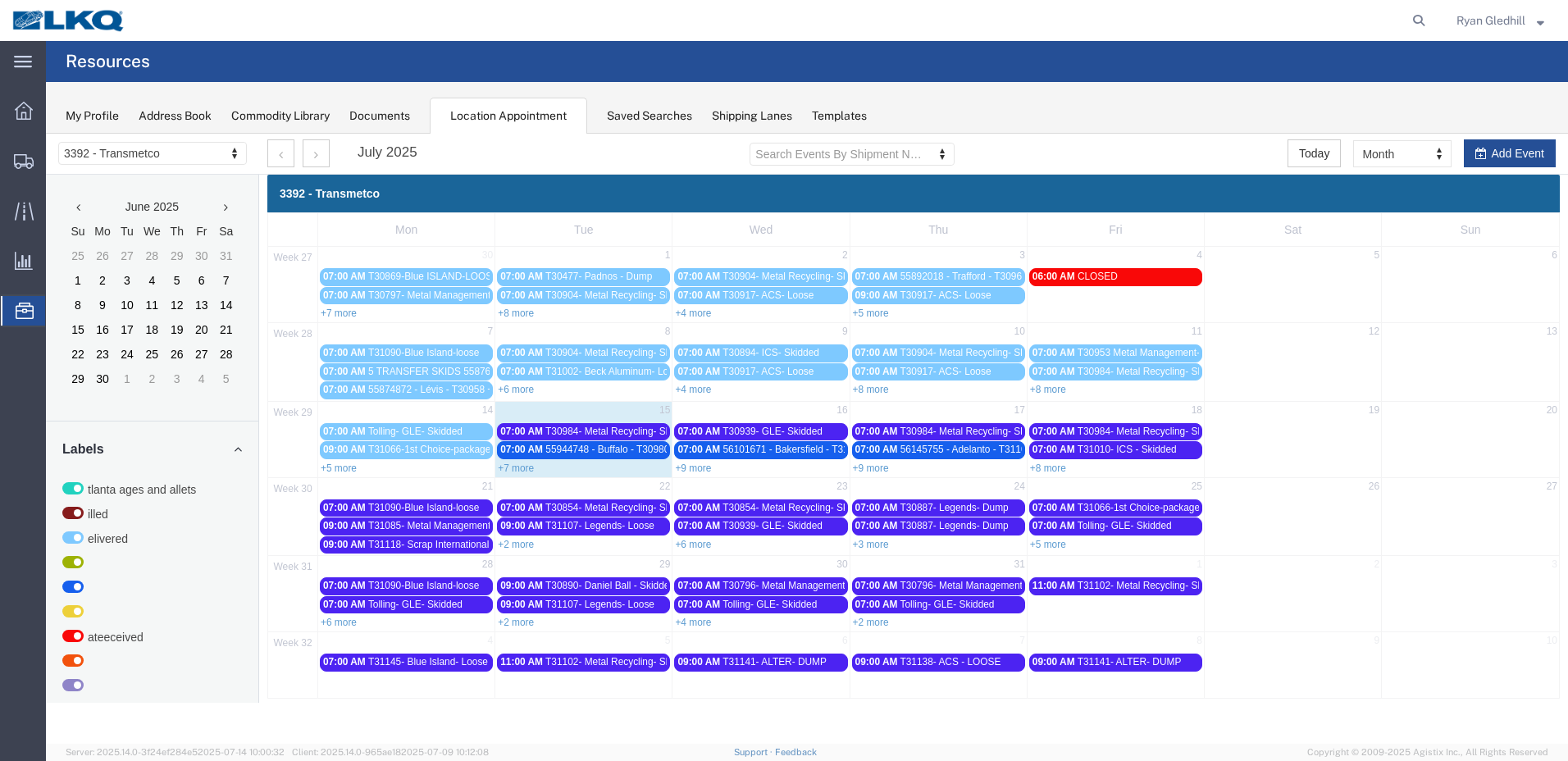 click on "+7 more" at bounding box center (516, 468) 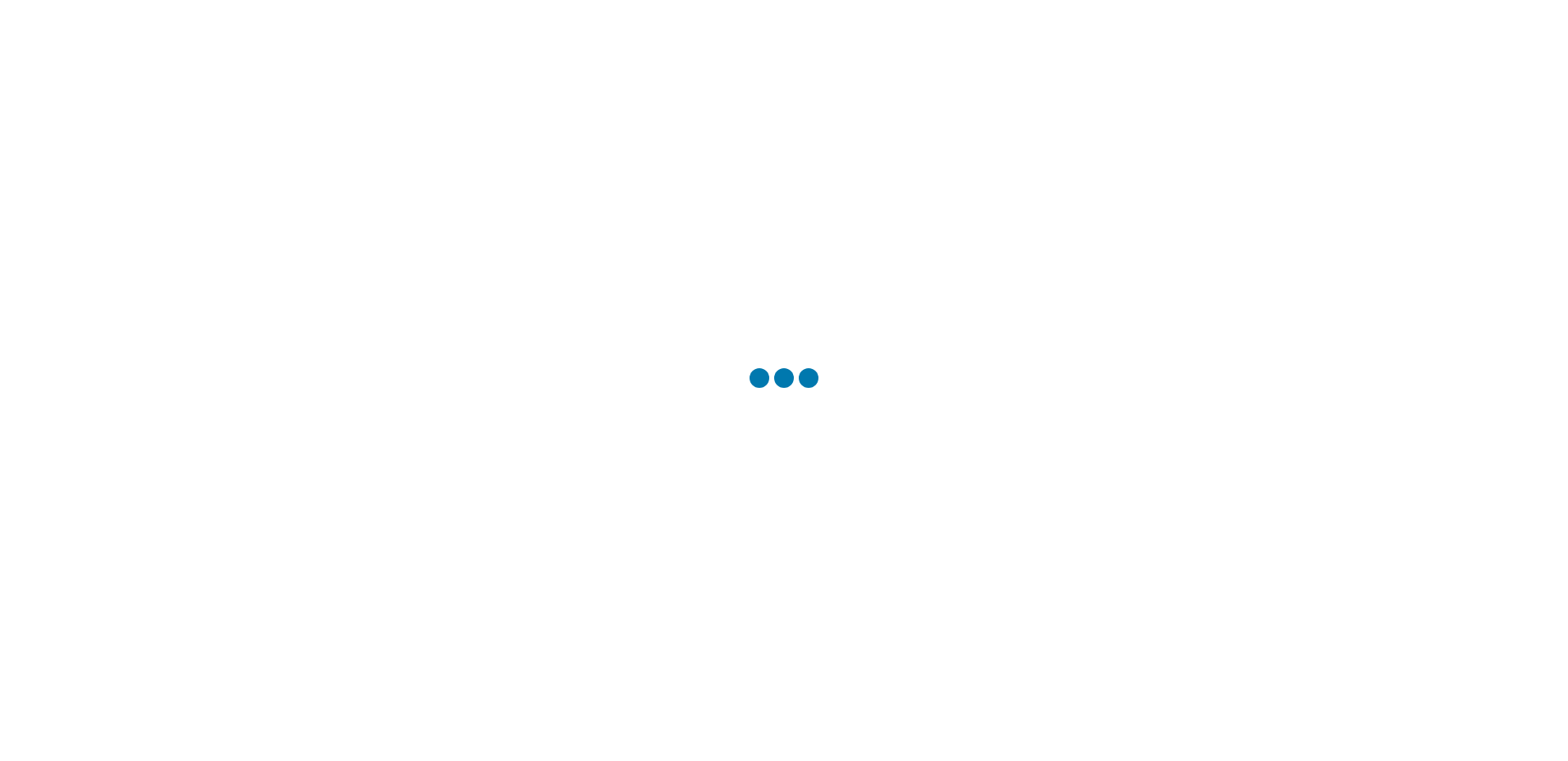 scroll, scrollTop: 0, scrollLeft: 0, axis: both 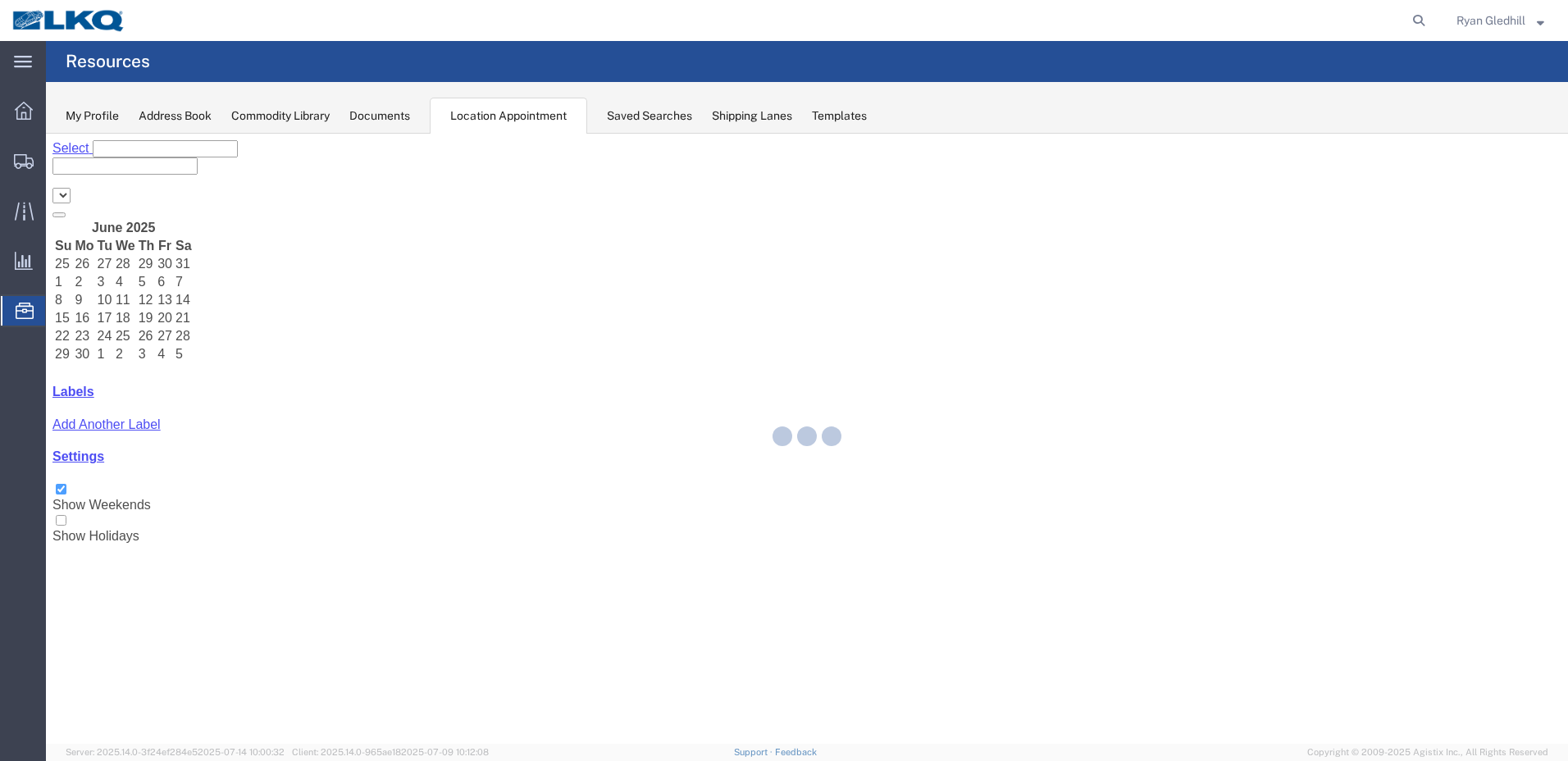 select on "28018" 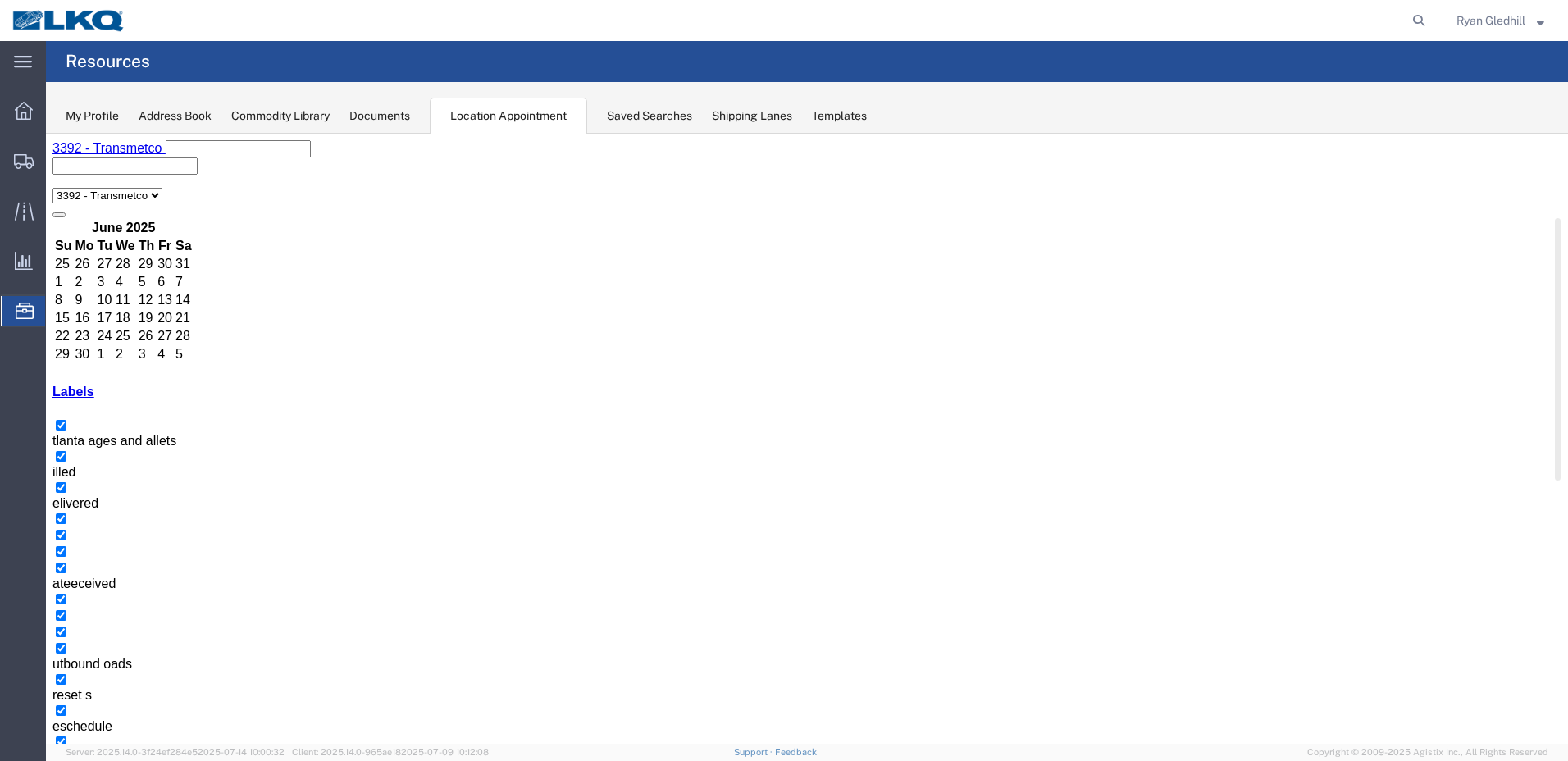click on "+7 more" at bounding box center (704, 1899) 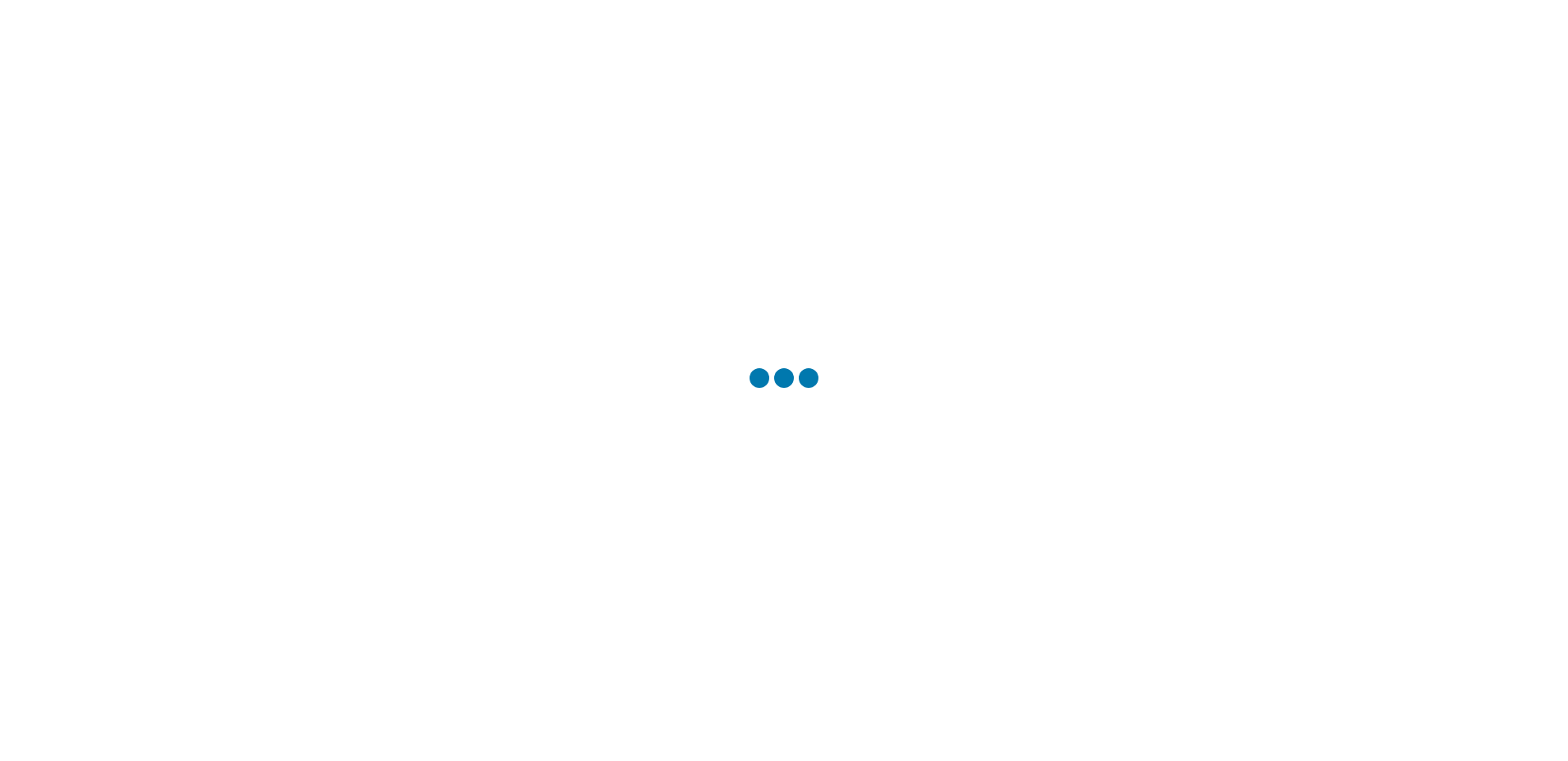 scroll, scrollTop: 0, scrollLeft: 0, axis: both 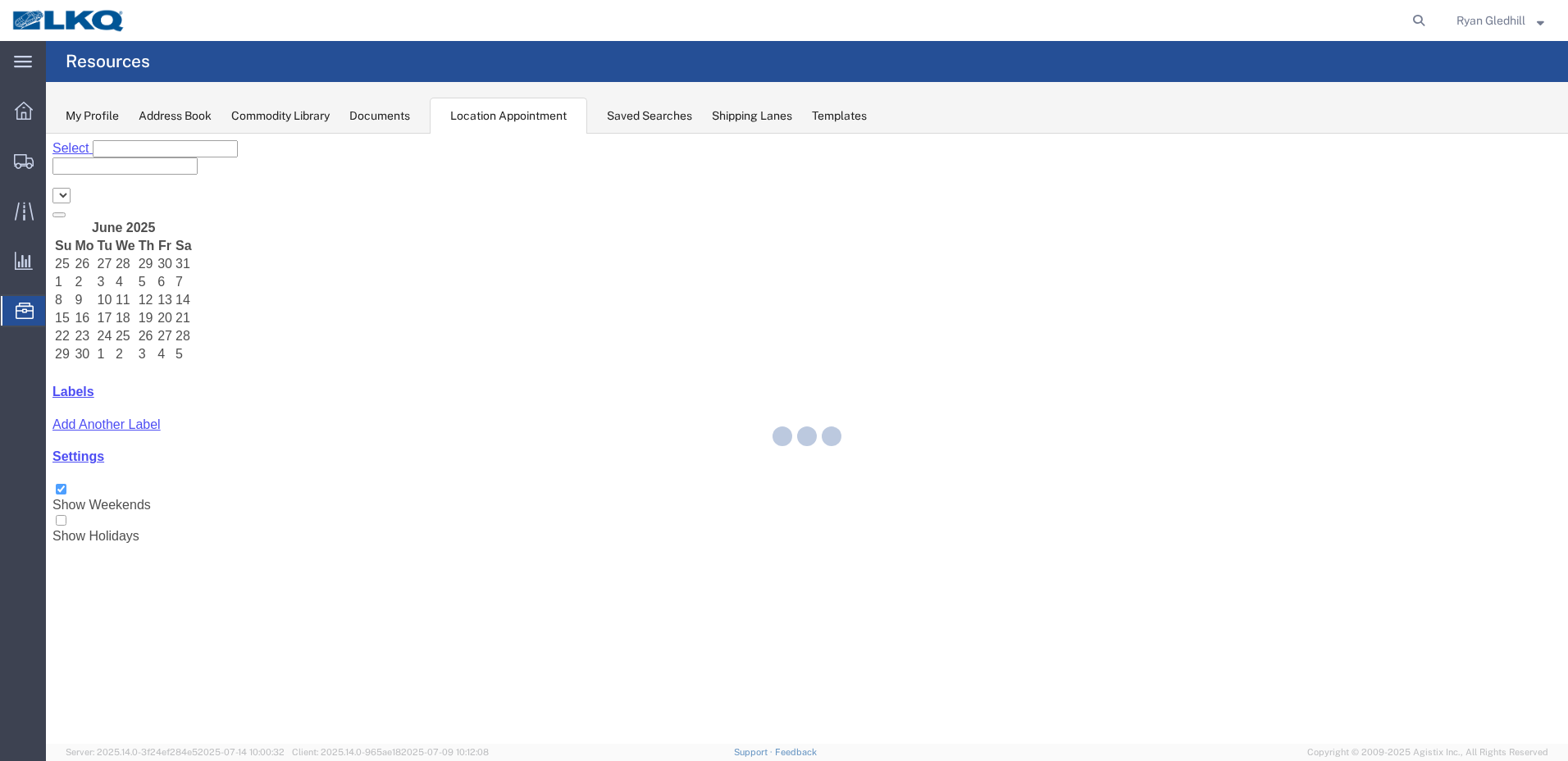 select on "28018" 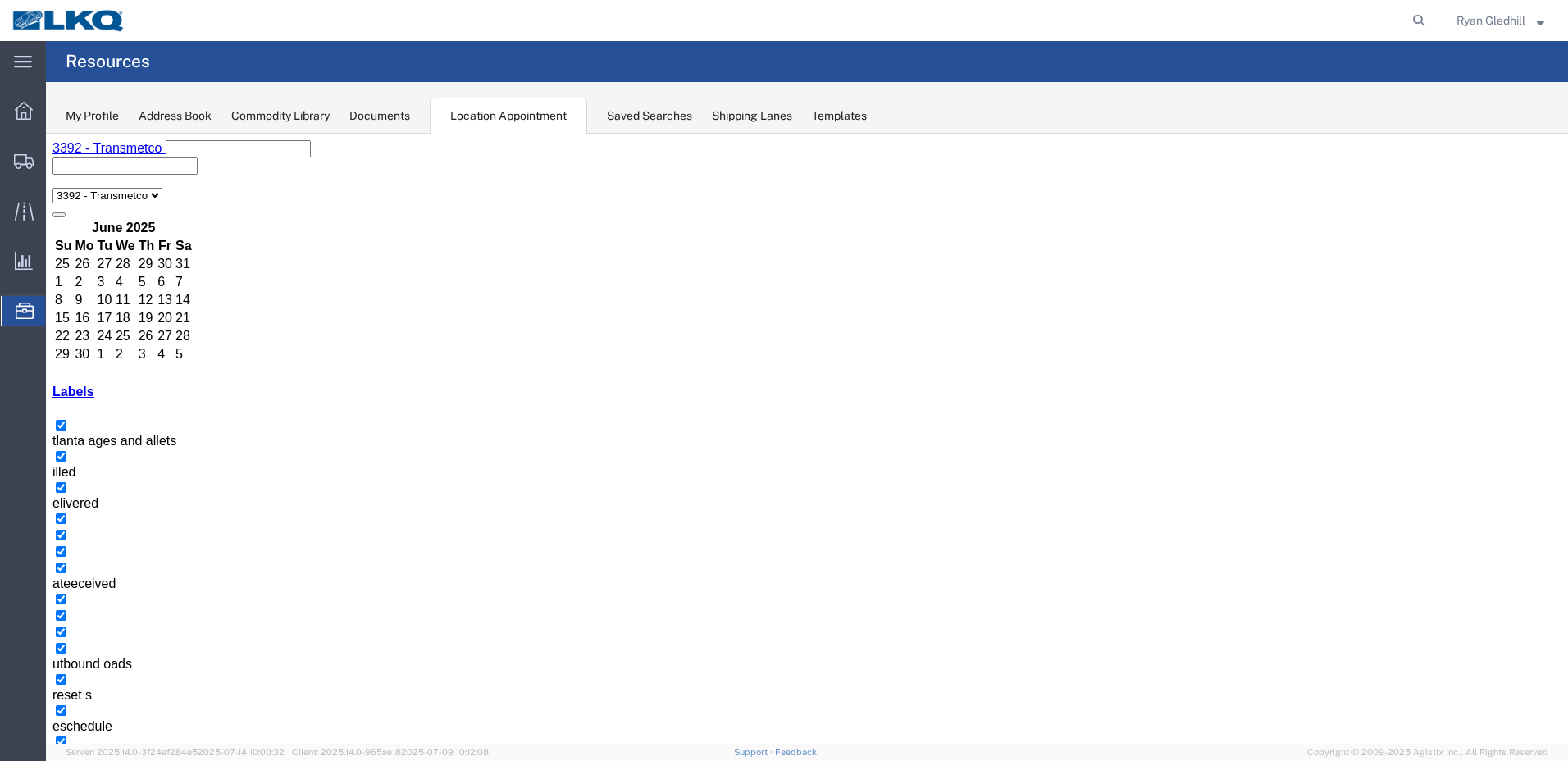 click on "+7 more" at bounding box center (704, 1899) 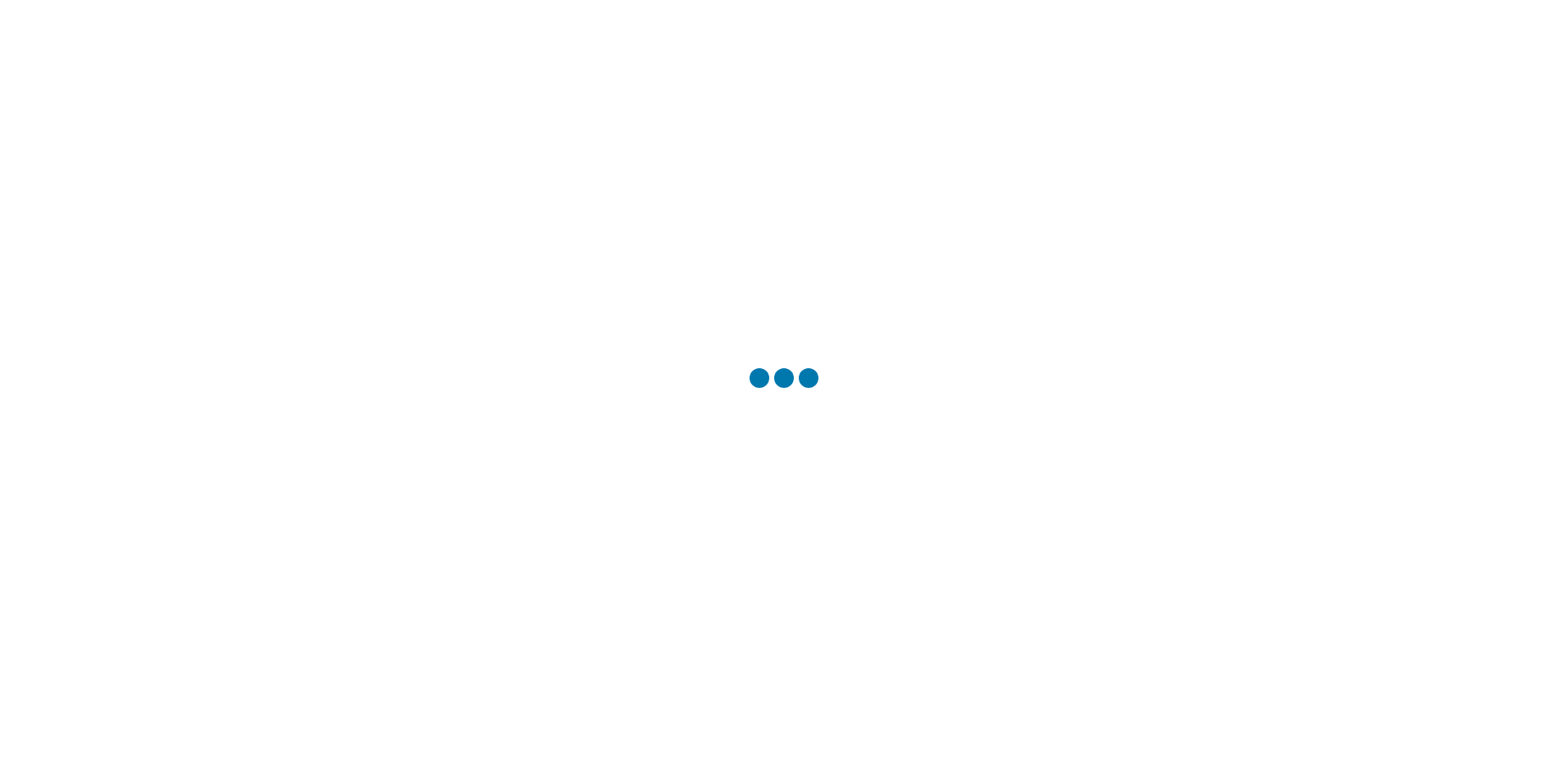 scroll, scrollTop: 0, scrollLeft: 0, axis: both 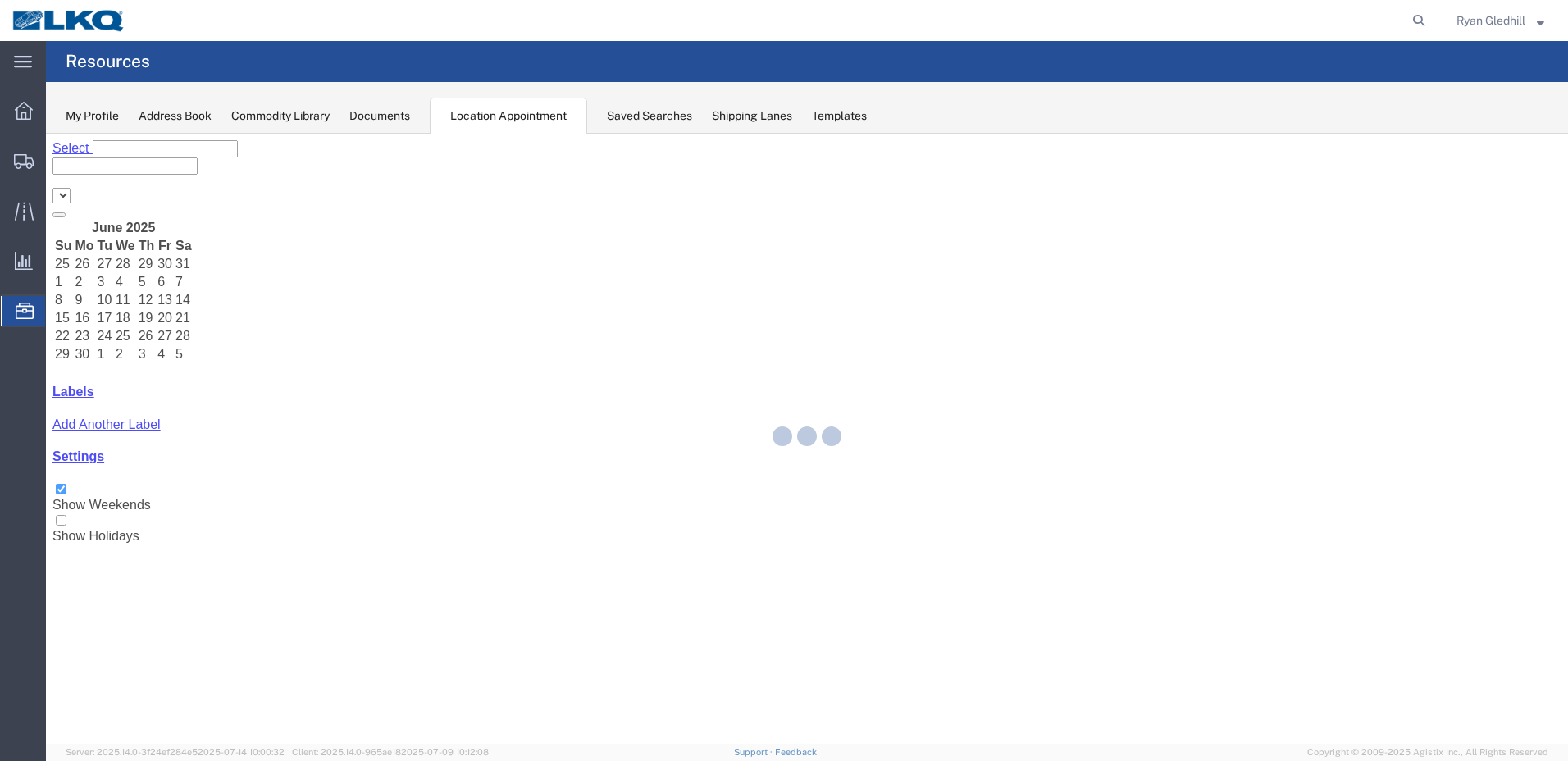 select on "28018" 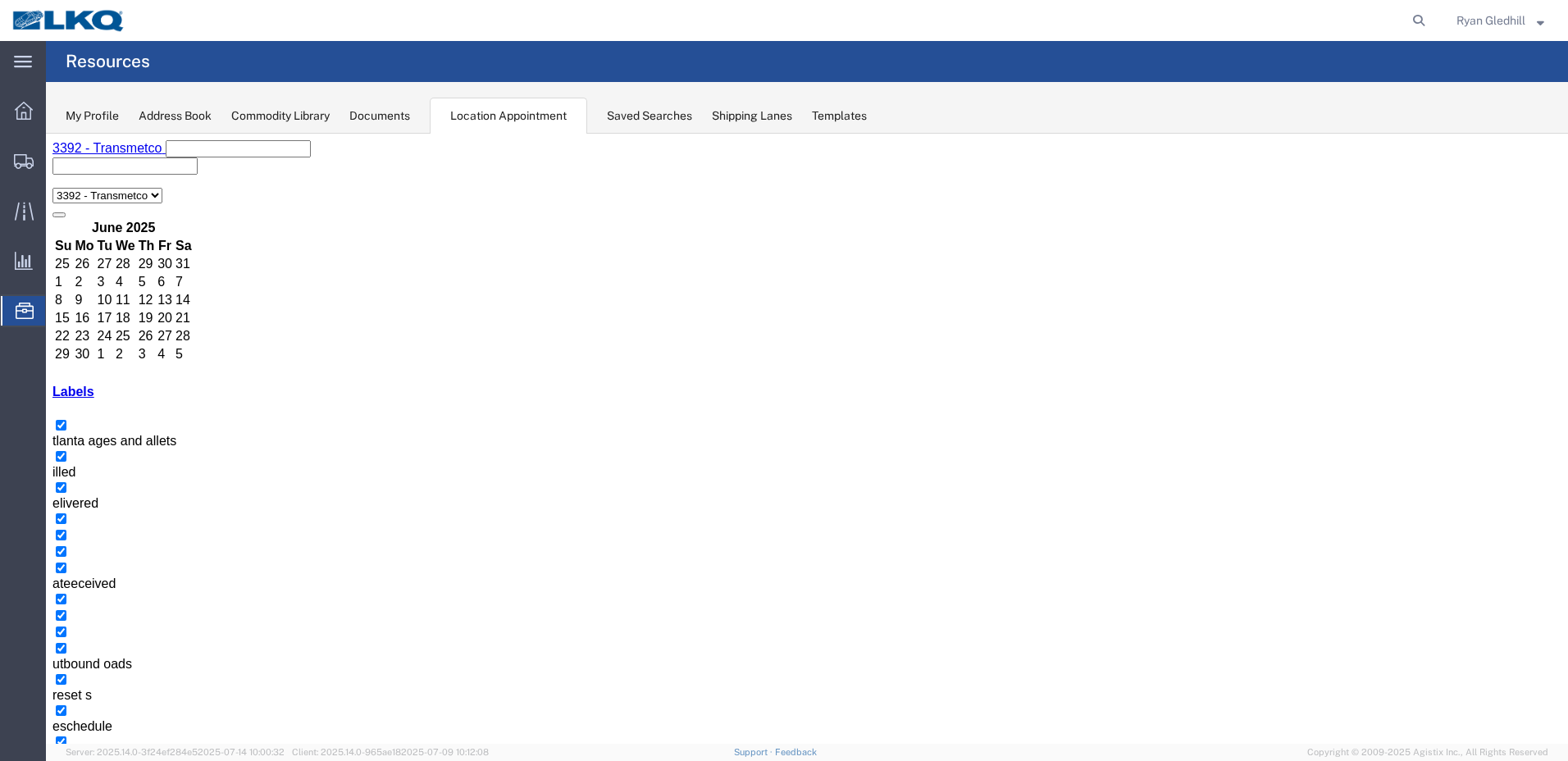 click on "+7 more" at bounding box center [704, 1899] 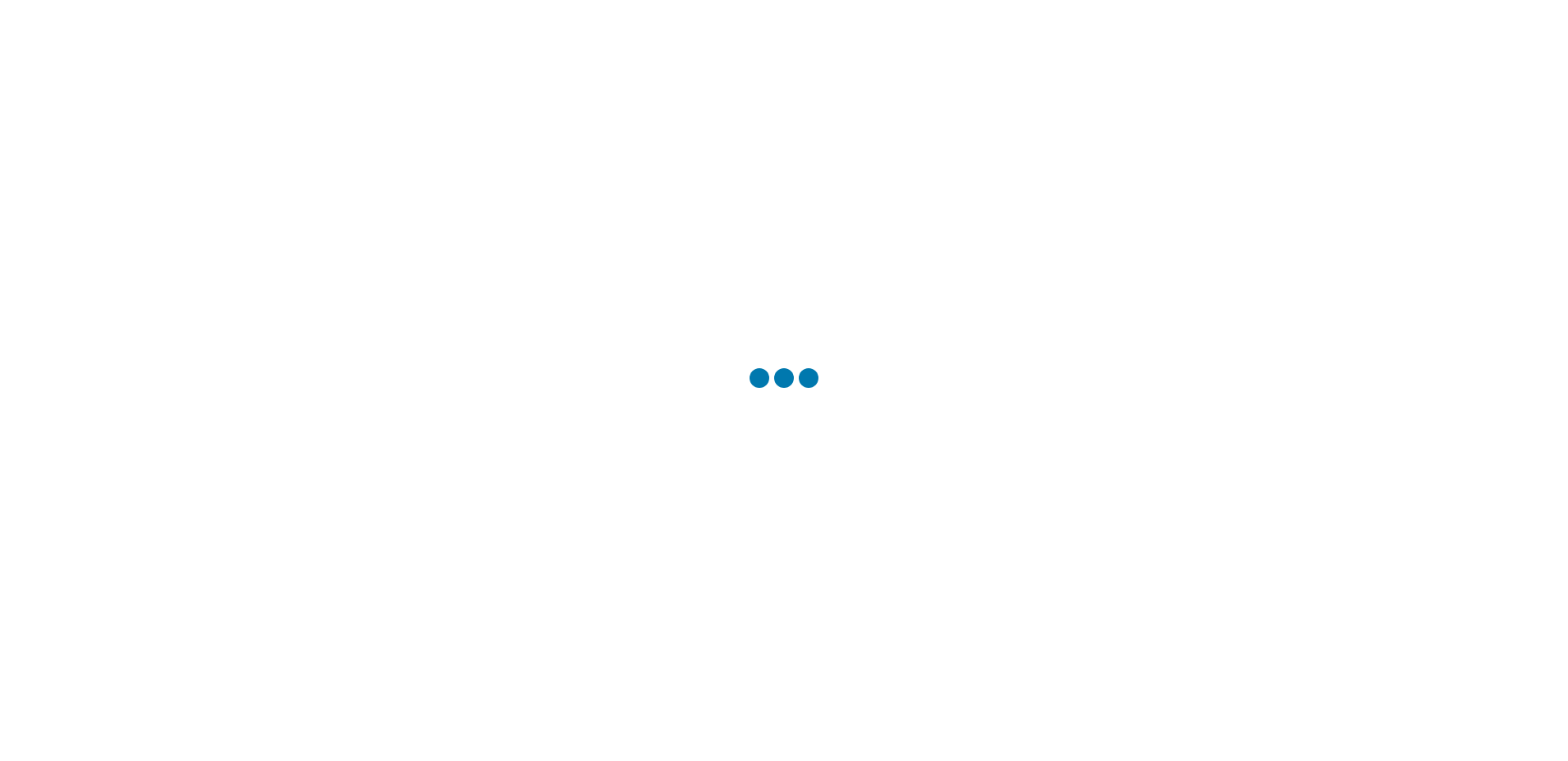 scroll, scrollTop: 0, scrollLeft: 0, axis: both 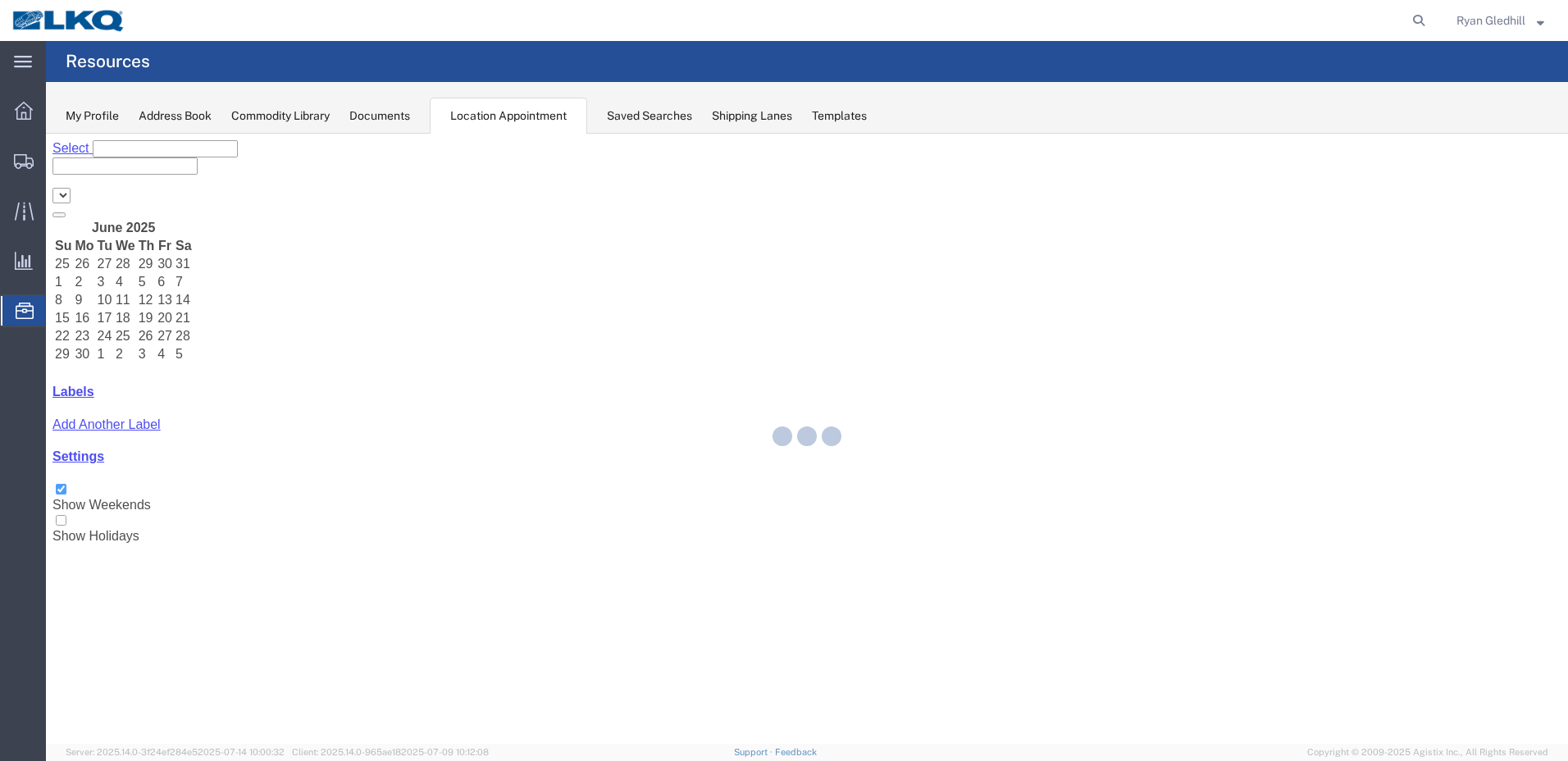 select on "28018" 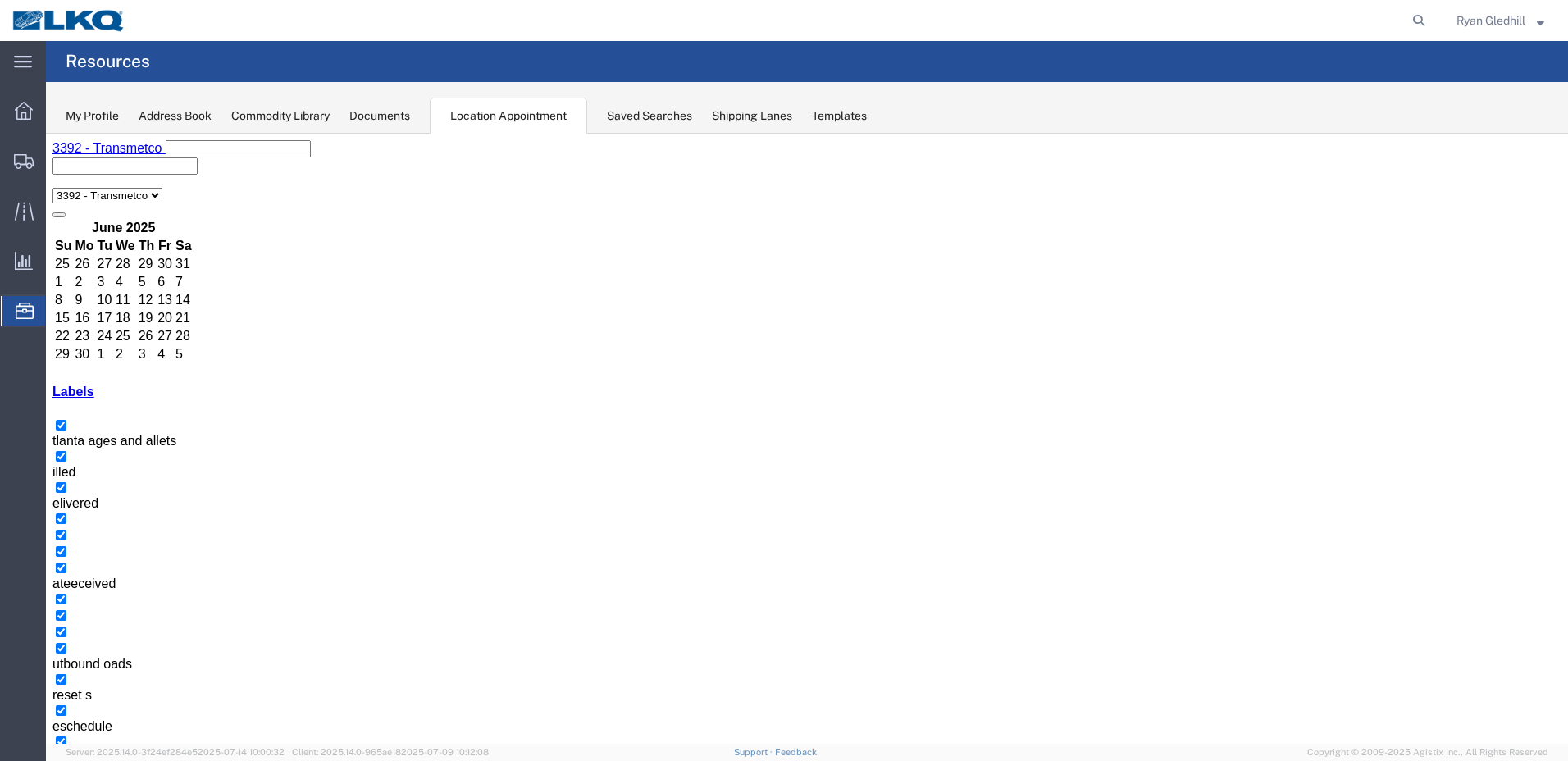 click on "+7 more" at bounding box center (791, 1900) 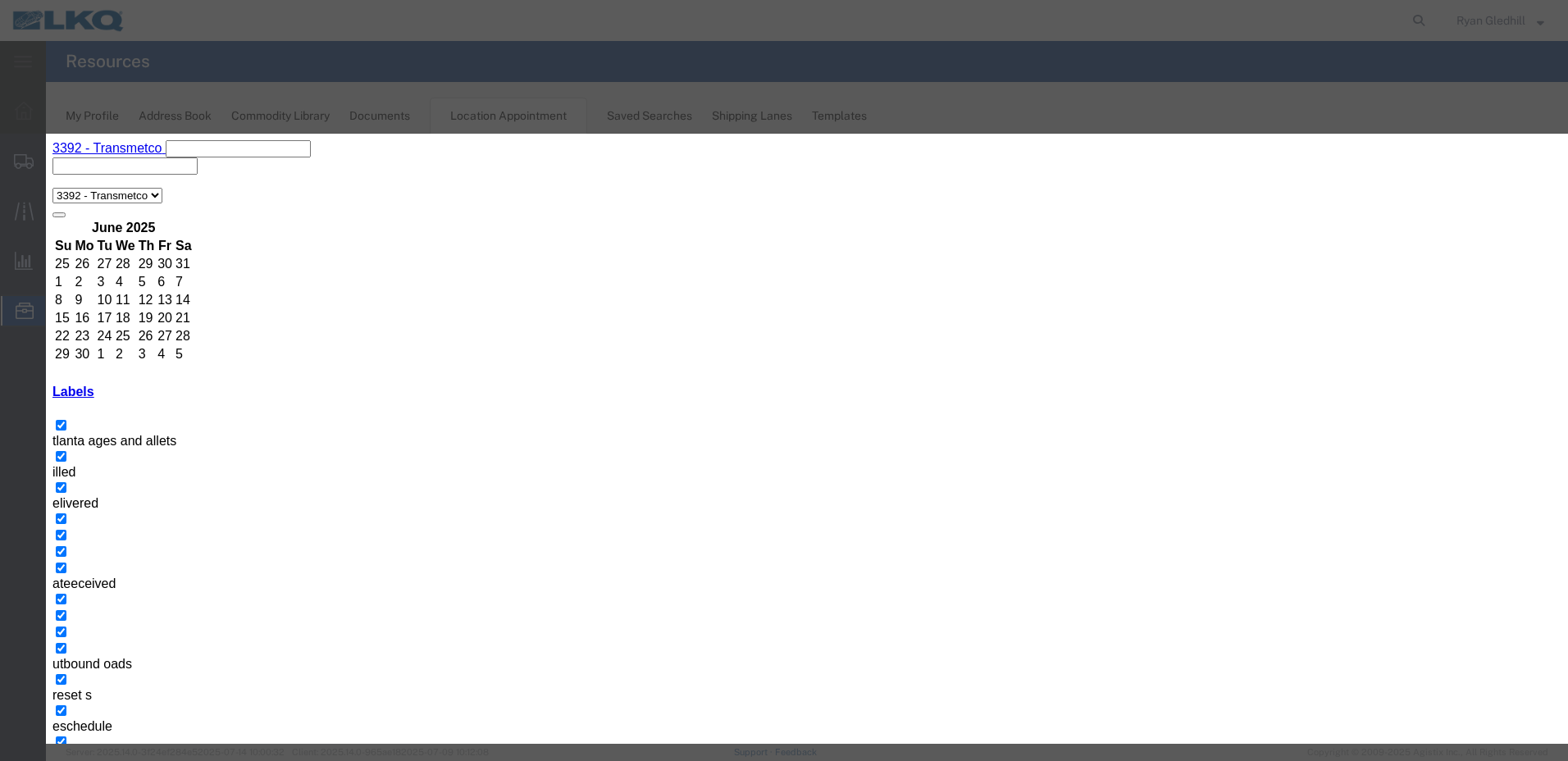 click at bounding box center [52, 1521] 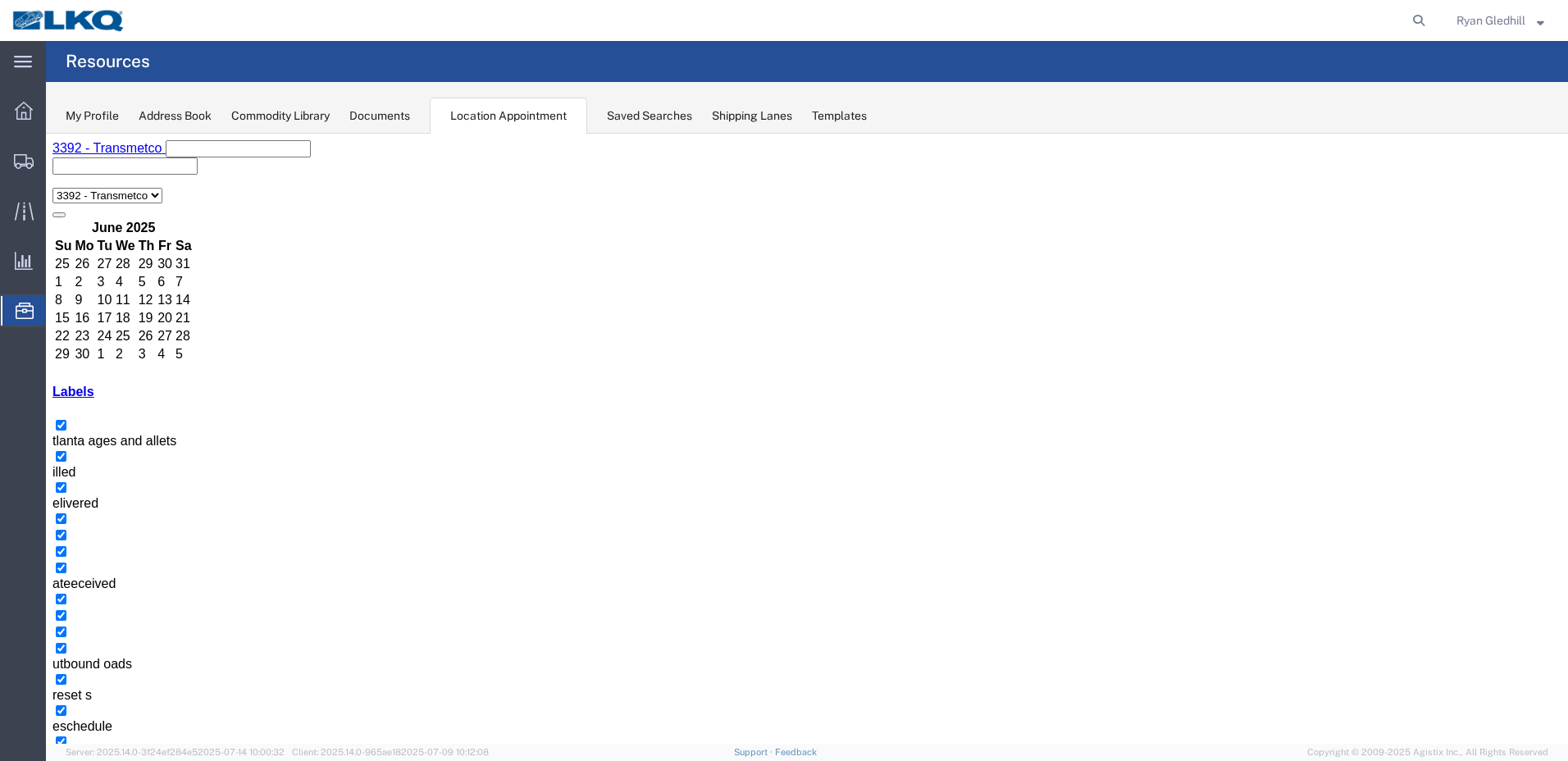 click on "+7 more" at bounding box center (704, 1899) 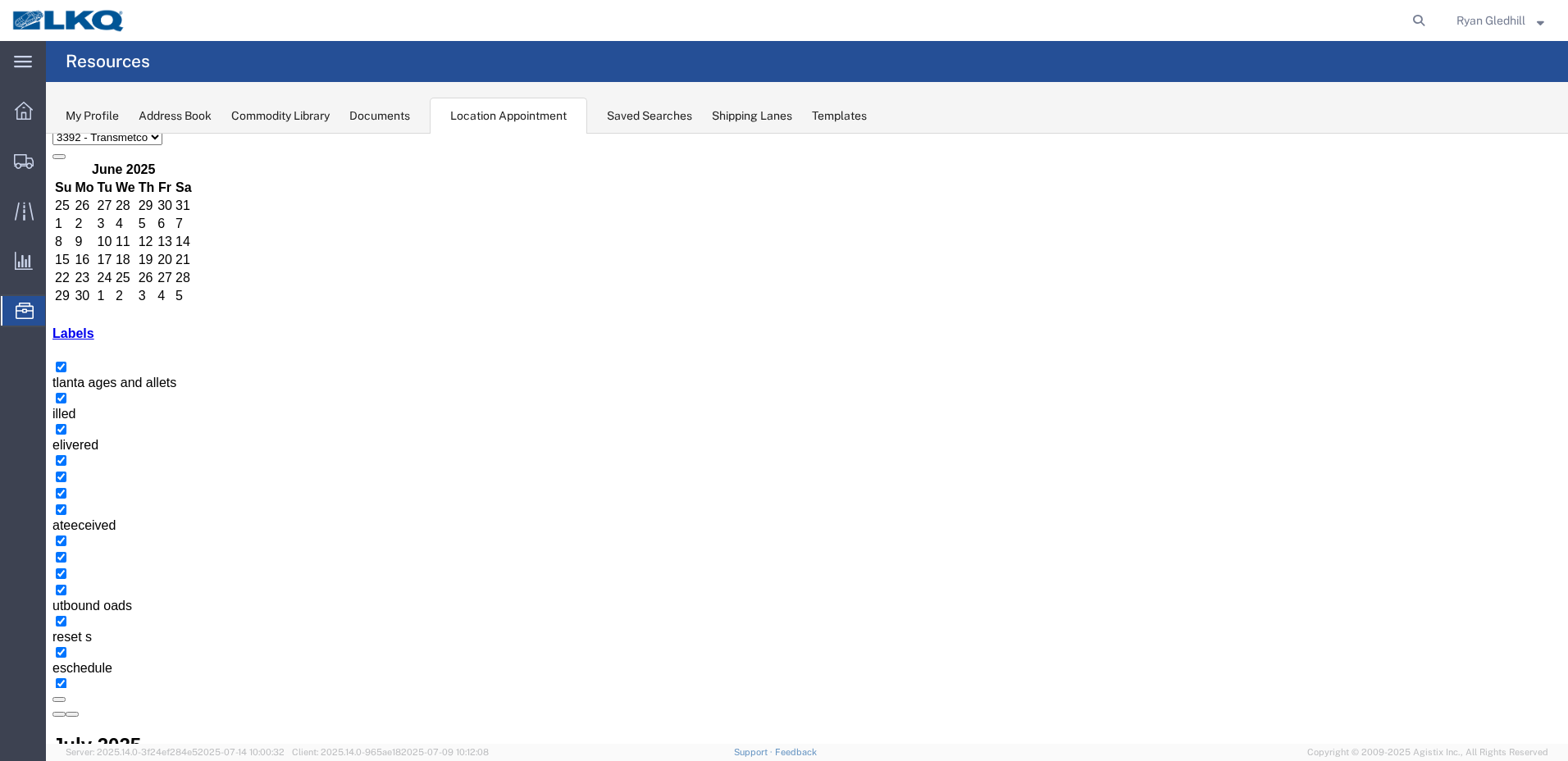 scroll, scrollTop: 139, scrollLeft: 0, axis: vertical 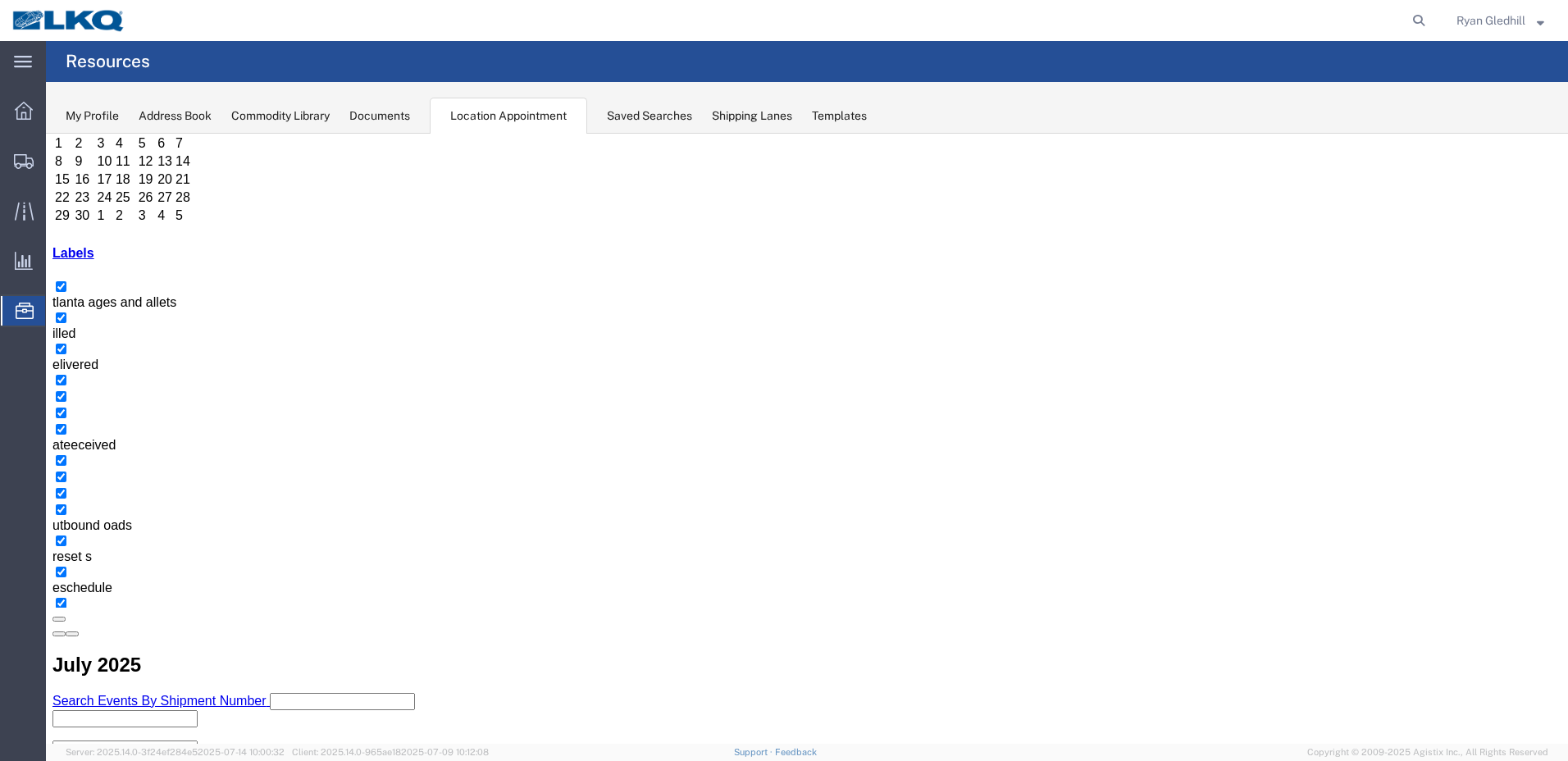 click on "+2 more" at bounding box center (516, 2127) 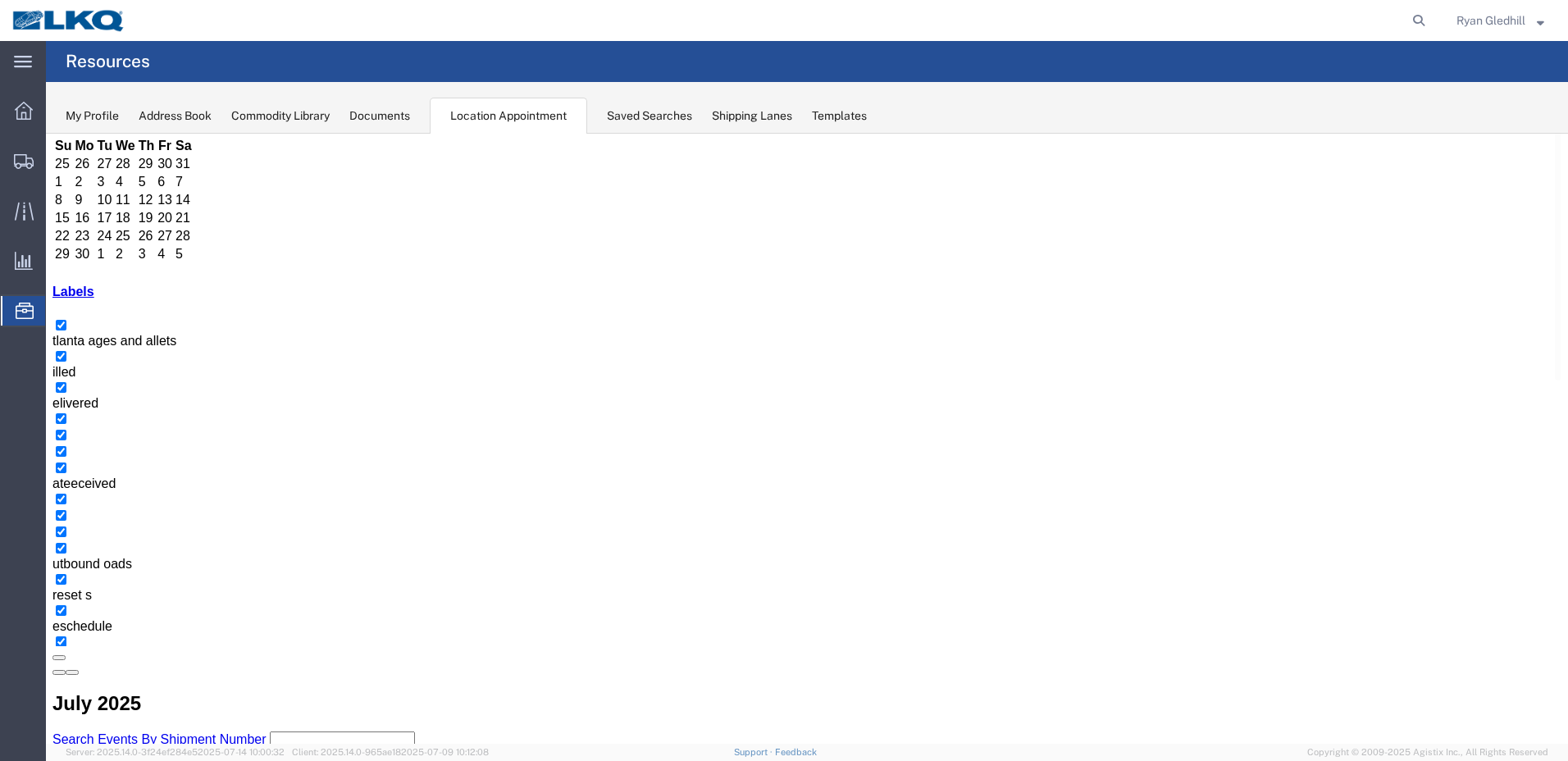 scroll, scrollTop: 82, scrollLeft: 0, axis: vertical 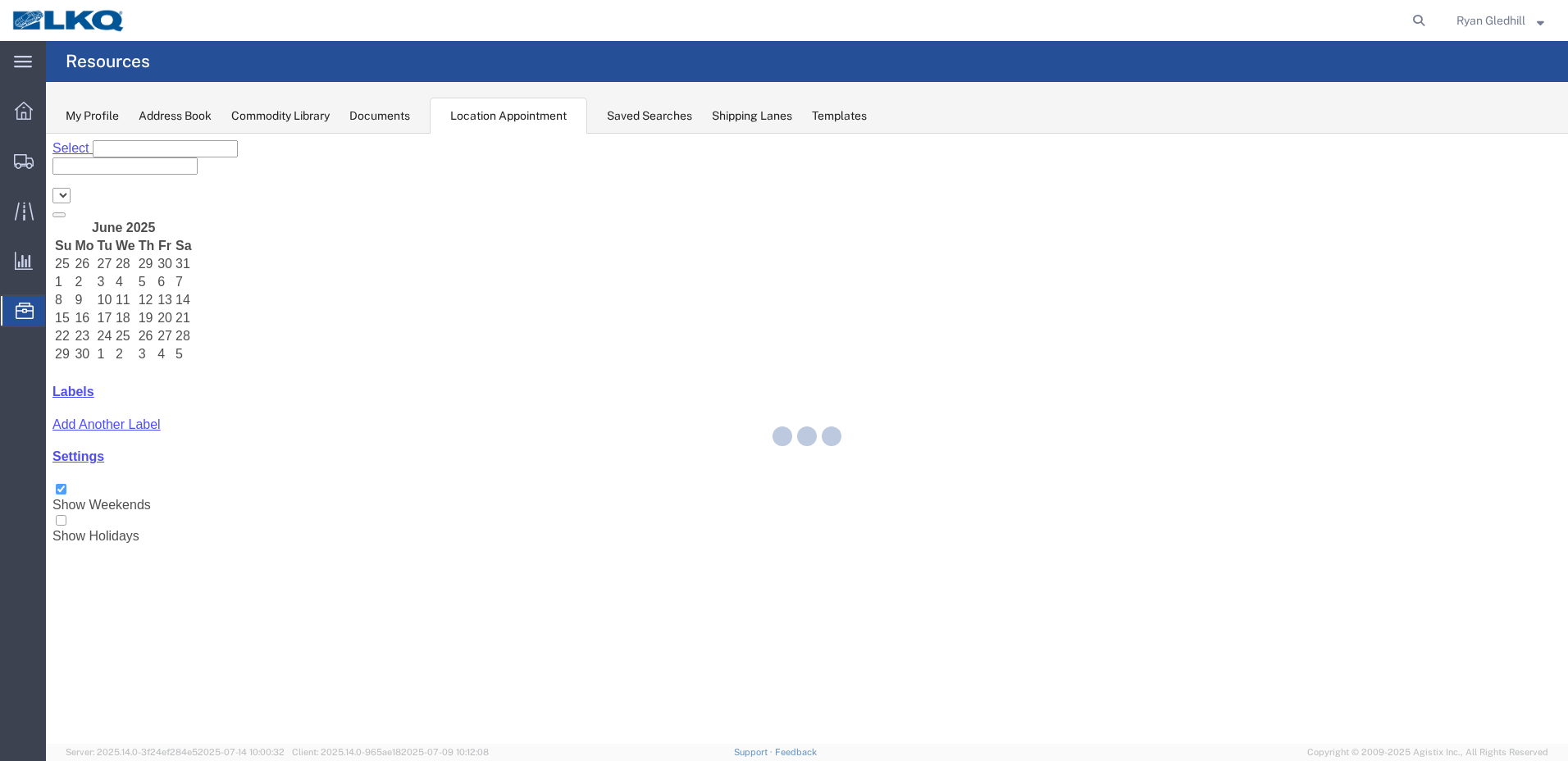 select on "28018" 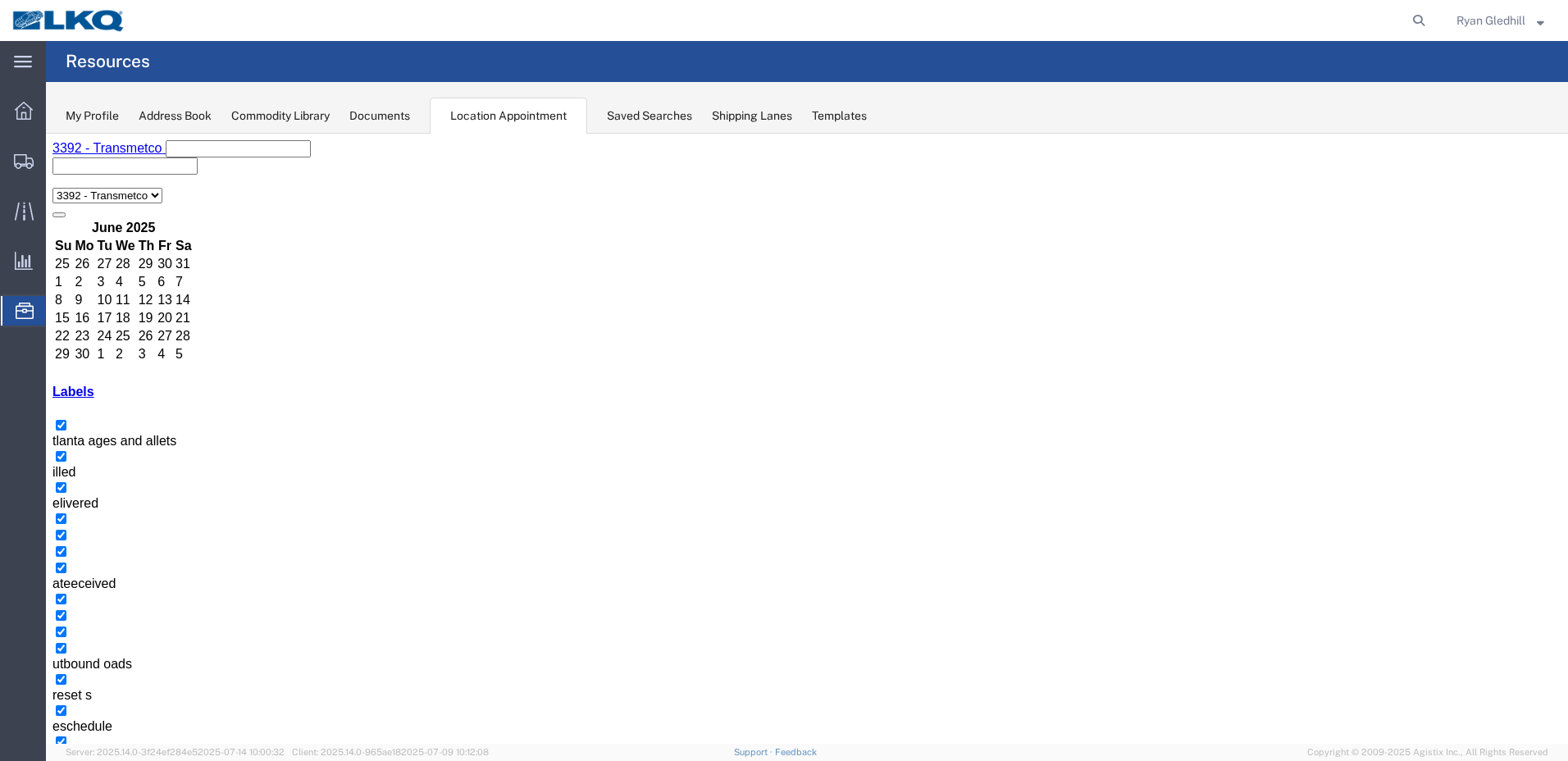 click on "+7 more" at bounding box center (704, 1899) 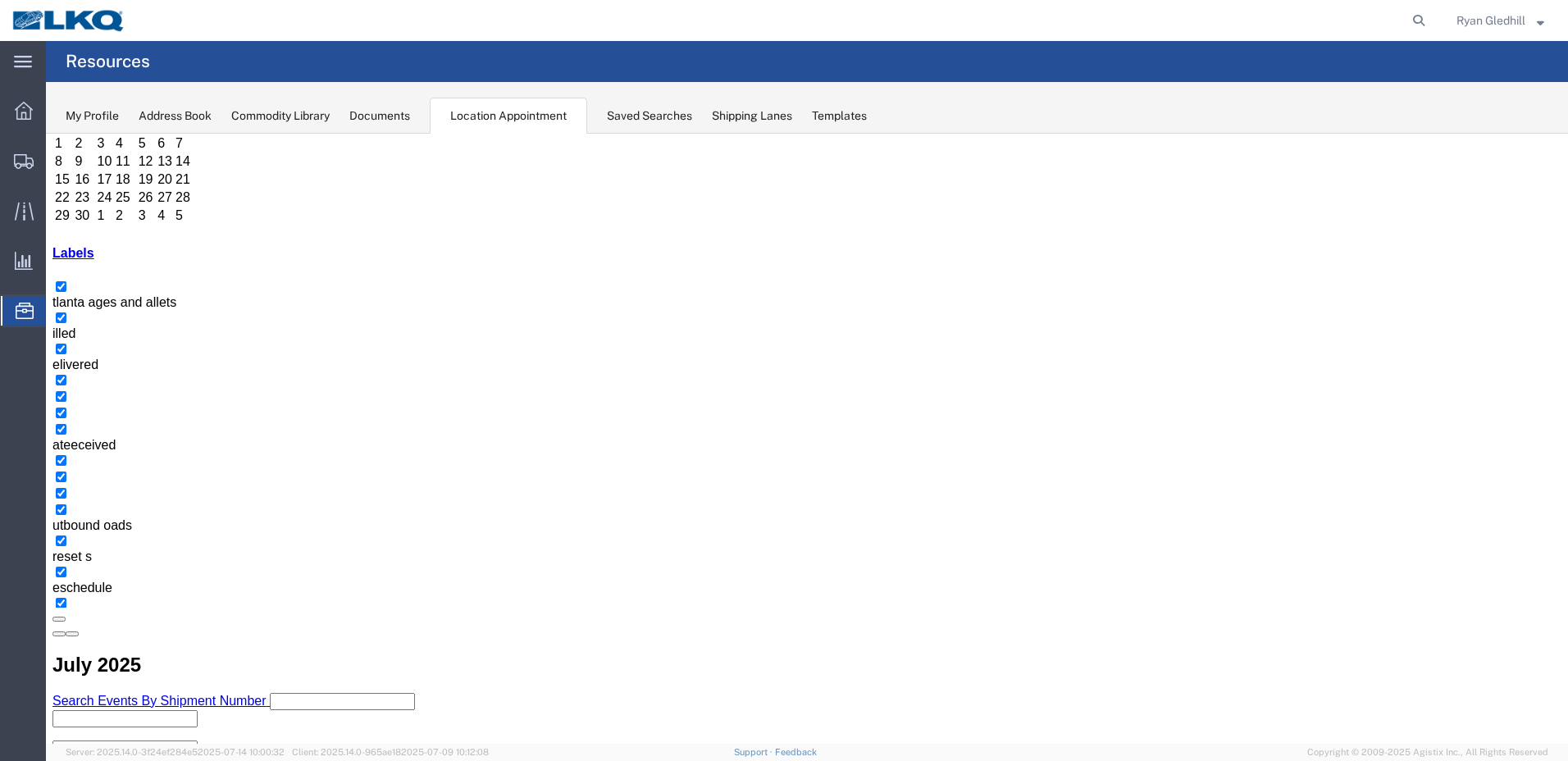 click on "21" at bounding box center (201, 2037) 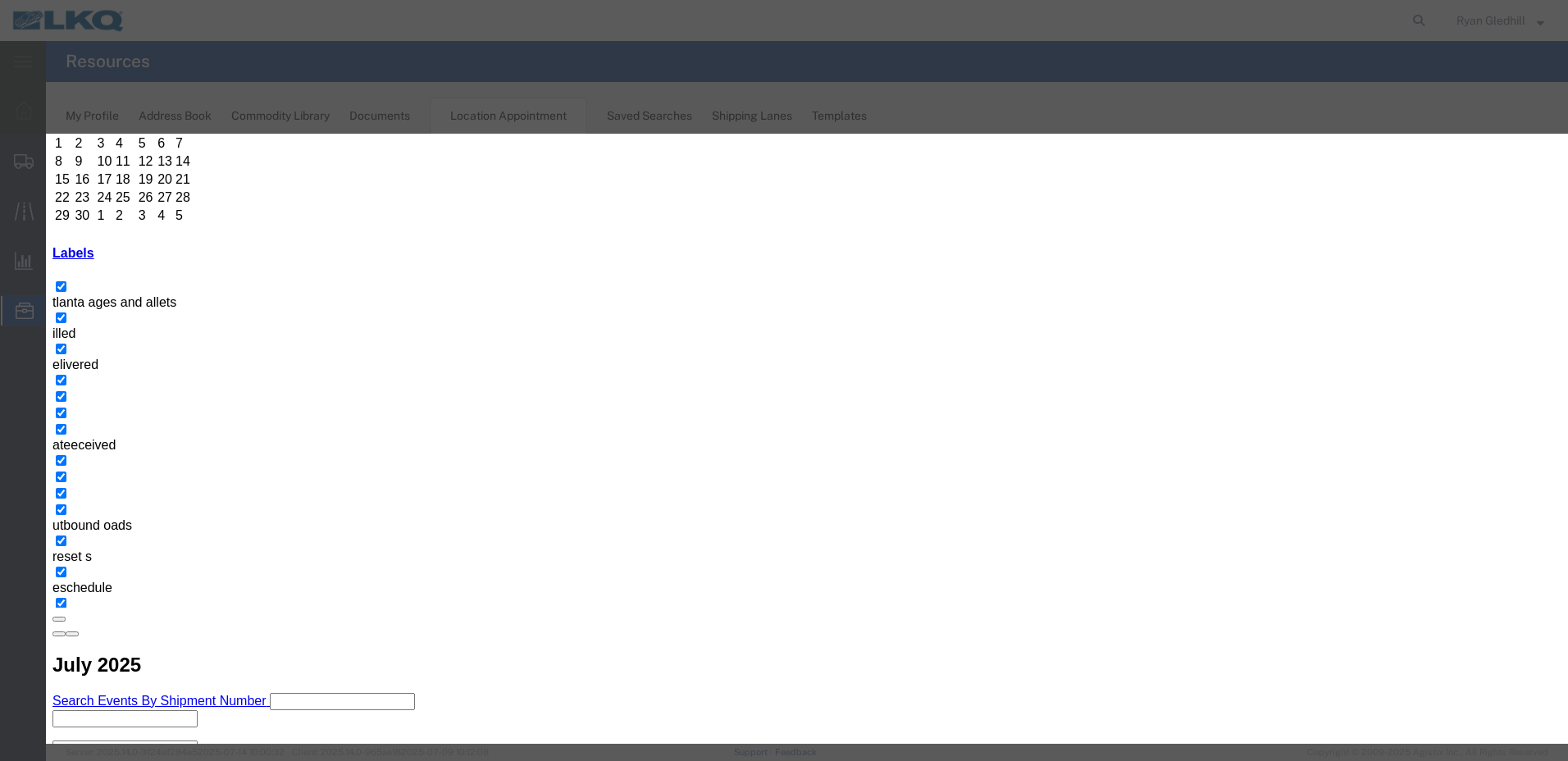 click on "Close" at bounding box center (111, 1877) 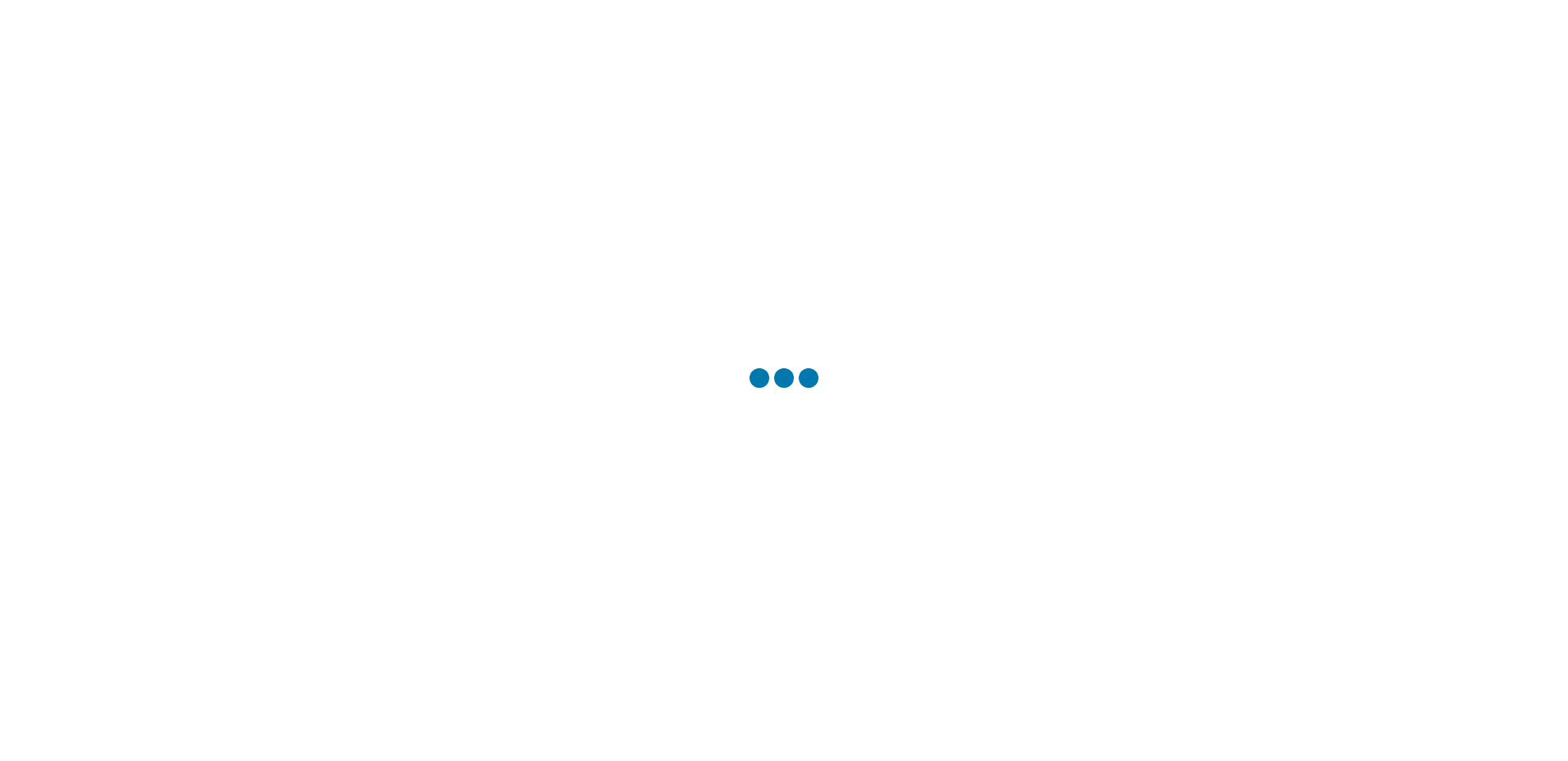 scroll, scrollTop: 0, scrollLeft: 0, axis: both 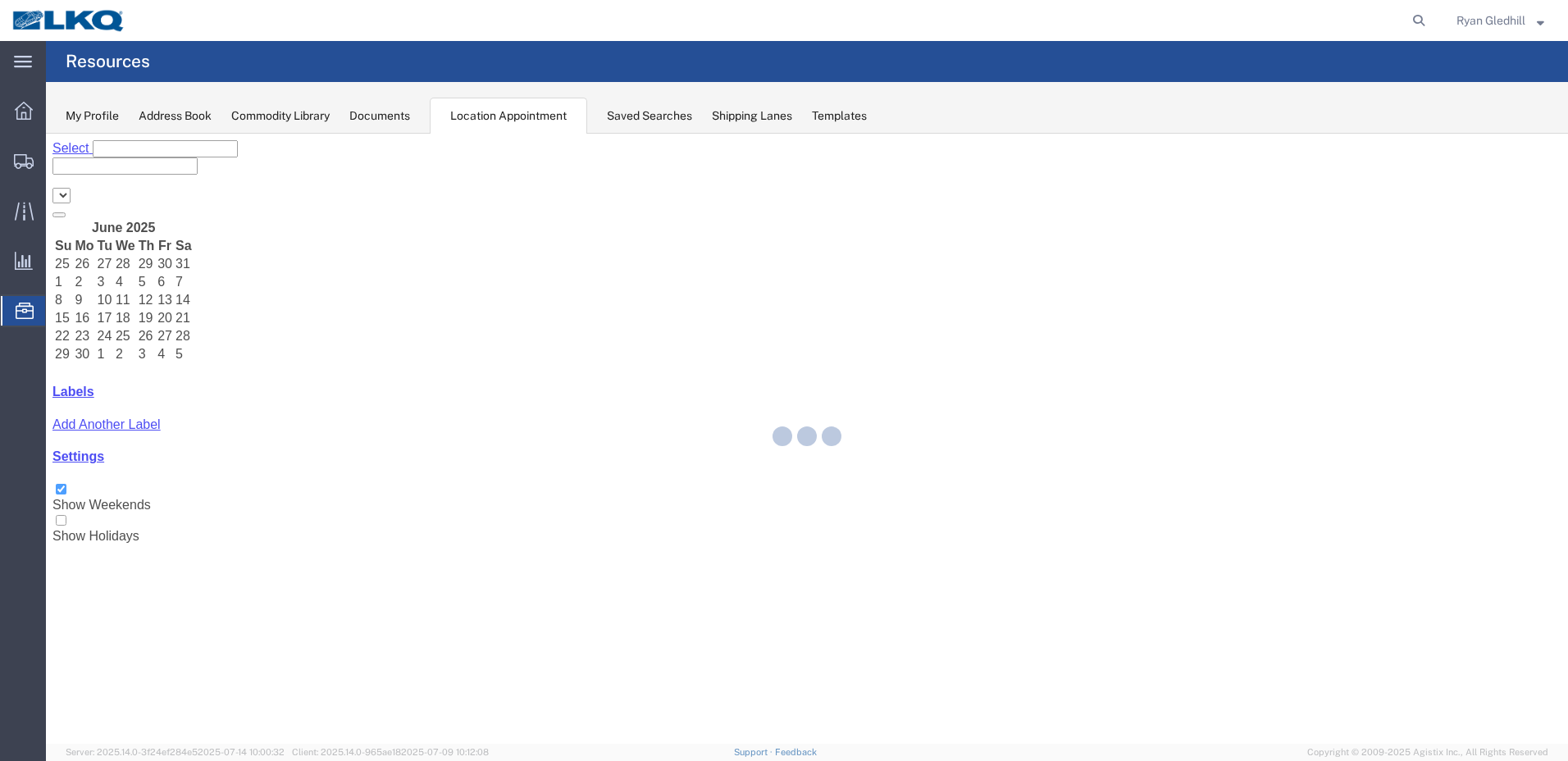 select on "28018" 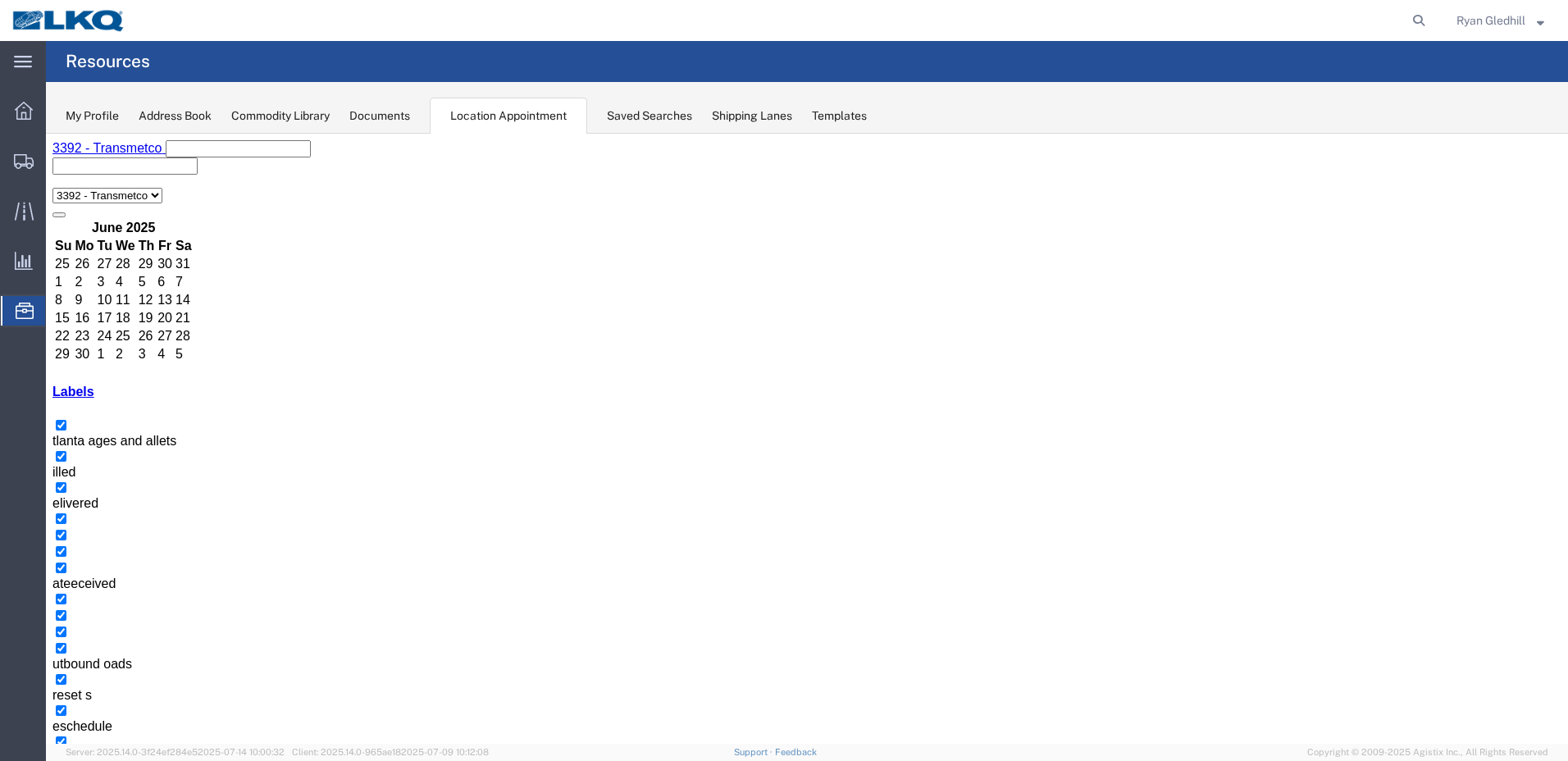 click on "+6 more" at bounding box center [704, 1899] 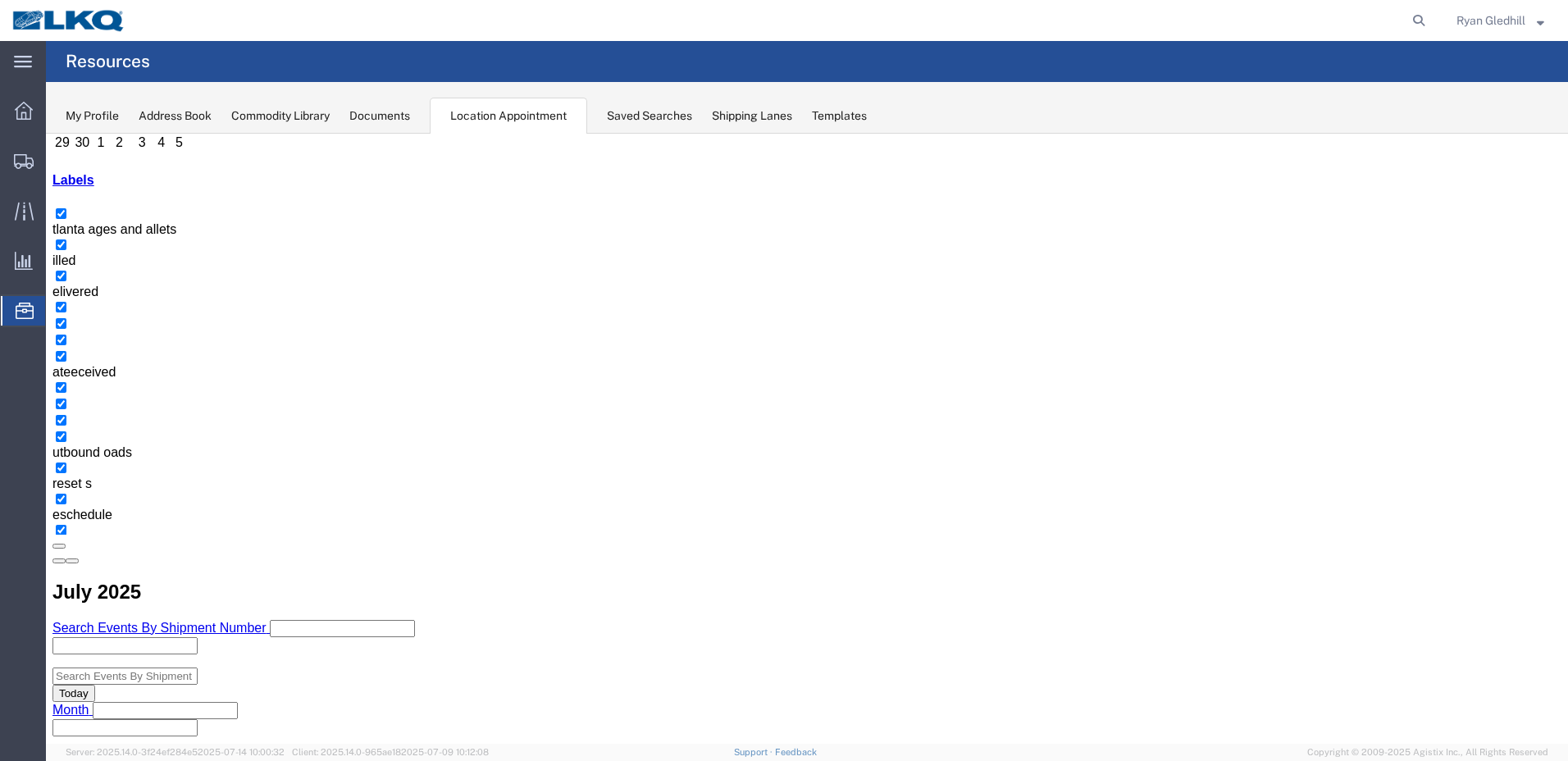 scroll, scrollTop: 249, scrollLeft: 0, axis: vertical 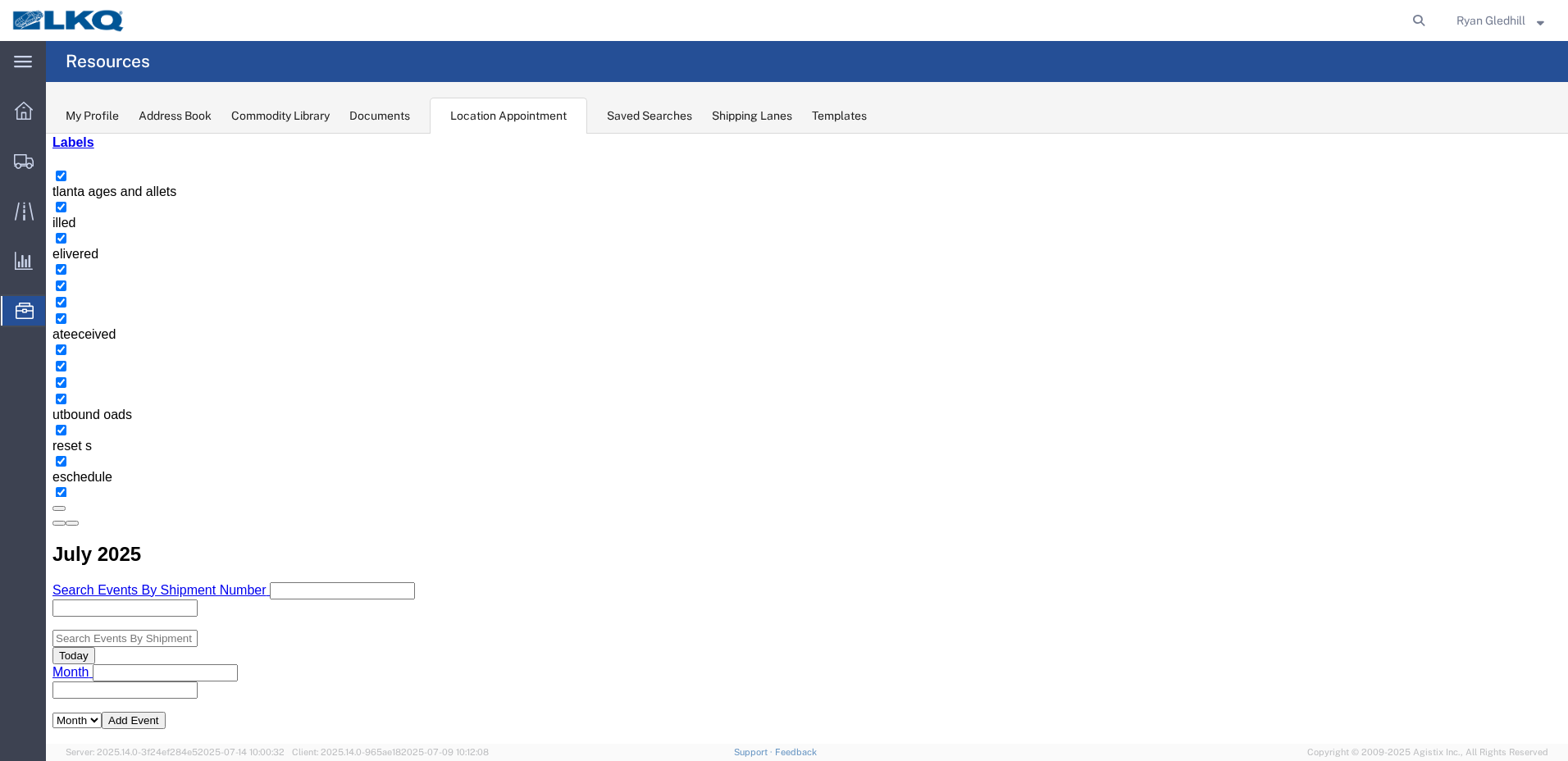 click on "+2 more" at bounding box center [772, 2248] 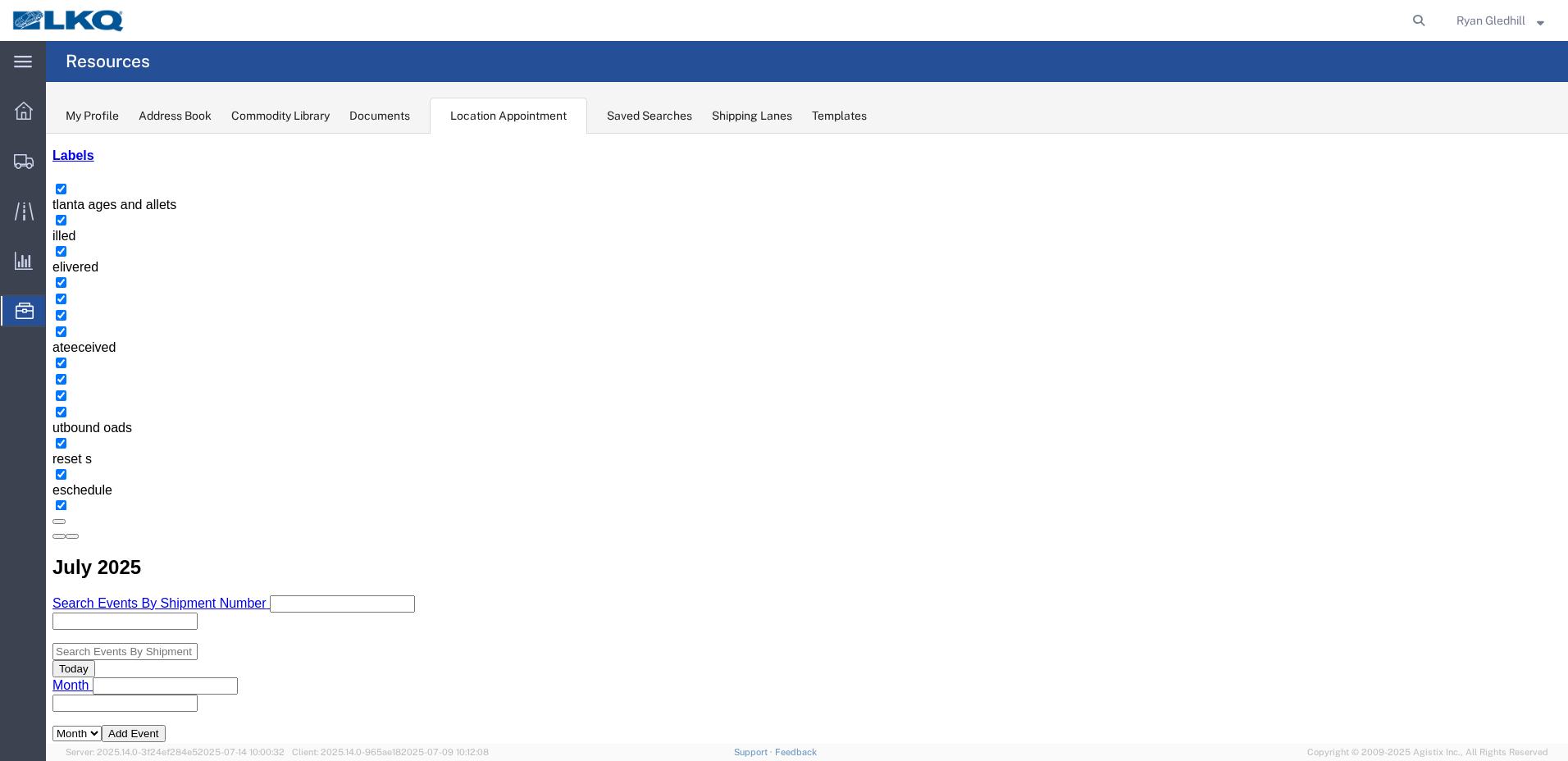 scroll, scrollTop: 114, scrollLeft: 0, axis: vertical 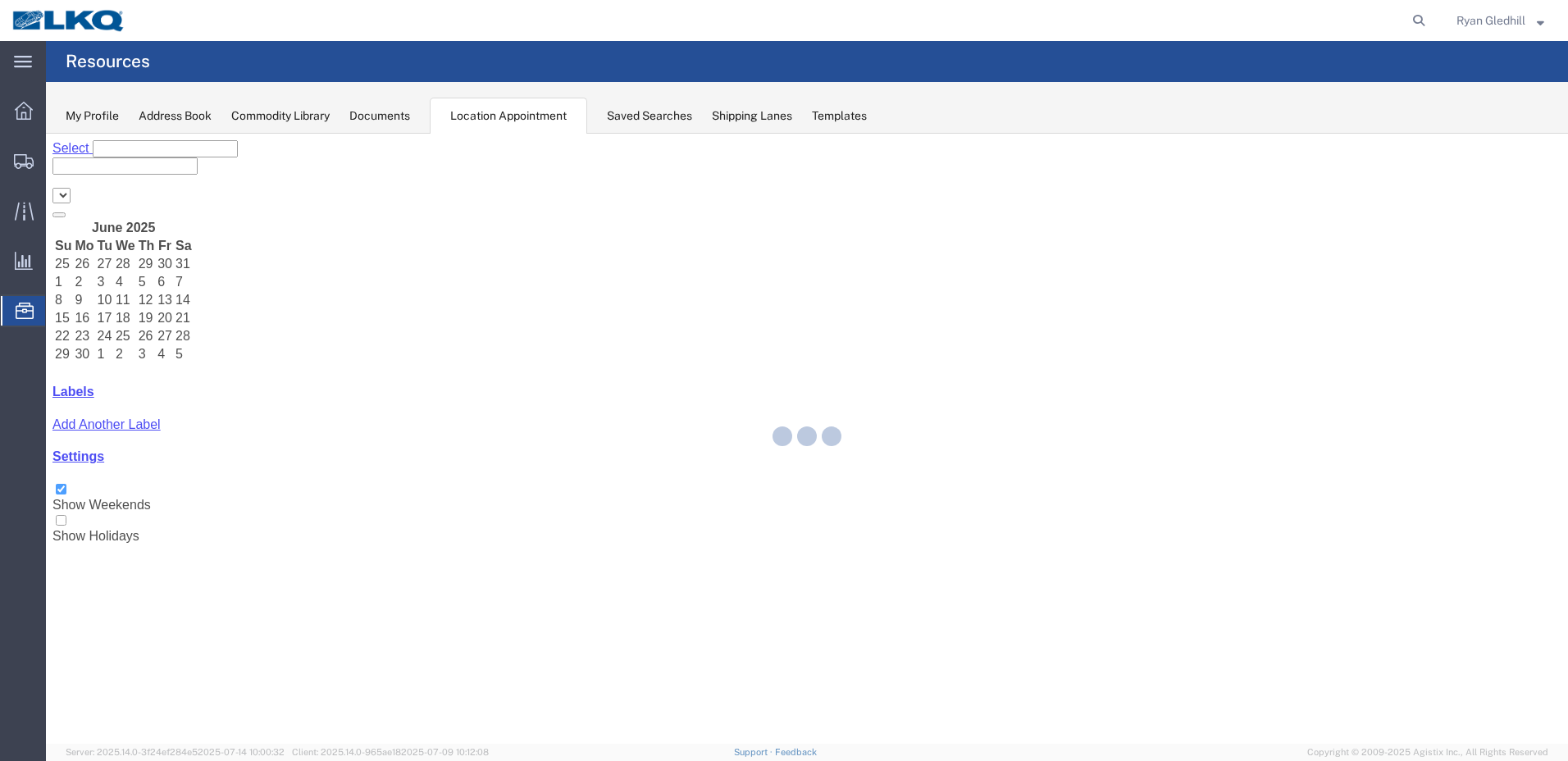 select on "28018" 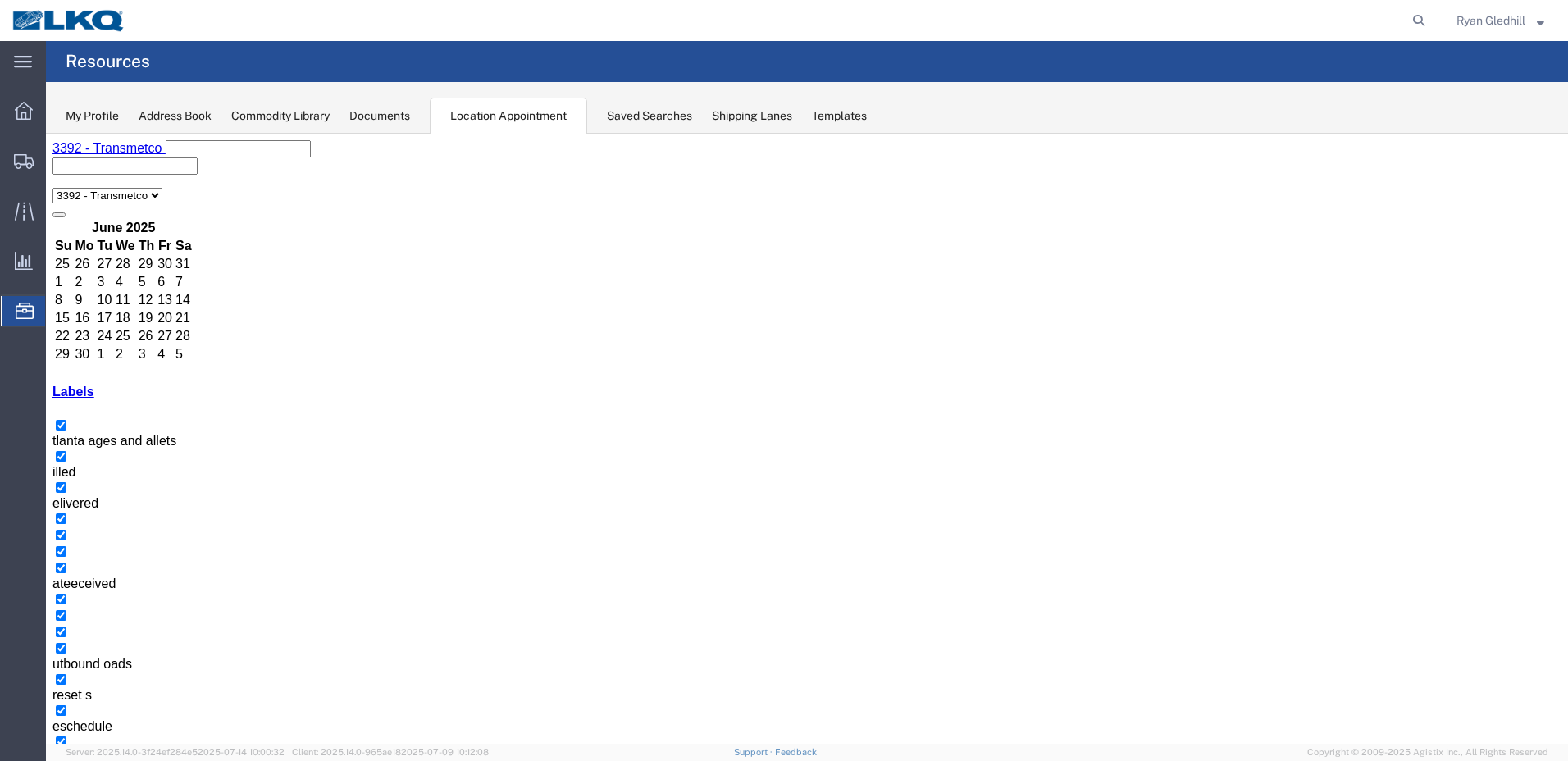 click on "+6 more" at bounding box center [704, 1899] 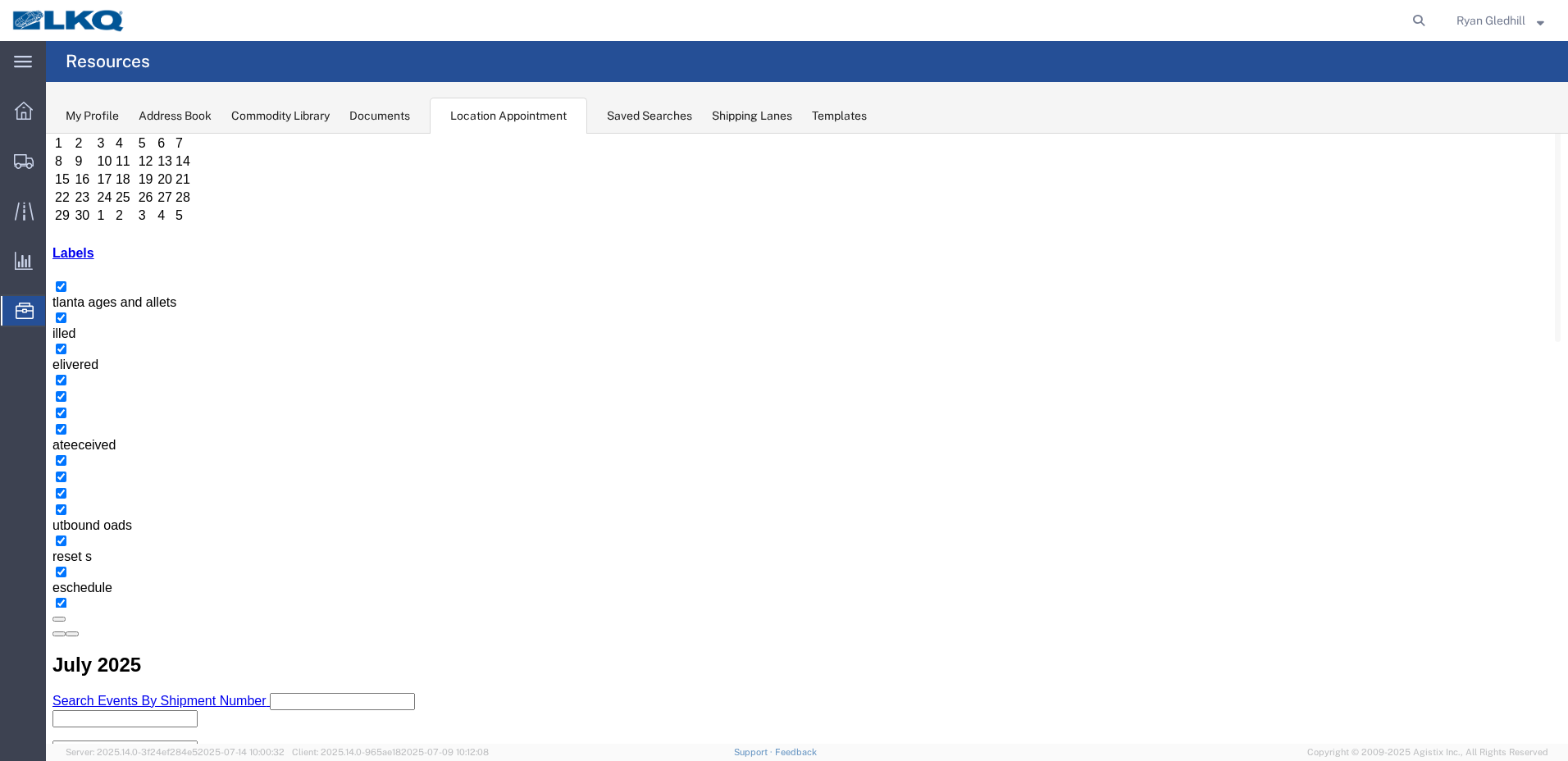 scroll, scrollTop: 0, scrollLeft: 0, axis: both 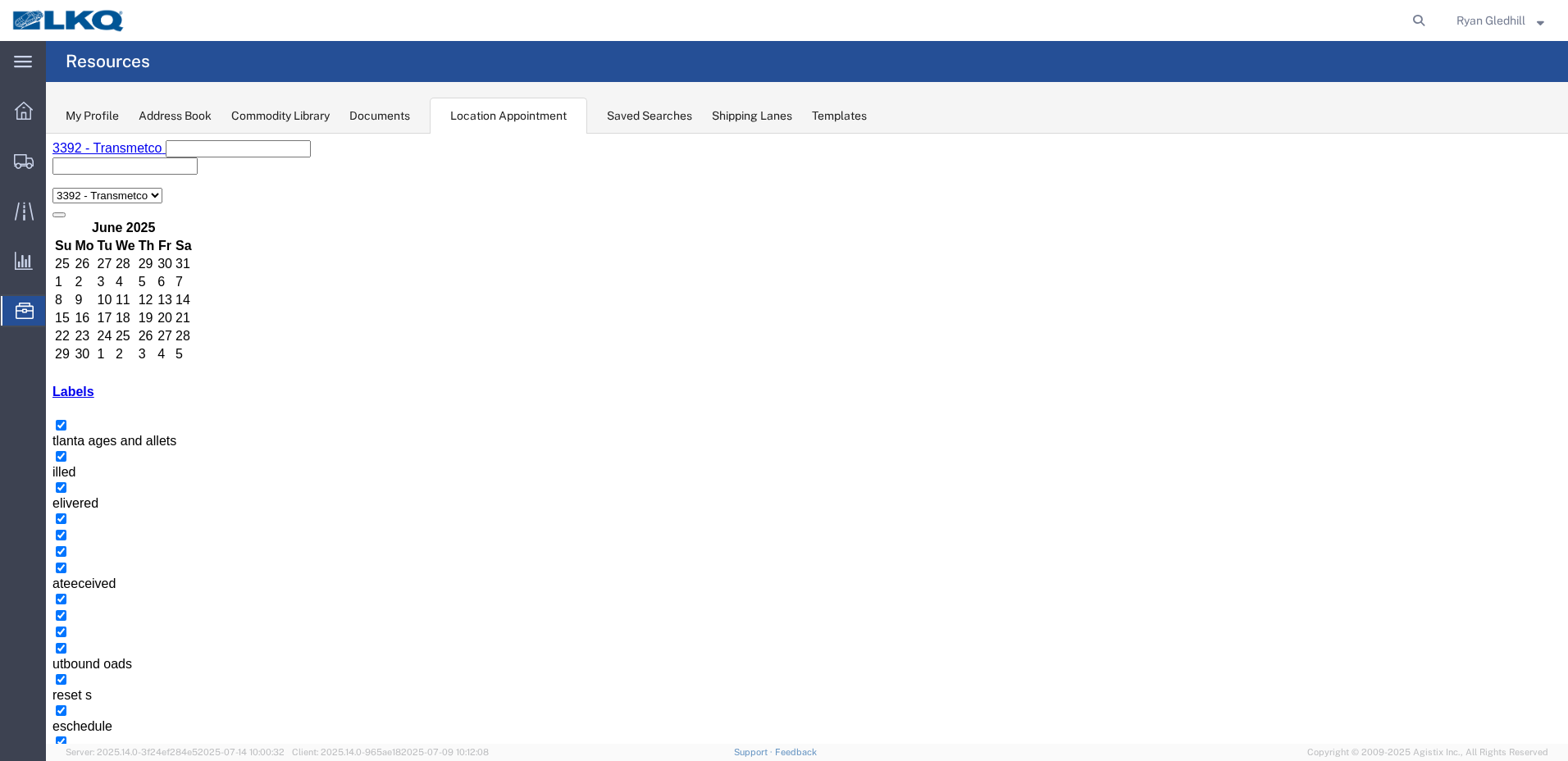 drag, startPoint x: 800, startPoint y: 175, endPoint x: 659, endPoint y: 157, distance: 142.14429 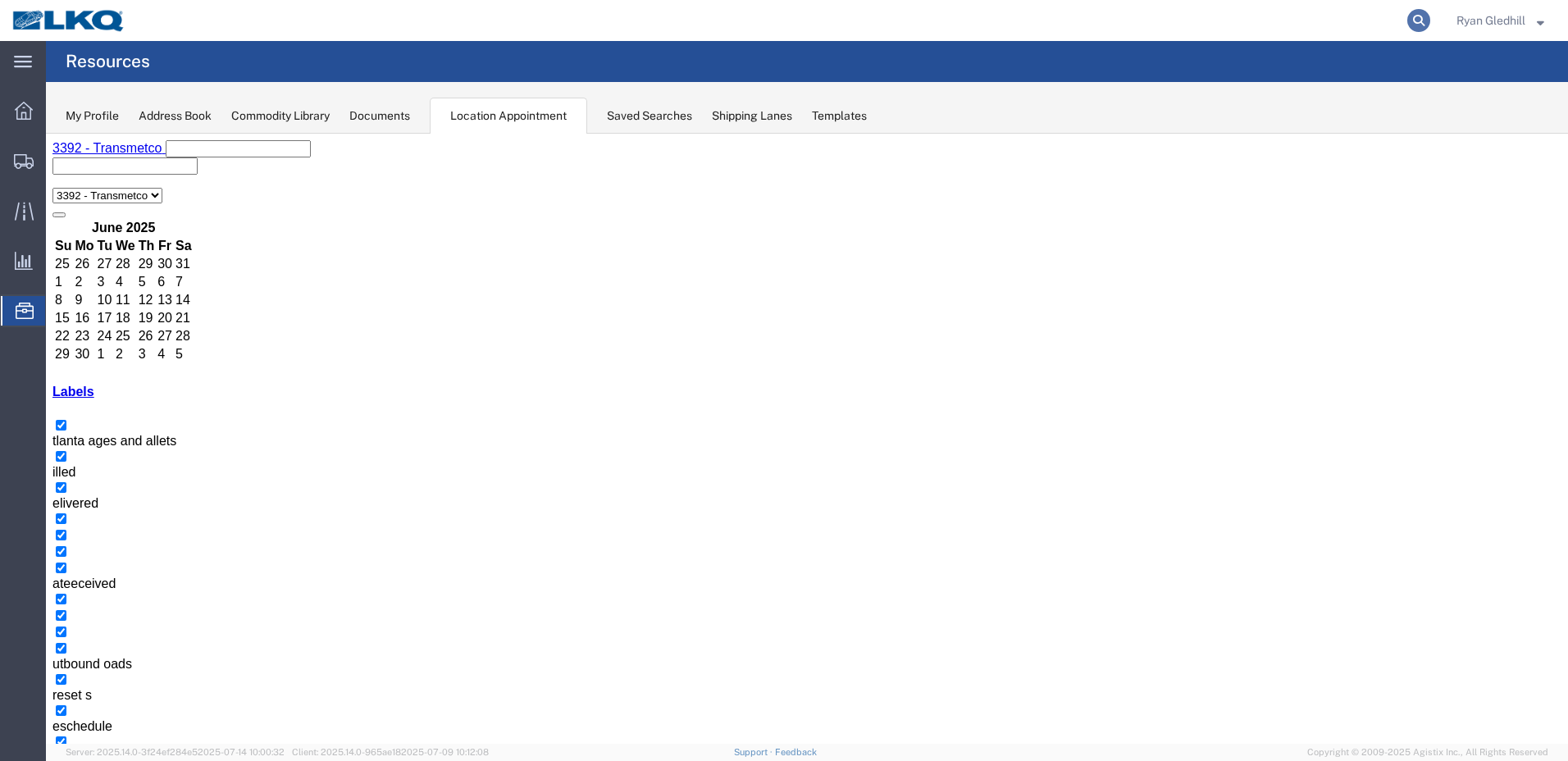 type on "t31121" 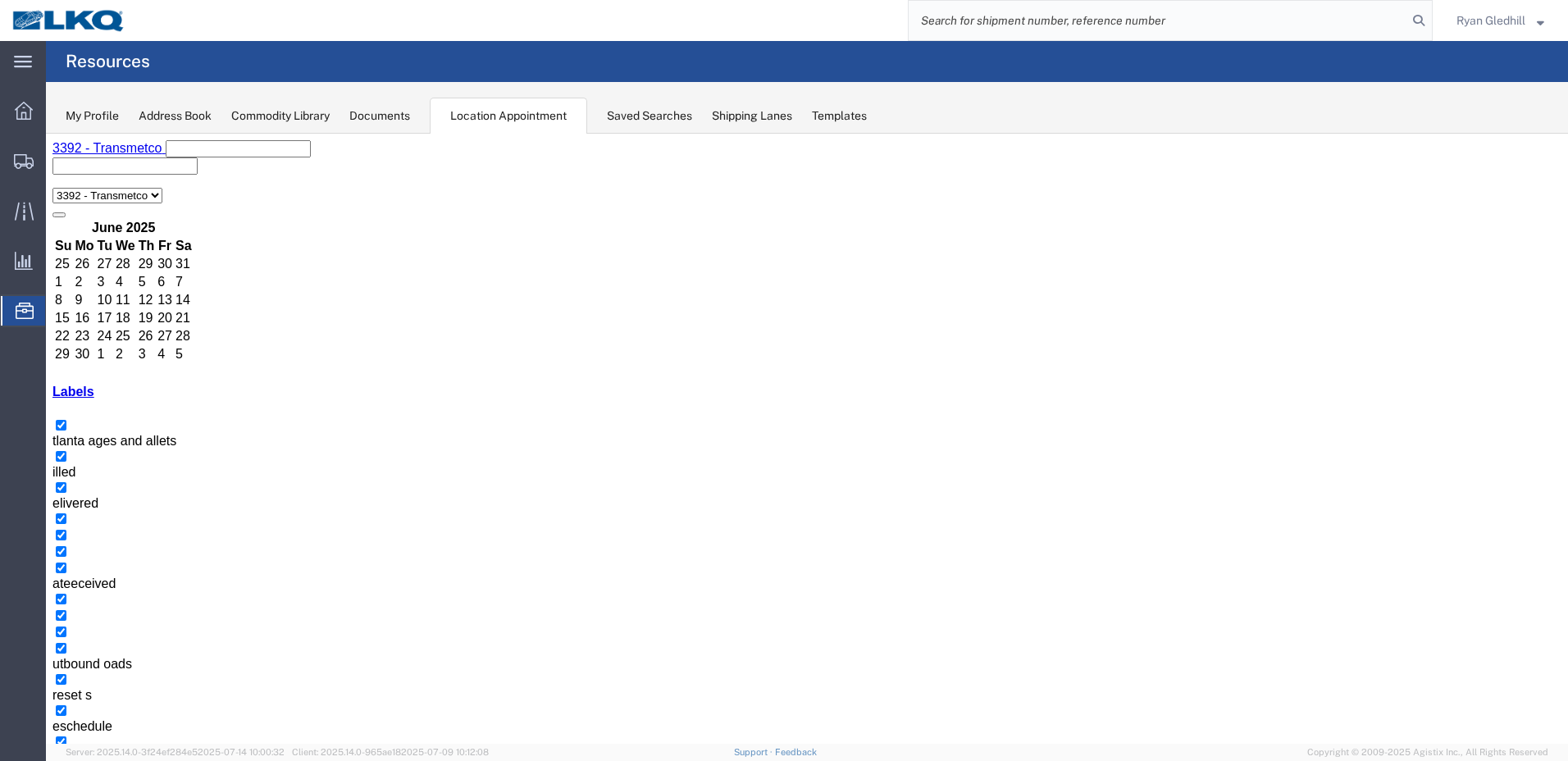 click 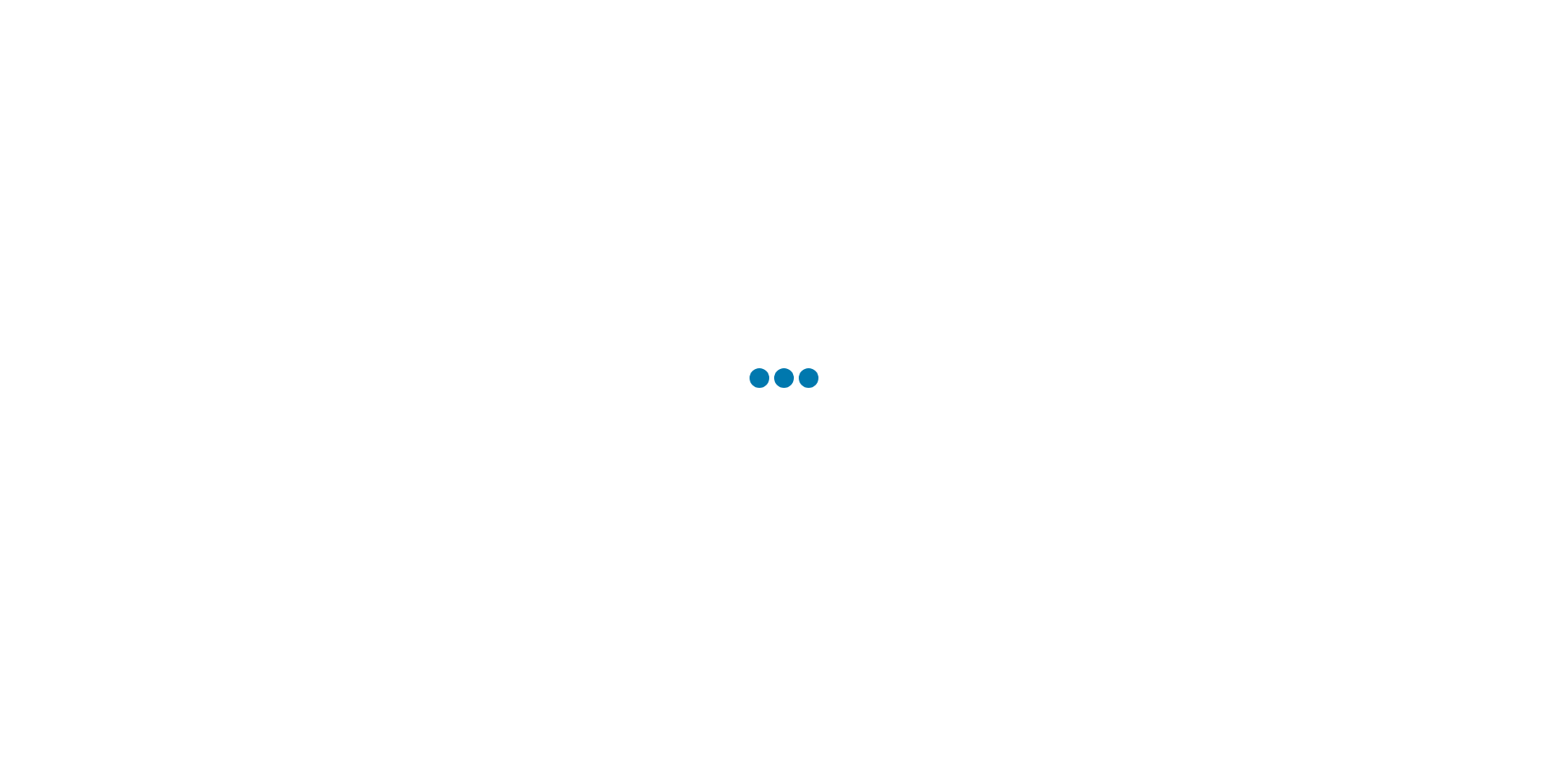 scroll, scrollTop: 0, scrollLeft: 0, axis: both 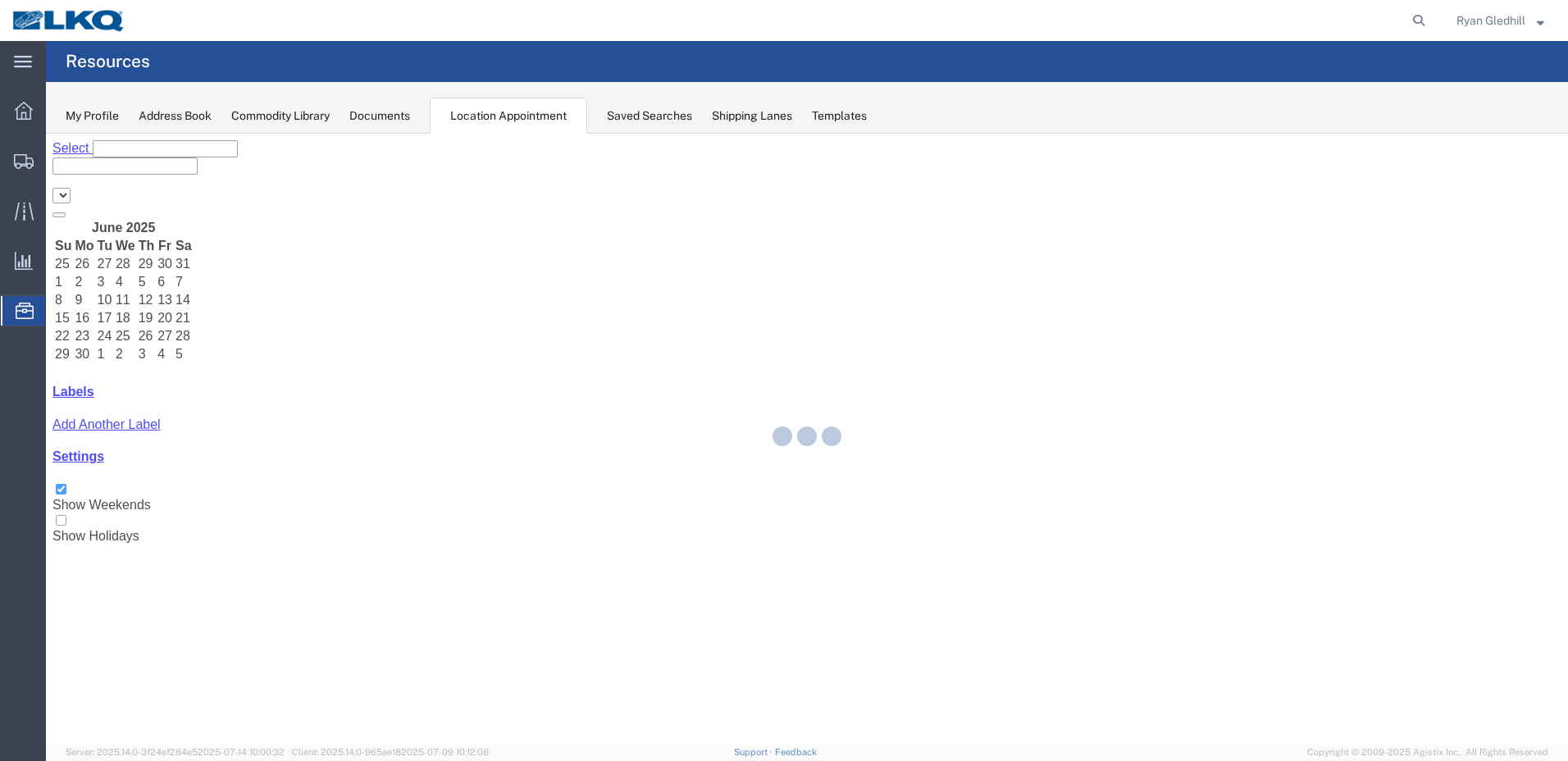 select on "28018" 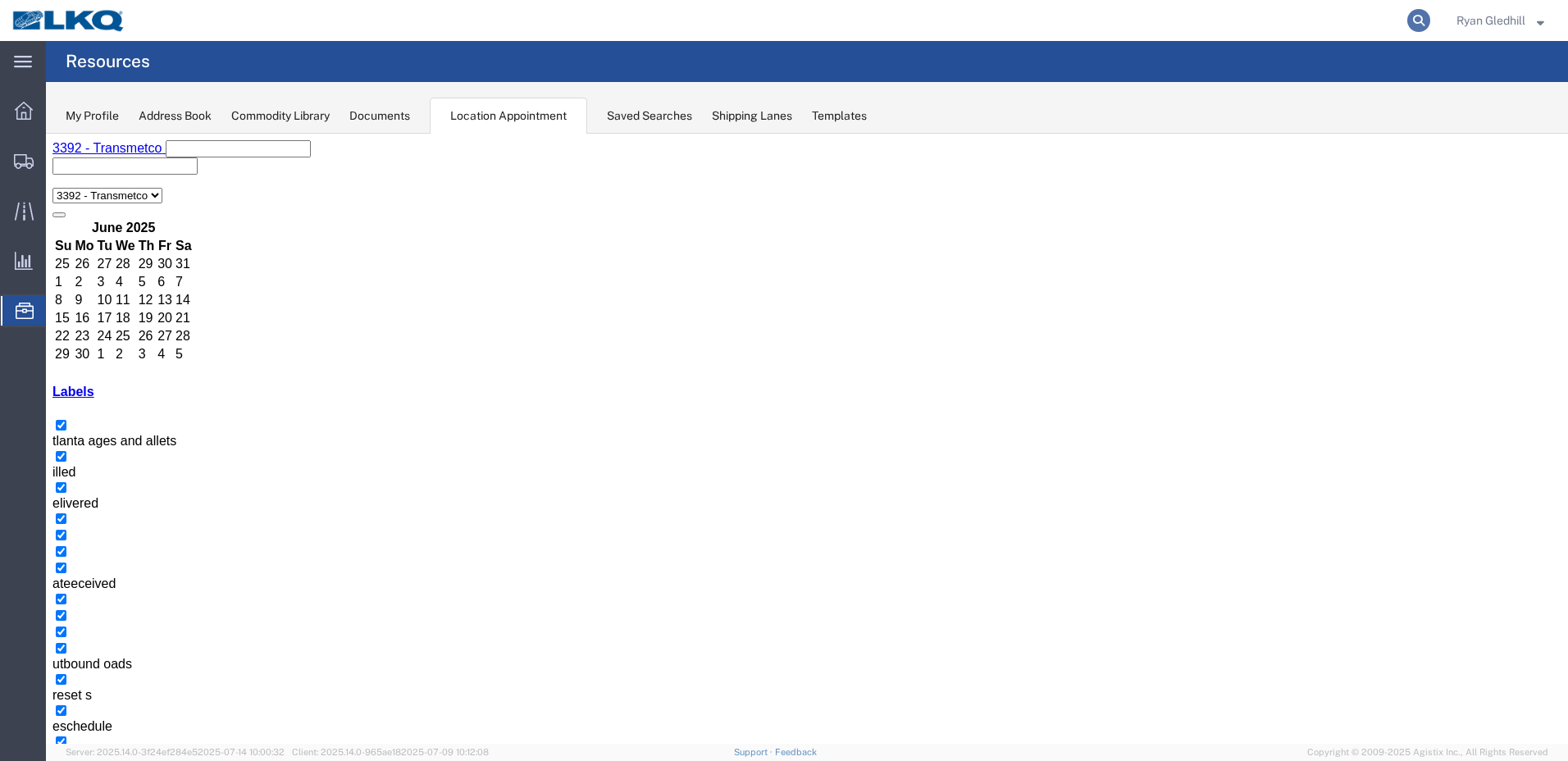 click 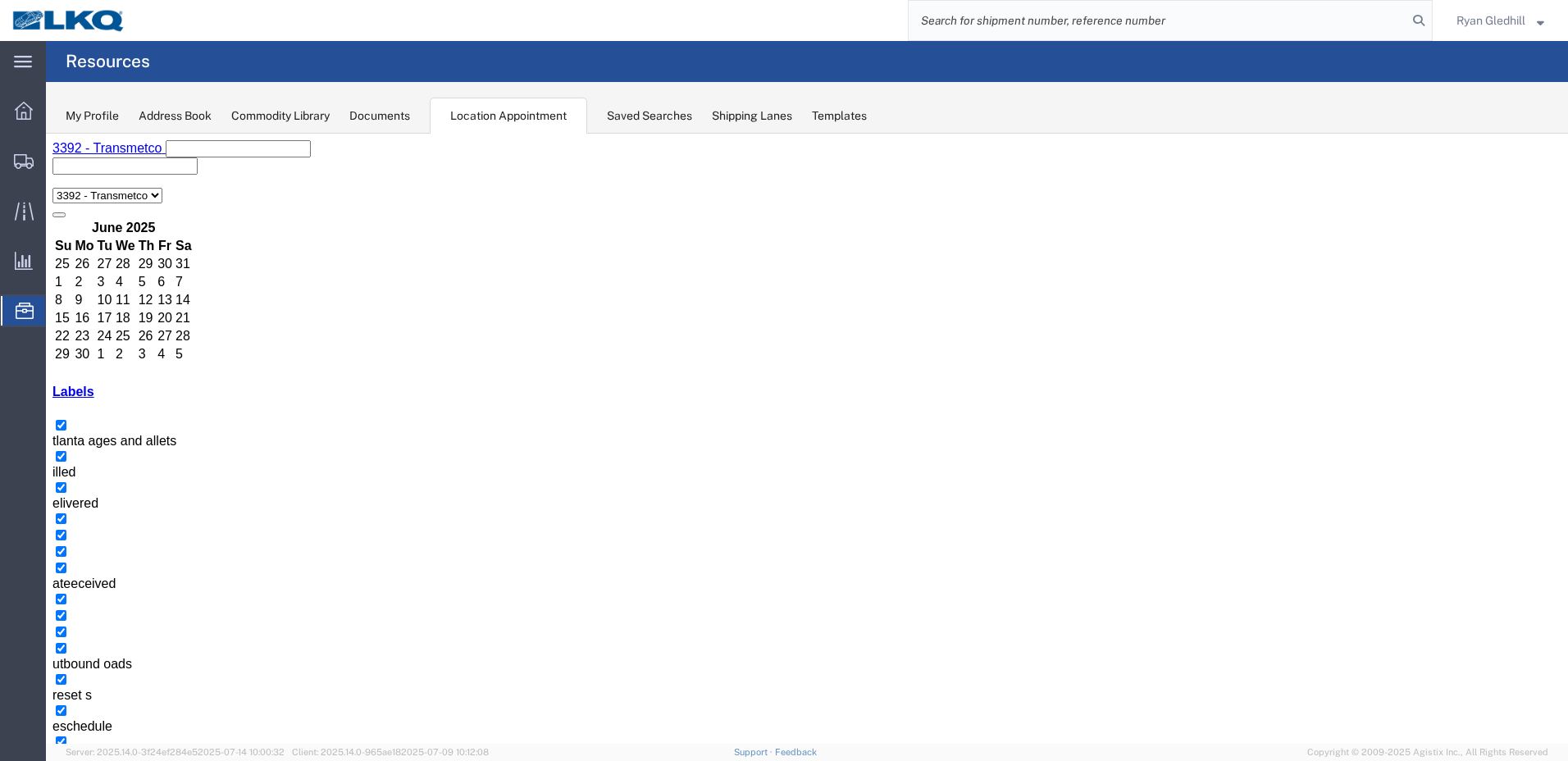 click 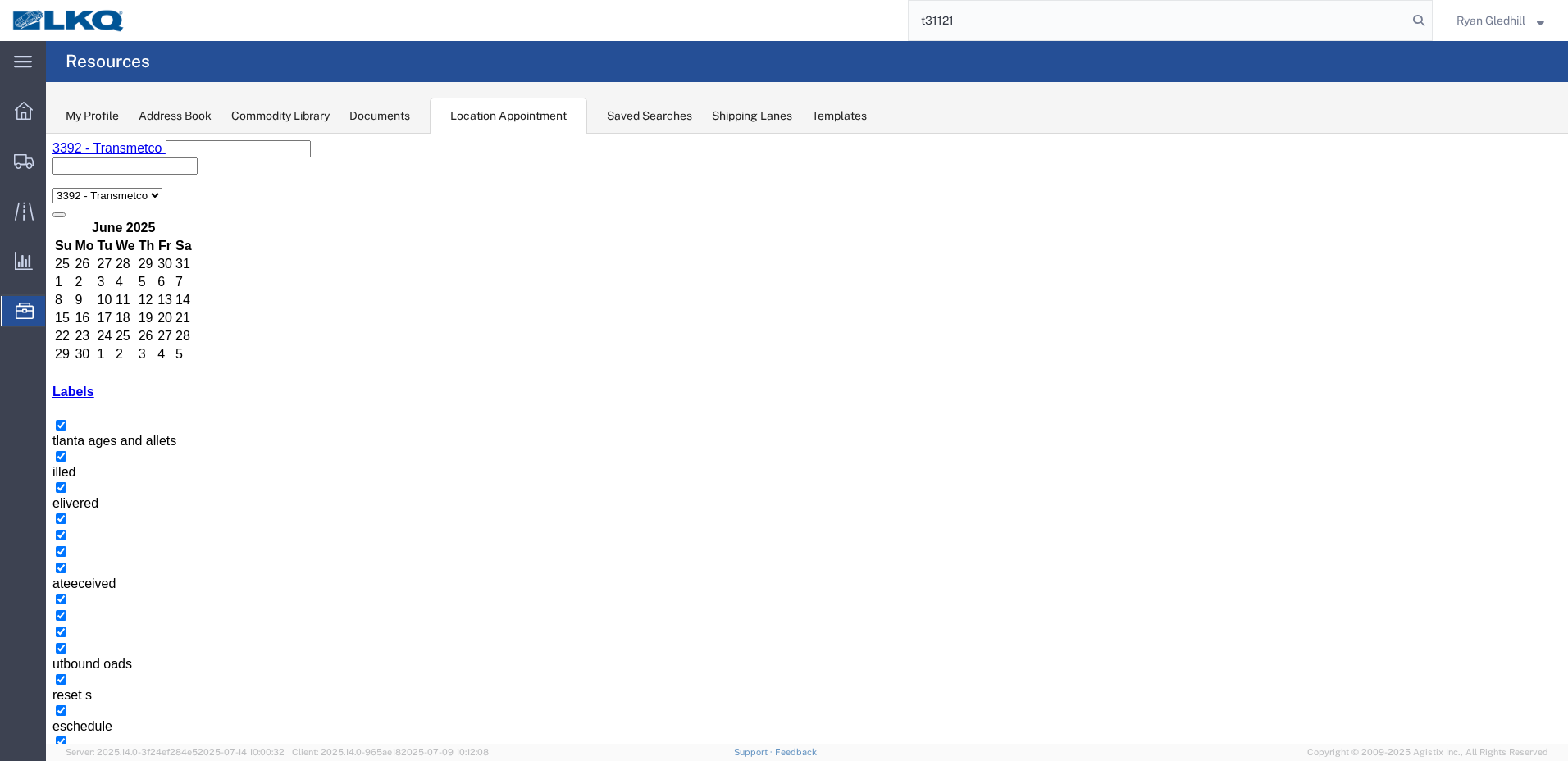 type on "t31121" 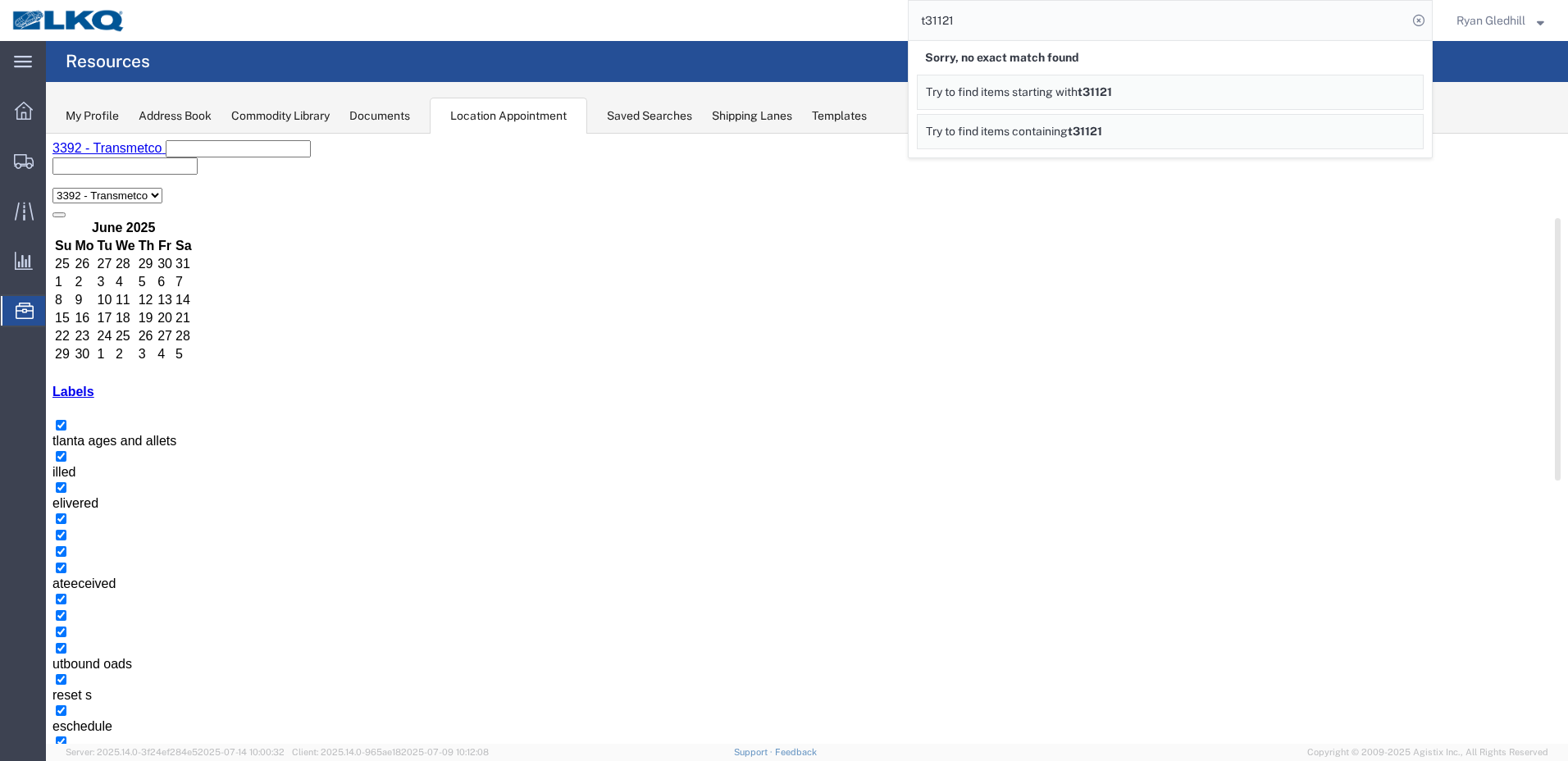 click on "Resources" 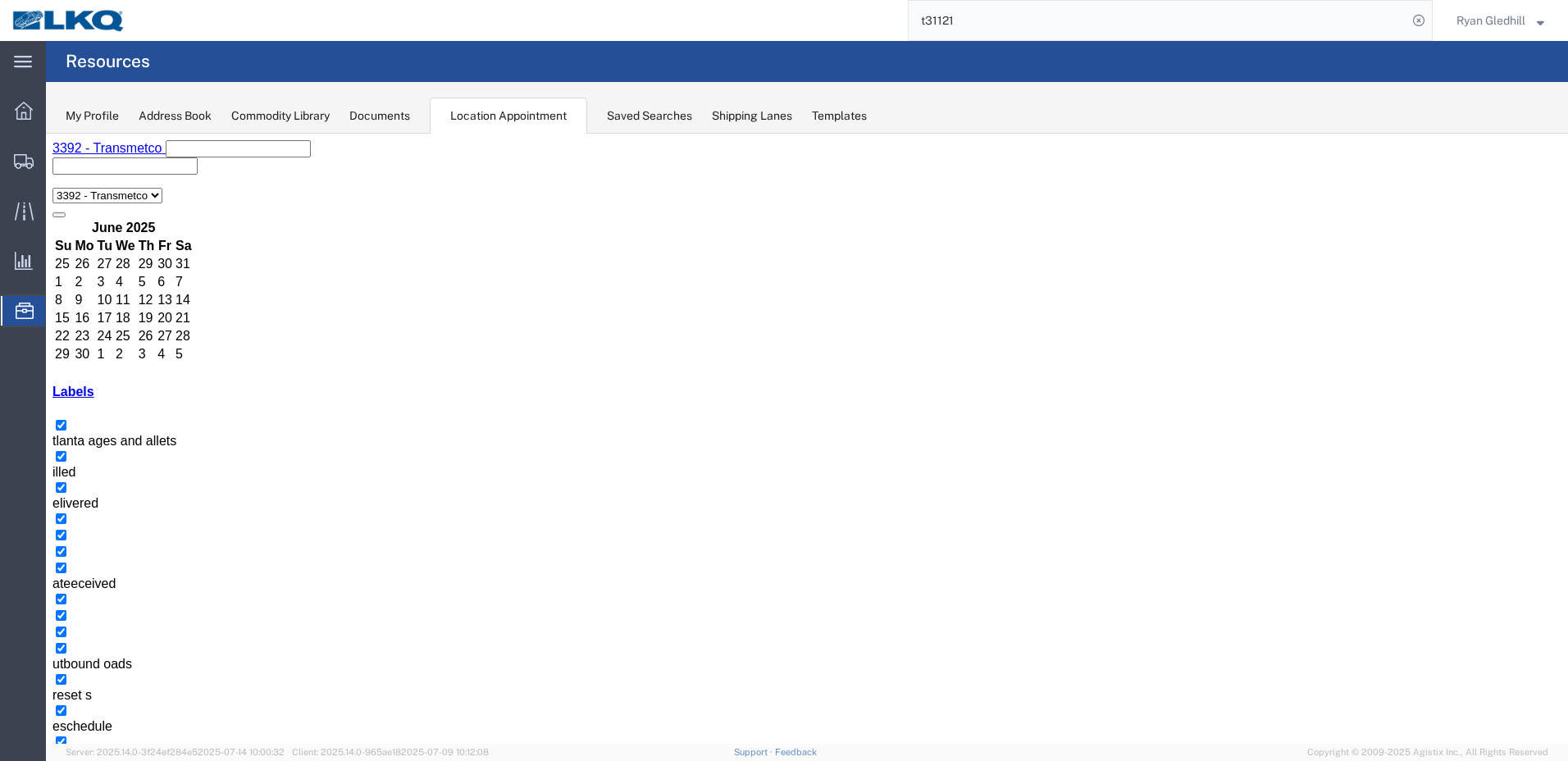 click on "Shipping Lanes" 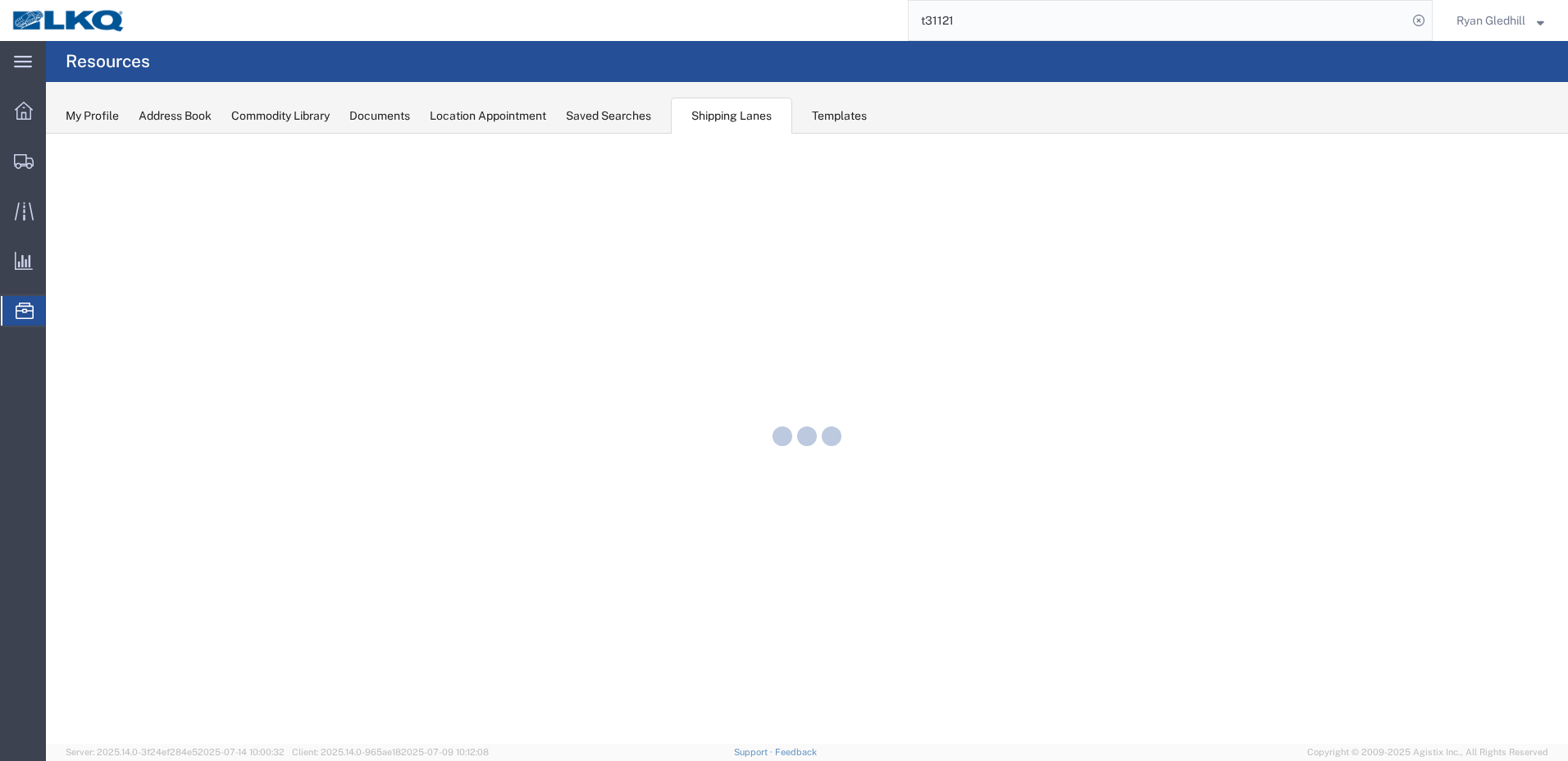 scroll, scrollTop: 0, scrollLeft: 0, axis: both 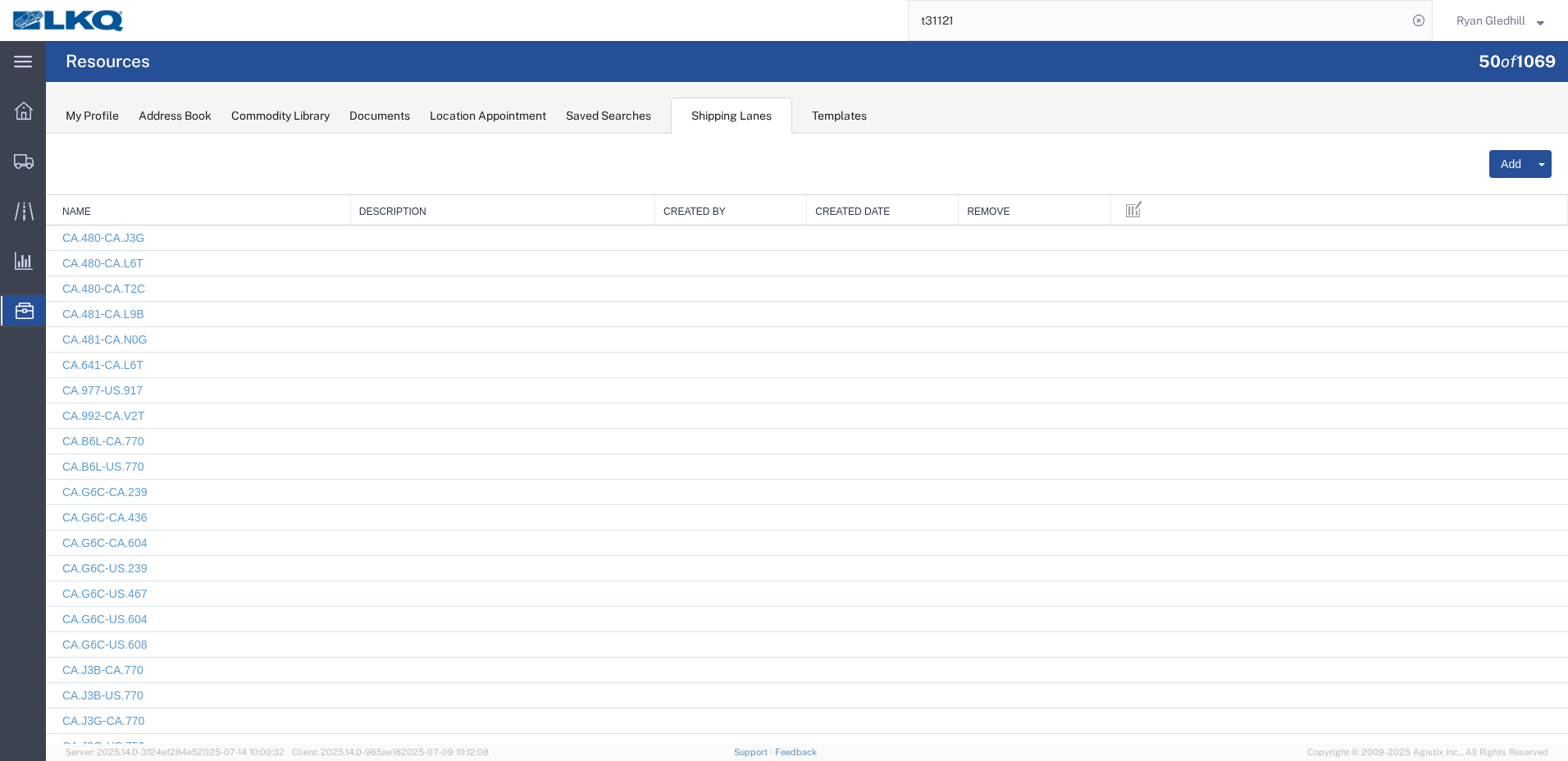 click on "Saved Searches" 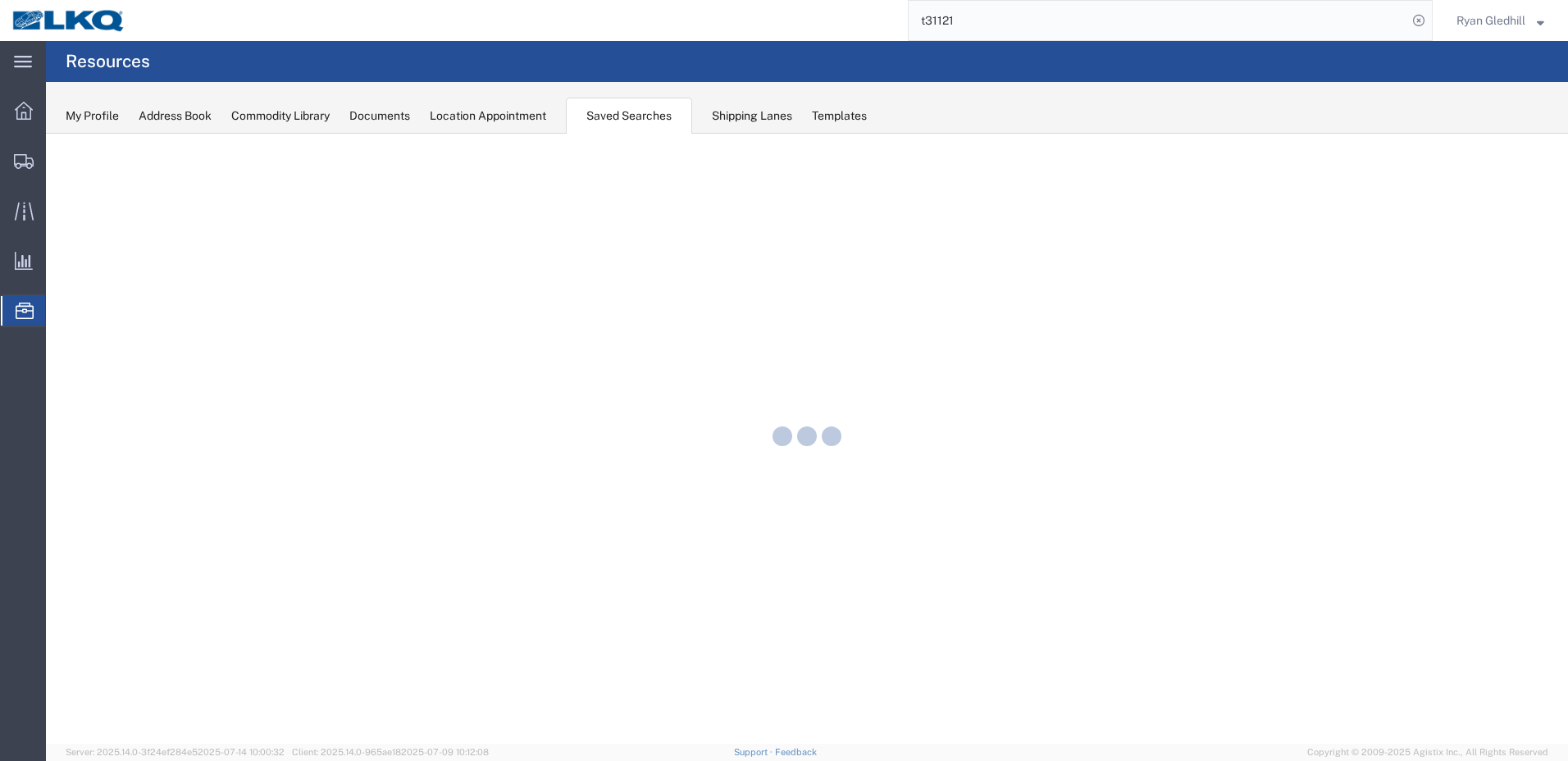 scroll, scrollTop: 0, scrollLeft: 0, axis: both 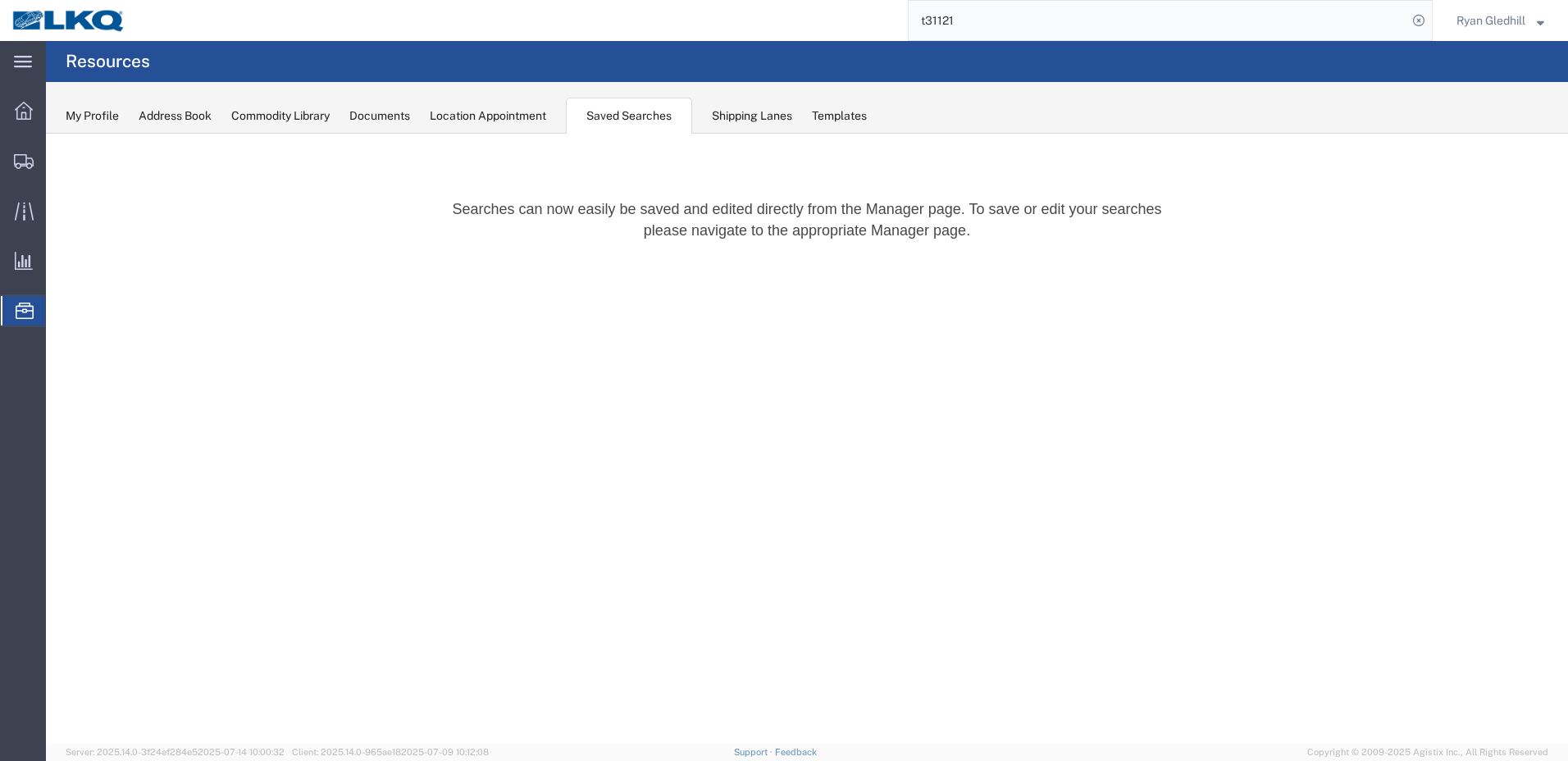 click on "Templates" 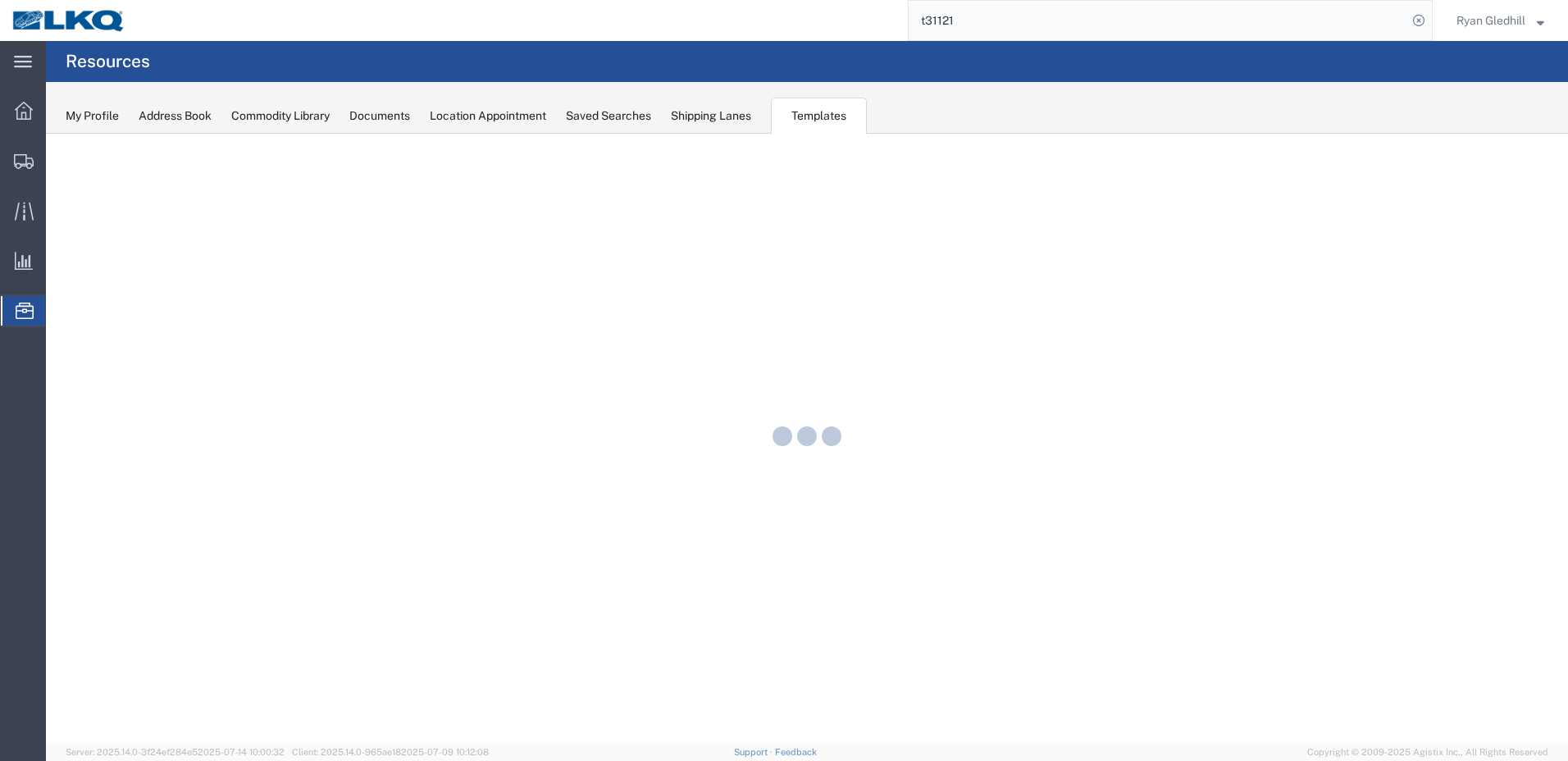scroll, scrollTop: 0, scrollLeft: 0, axis: both 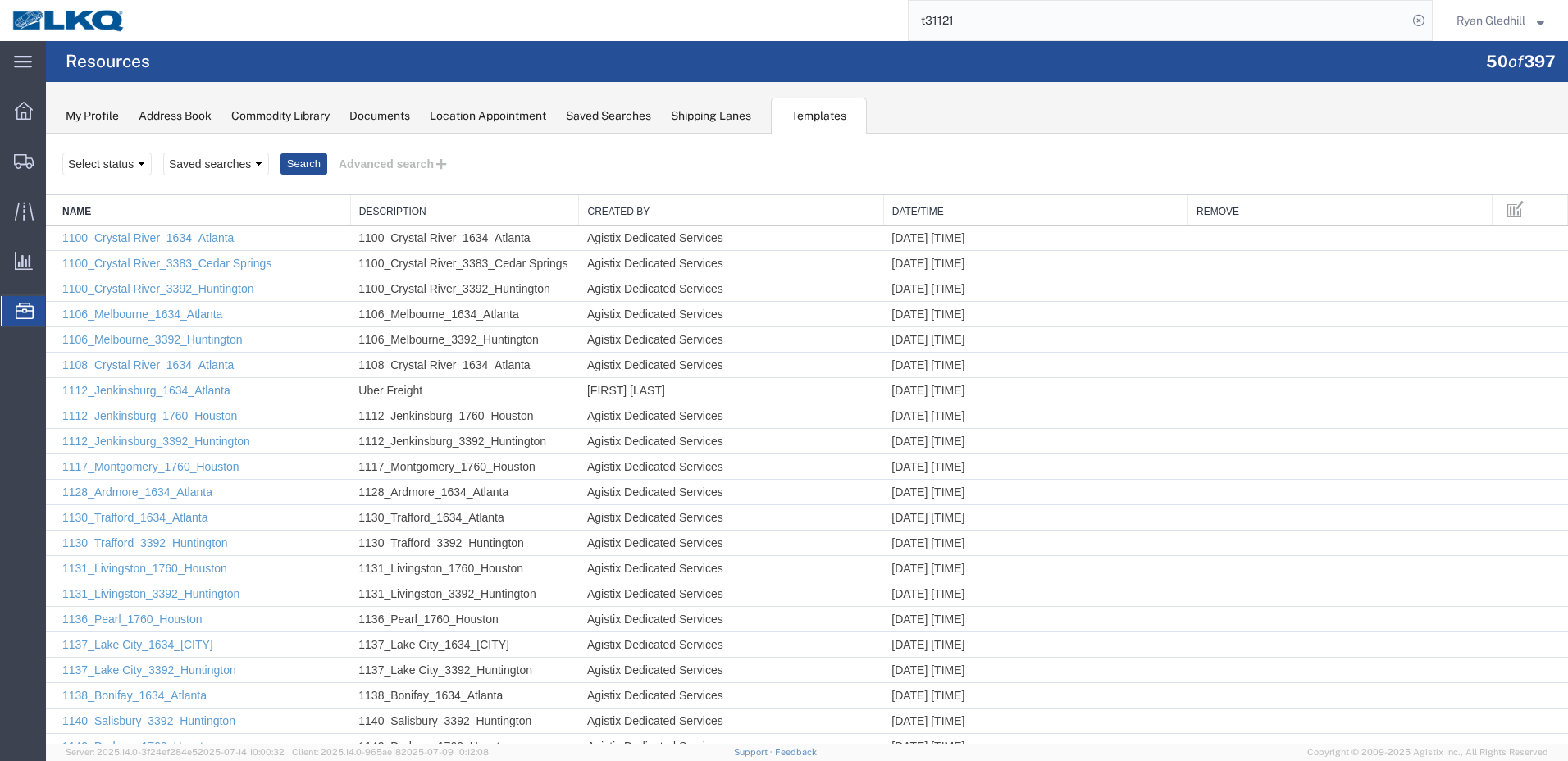 click on "Documents" 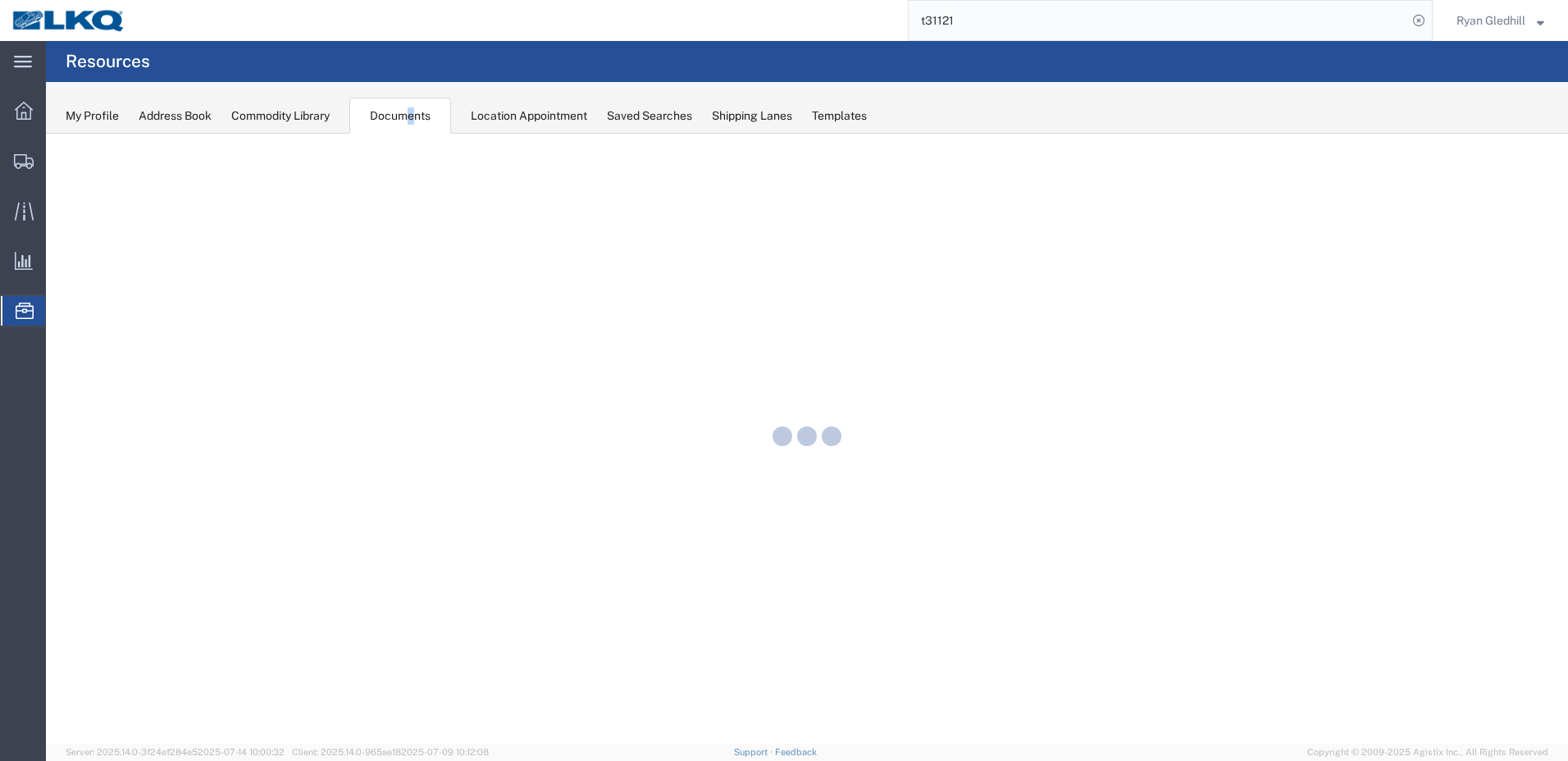 scroll, scrollTop: 0, scrollLeft: 0, axis: both 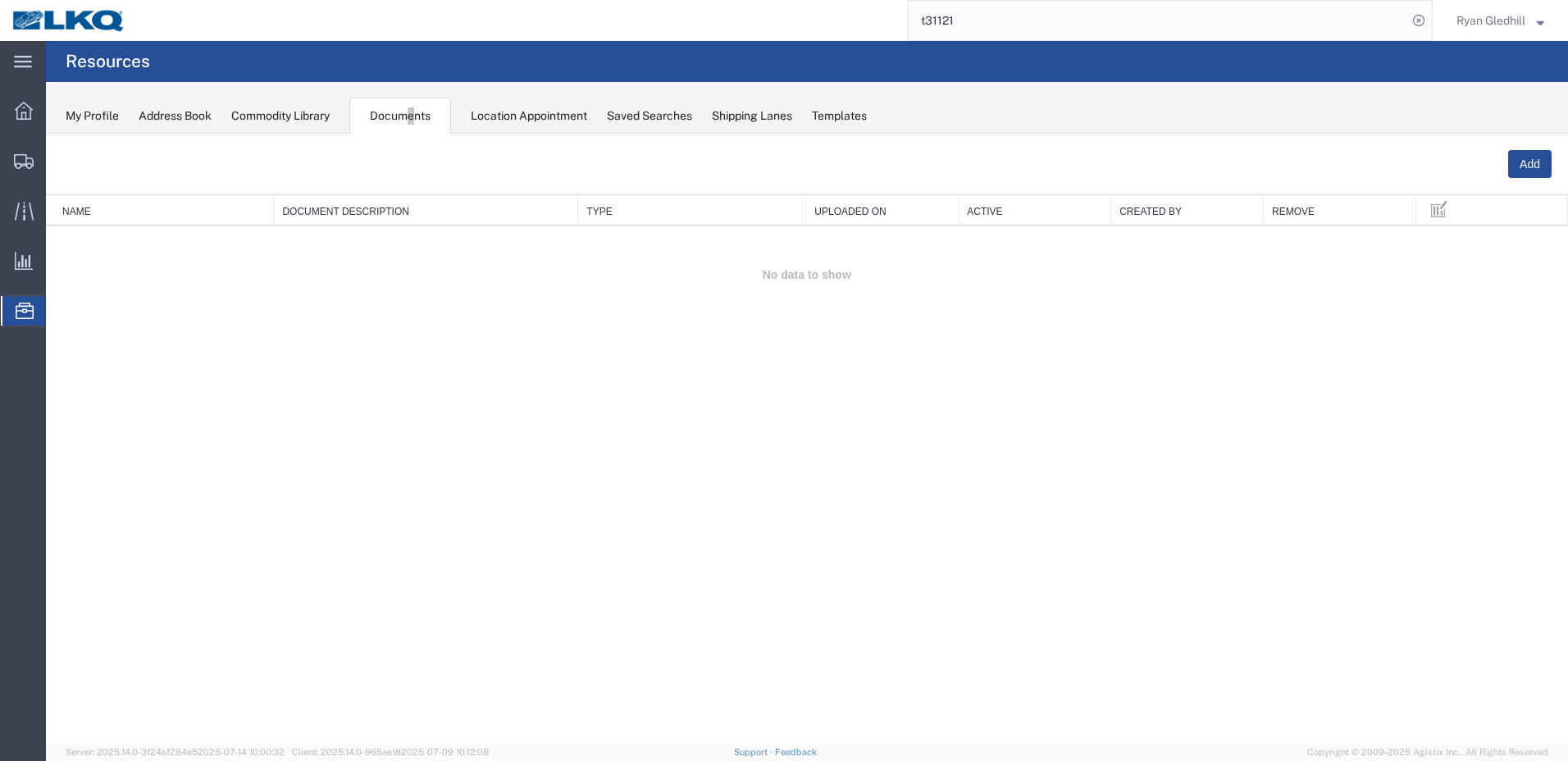 click on "Add" at bounding box center (807, 164) 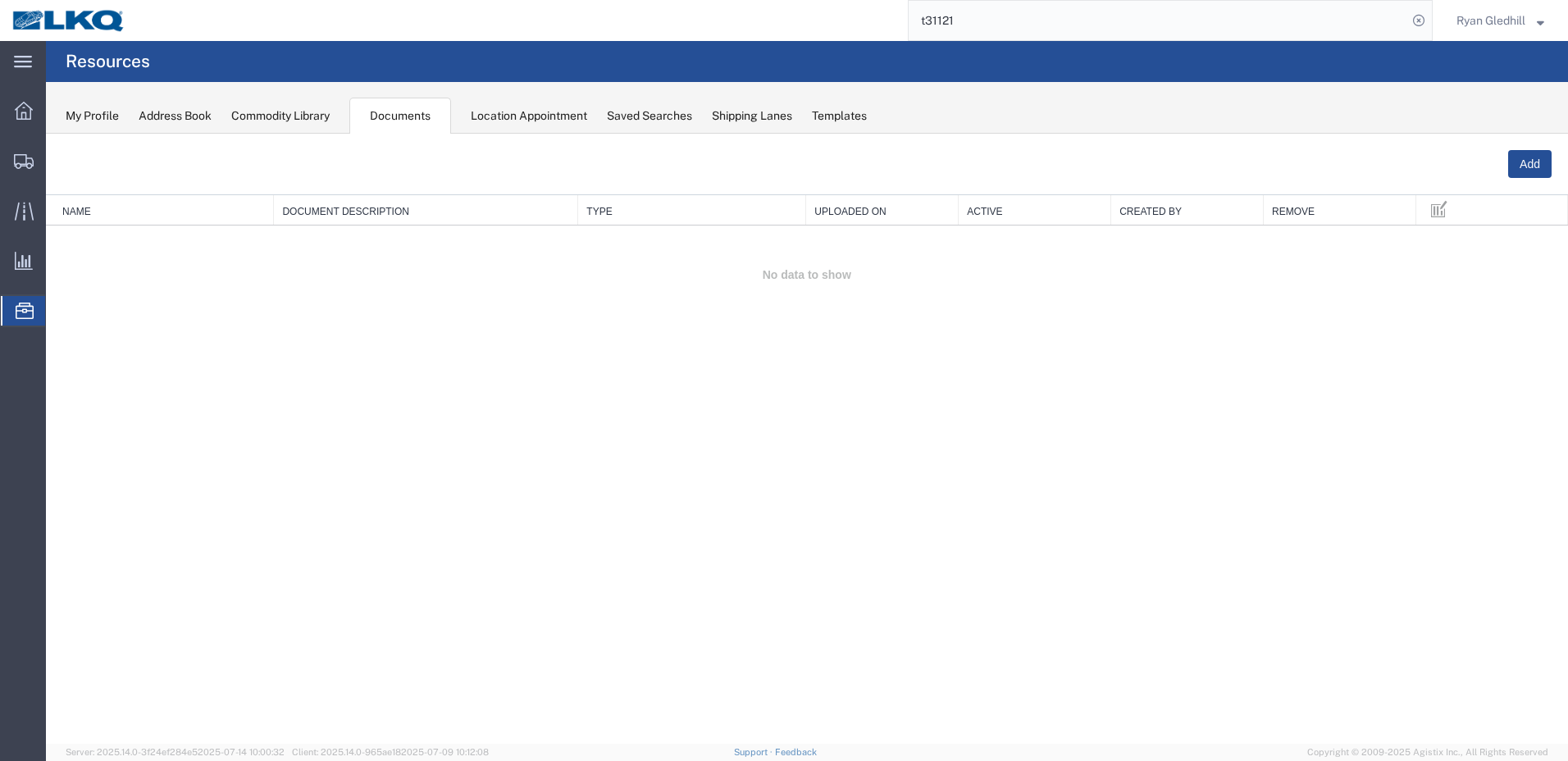 click on "Commodity Library" 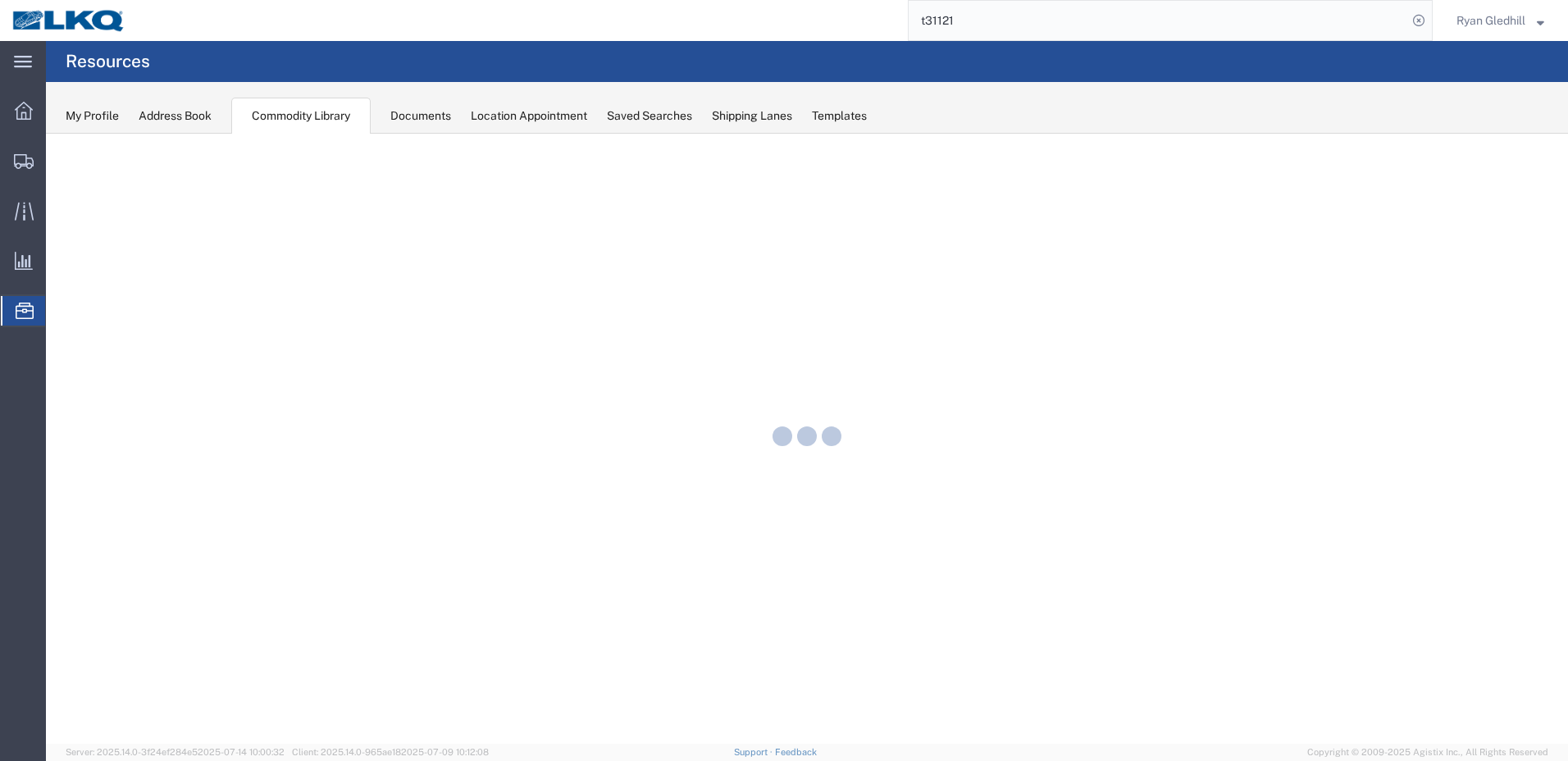 scroll, scrollTop: 0, scrollLeft: 0, axis: both 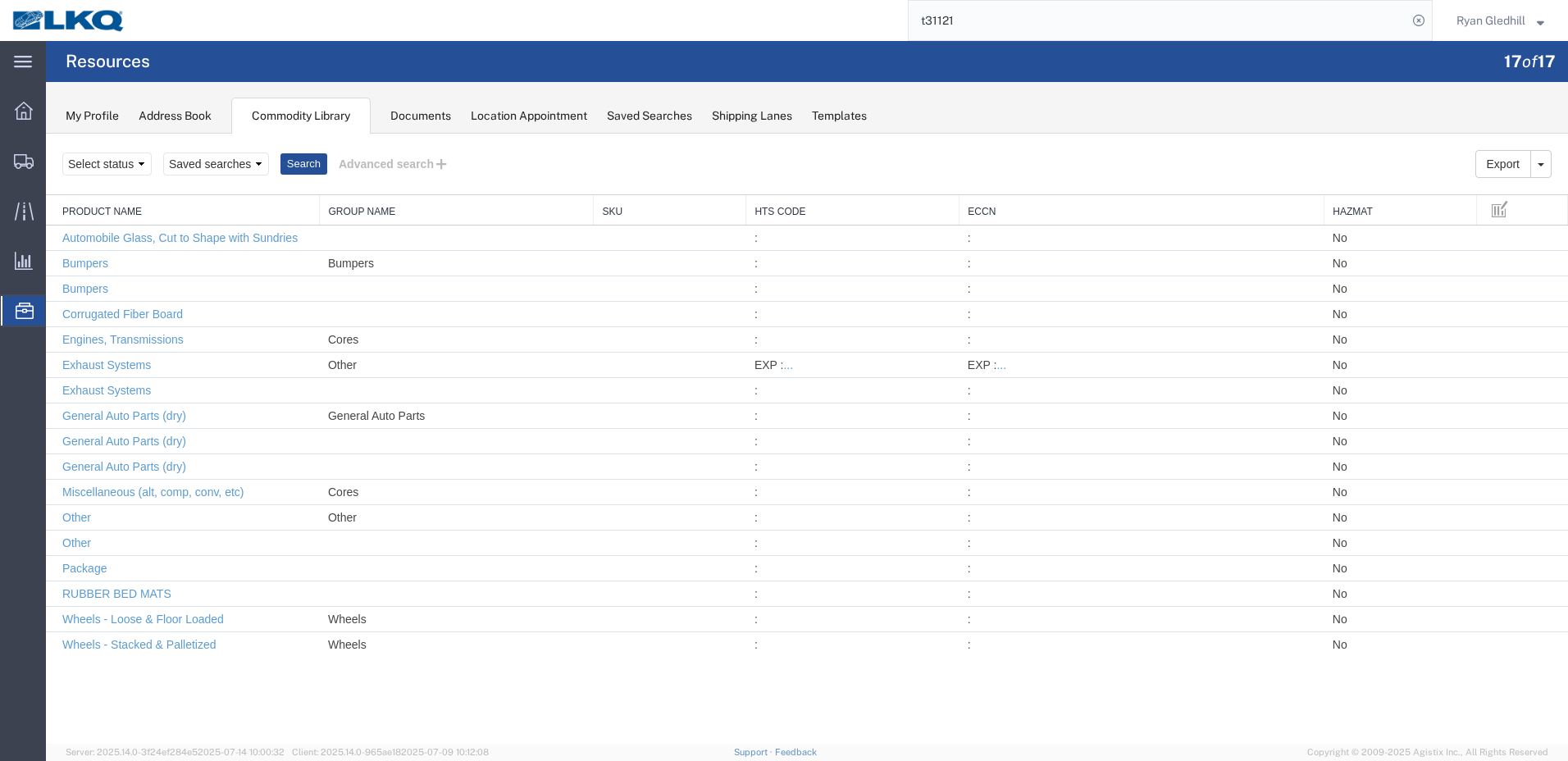click 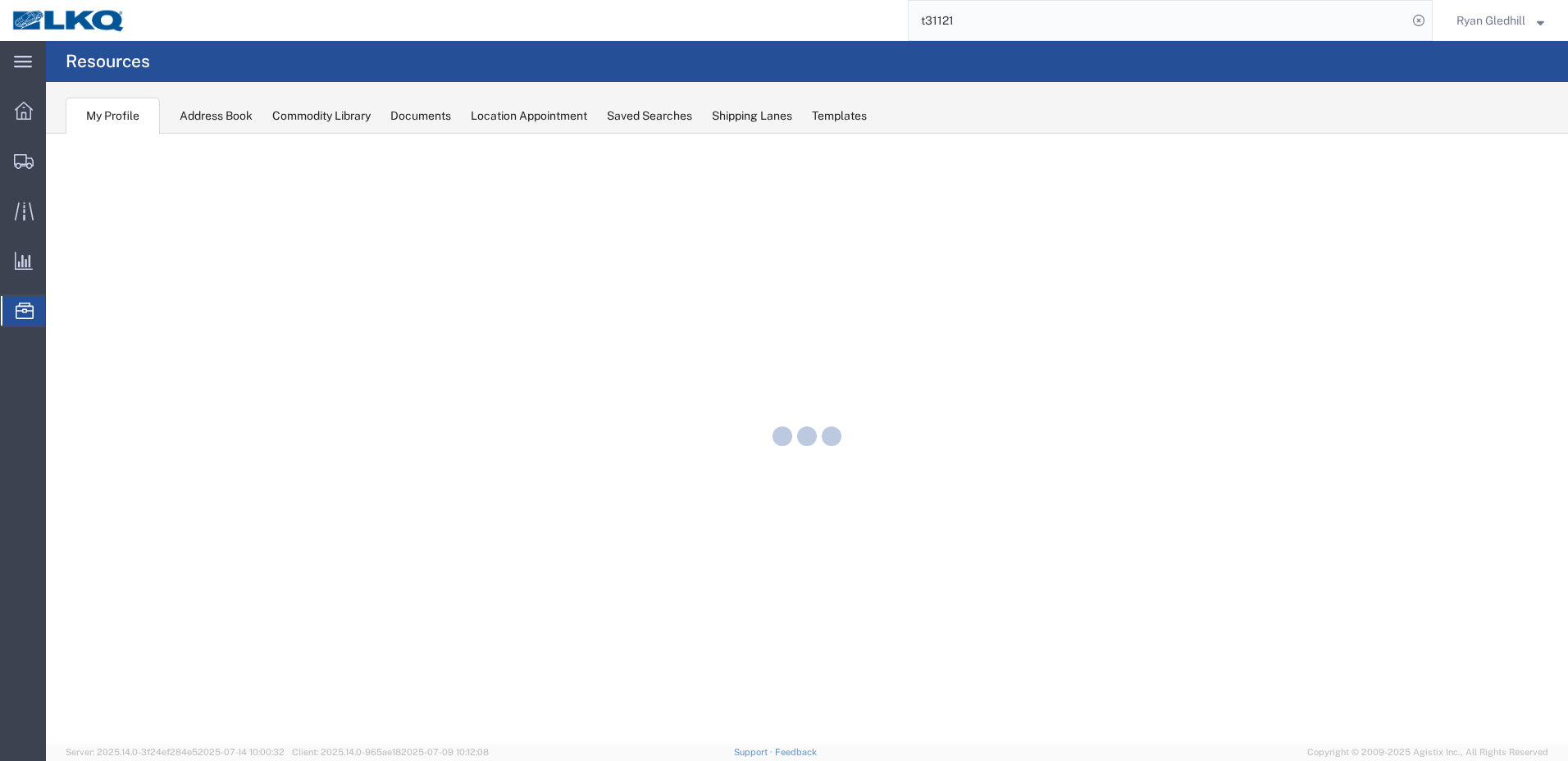 scroll, scrollTop: 0, scrollLeft: 0, axis: both 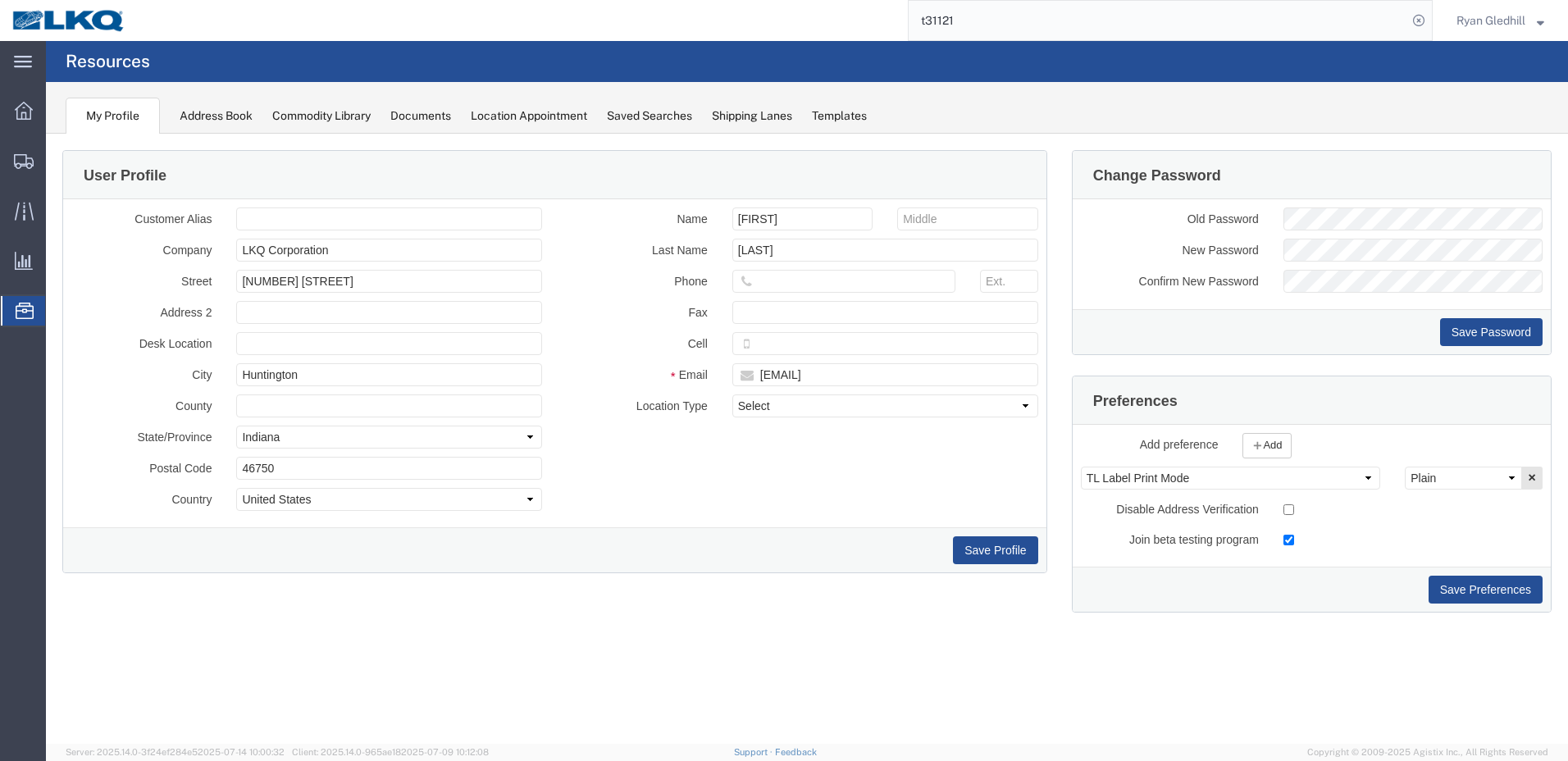click on "Location Appointment" 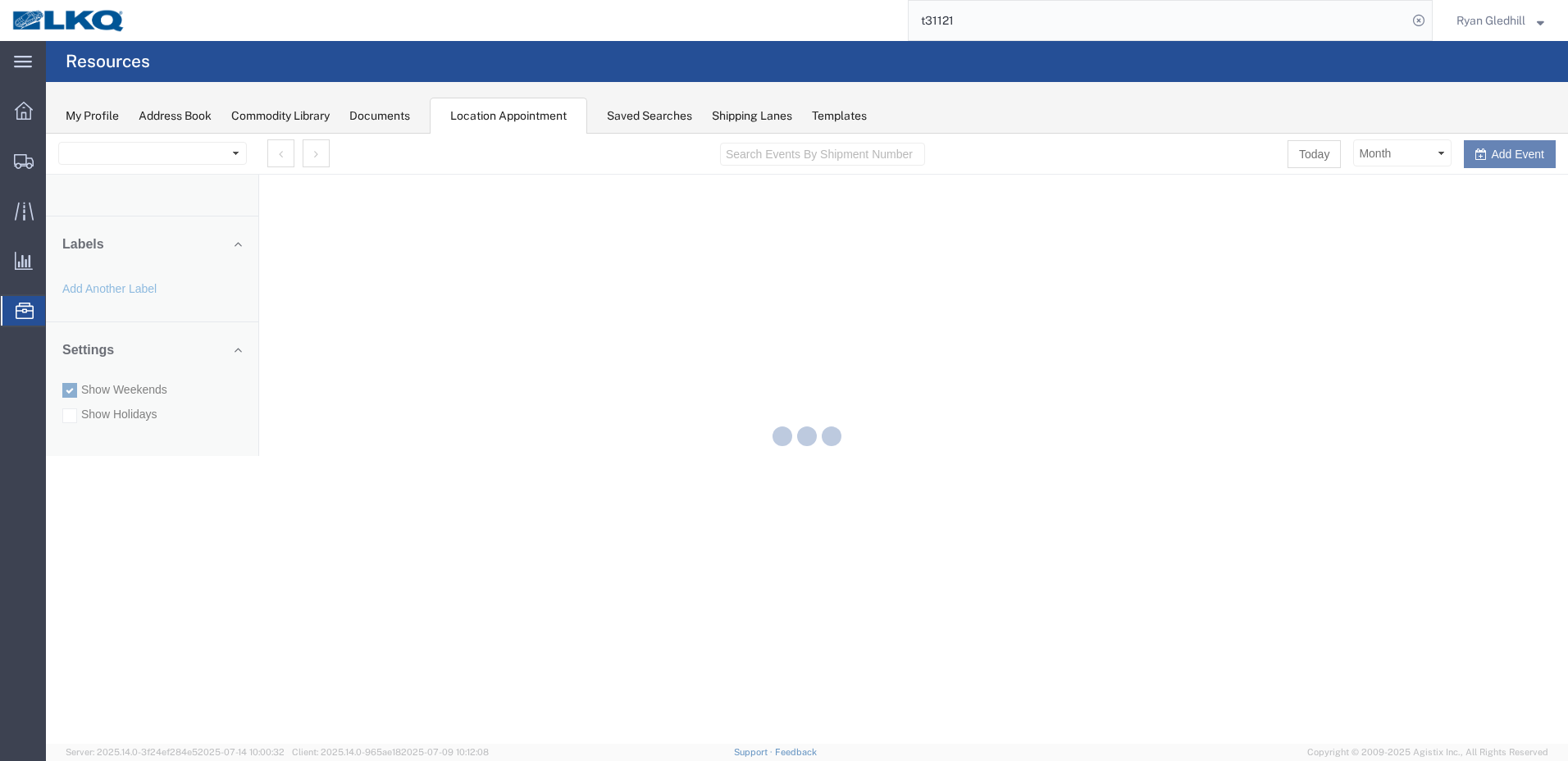 scroll, scrollTop: 0, scrollLeft: 0, axis: both 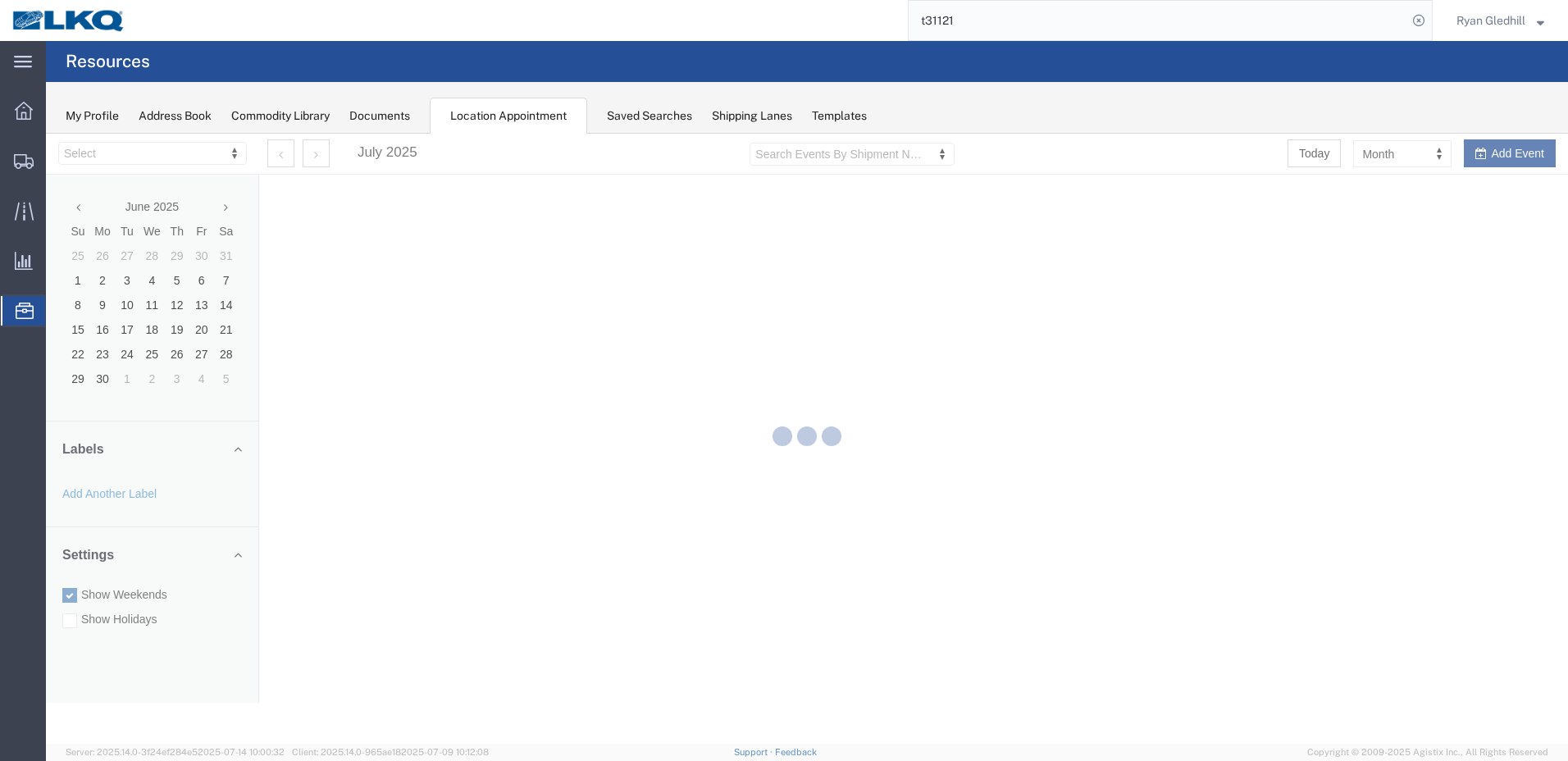 select on "28018" 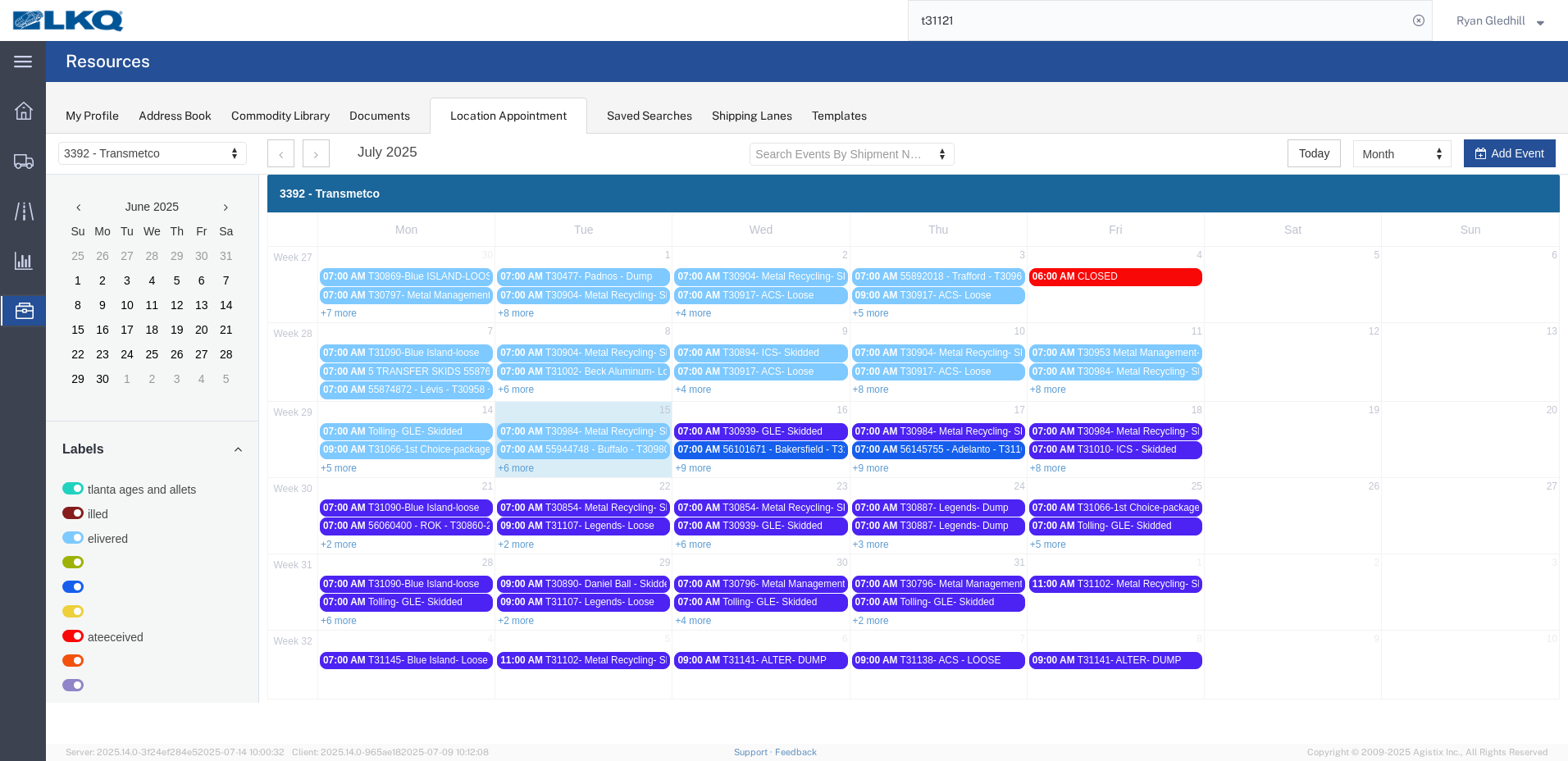 click on "+9 more" at bounding box center [693, 468] 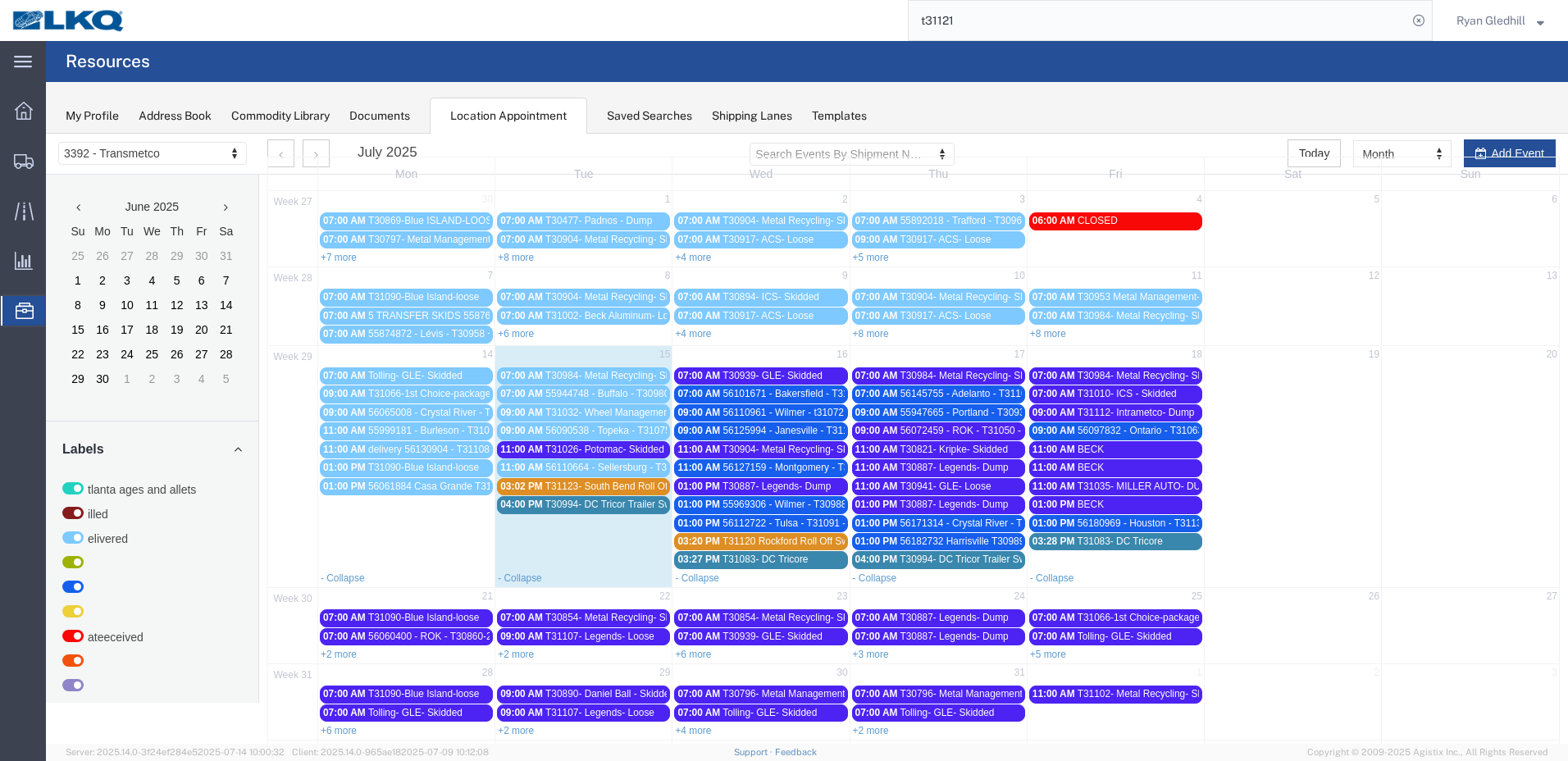 scroll, scrollTop: 0, scrollLeft: 0, axis: both 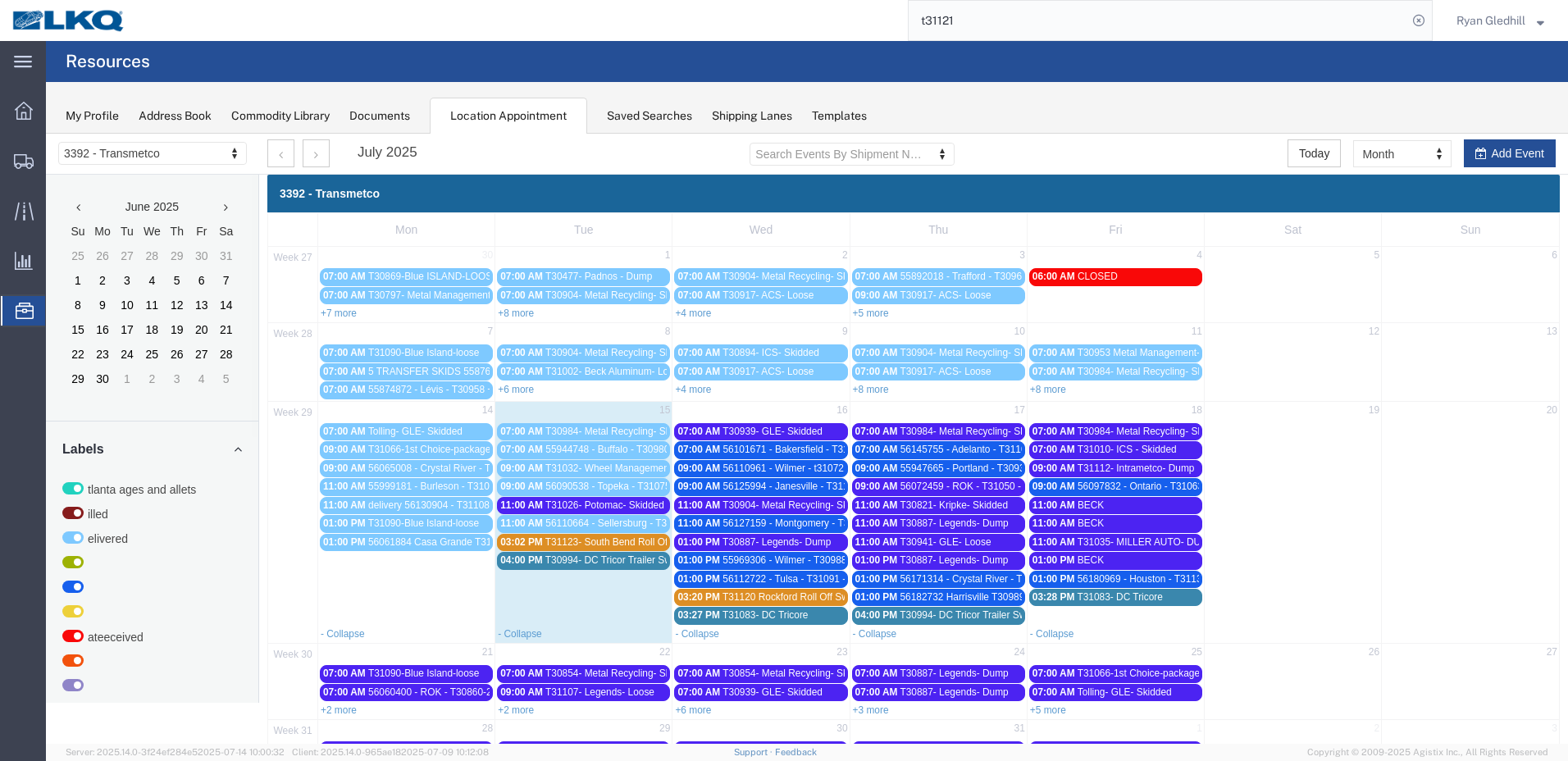 click on "t31121" 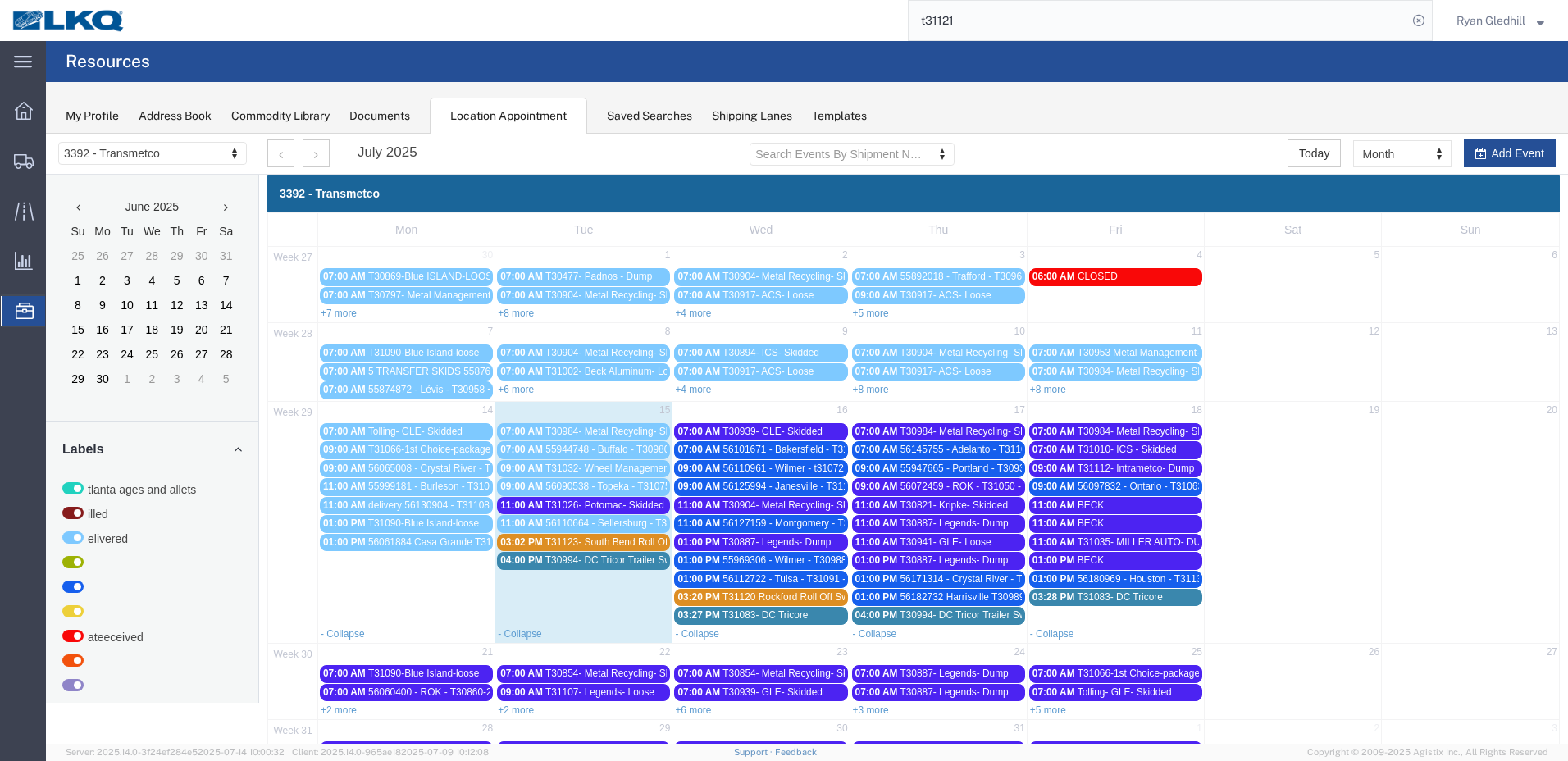 click on "t31121" 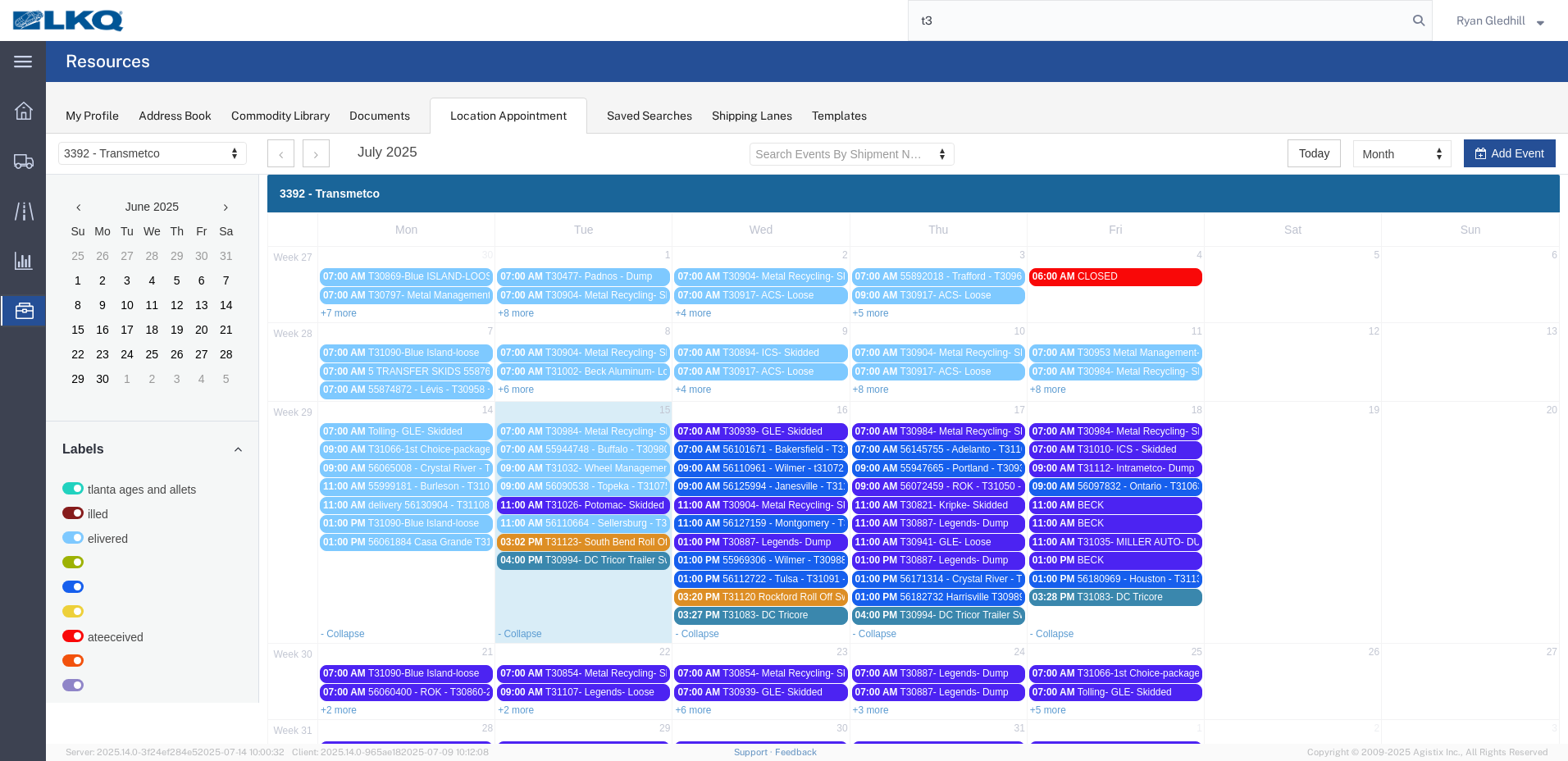 type on "t" 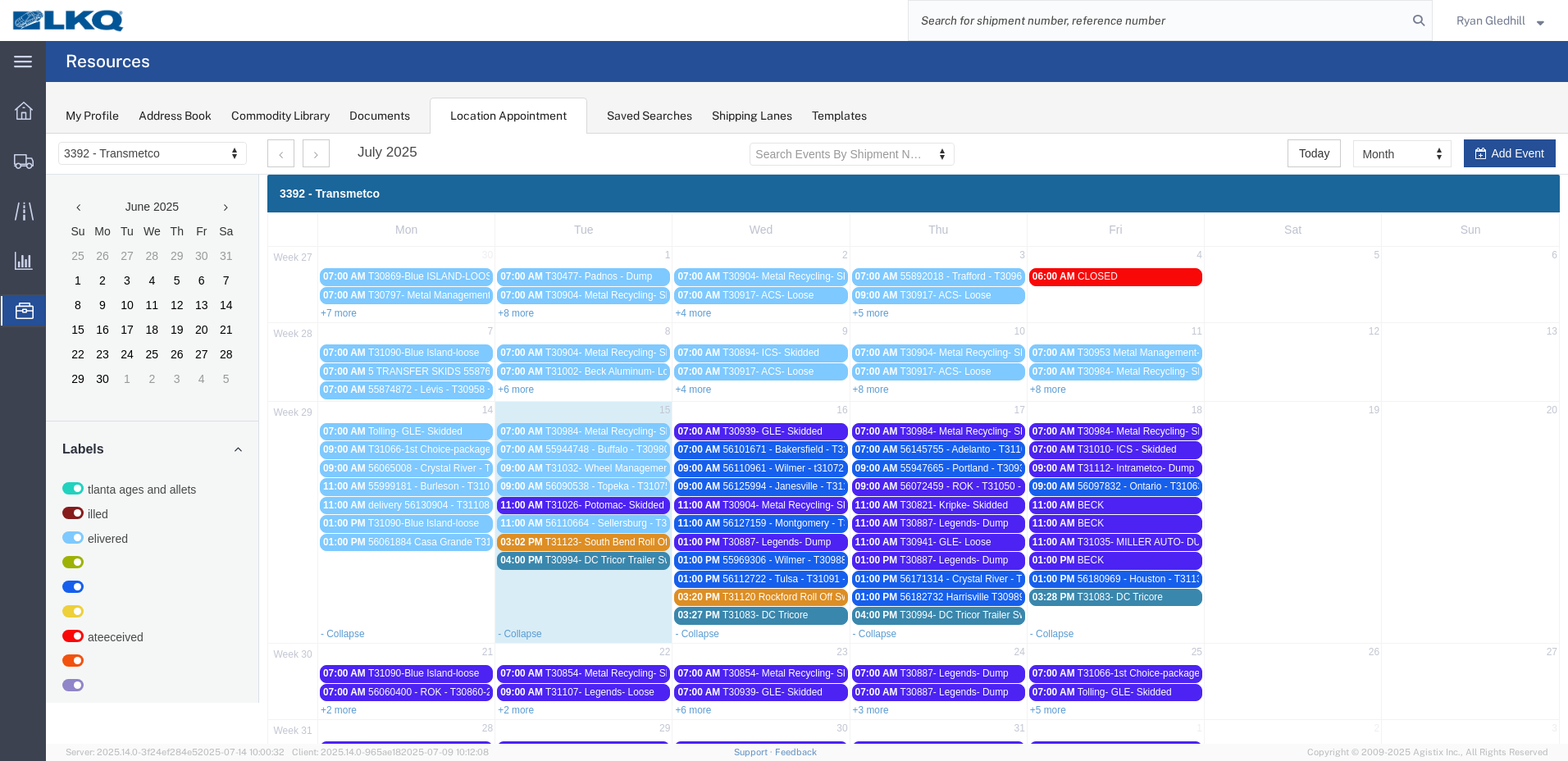 paste on "56155460" 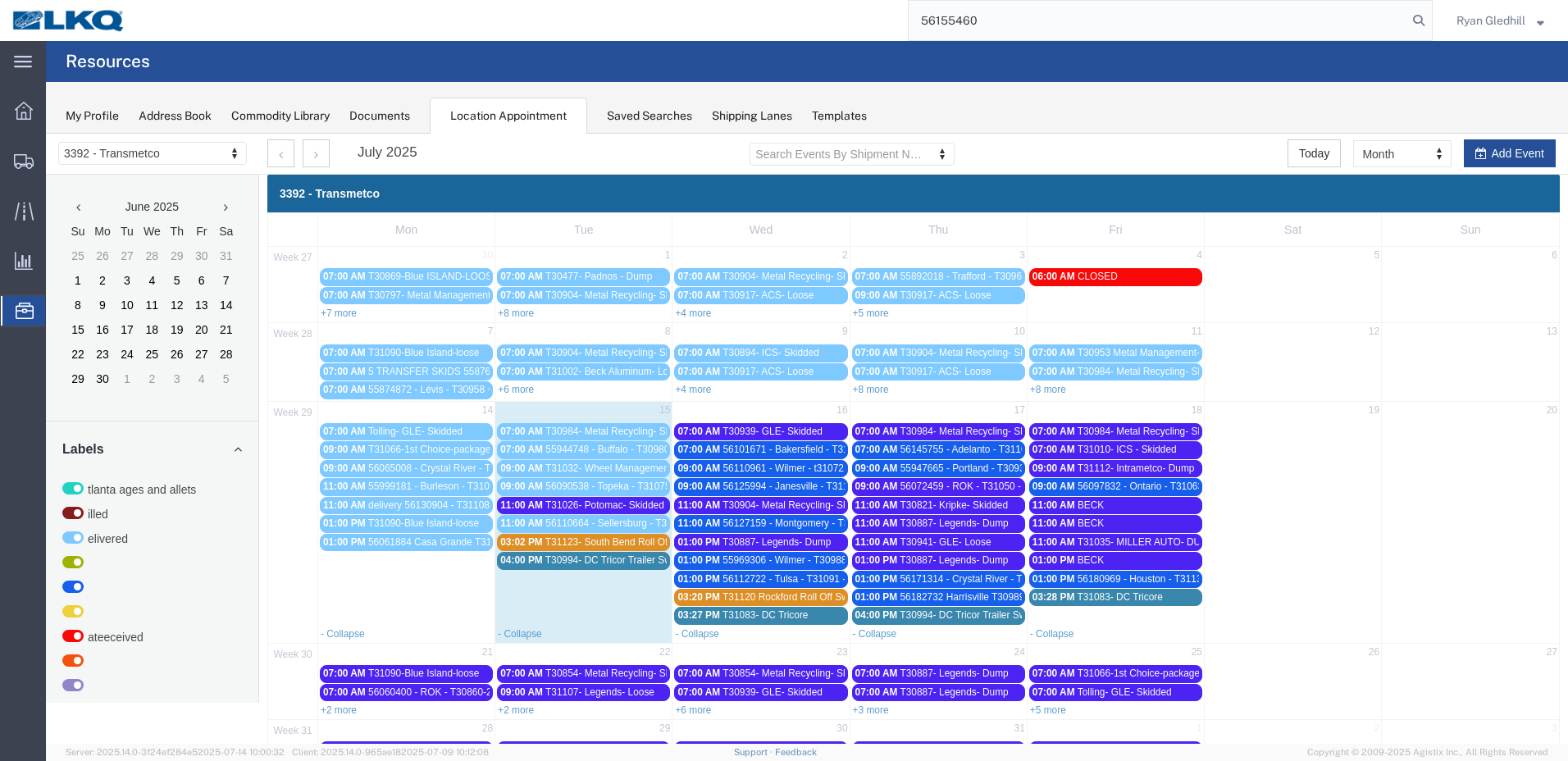 type on "56155460" 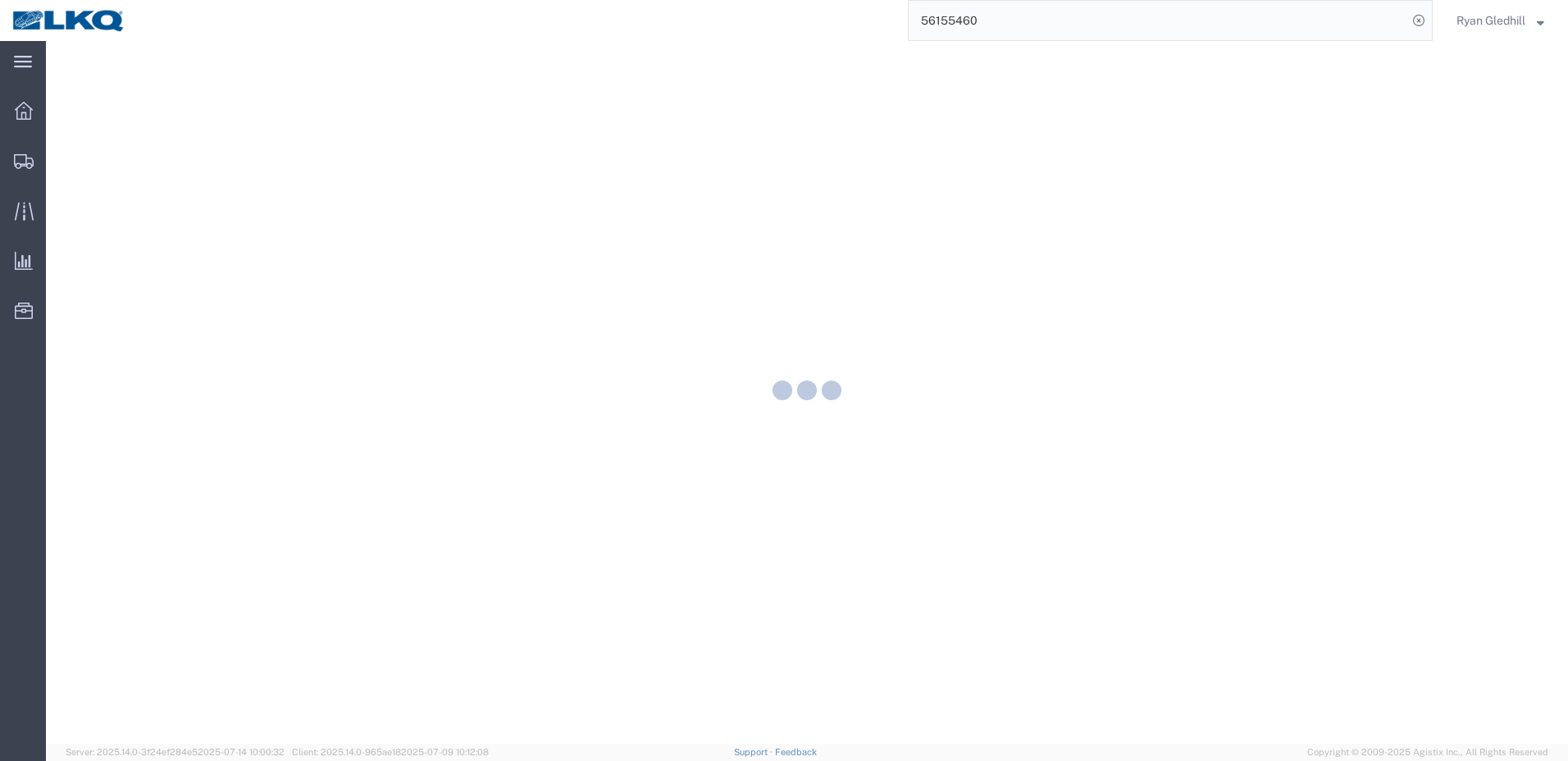 scroll, scrollTop: 0, scrollLeft: 0, axis: both 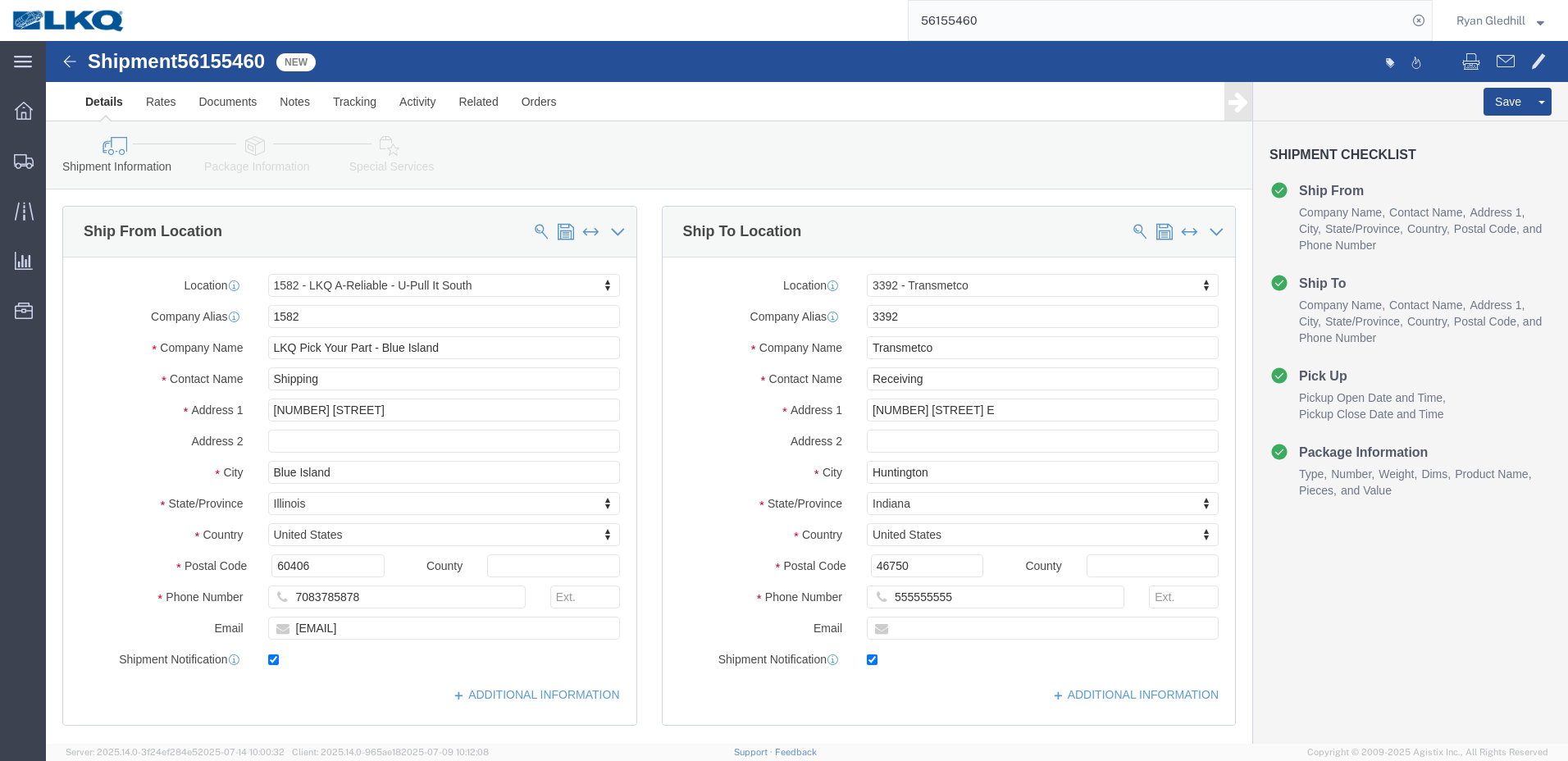select on "27574" 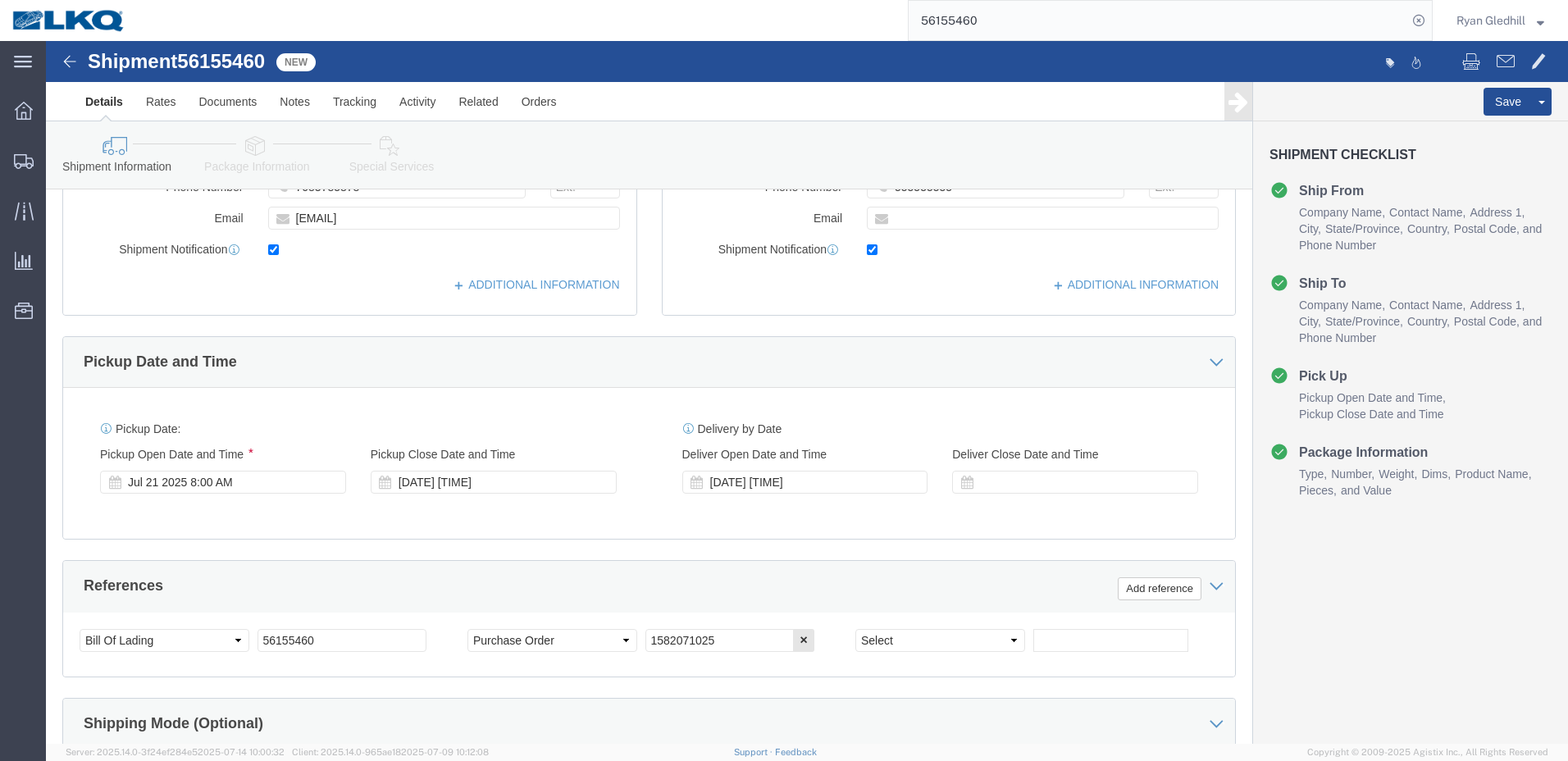 scroll, scrollTop: 704, scrollLeft: 0, axis: vertical 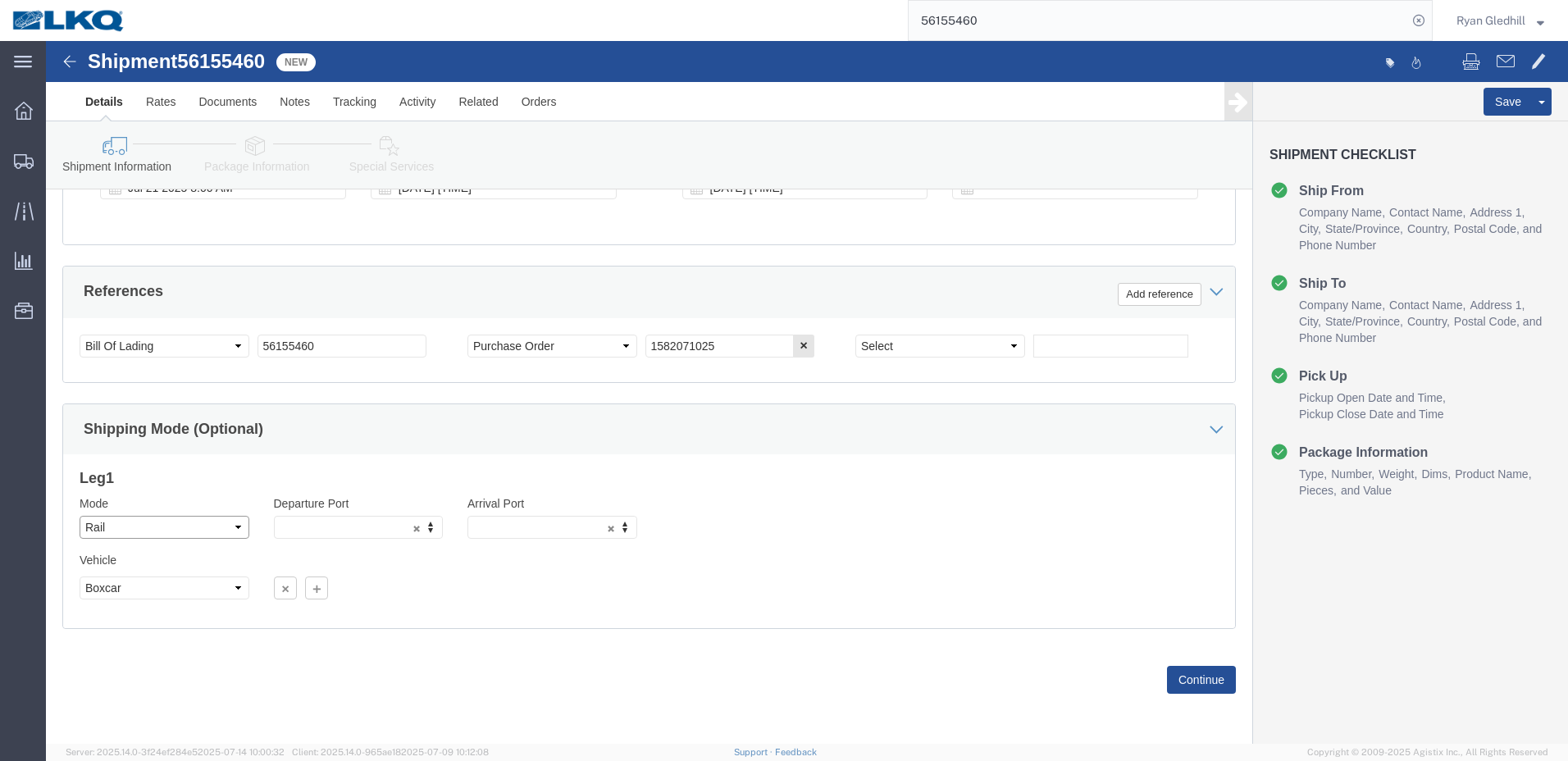 click on "Select Air Less than Truckload Multi-Leg Ocean Freight Rail Small Parcel Truckload" 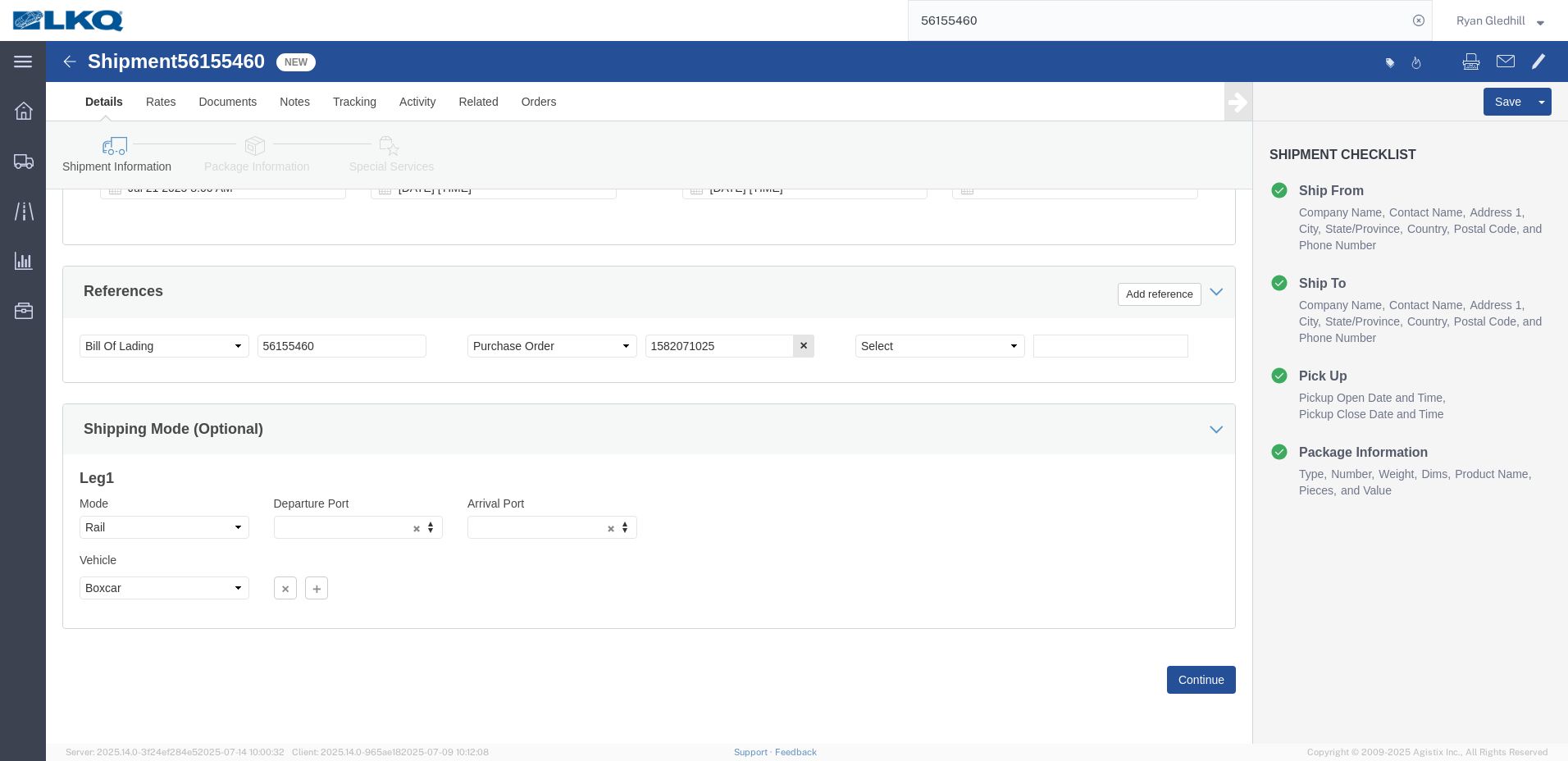 click on "Previous Continue" 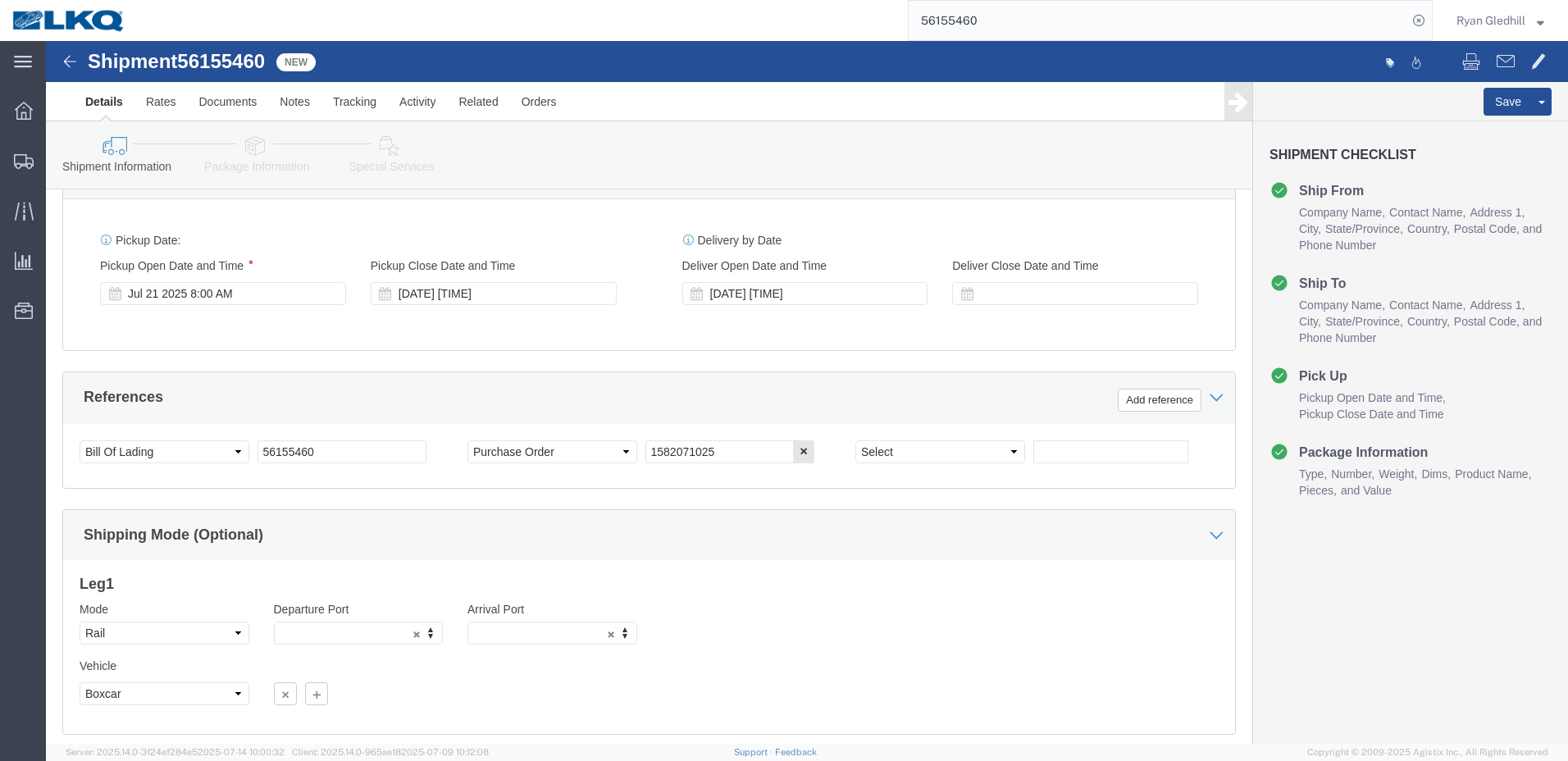 scroll, scrollTop: 704, scrollLeft: 0, axis: vertical 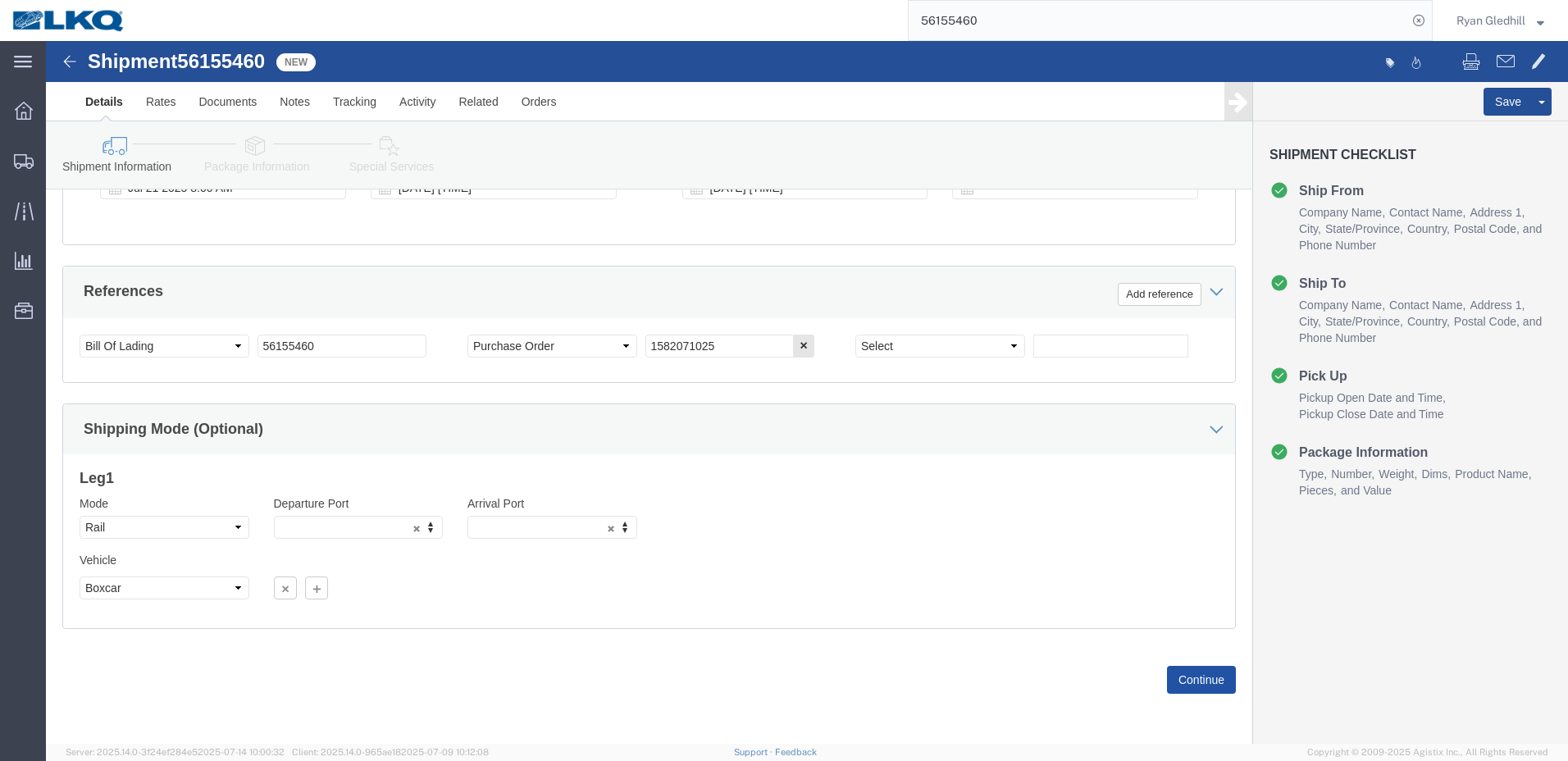 click on "Continue" 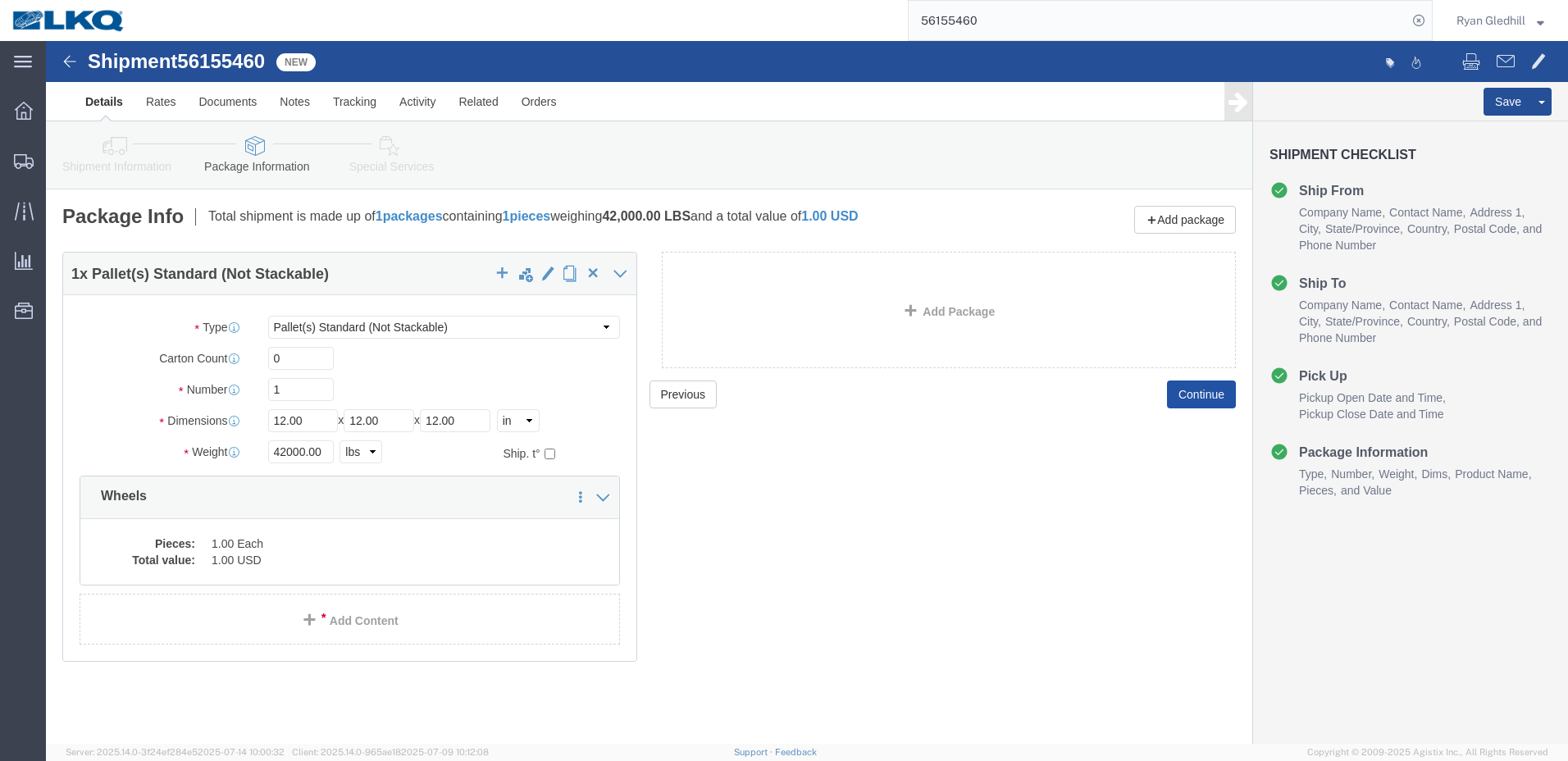 scroll, scrollTop: 0, scrollLeft: 0, axis: both 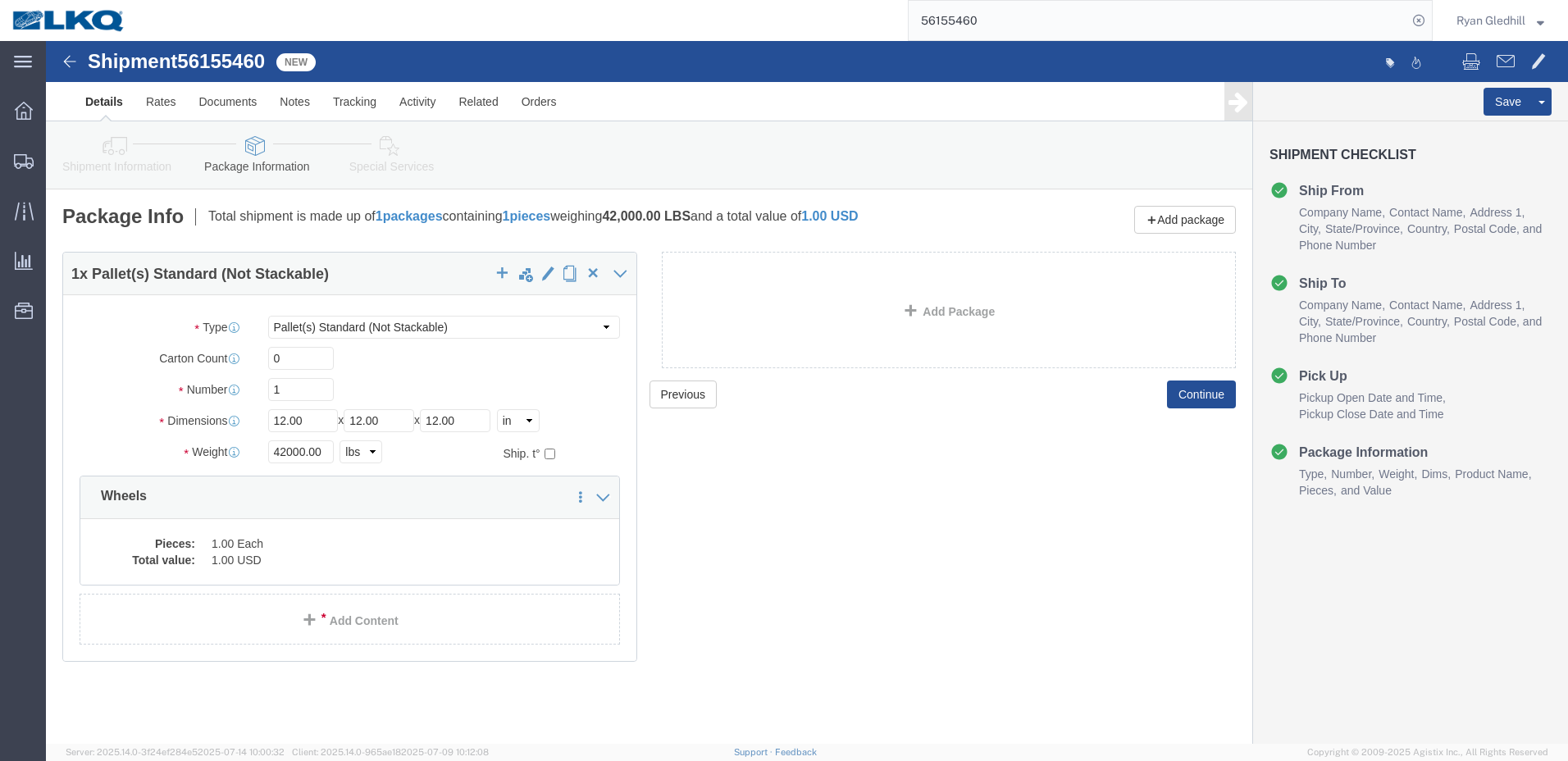 click 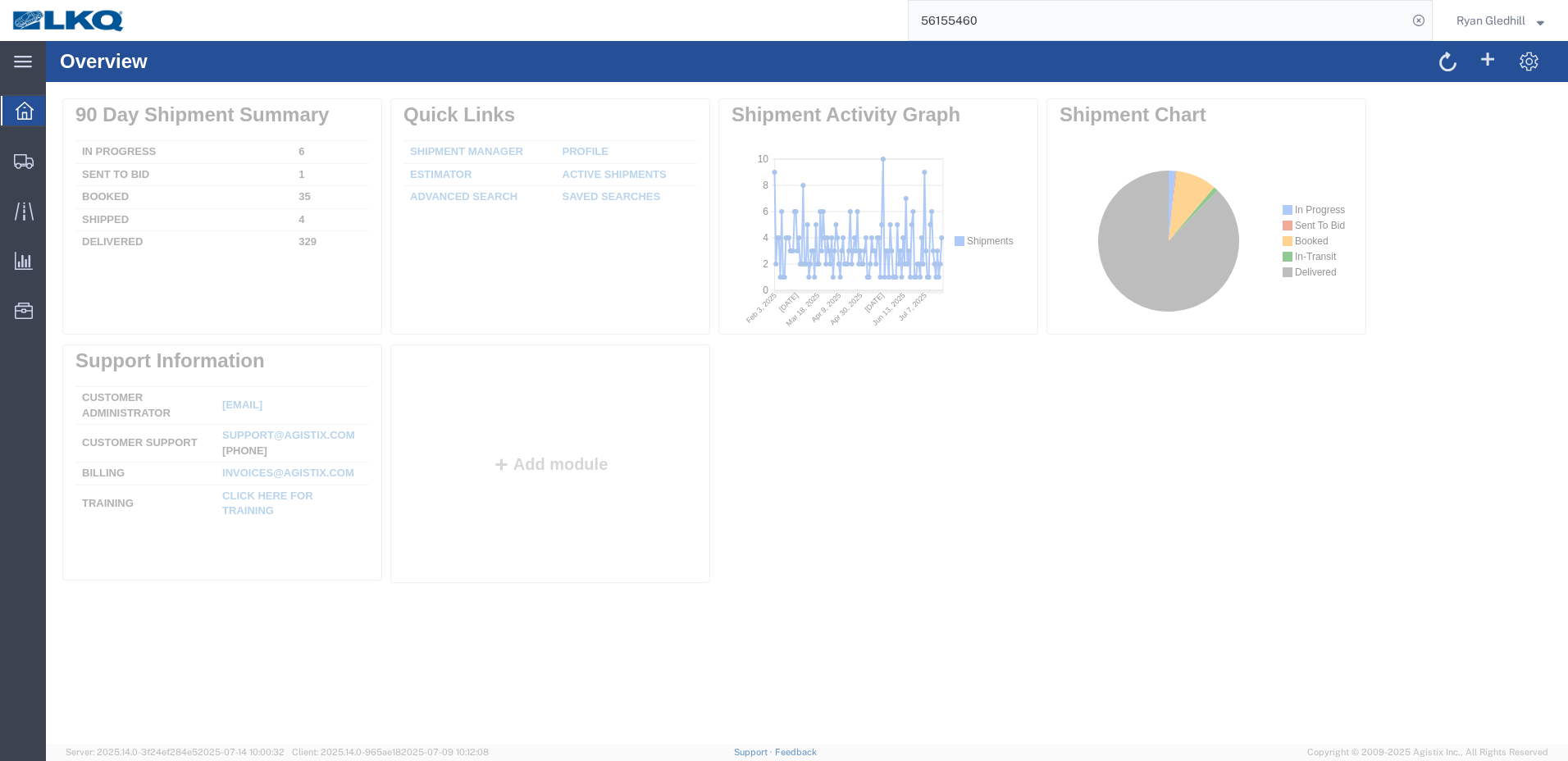 scroll, scrollTop: 0, scrollLeft: 0, axis: both 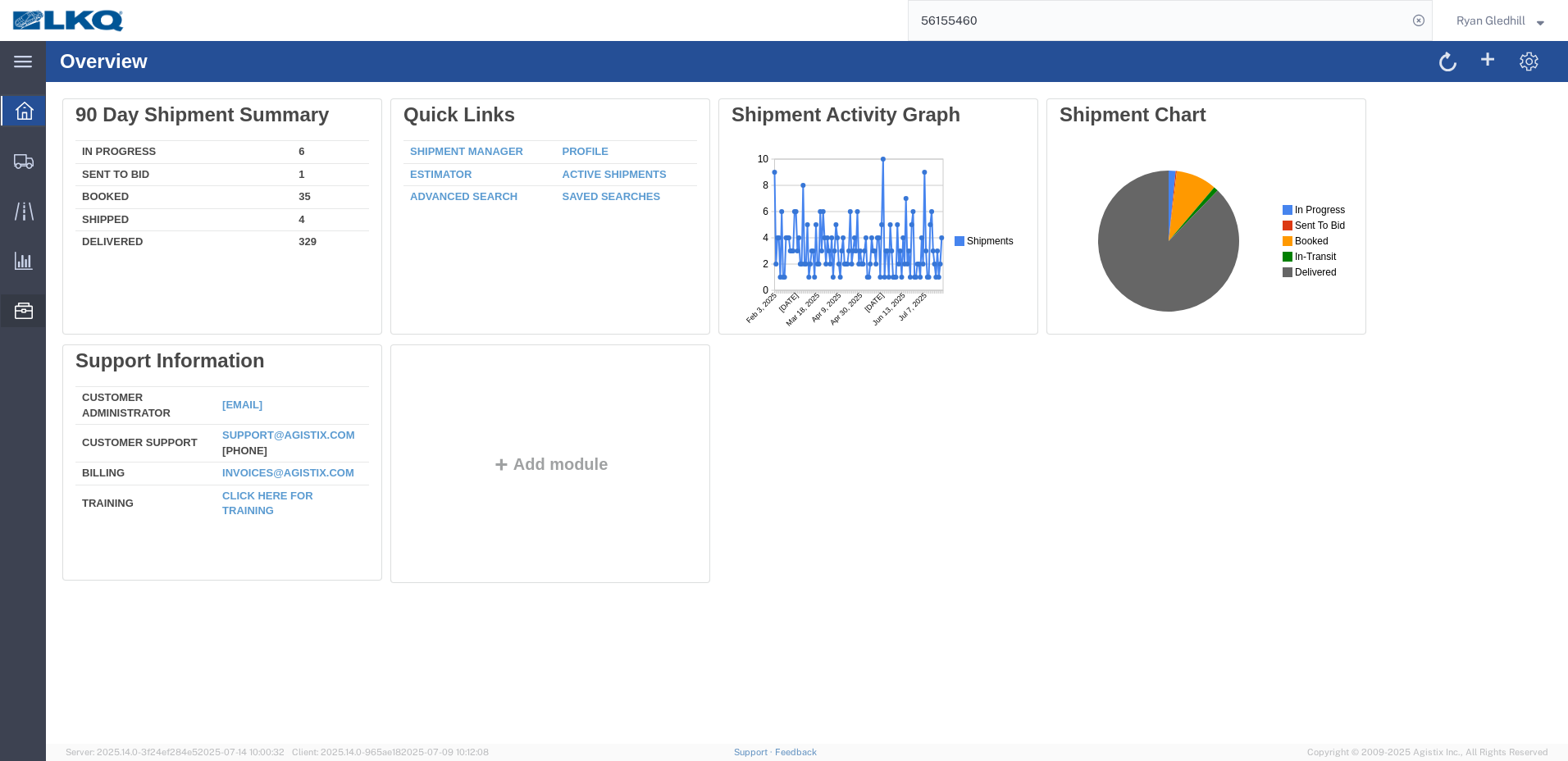 click 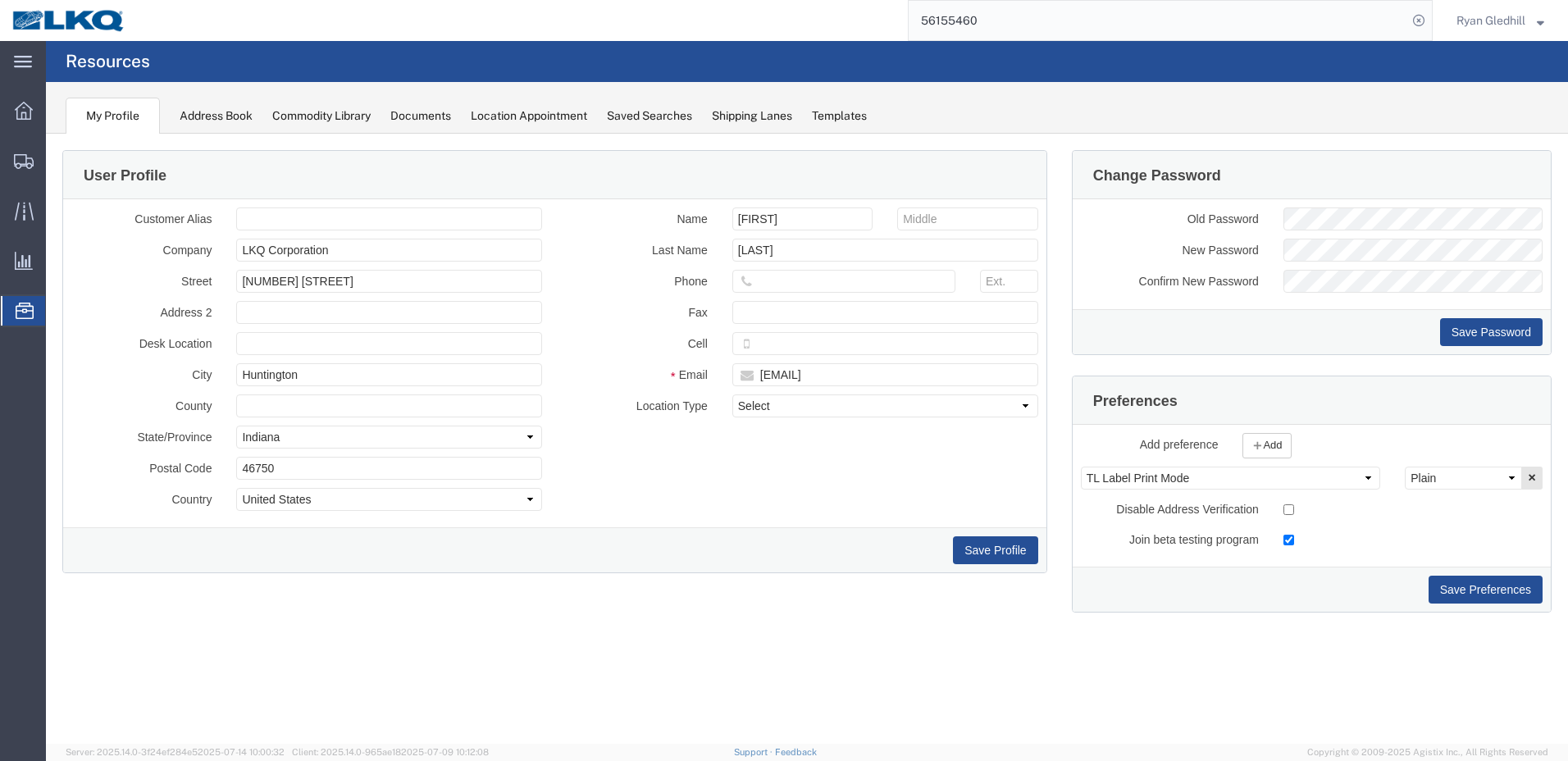 scroll, scrollTop: 0, scrollLeft: 0, axis: both 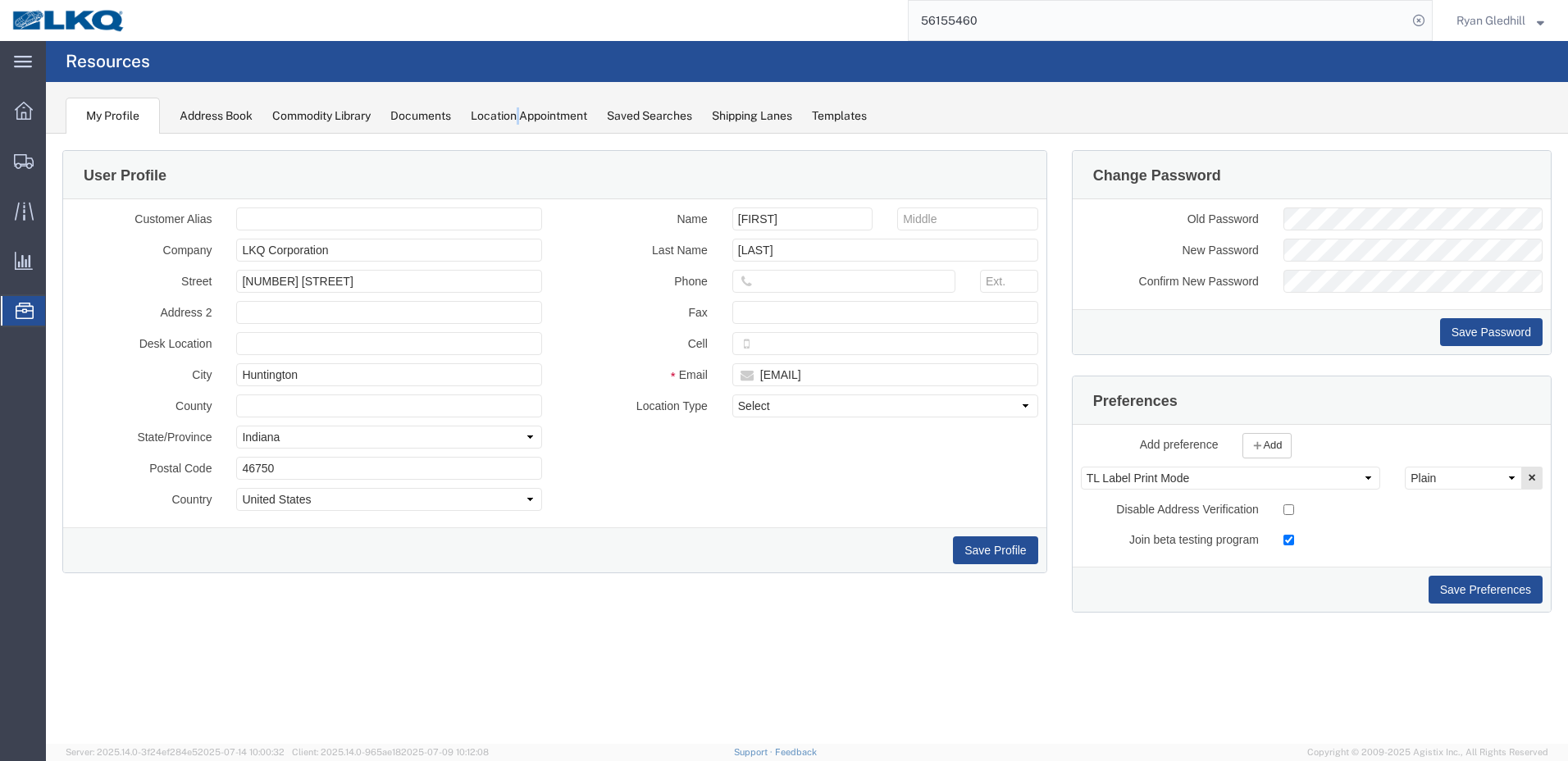click on "Location Appointment" 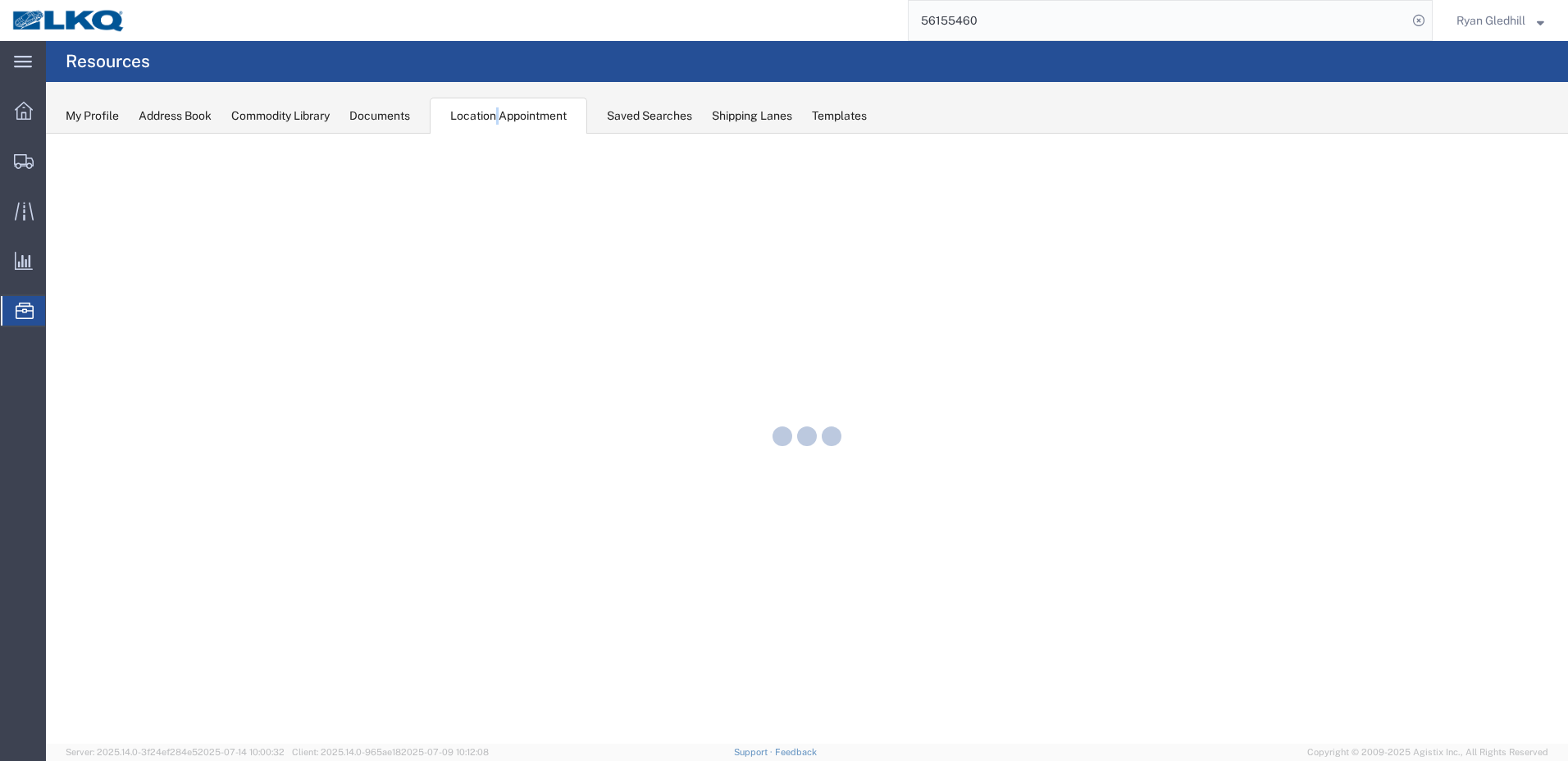 scroll, scrollTop: 0, scrollLeft: 0, axis: both 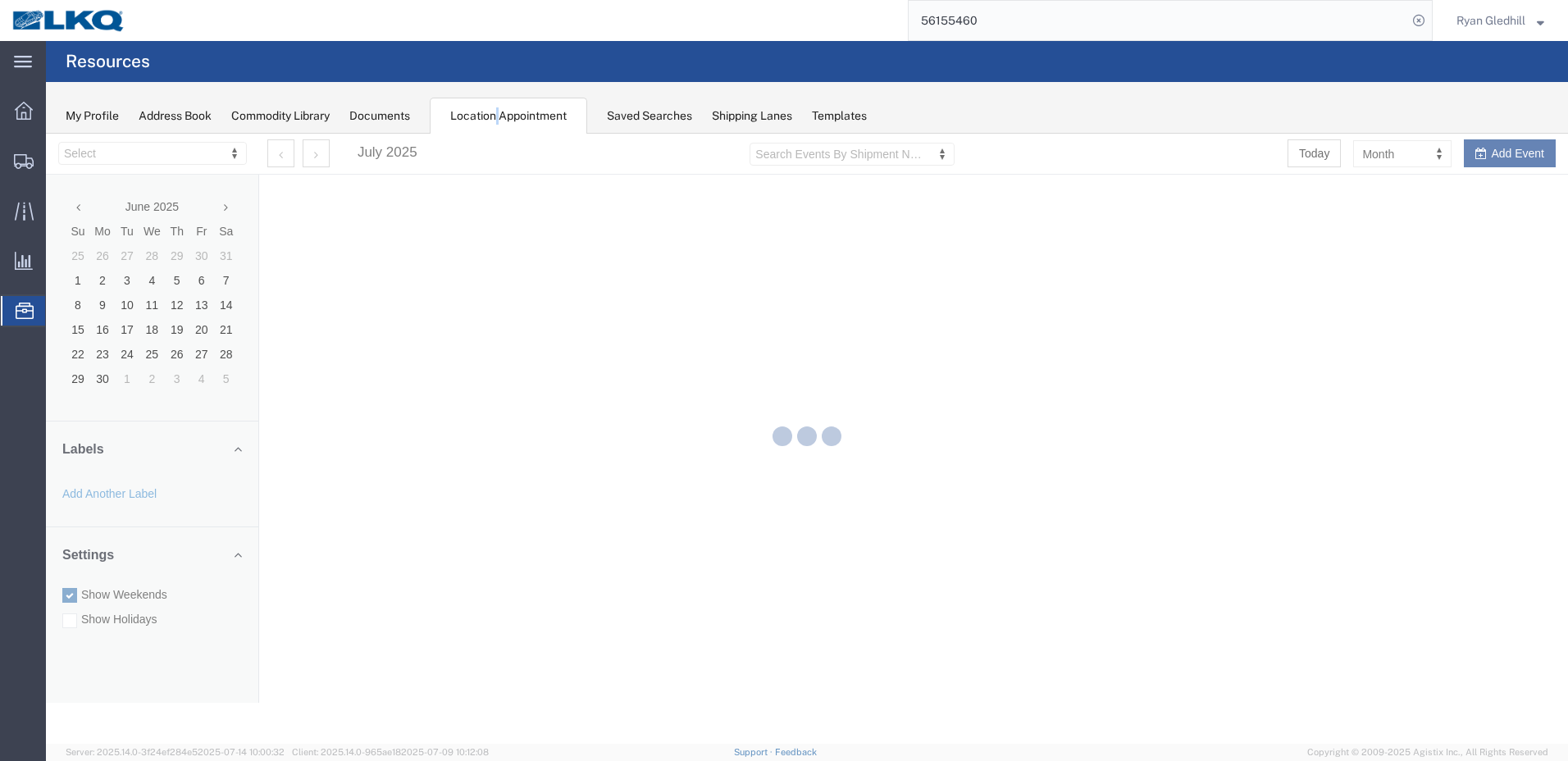 select on "28018" 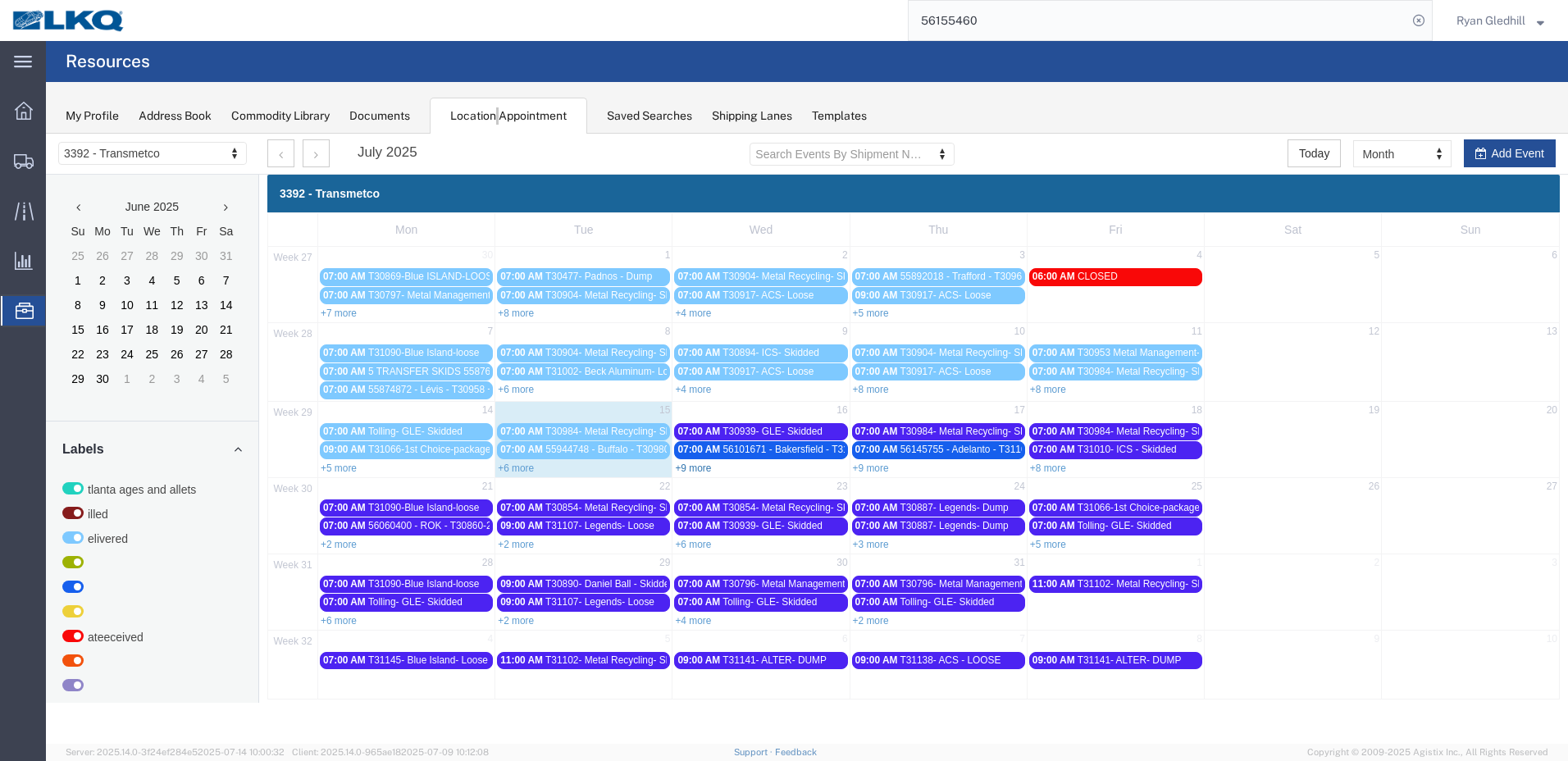 click on "+9 more" at bounding box center [693, 468] 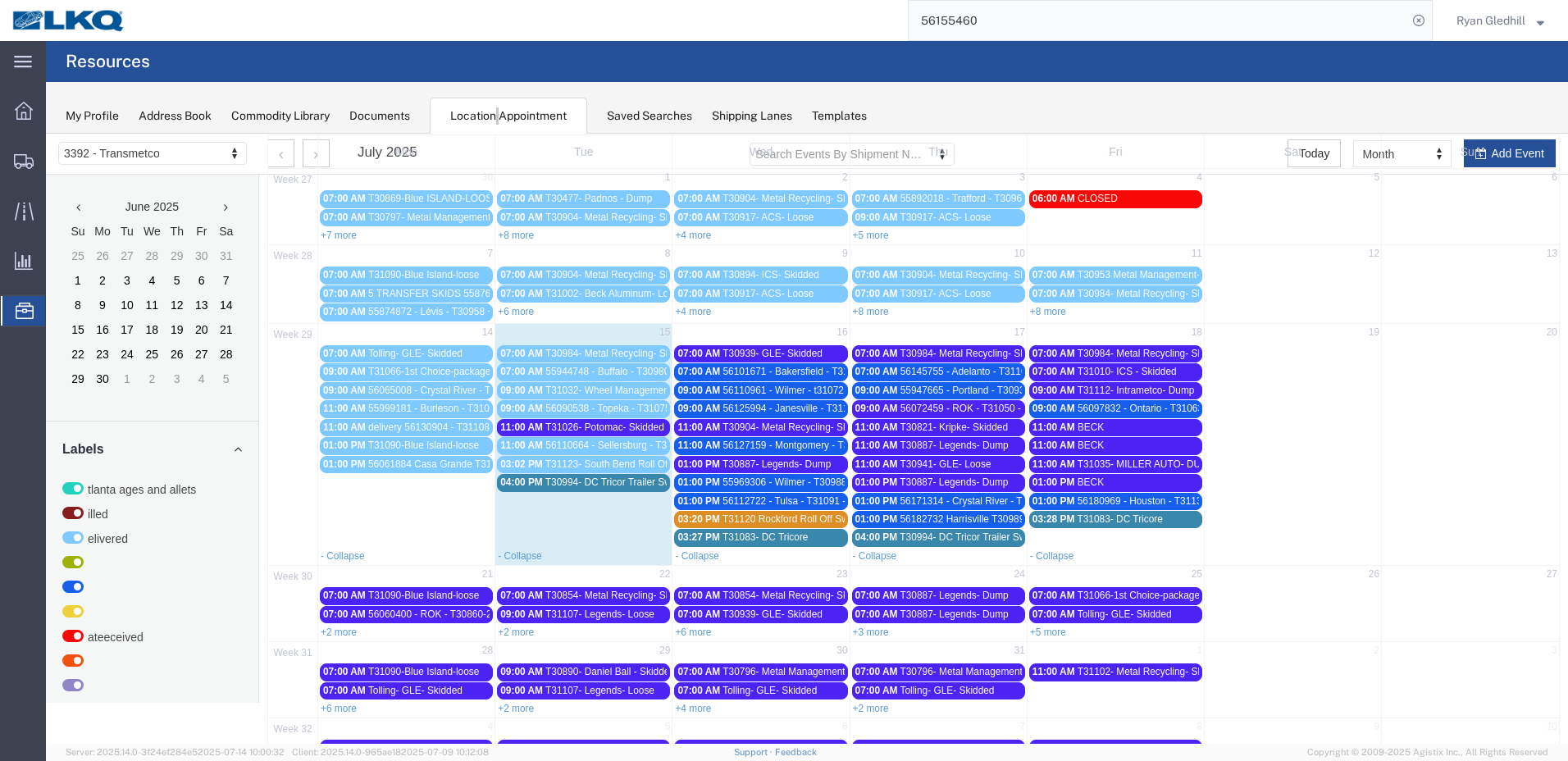scroll, scrollTop: 139, scrollLeft: 0, axis: vertical 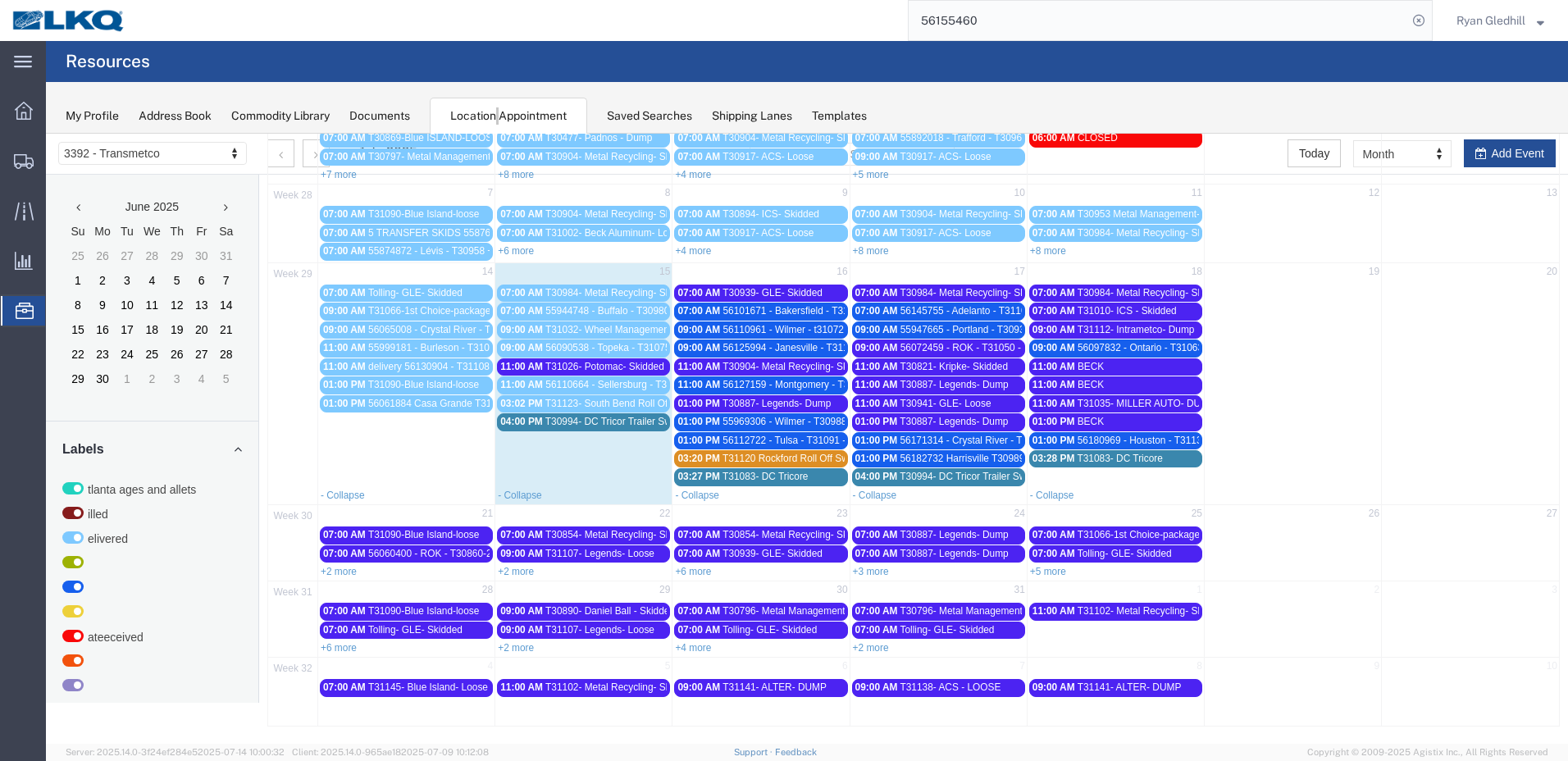 click on "+6 more" at bounding box center [693, 572] 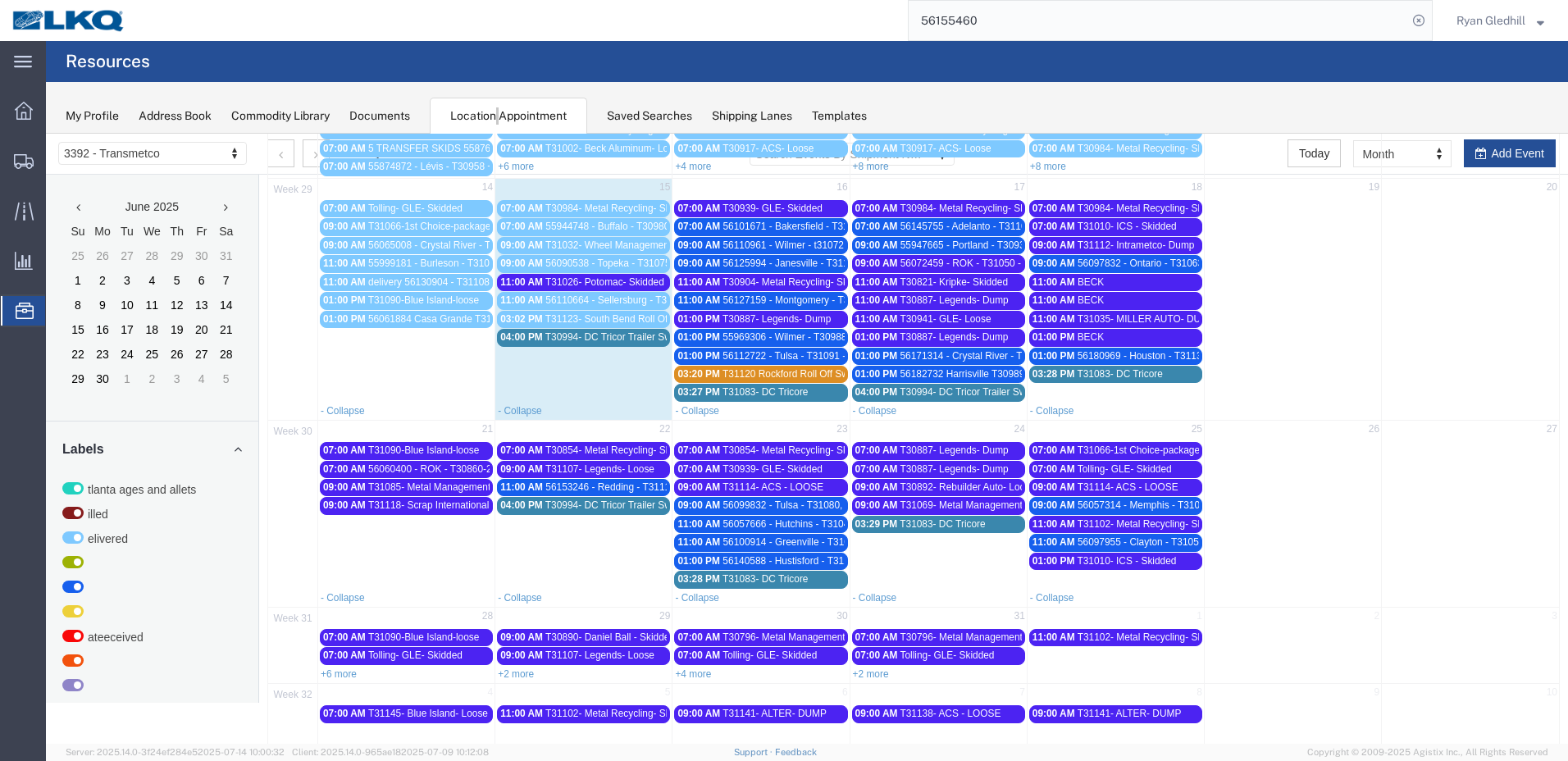 scroll, scrollTop: 249, scrollLeft: 0, axis: vertical 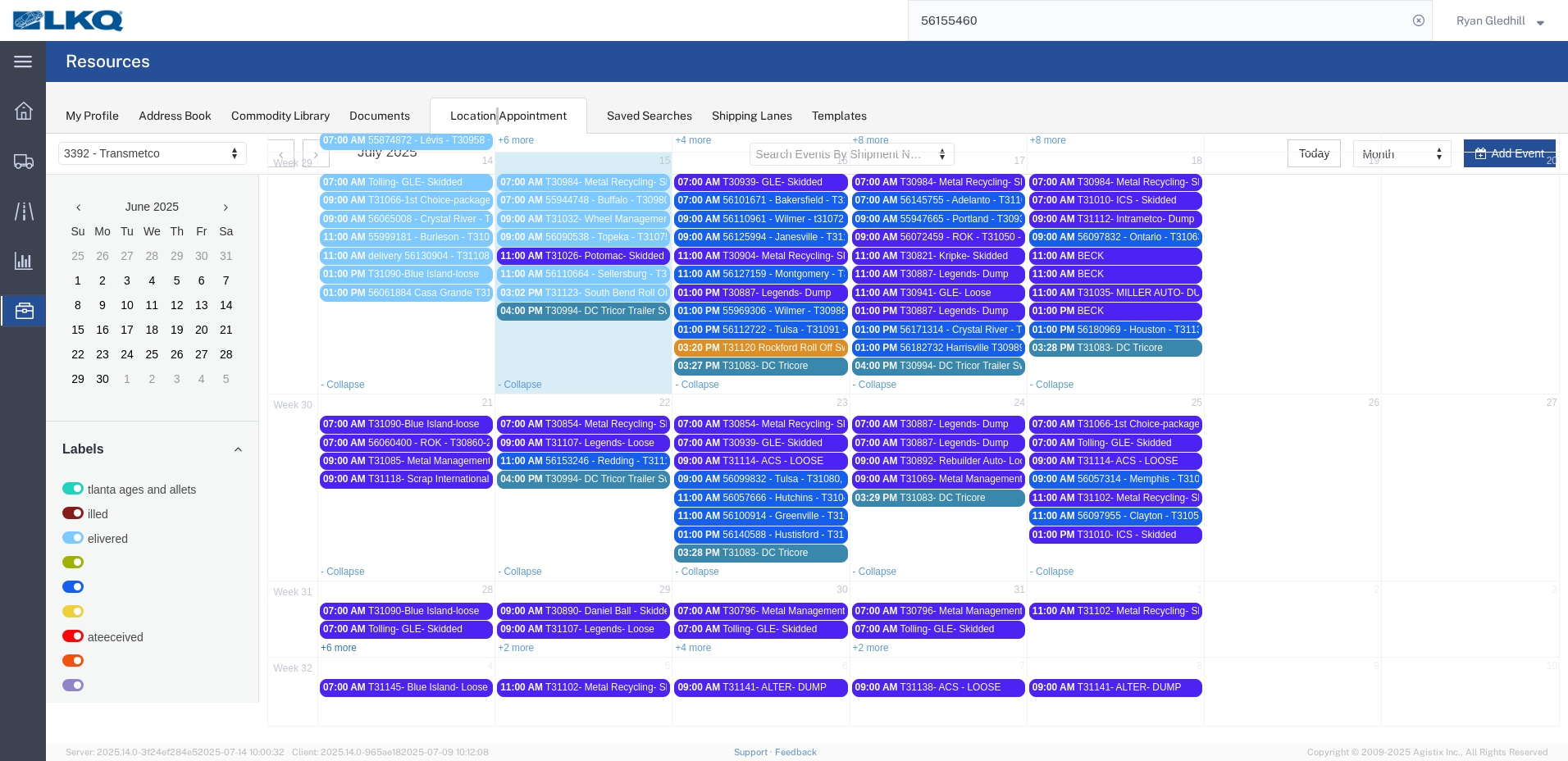 click on "+6 more" at bounding box center [339, 648] 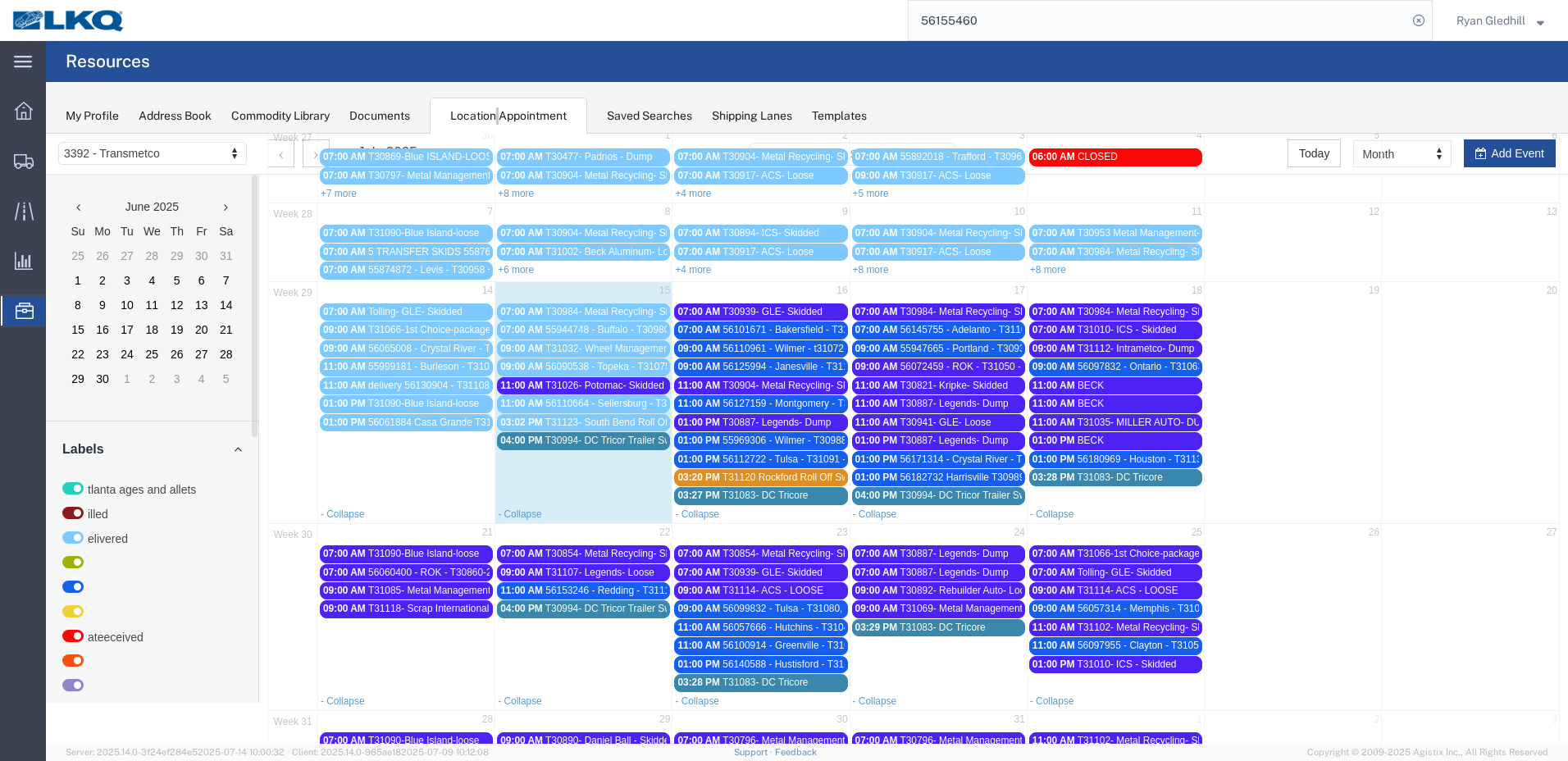 scroll, scrollTop: 114, scrollLeft: 0, axis: vertical 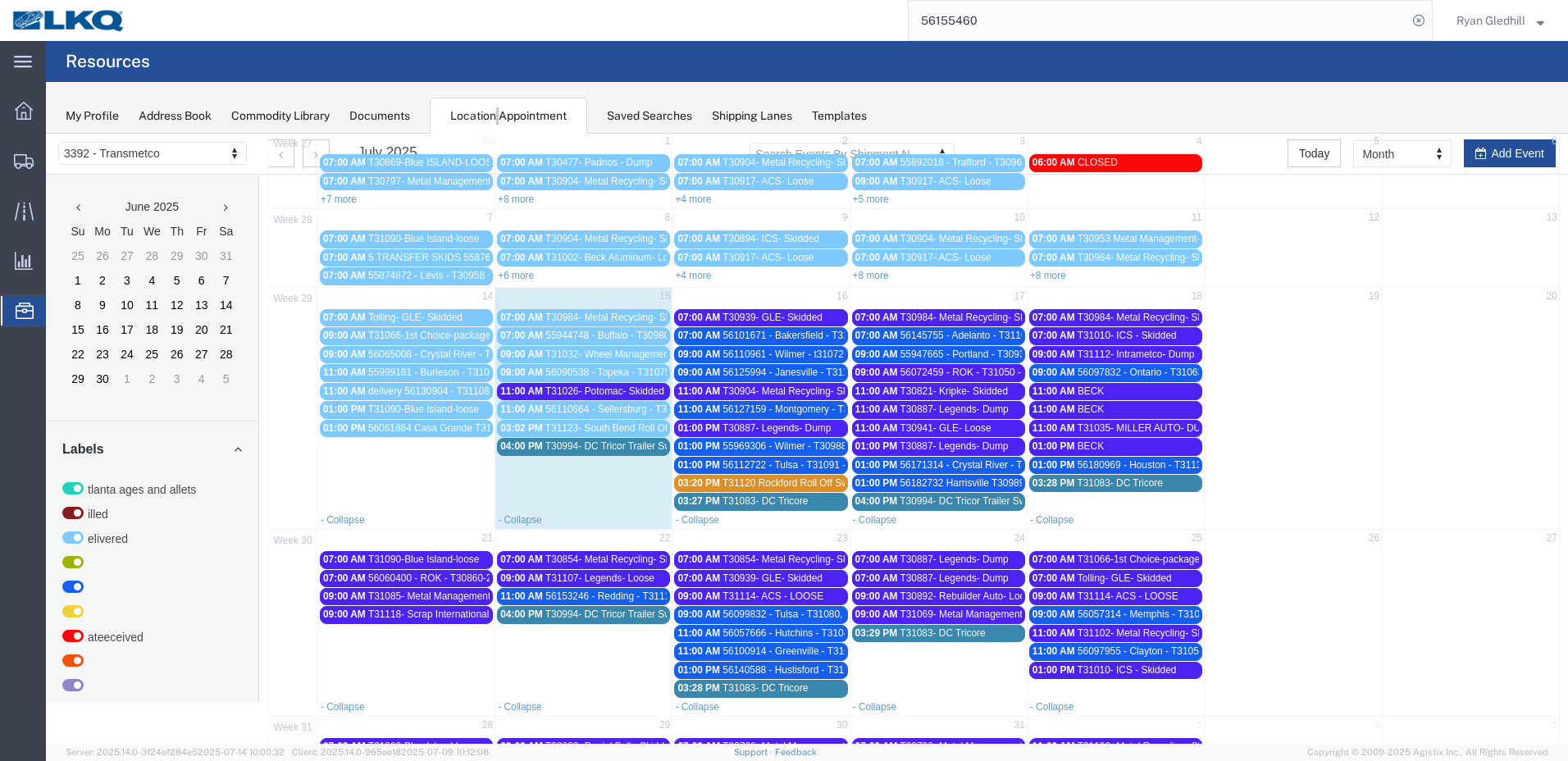 click on "55947665 - Portland - T30931 - Palletized" at bounding box center [991, 354] 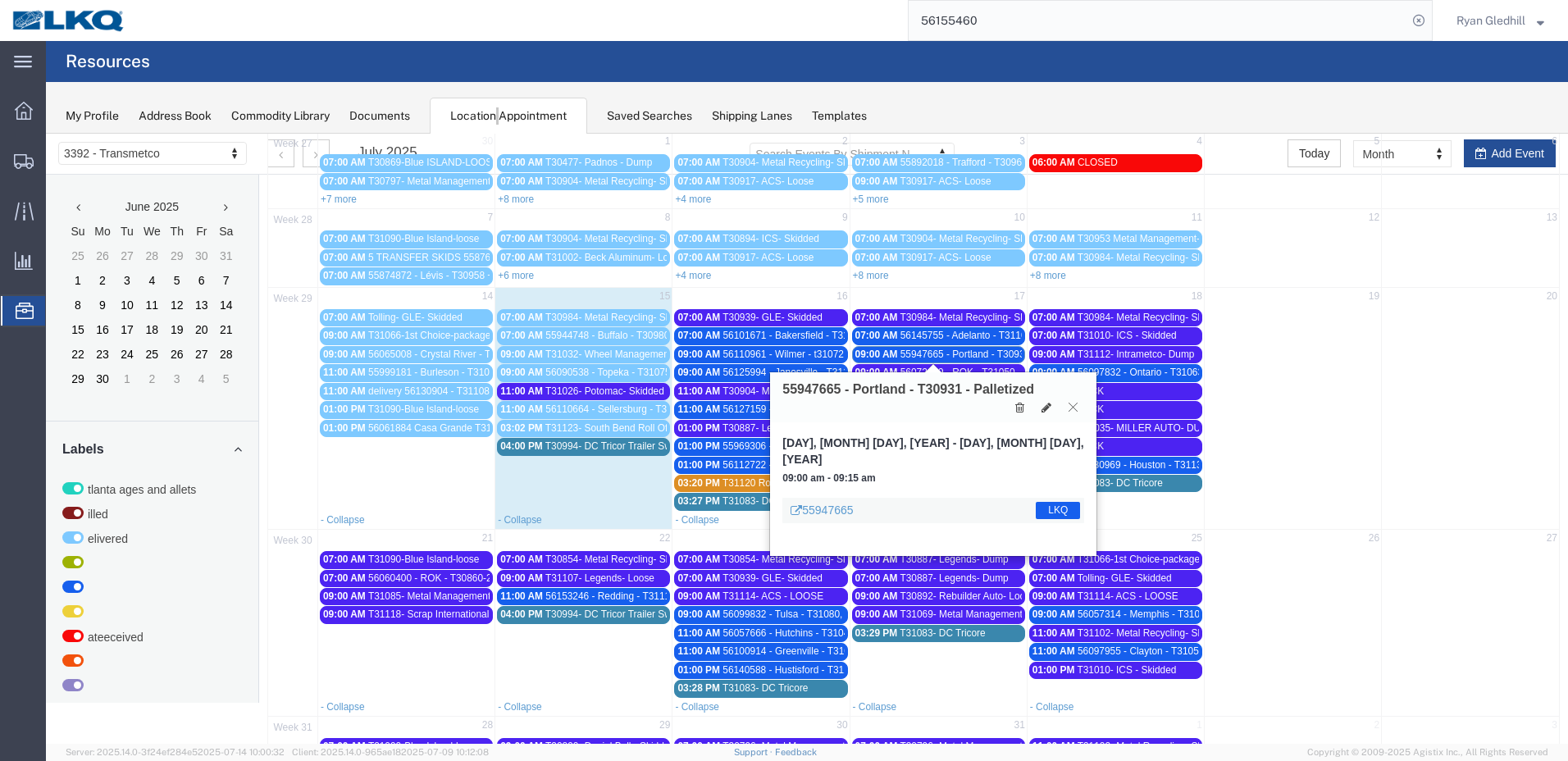 click at bounding box center [1073, 407] 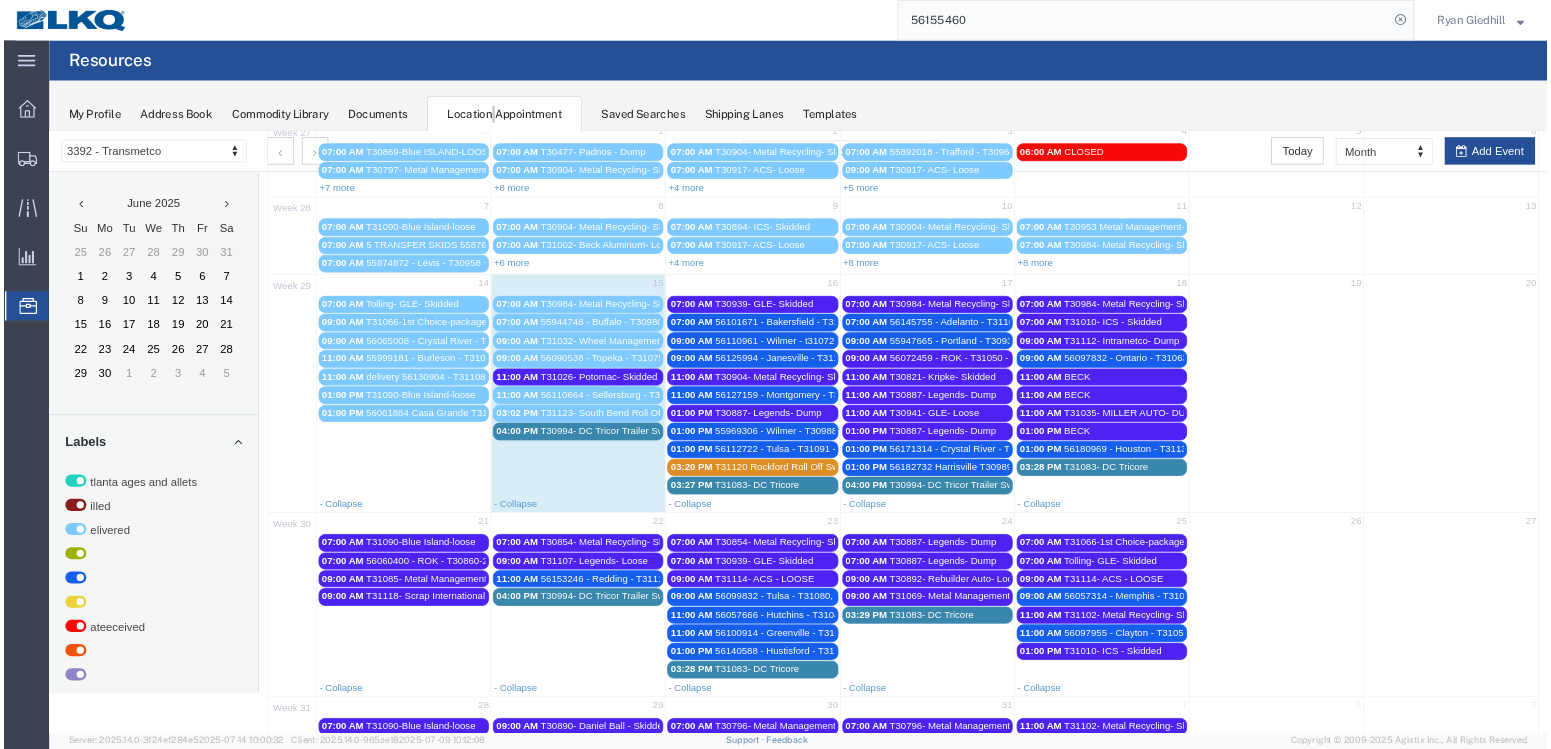 scroll, scrollTop: 0, scrollLeft: 0, axis: both 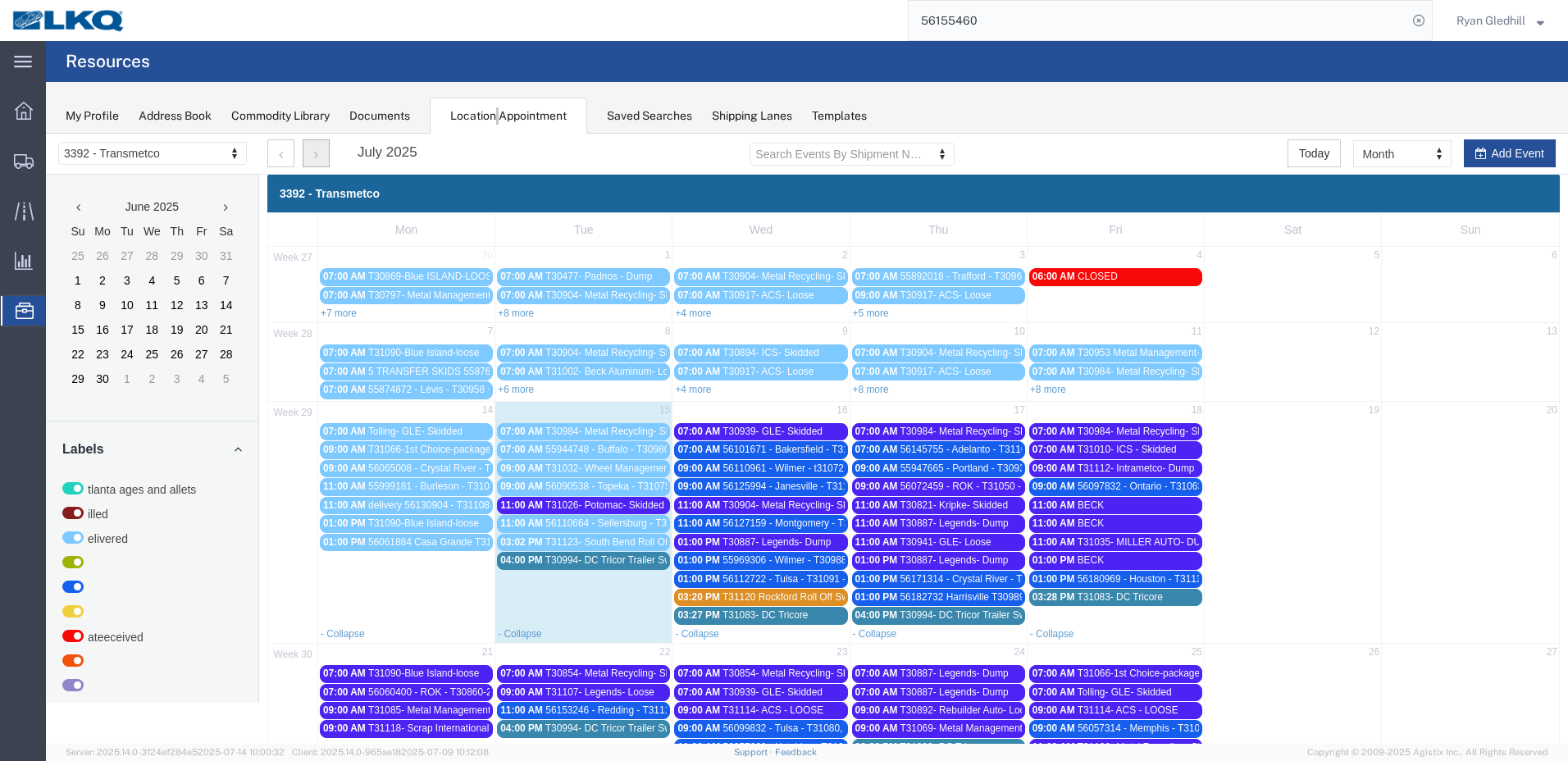 click at bounding box center [316, 153] 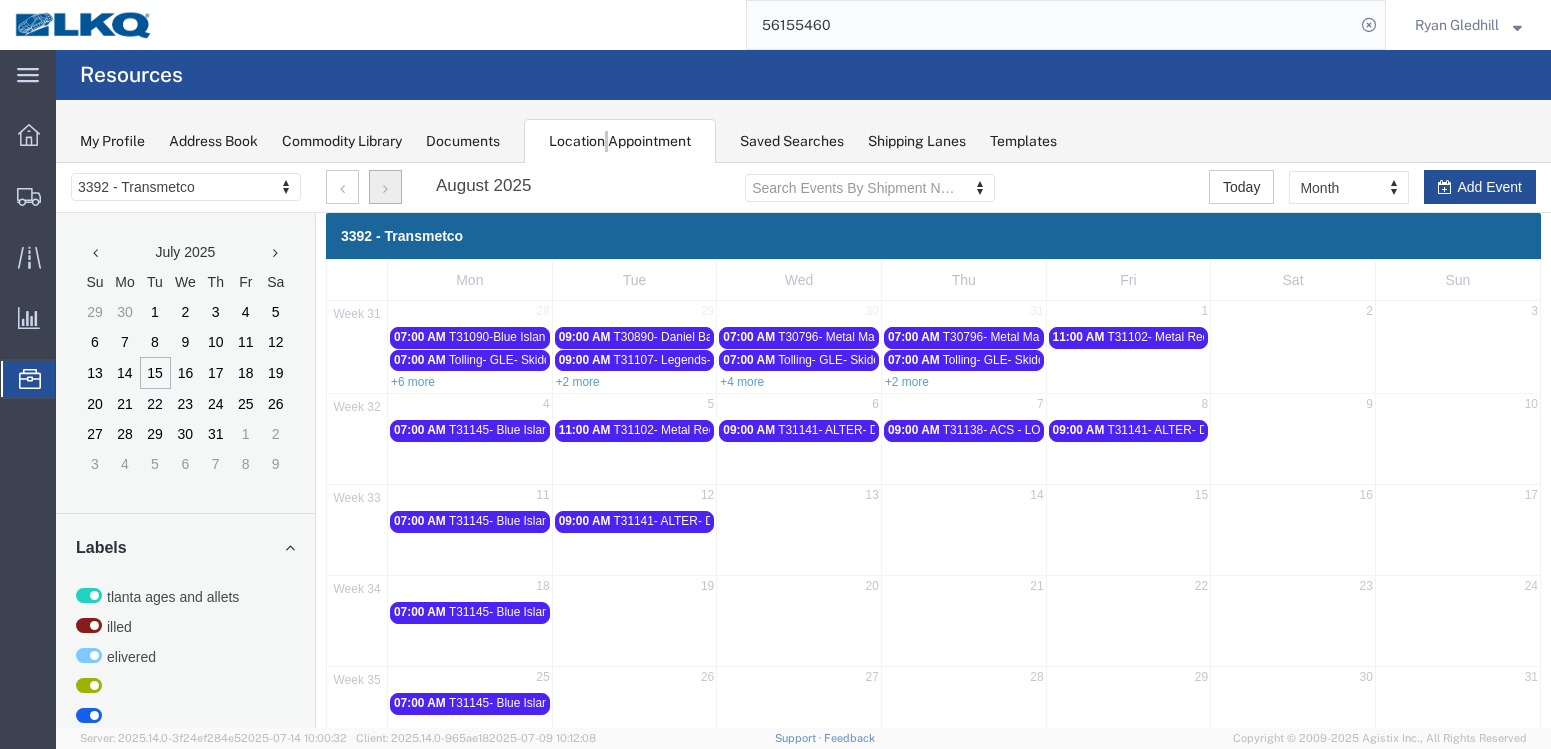 click on "32 4 5 6 7 8 9 10 07:00 AM   T31145- Blue Island- Loose 11:00 AM   T31102- Metal Recycling- Skidded 09:00 AM   T31141- ALTER- DUMP 09:00 AM   T31138- ACS - LOOSE 09:00 AM   T31141- ALTER- DUMP" at bounding box center (933, 438) 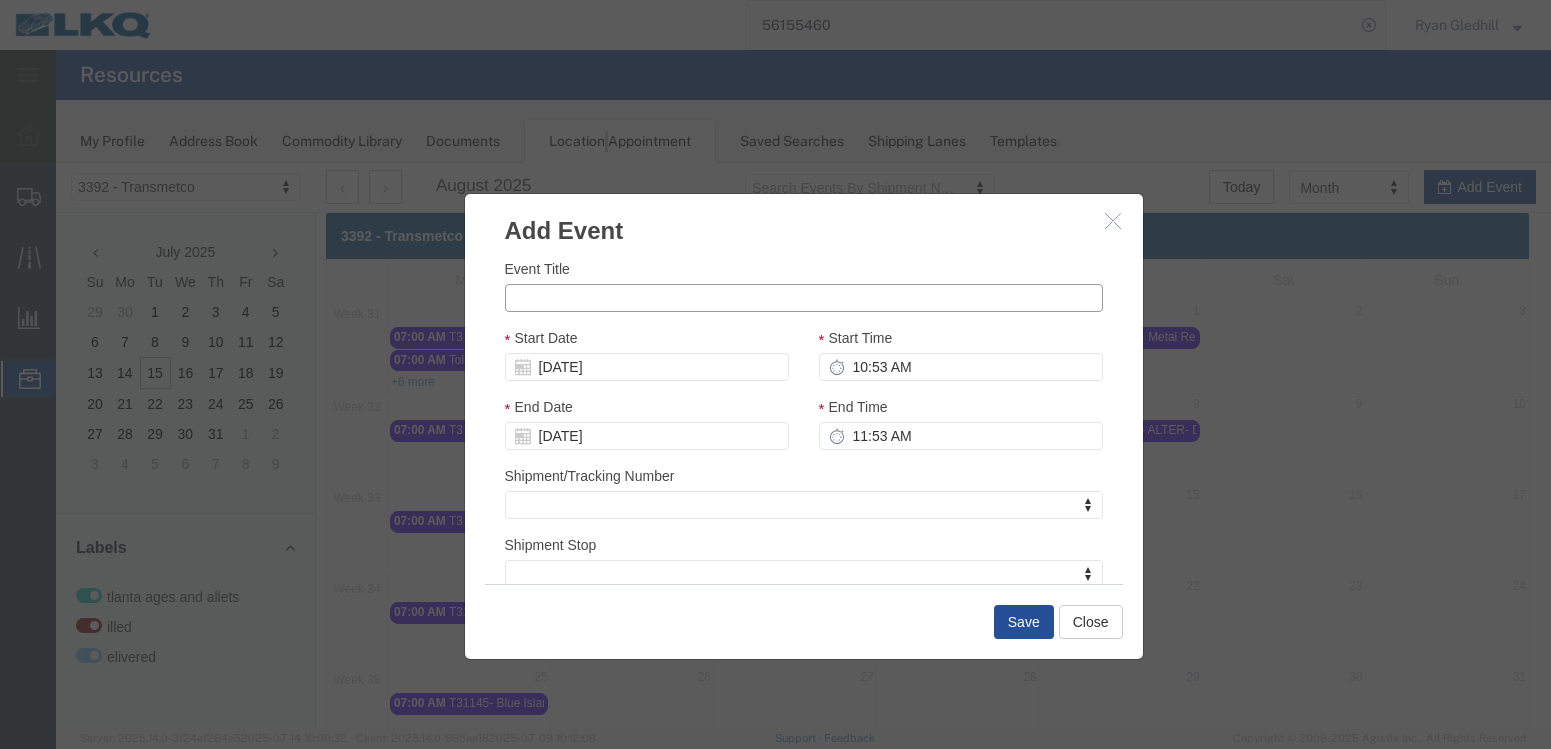 click on "Event Title" at bounding box center (804, 298) 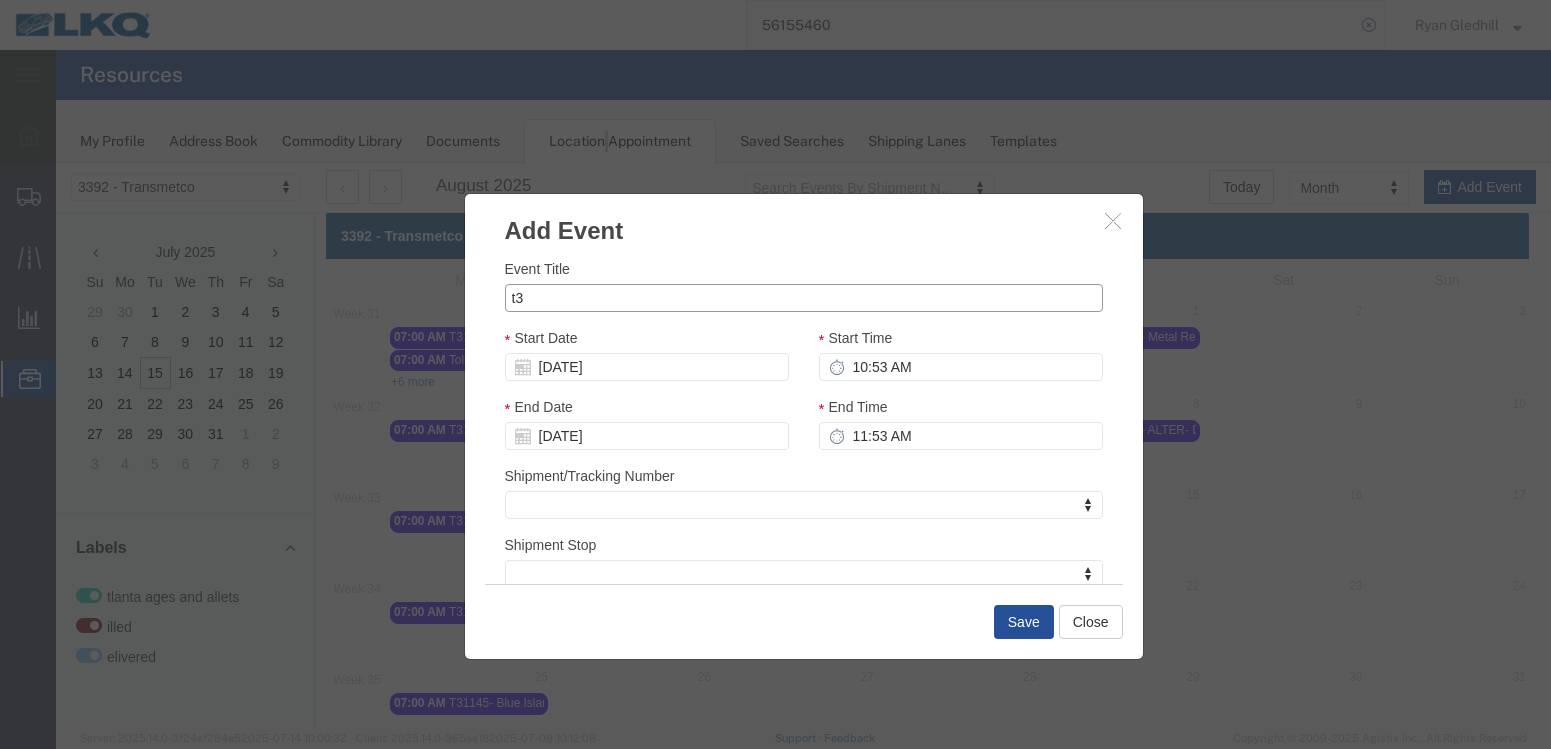 type on "t" 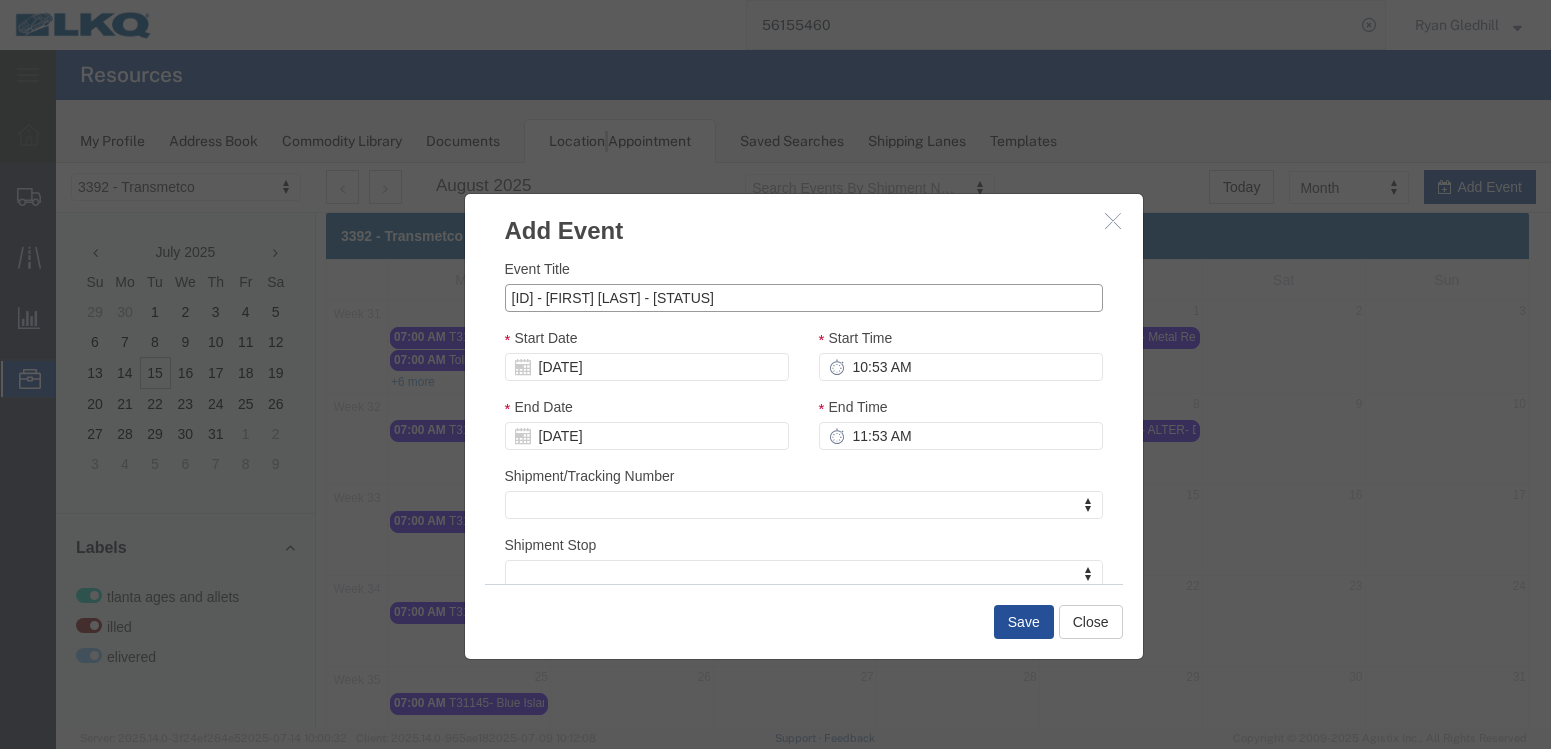 type on "[TEXT] - [NAME] - [TEXT]" 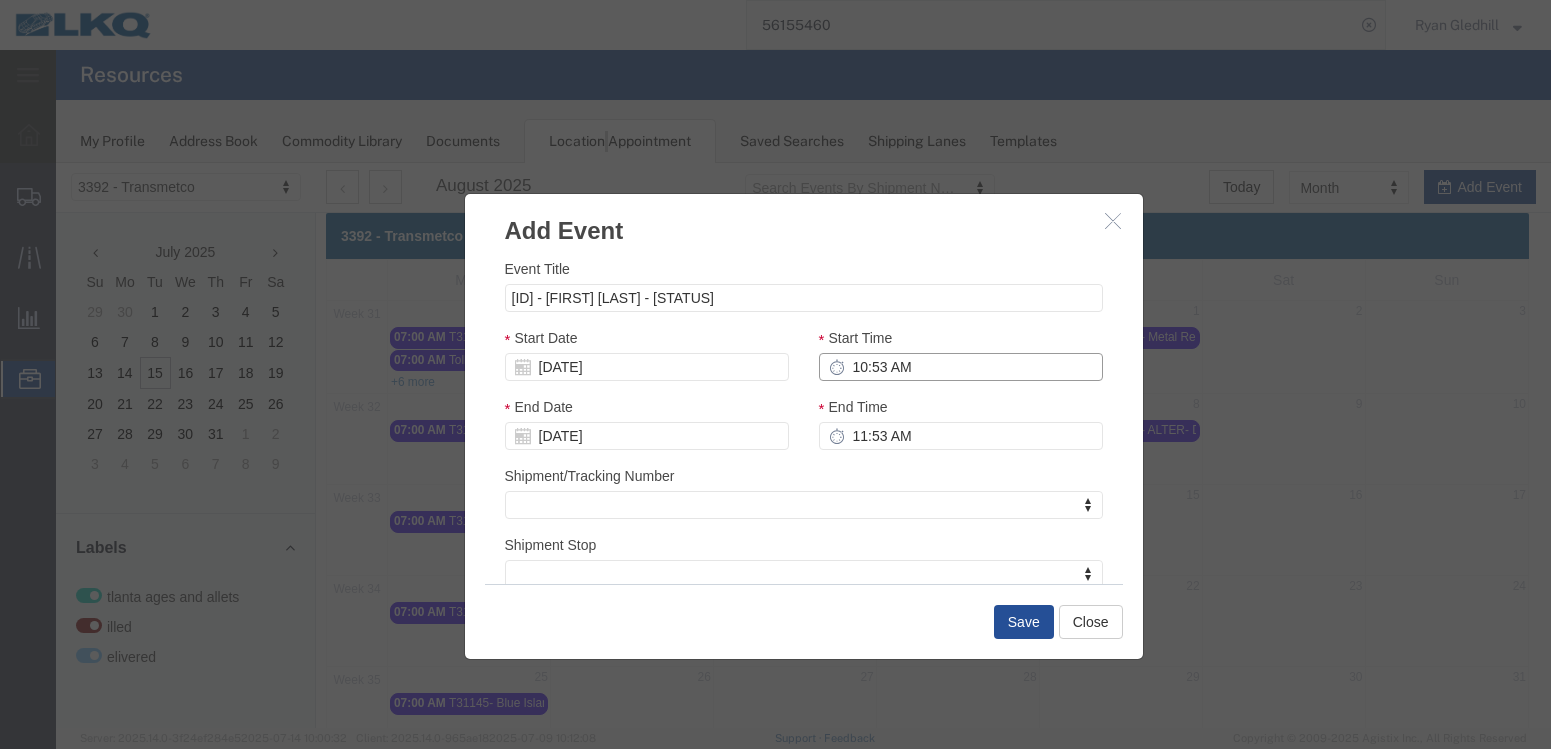 click on "10:53 AM" at bounding box center (961, 367) 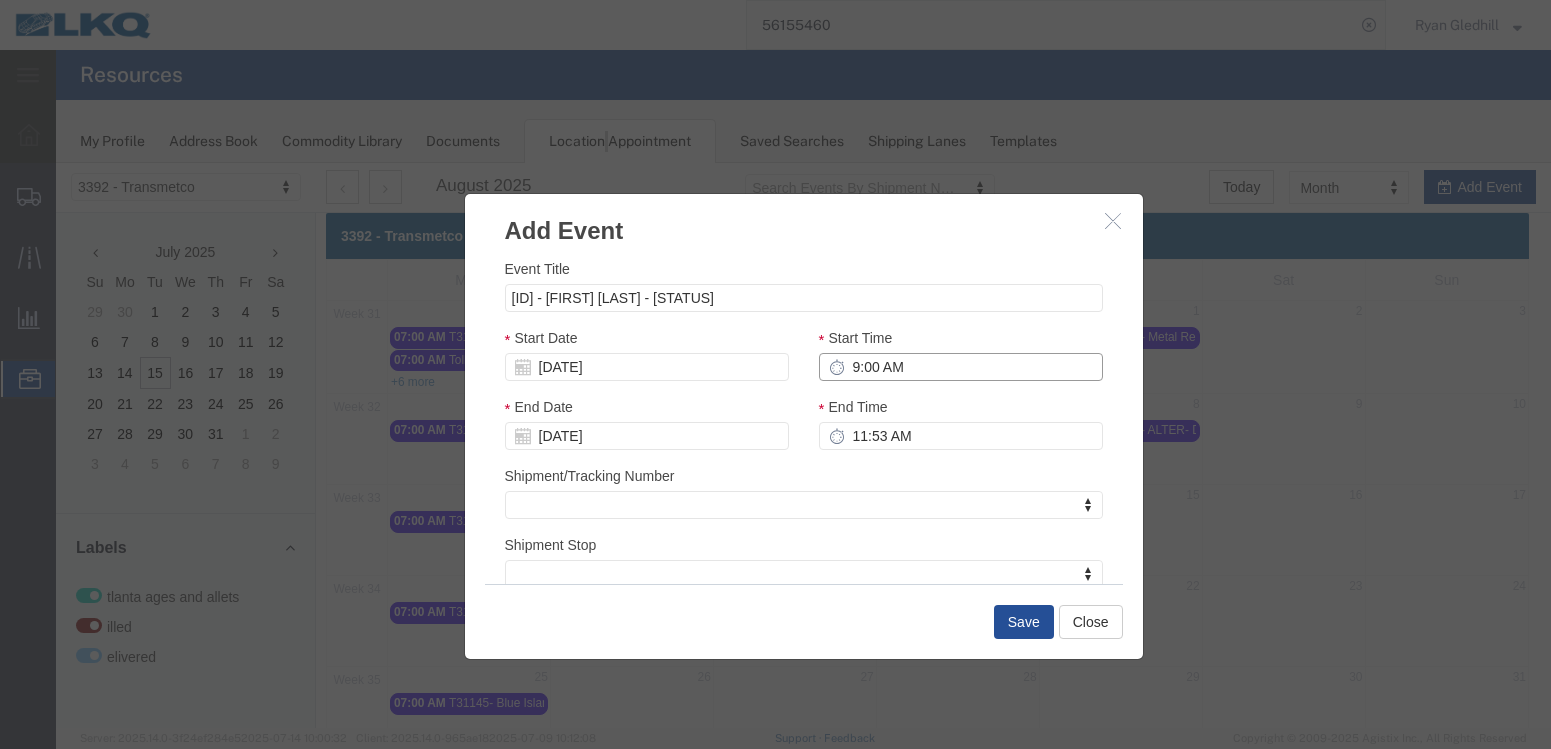 type on "9:00 AM" 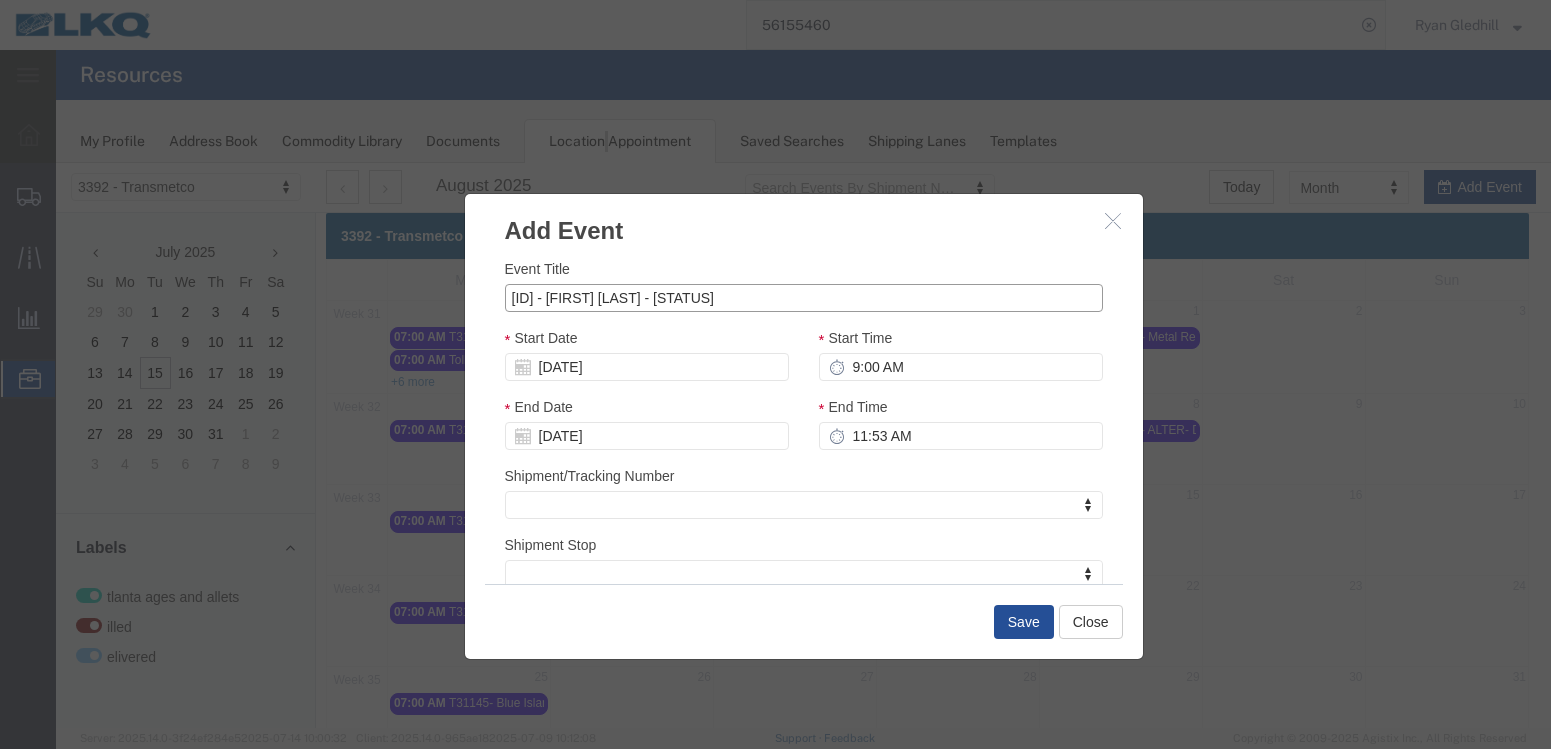 drag, startPoint x: 711, startPoint y: 302, endPoint x: 437, endPoint y: 314, distance: 274.26263 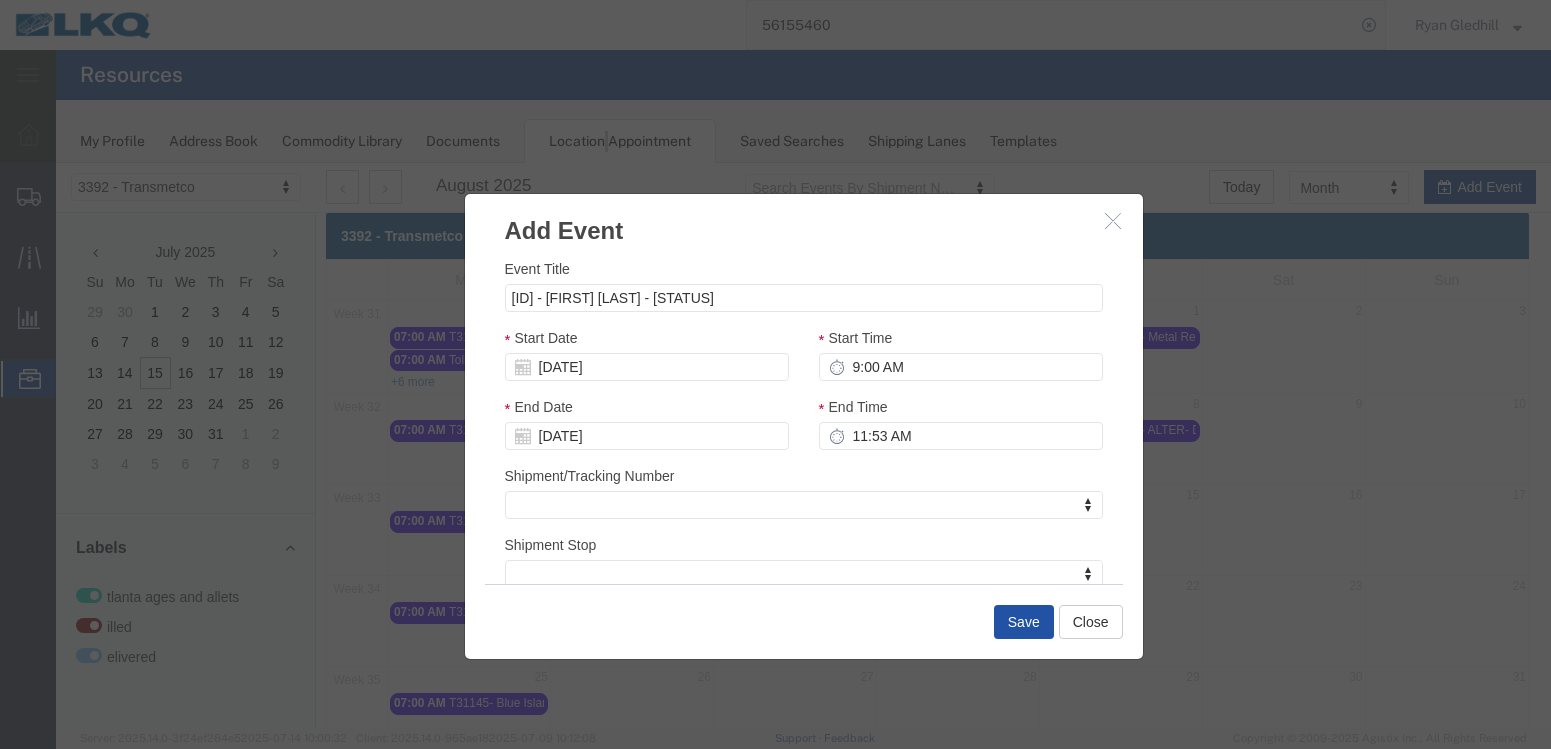 click on "Save" at bounding box center (1024, 622) 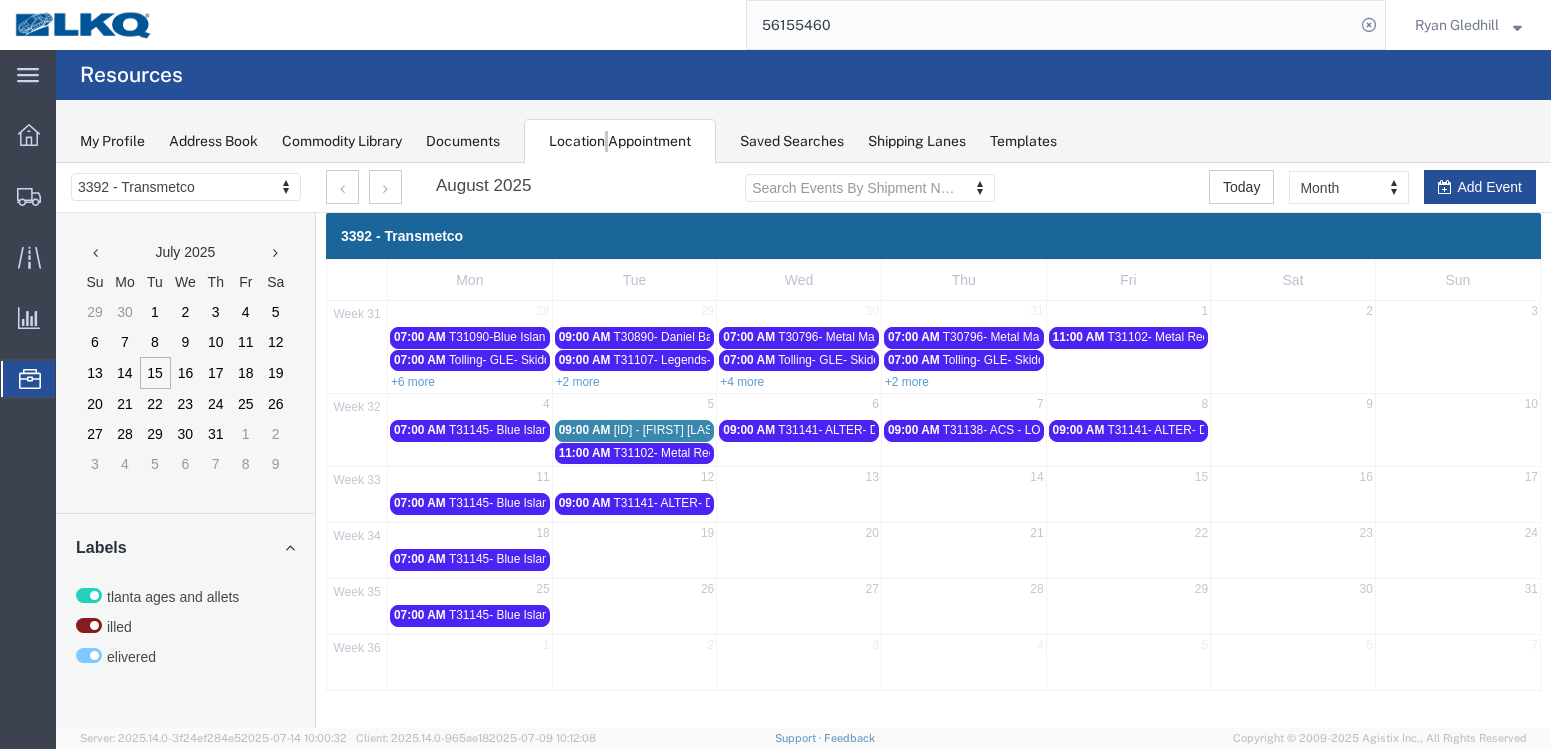 click on "[TEXT] - [NAME] - [TEXT]" at bounding box center [700, 430] 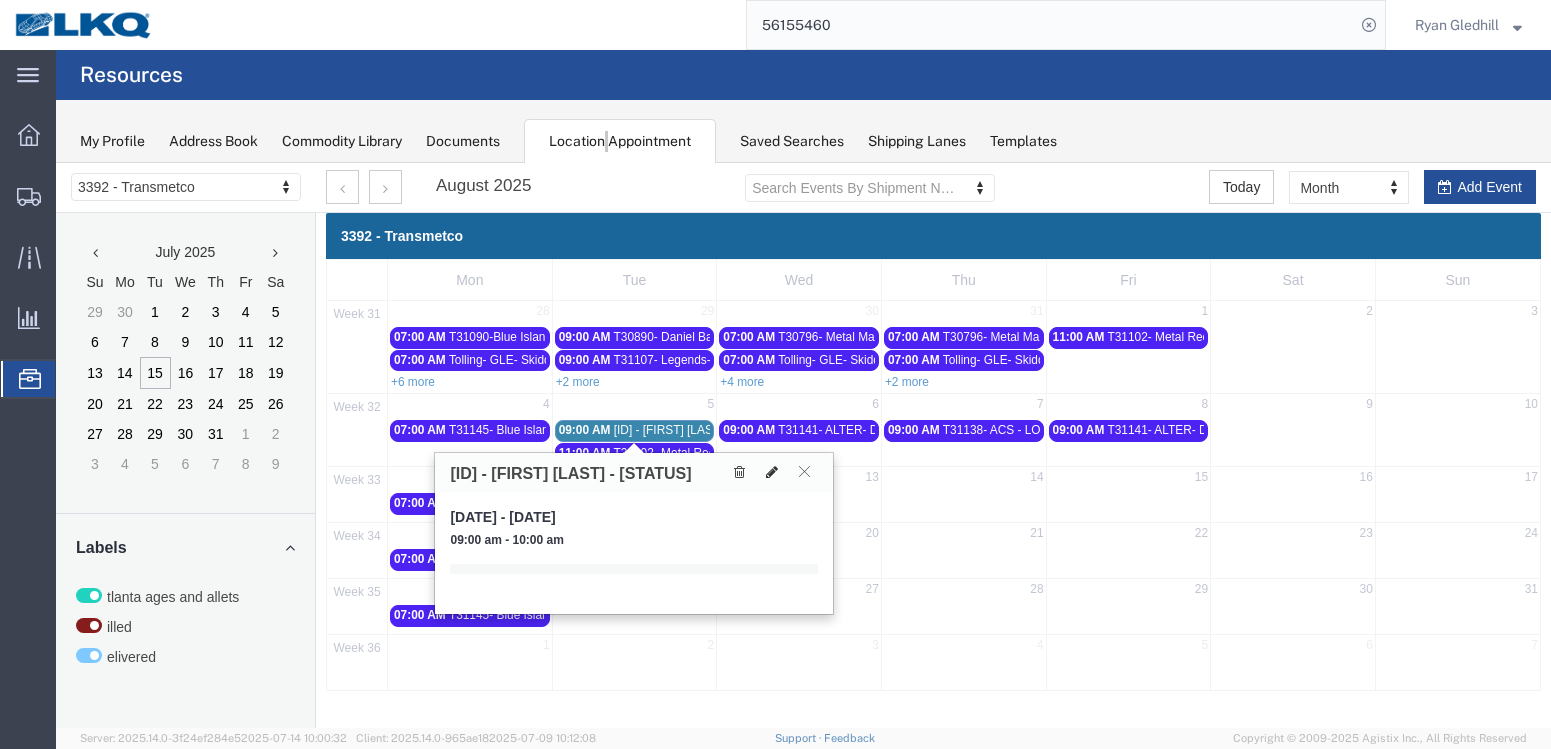 click at bounding box center (772, 472) 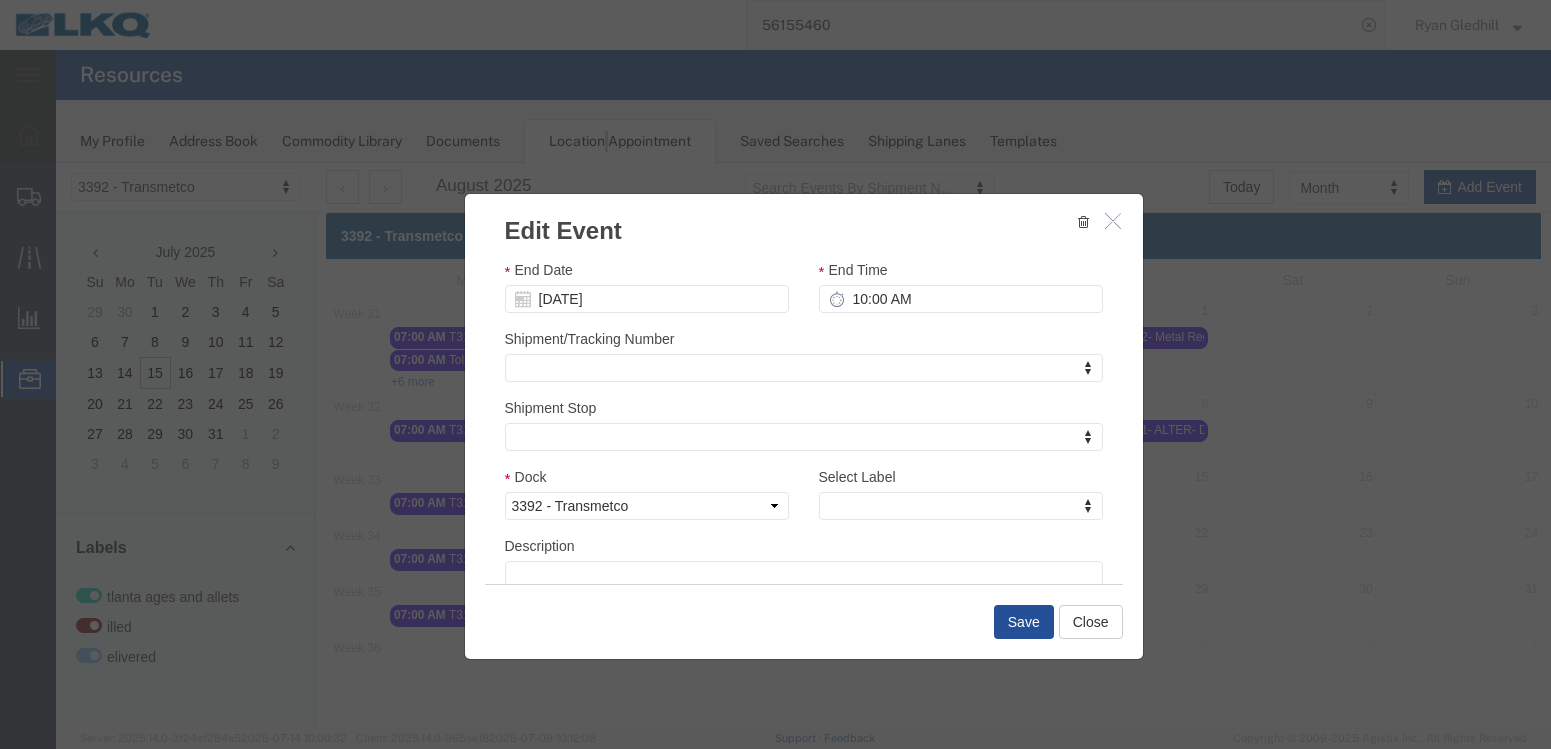 scroll, scrollTop: 222, scrollLeft: 0, axis: vertical 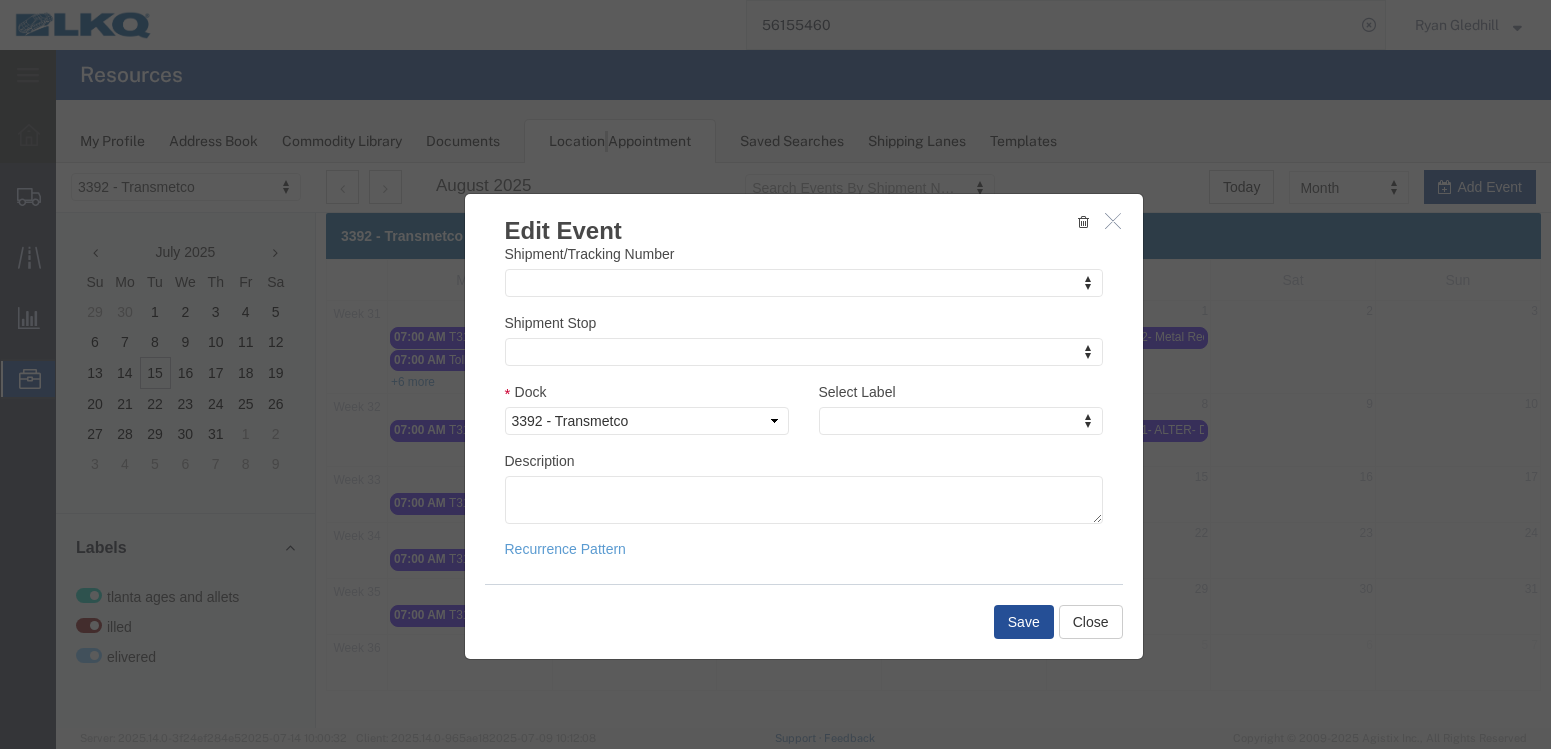 click on "Select Label           Select Label             Select Label                     Atlanta Cages and Pallets Billed Delivered FCFS LKQ LTL Late/Received M/M MISSED APPOINTMENT OVERLAPED  Outbound Loads Preset LTL's Reschedule  Scaled in Special Core load Third Party Transfer YEARLY W2W Inventory late" at bounding box center (961, 415) 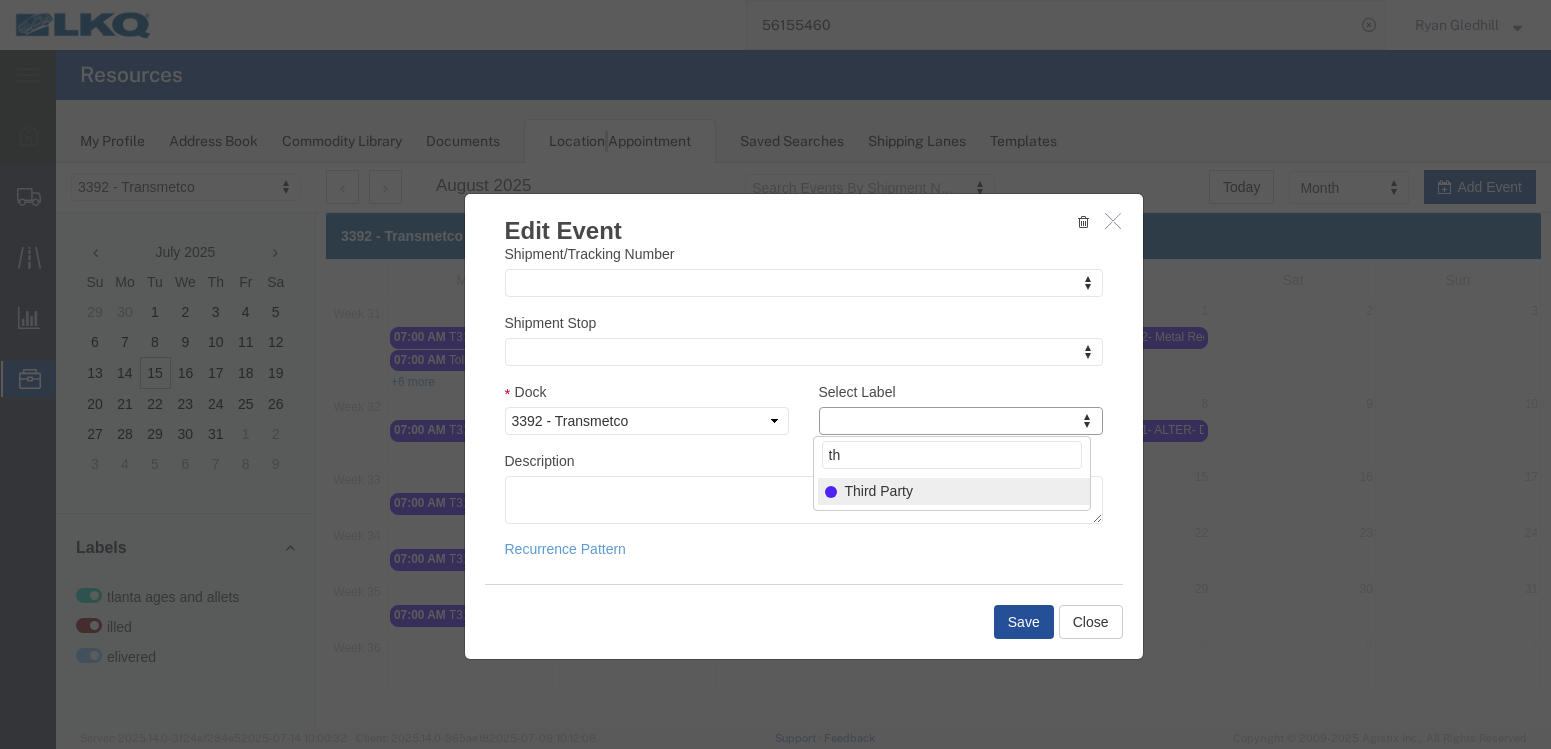 type on "th" 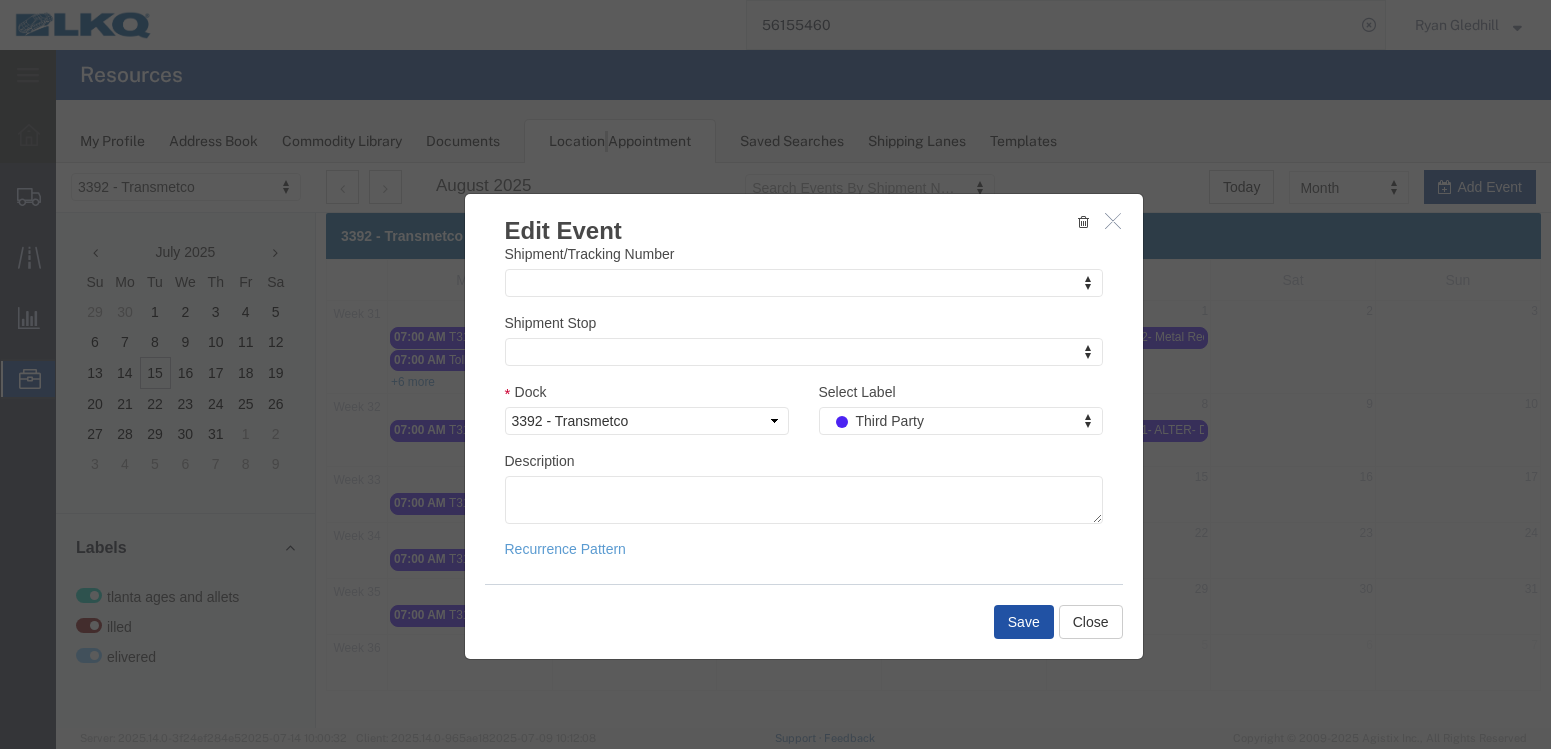 click on "Save" at bounding box center (1024, 622) 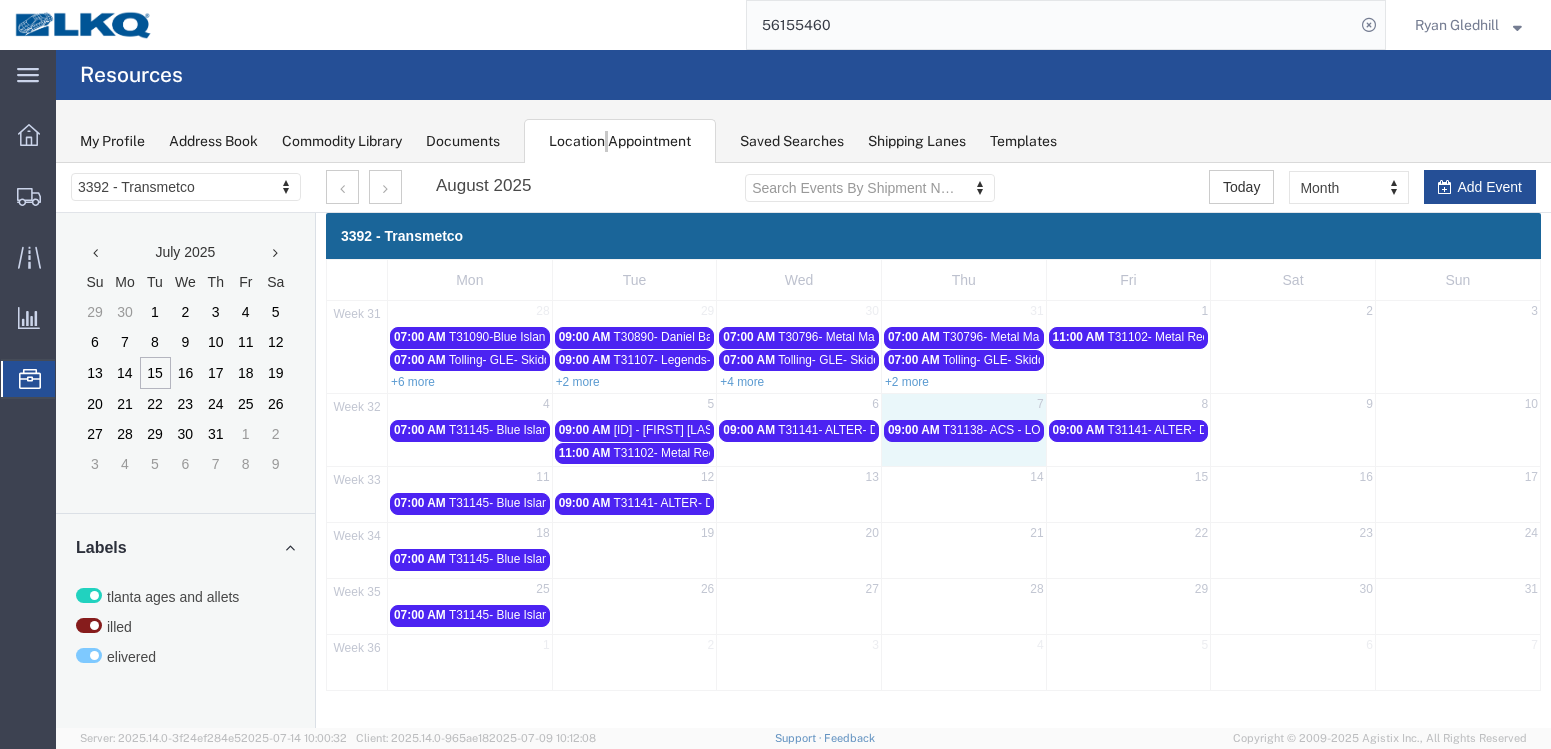 click on "7" at bounding box center [963, 406] 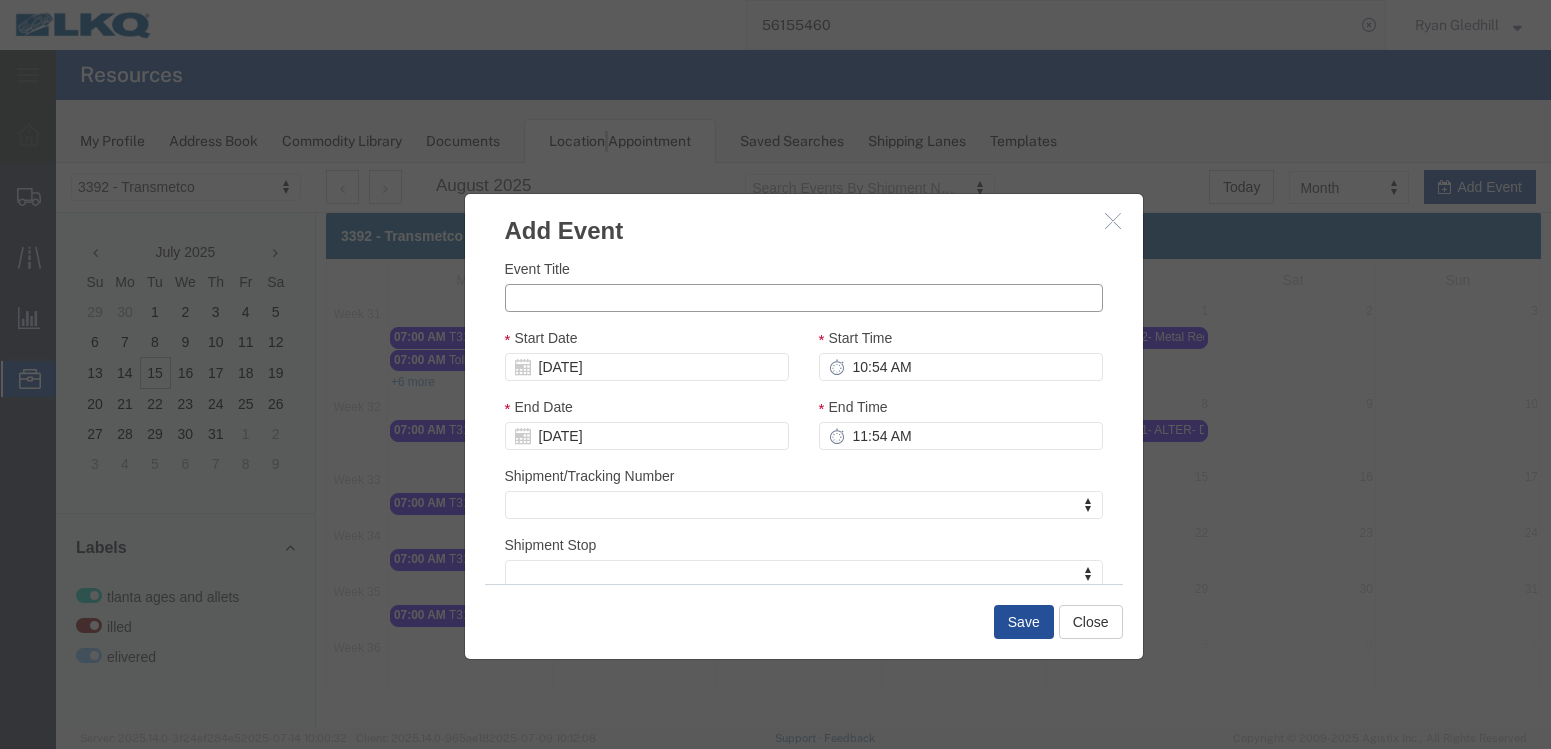 click on "Event Title" at bounding box center (804, 298) 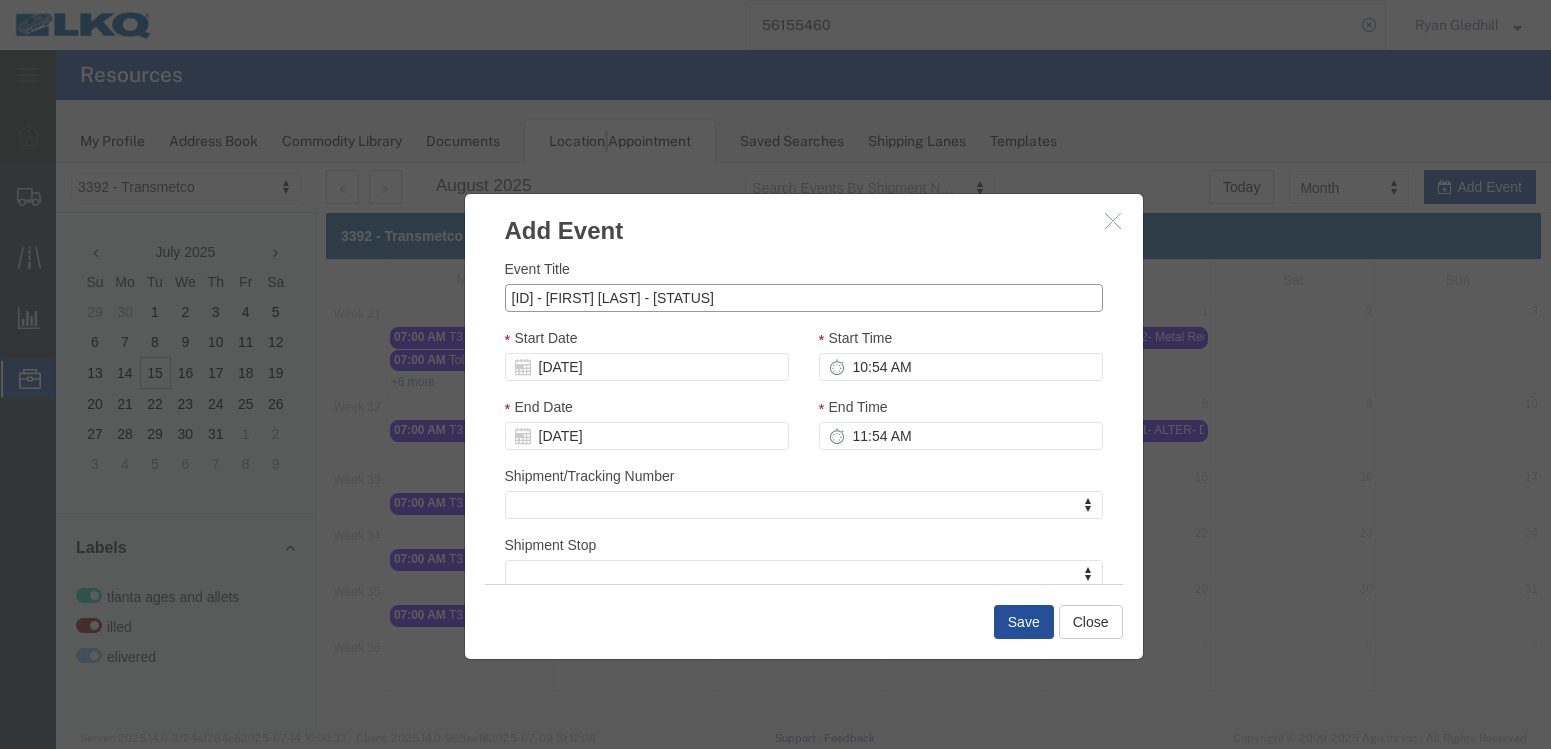 type on "[TEXT] - [NAME] - [TEXT]" 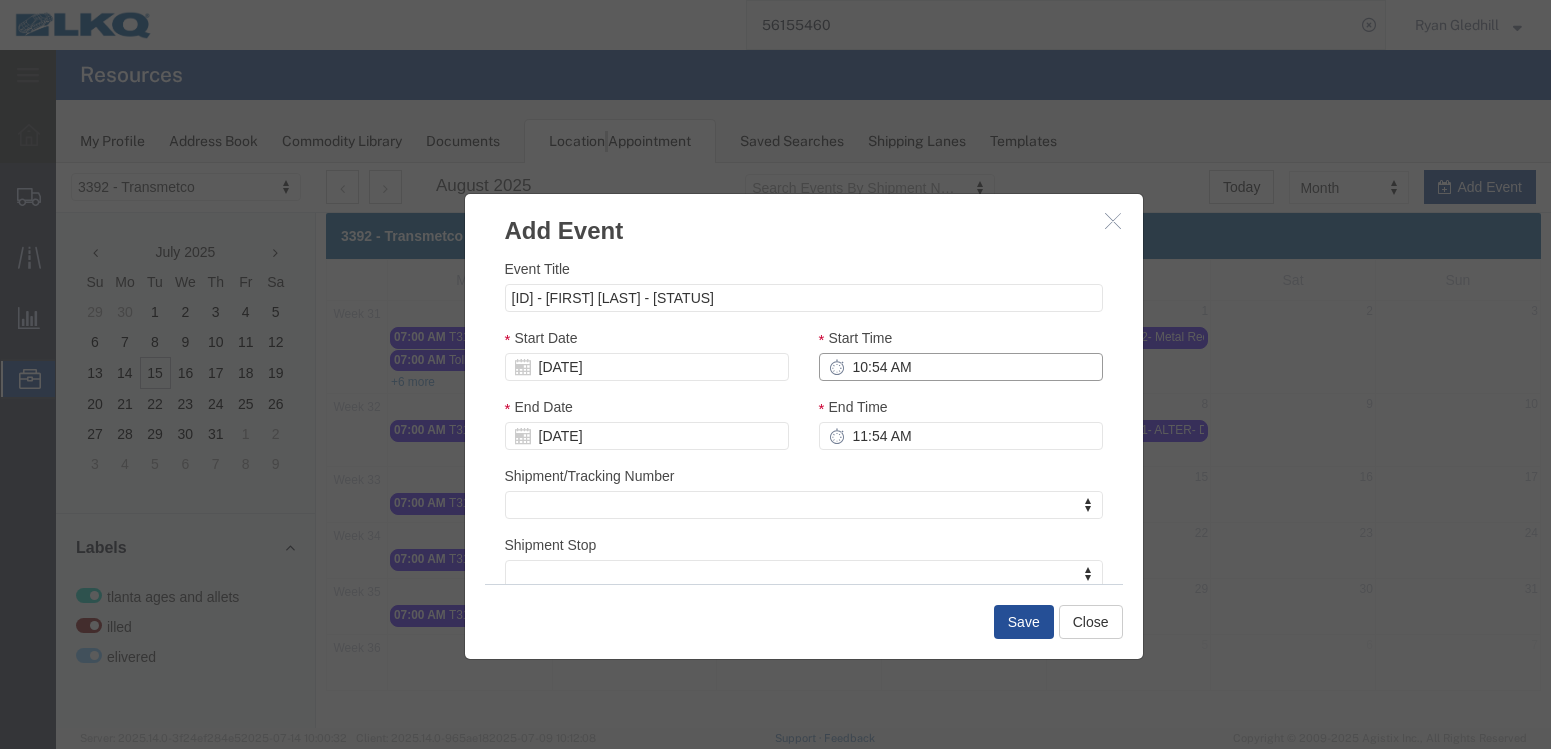 click on "10:54 AM" at bounding box center [961, 367] 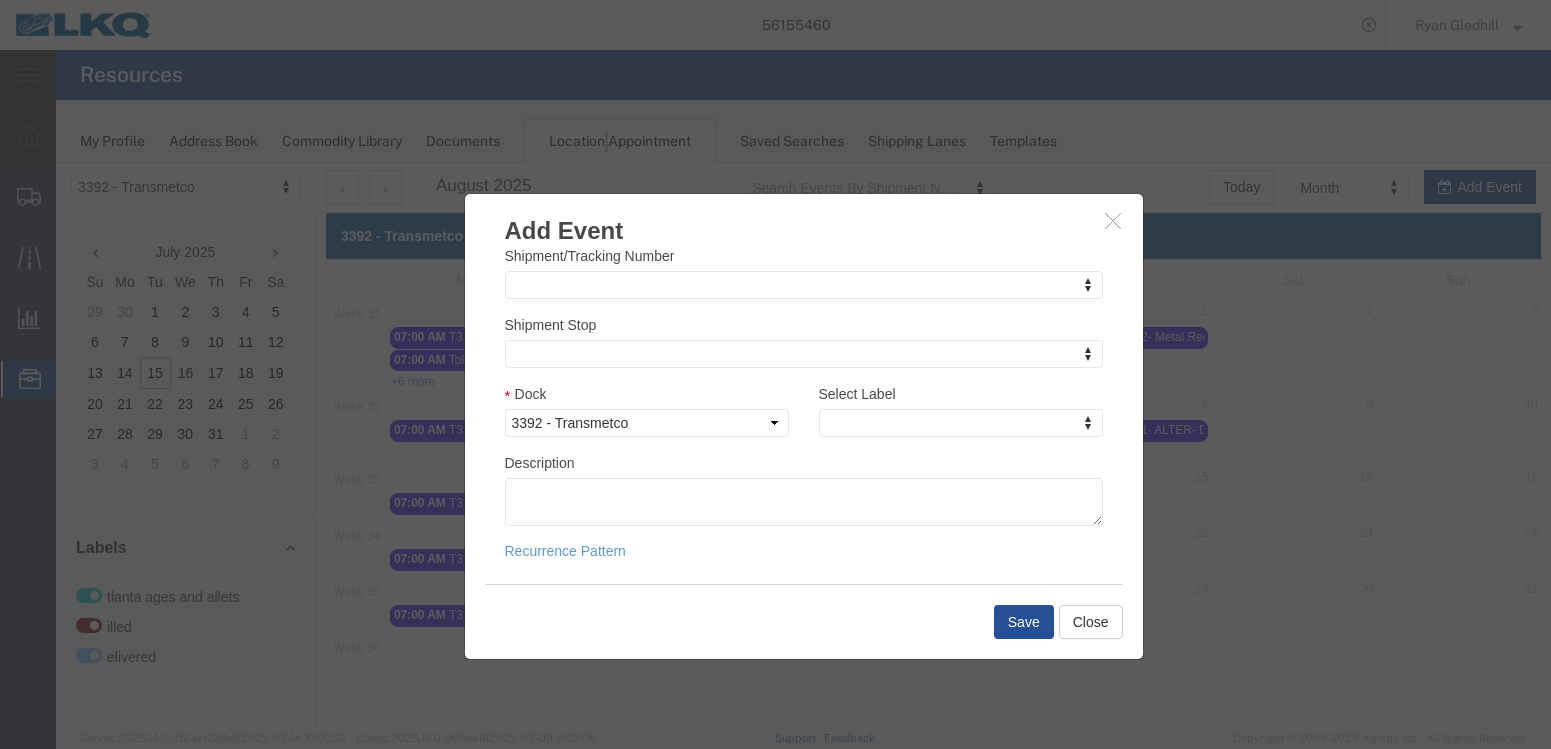 scroll, scrollTop: 222, scrollLeft: 0, axis: vertical 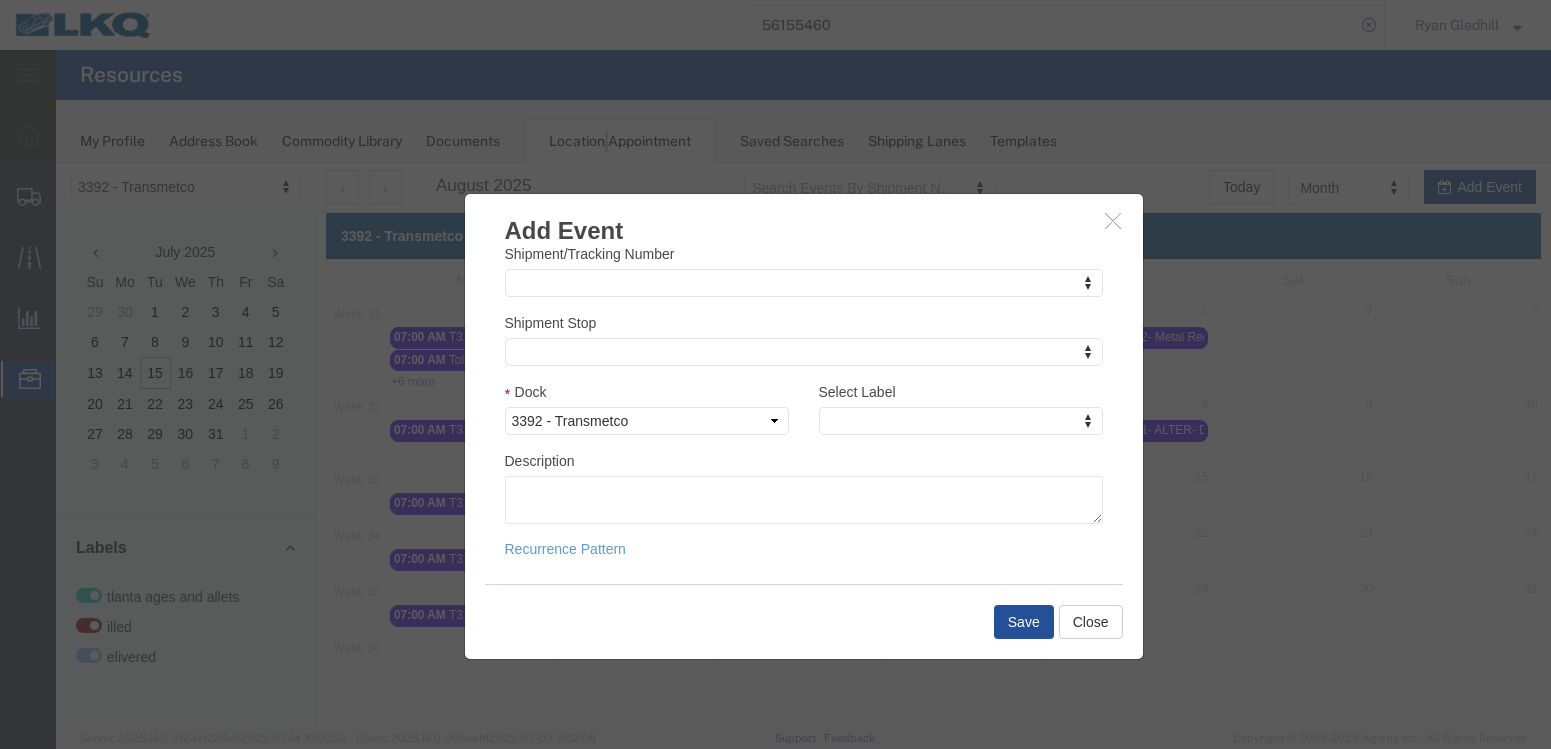 type on "9:00 AM" 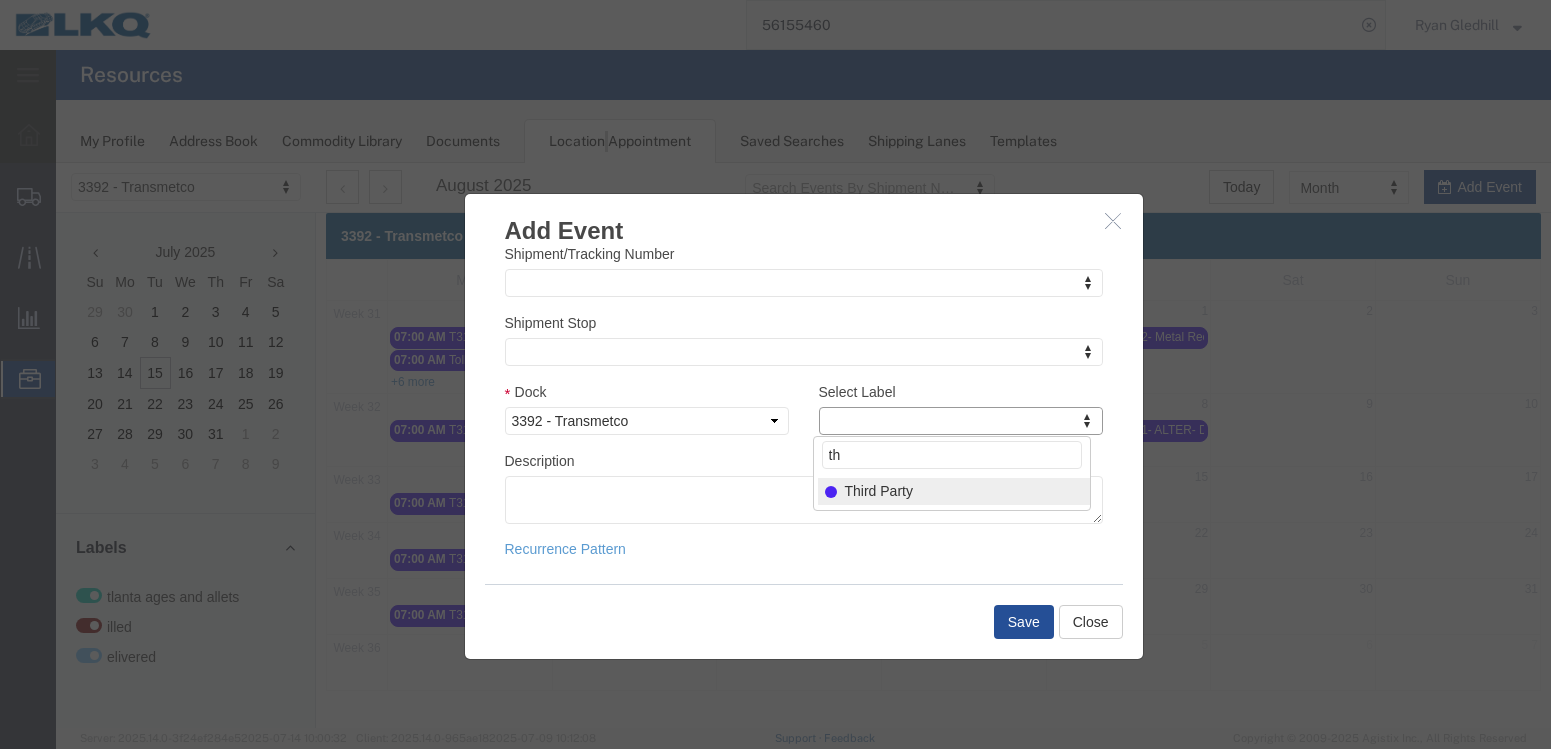 type on "th" 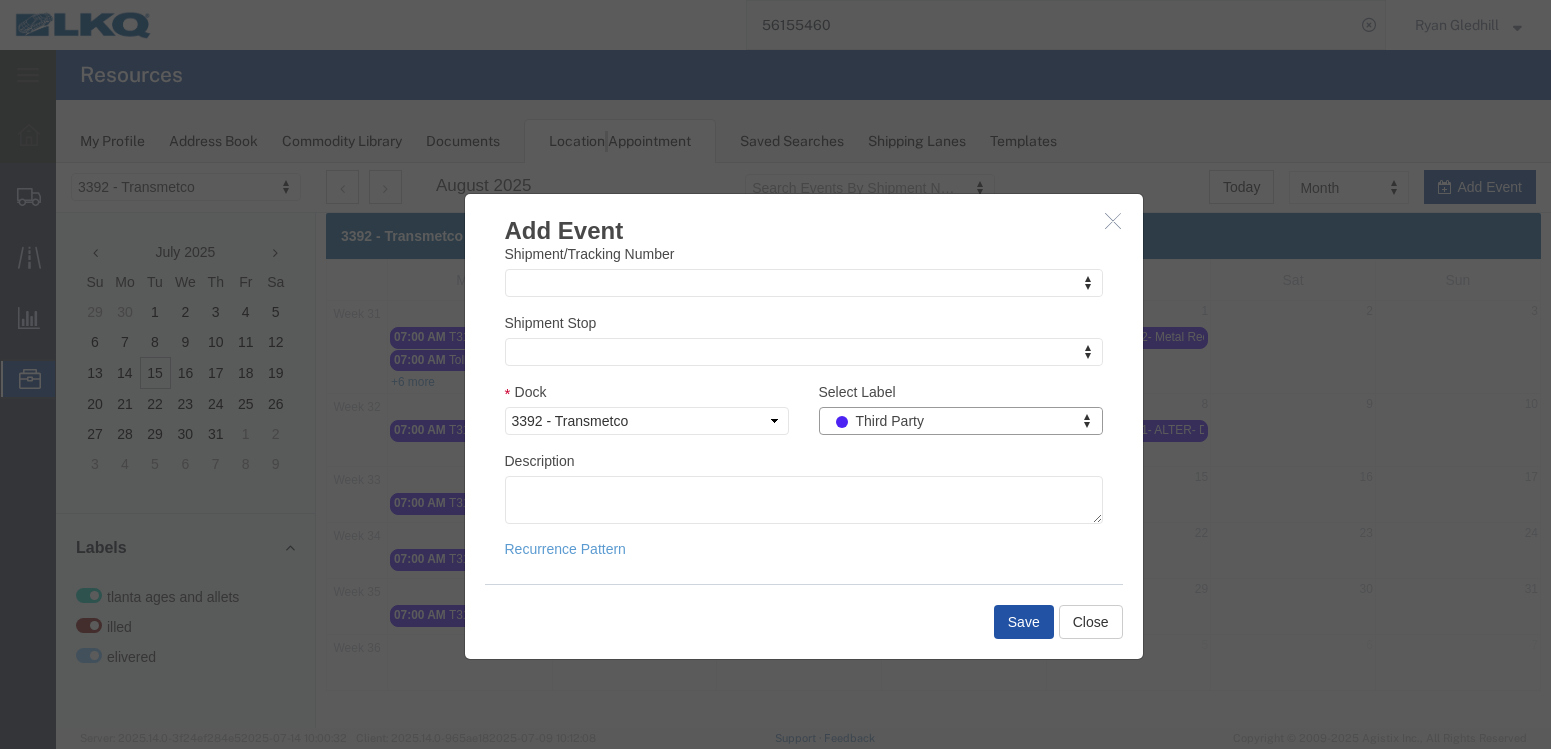 click on "Save" at bounding box center [1024, 622] 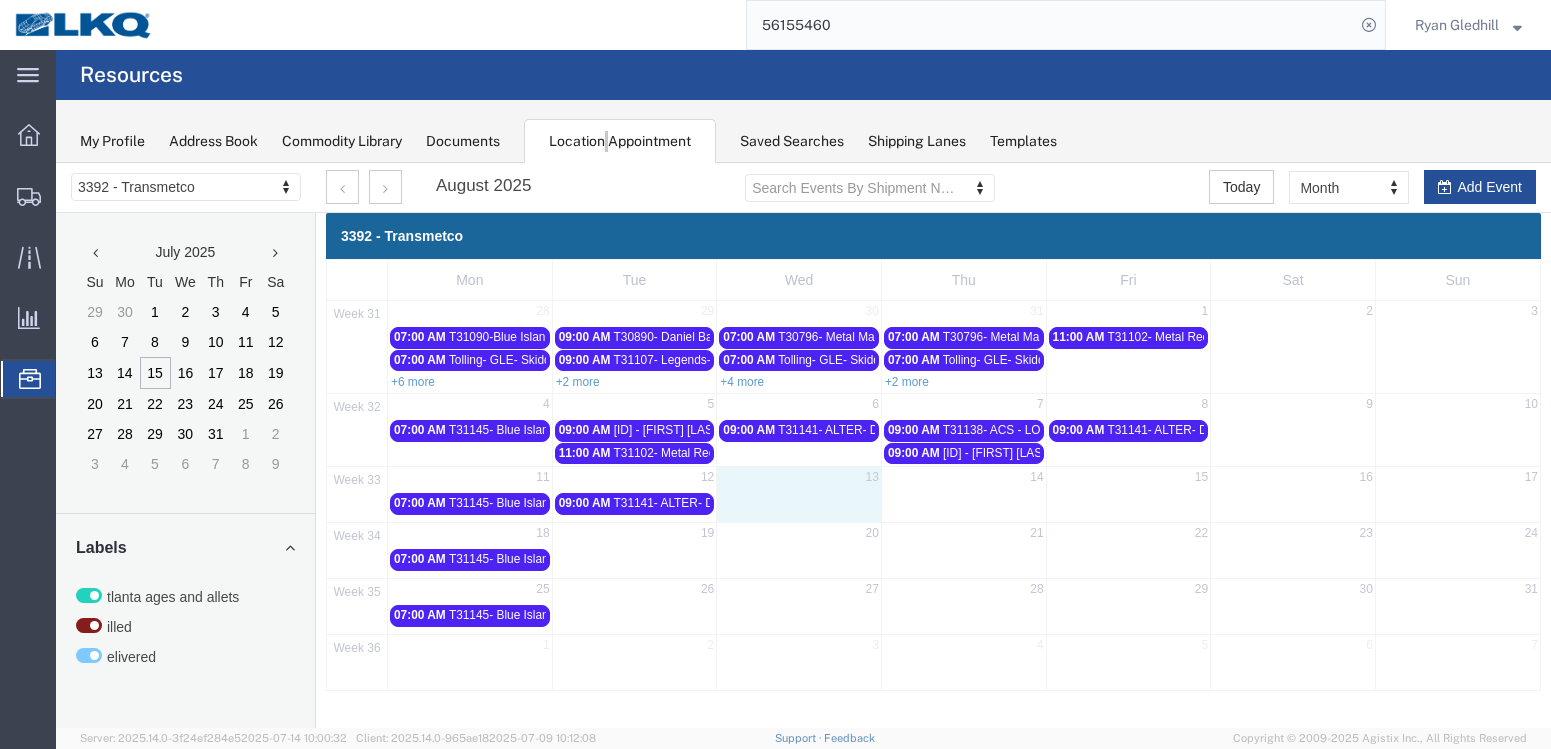 click on "13" at bounding box center [799, 479] 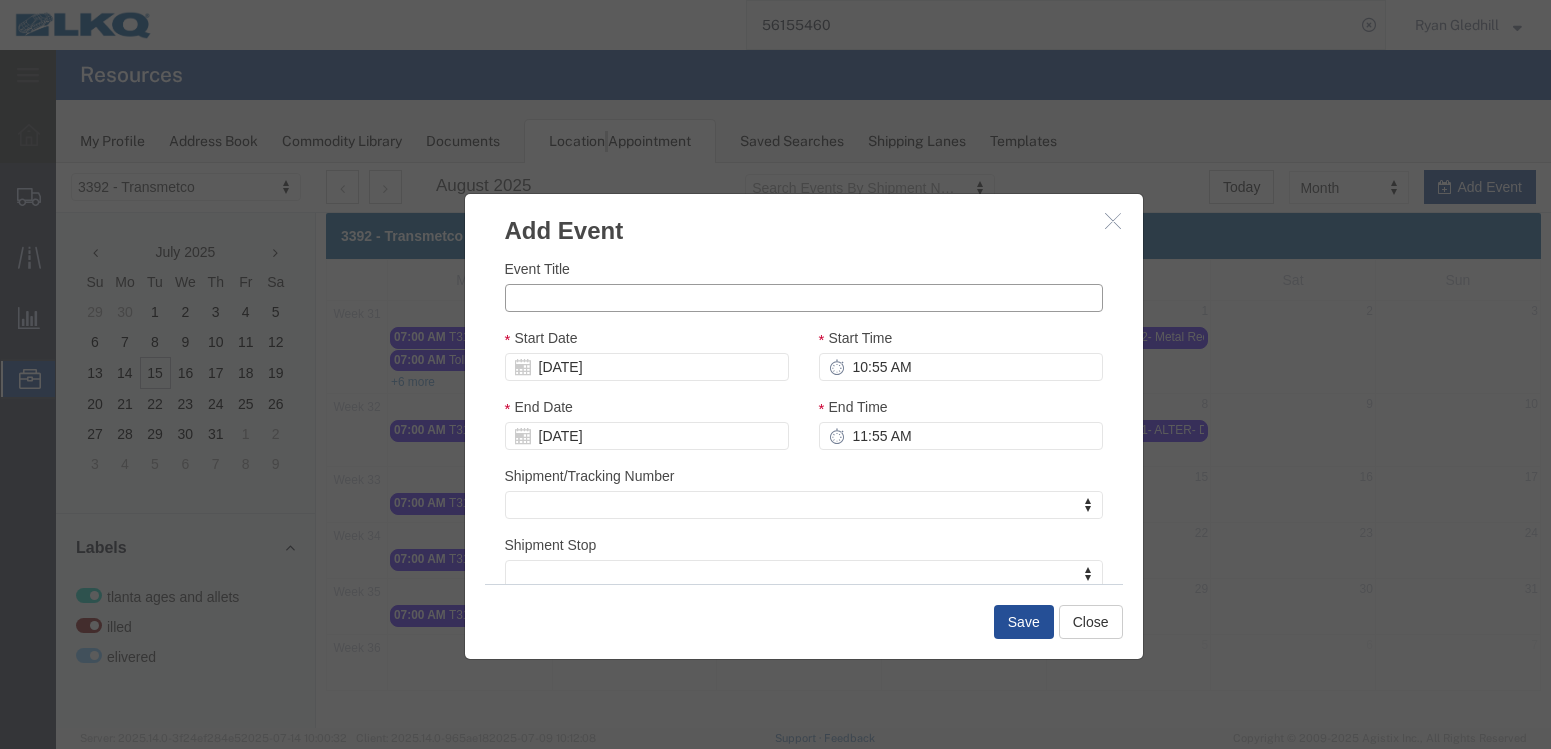 click on "Event Title" at bounding box center [804, 298] 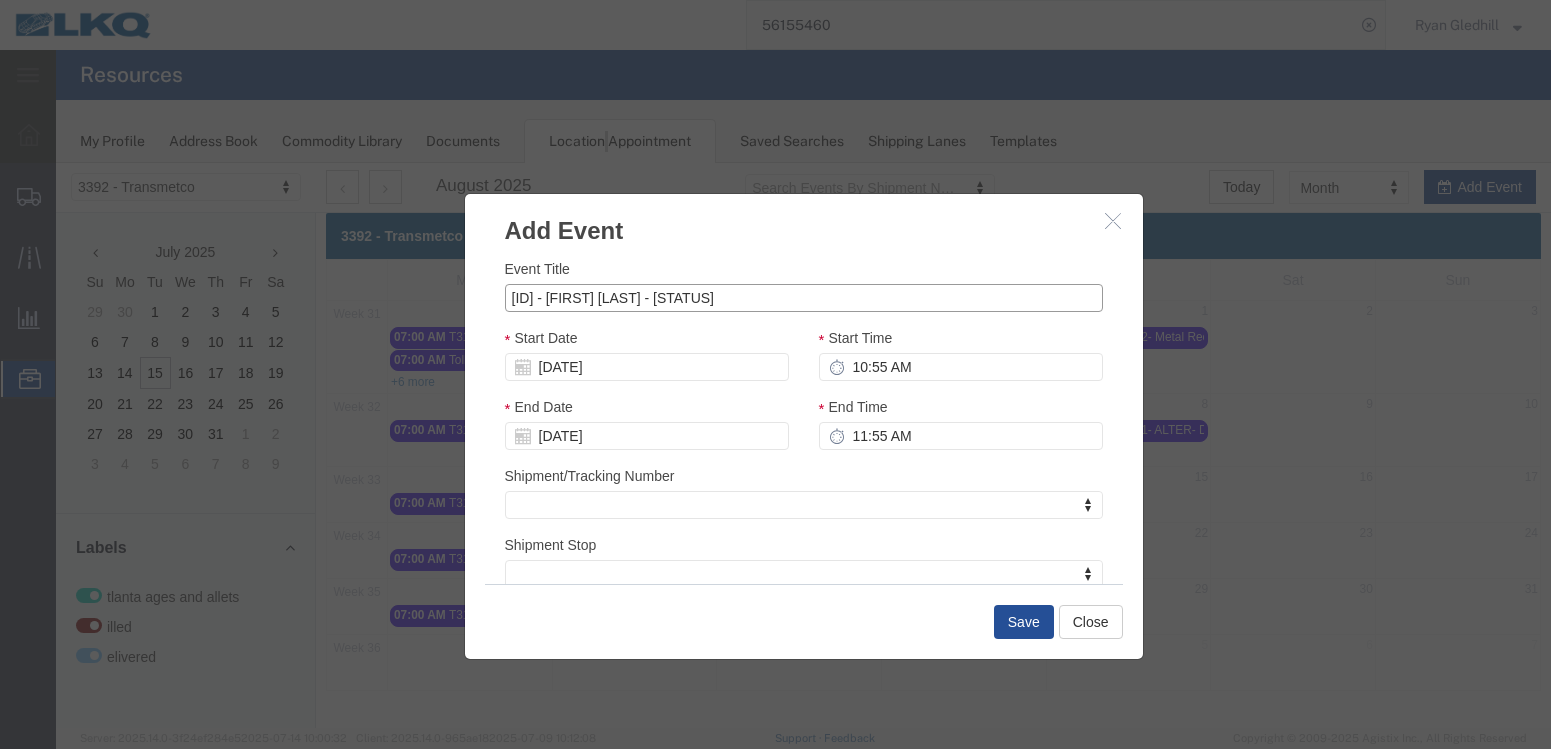 type on "[TEXT] - [NAME] - [TEXT]" 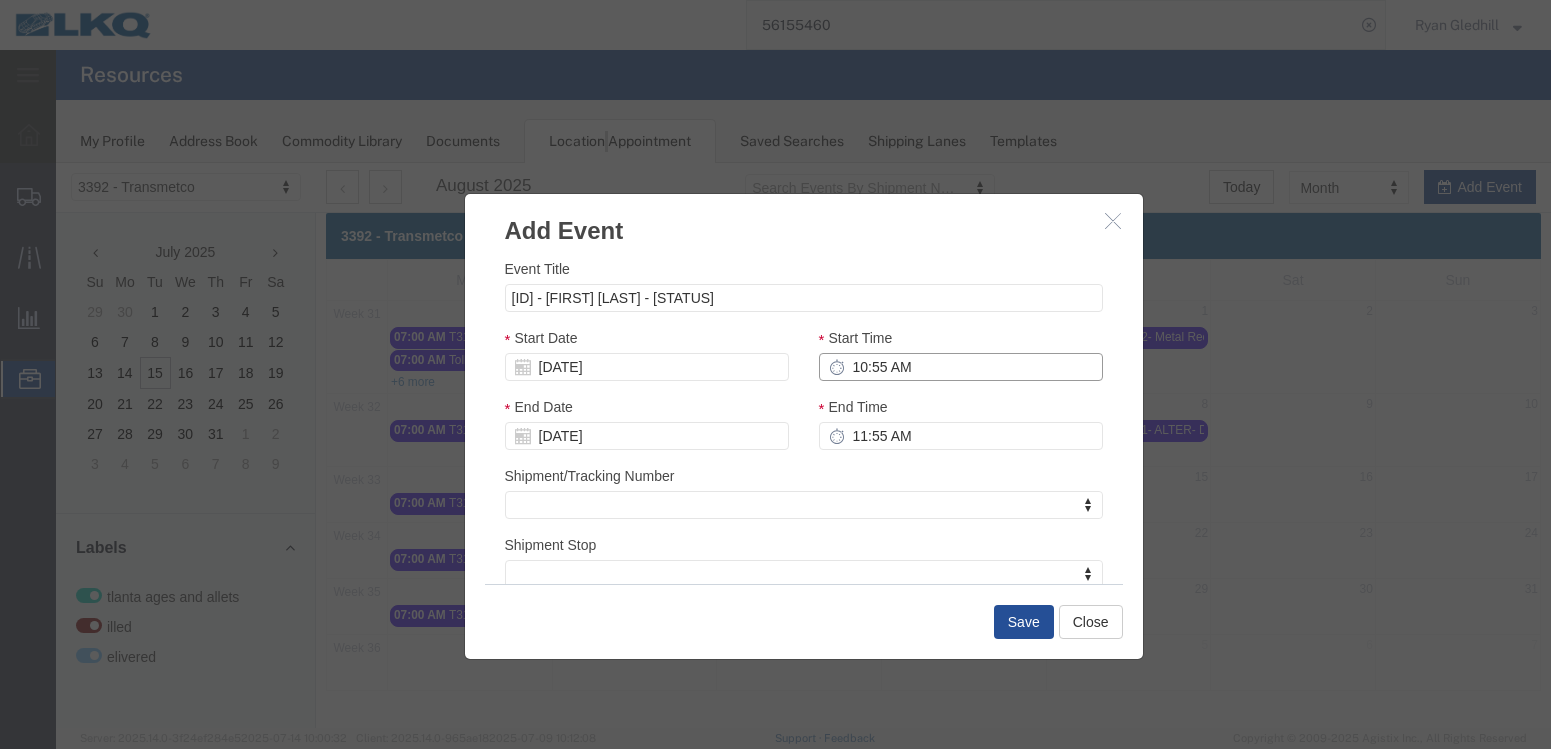 click on "10:55 AM" at bounding box center [961, 367] 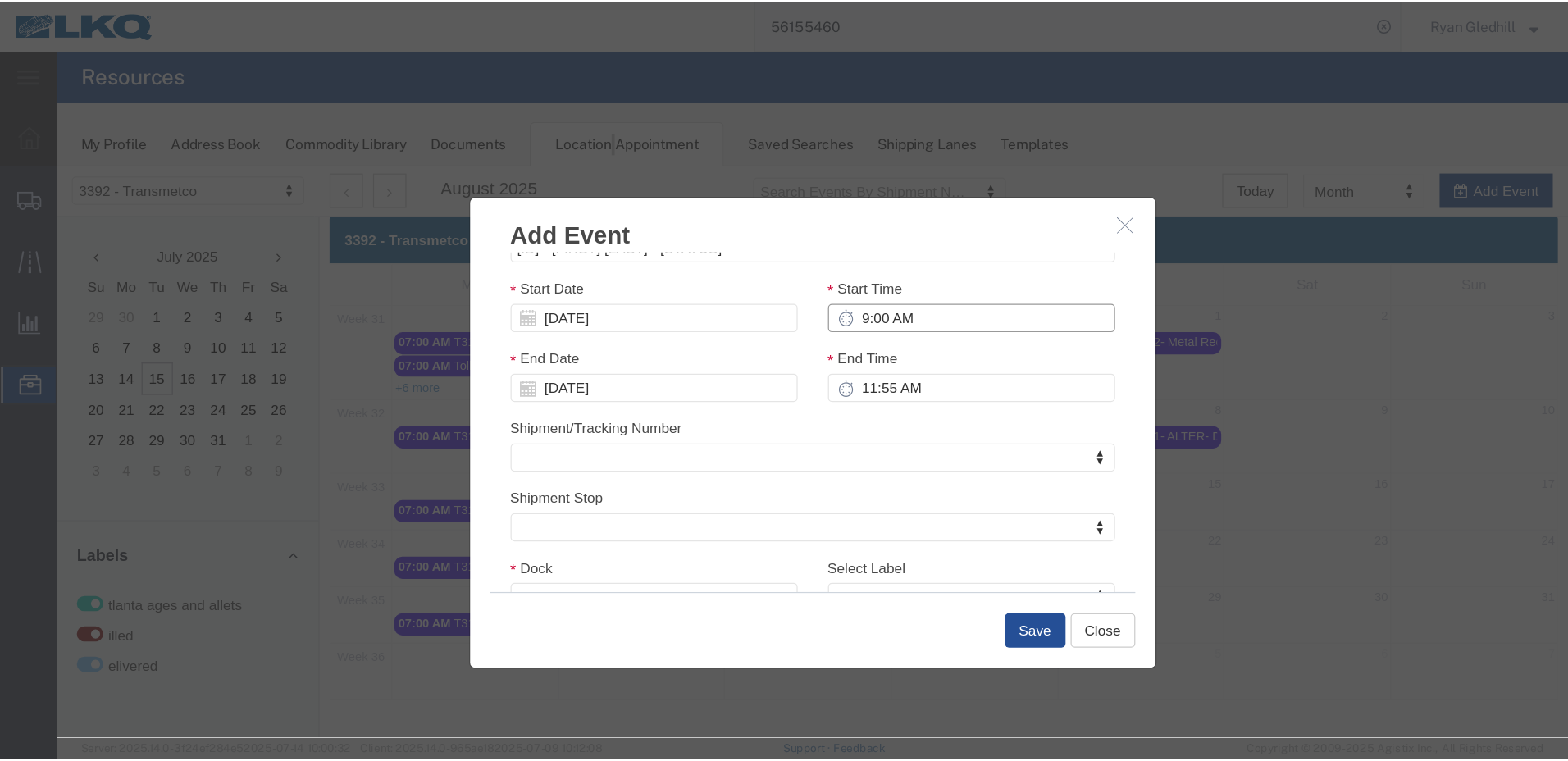 scroll, scrollTop: 82, scrollLeft: 0, axis: vertical 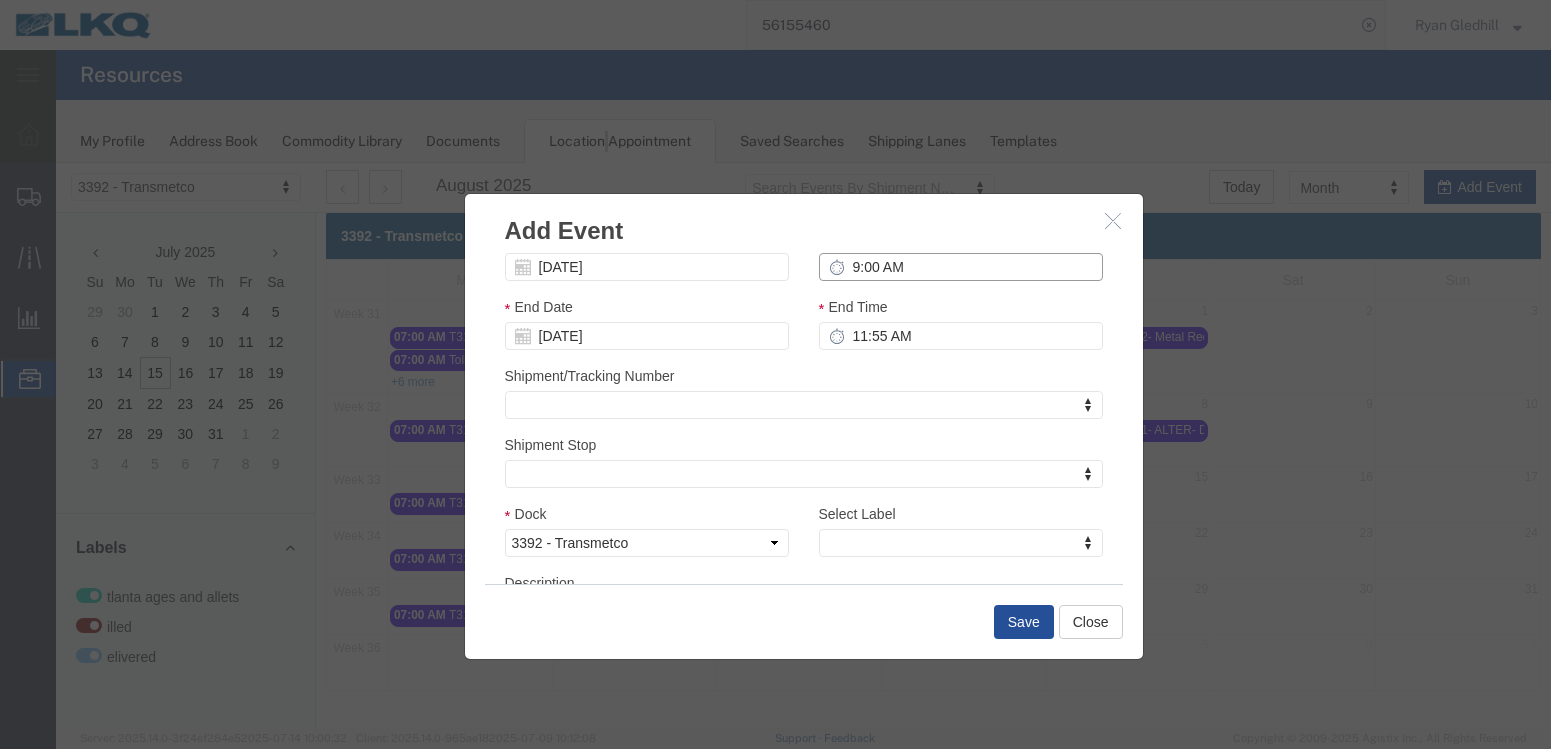 type on "9:00 AM" 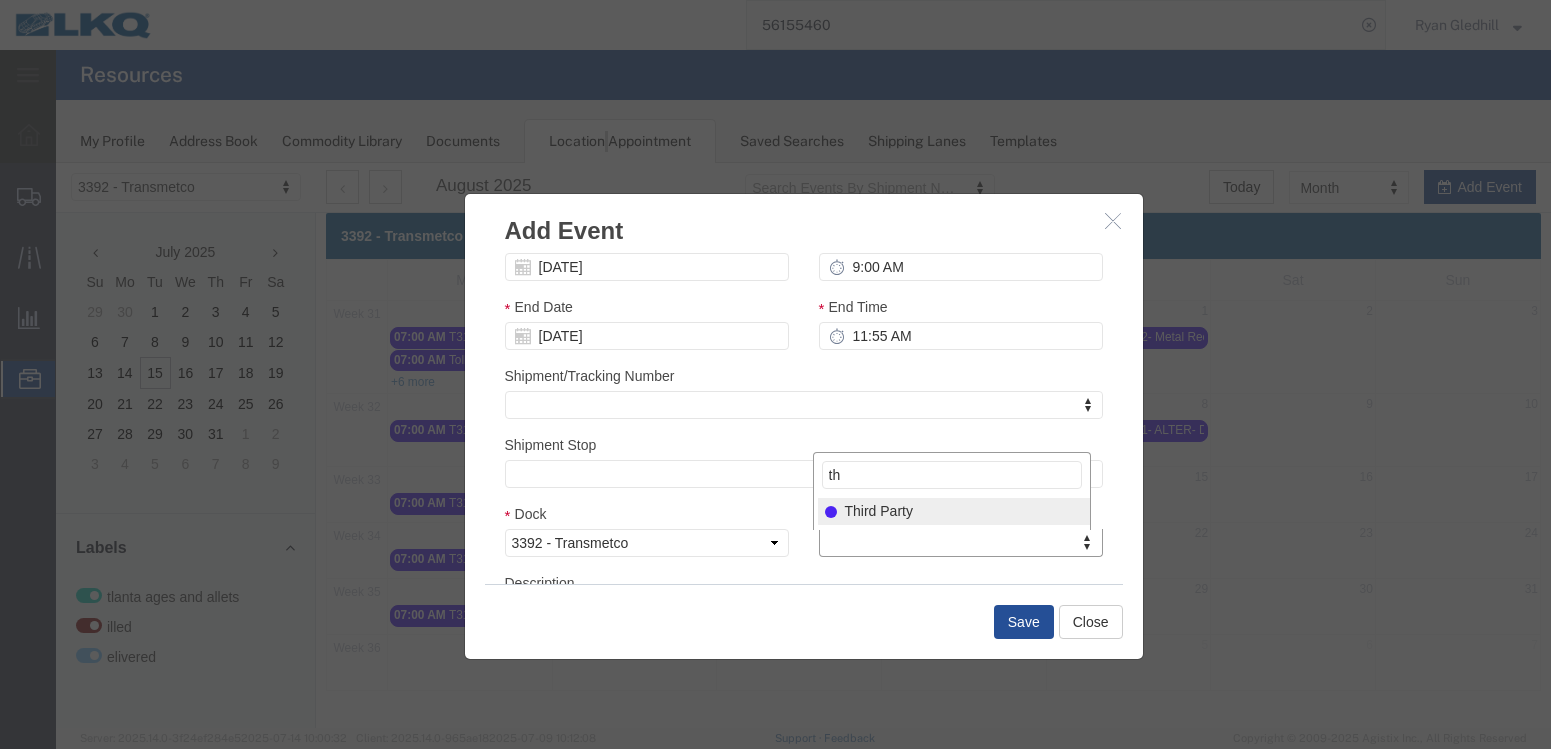 type on "th" 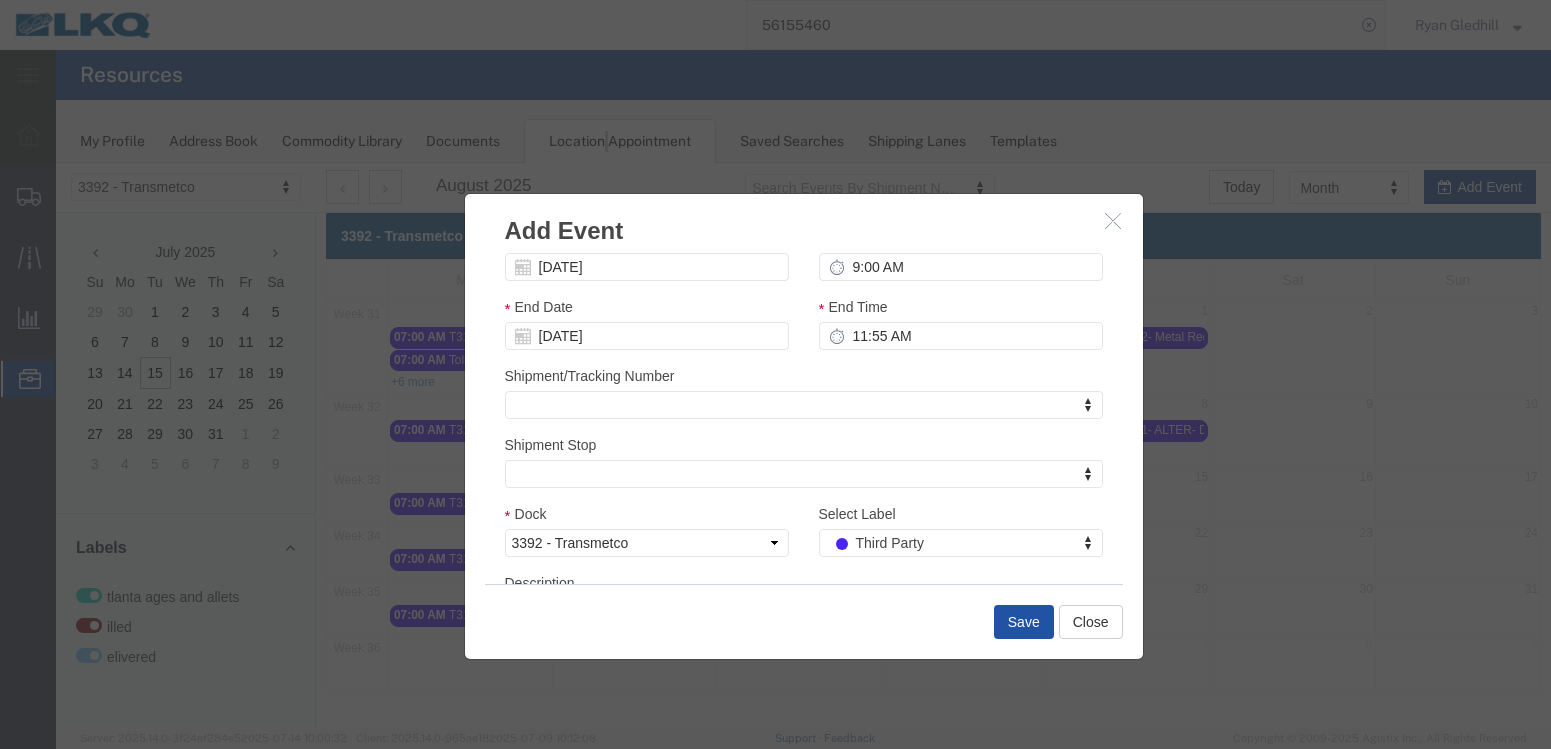 click on "Save" at bounding box center (1024, 622) 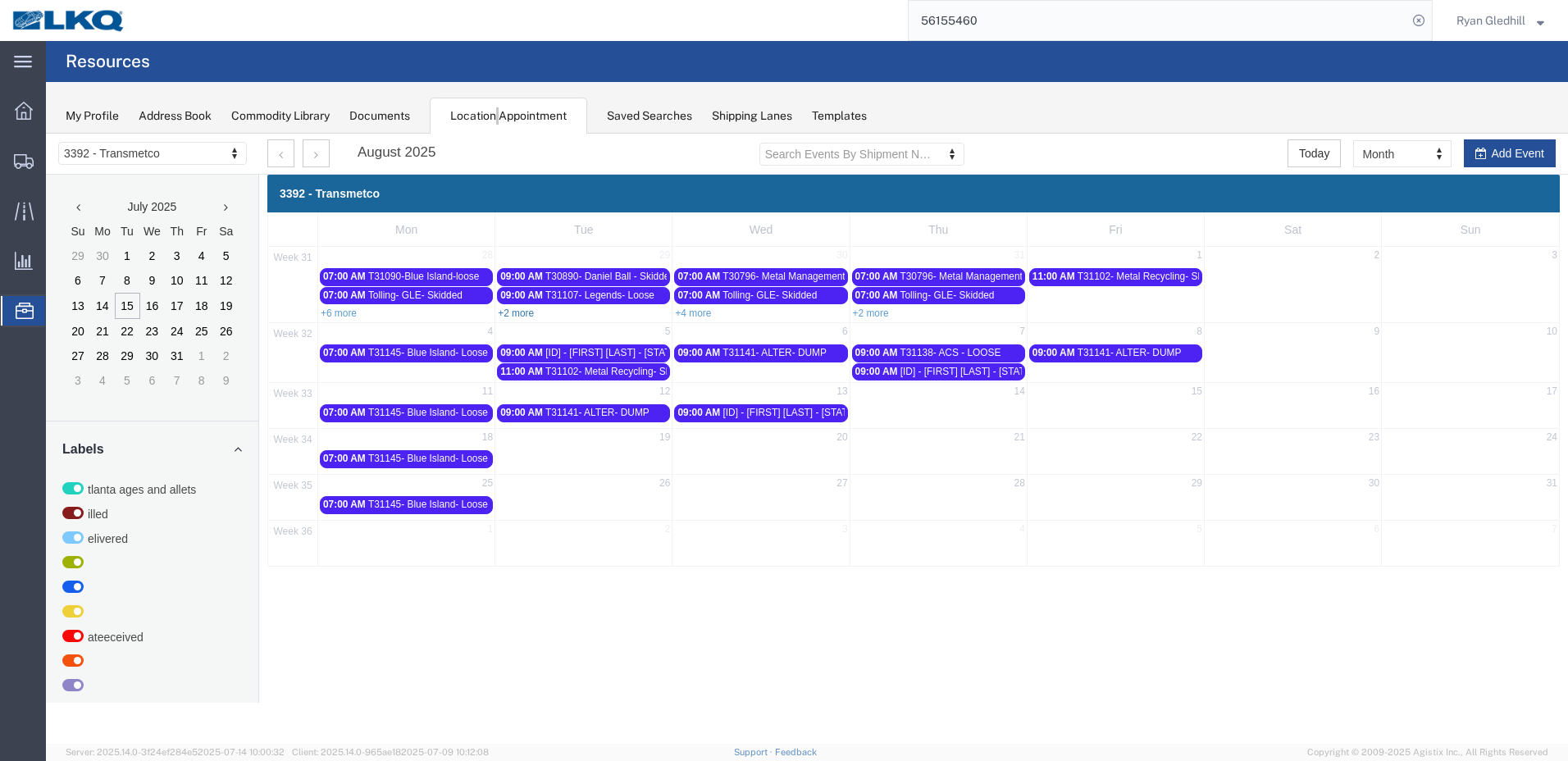 click on "+2 more" at bounding box center (516, 313) 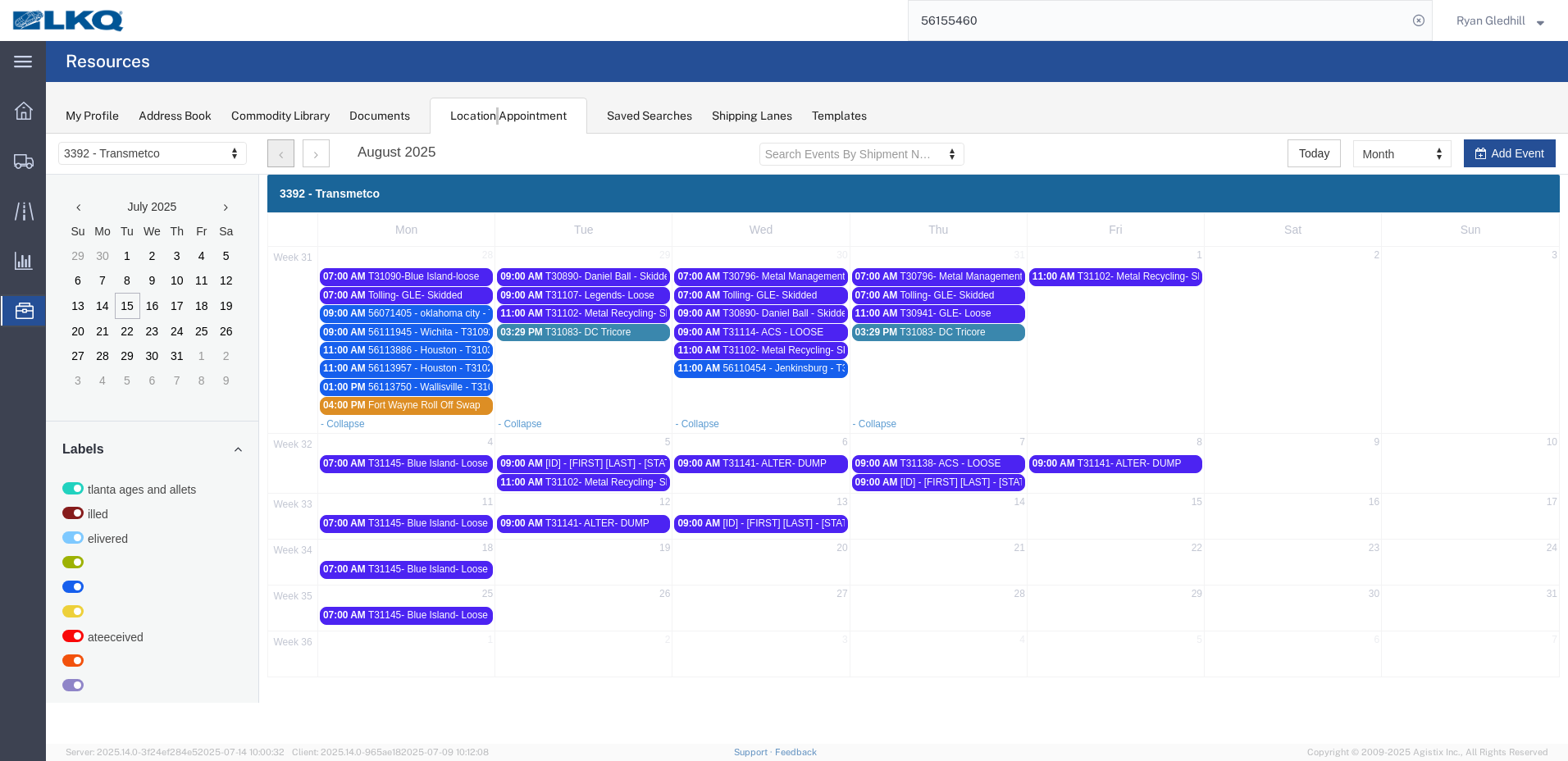 click at bounding box center (280, 153) 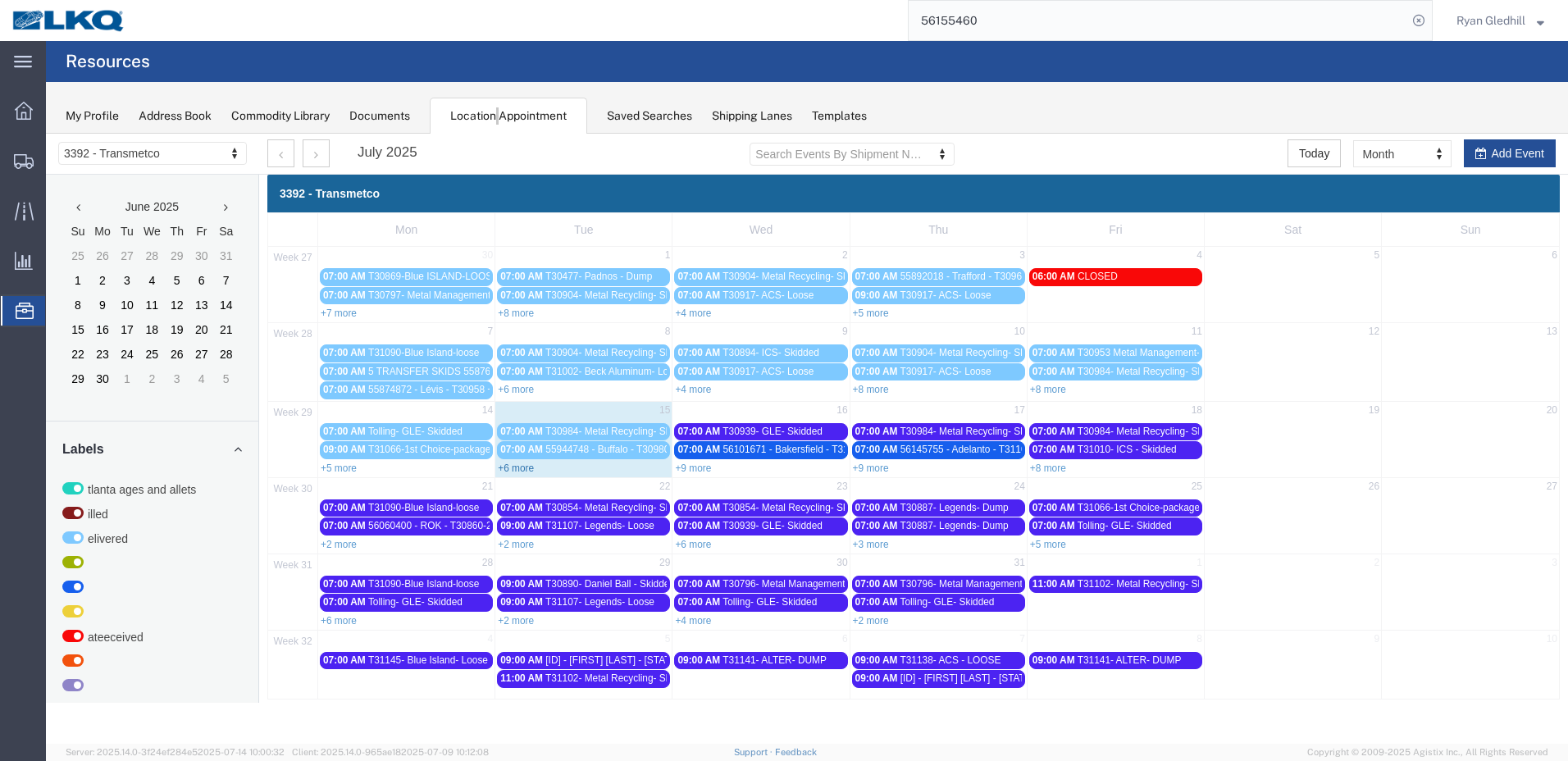 click on "+6 more" at bounding box center [516, 468] 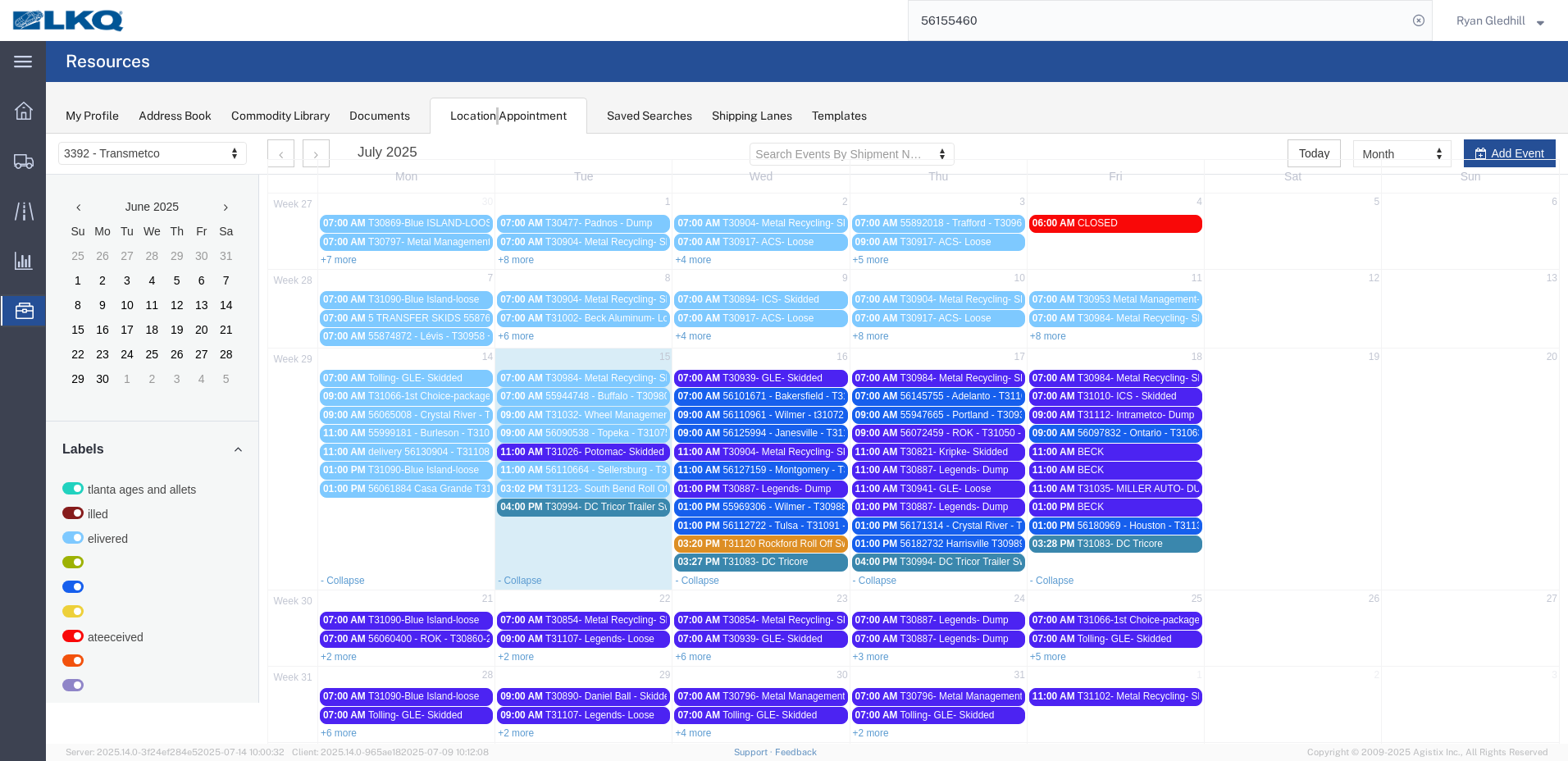 scroll, scrollTop: 82, scrollLeft: 0, axis: vertical 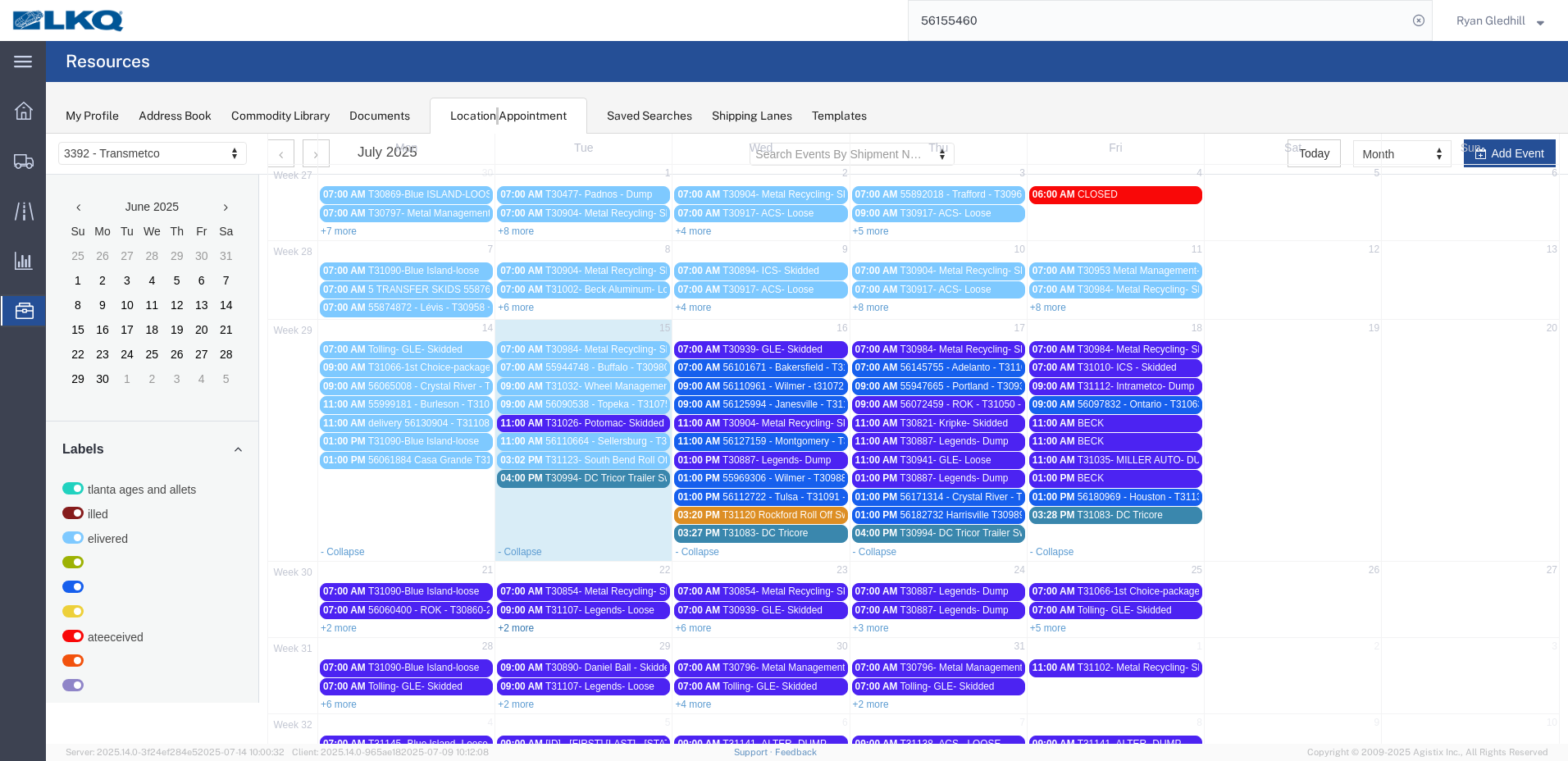 click on "+2 more" at bounding box center [516, 628] 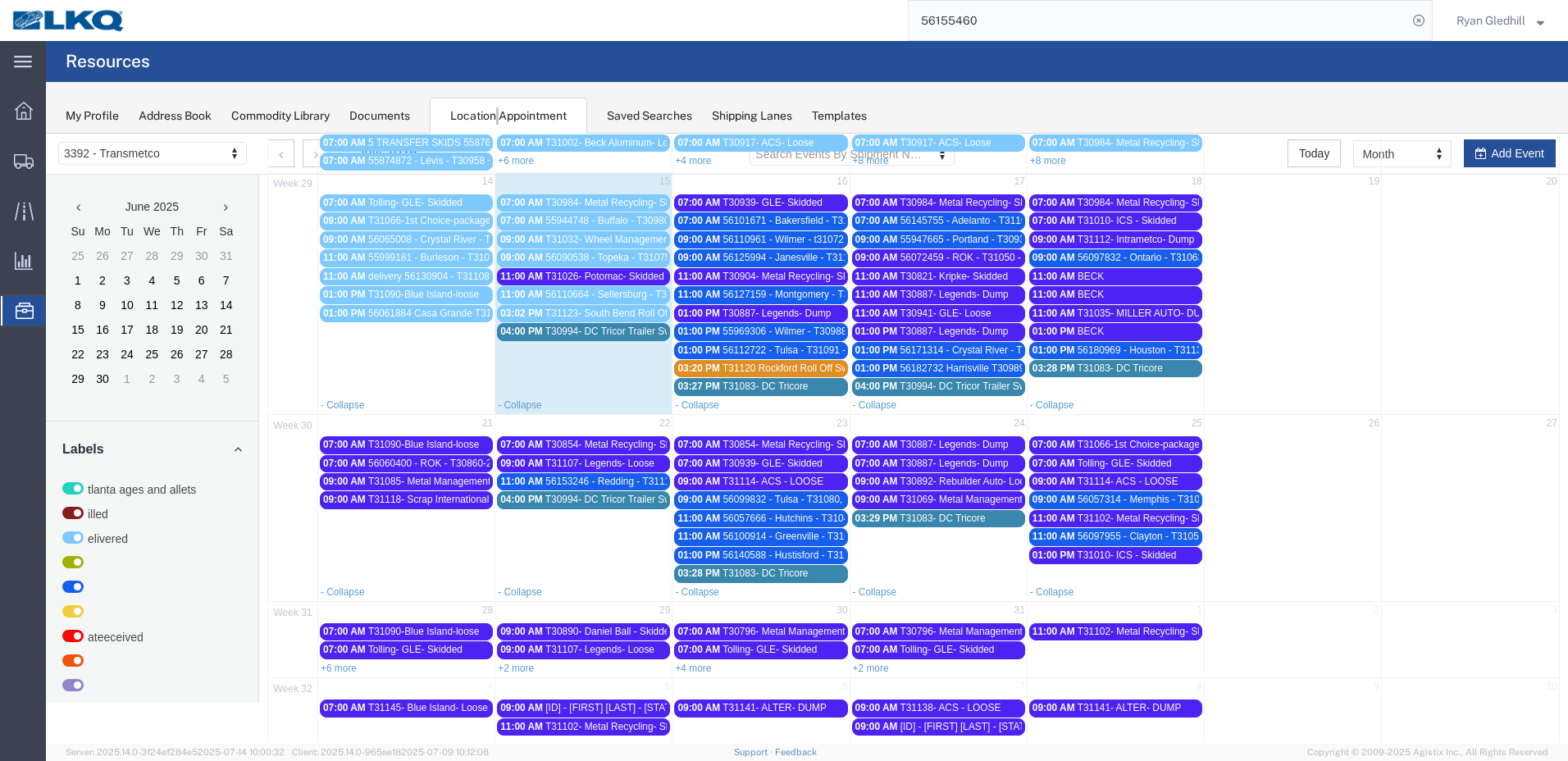scroll, scrollTop: 249, scrollLeft: 0, axis: vertical 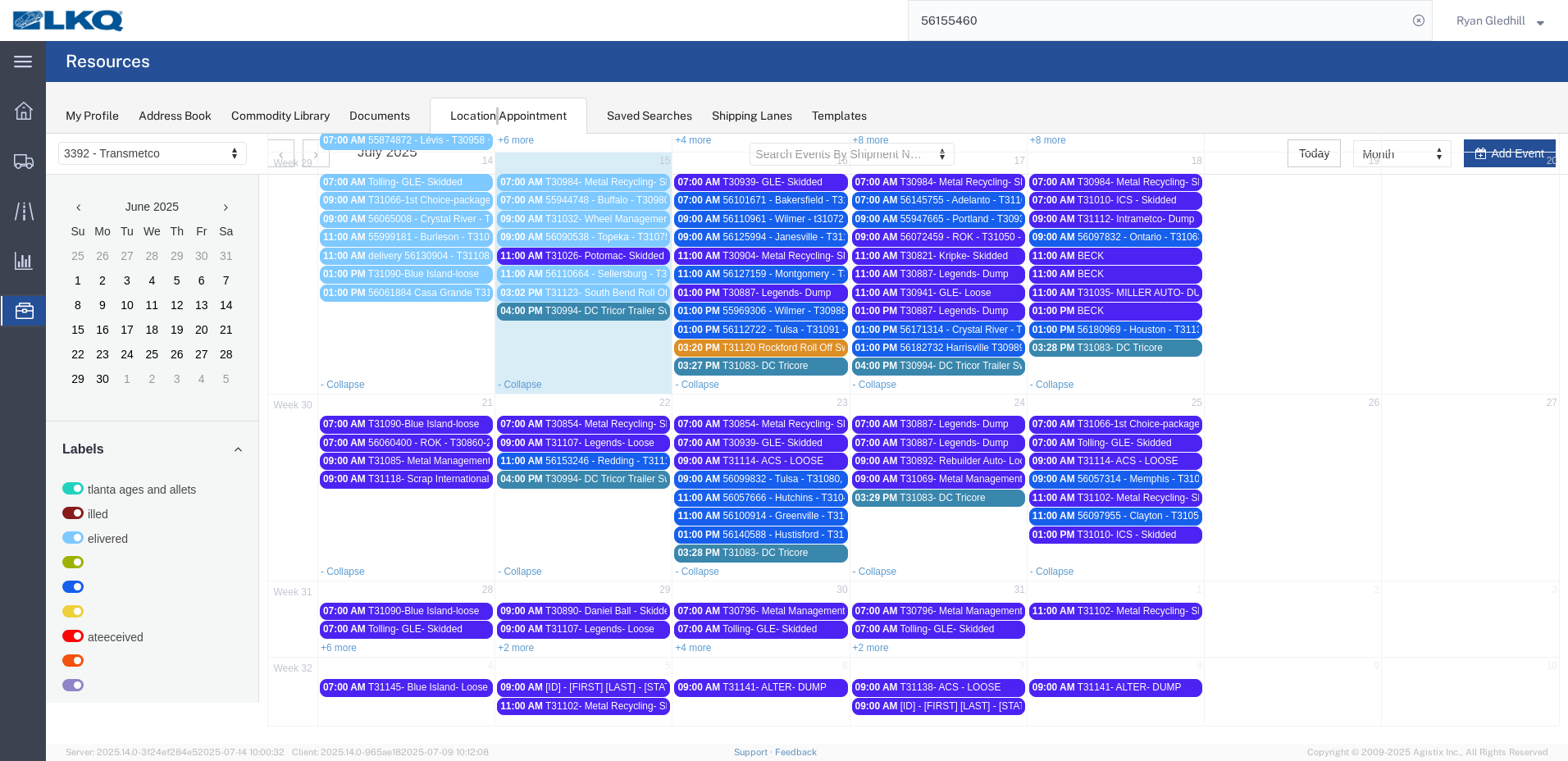click on "+4 more" at bounding box center [693, 648] 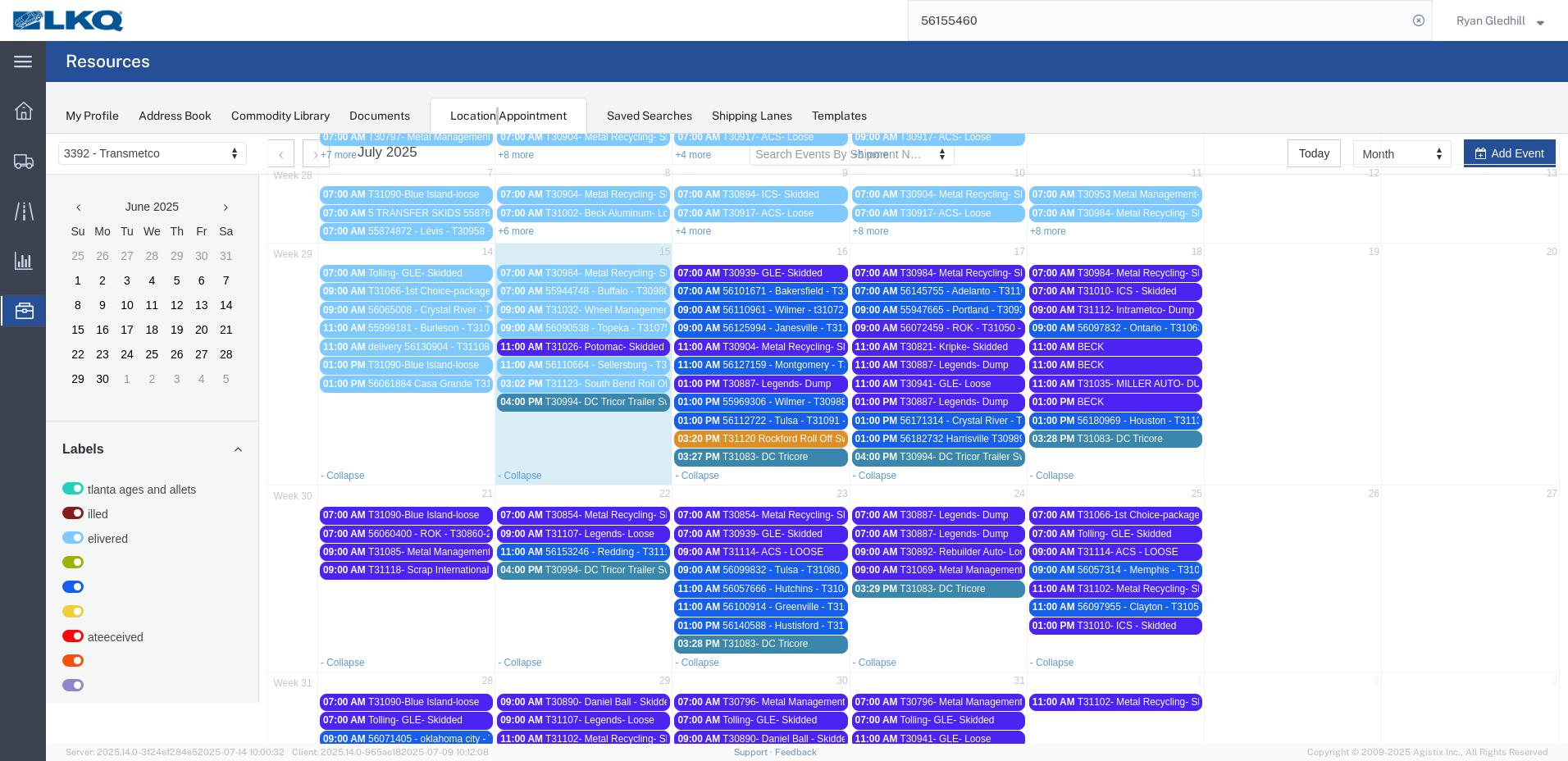 scroll, scrollTop: 196, scrollLeft: 0, axis: vertical 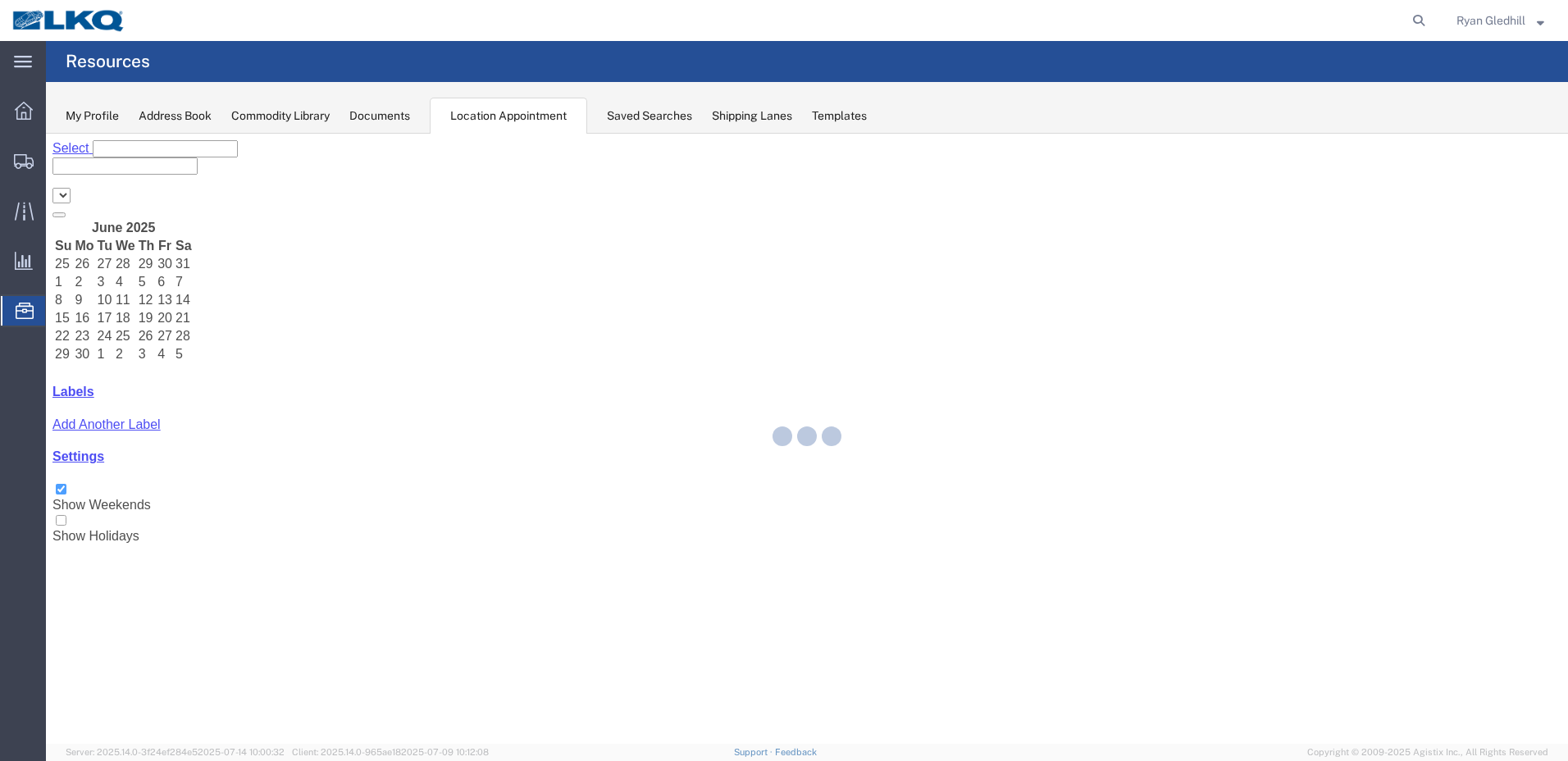 select on "28018" 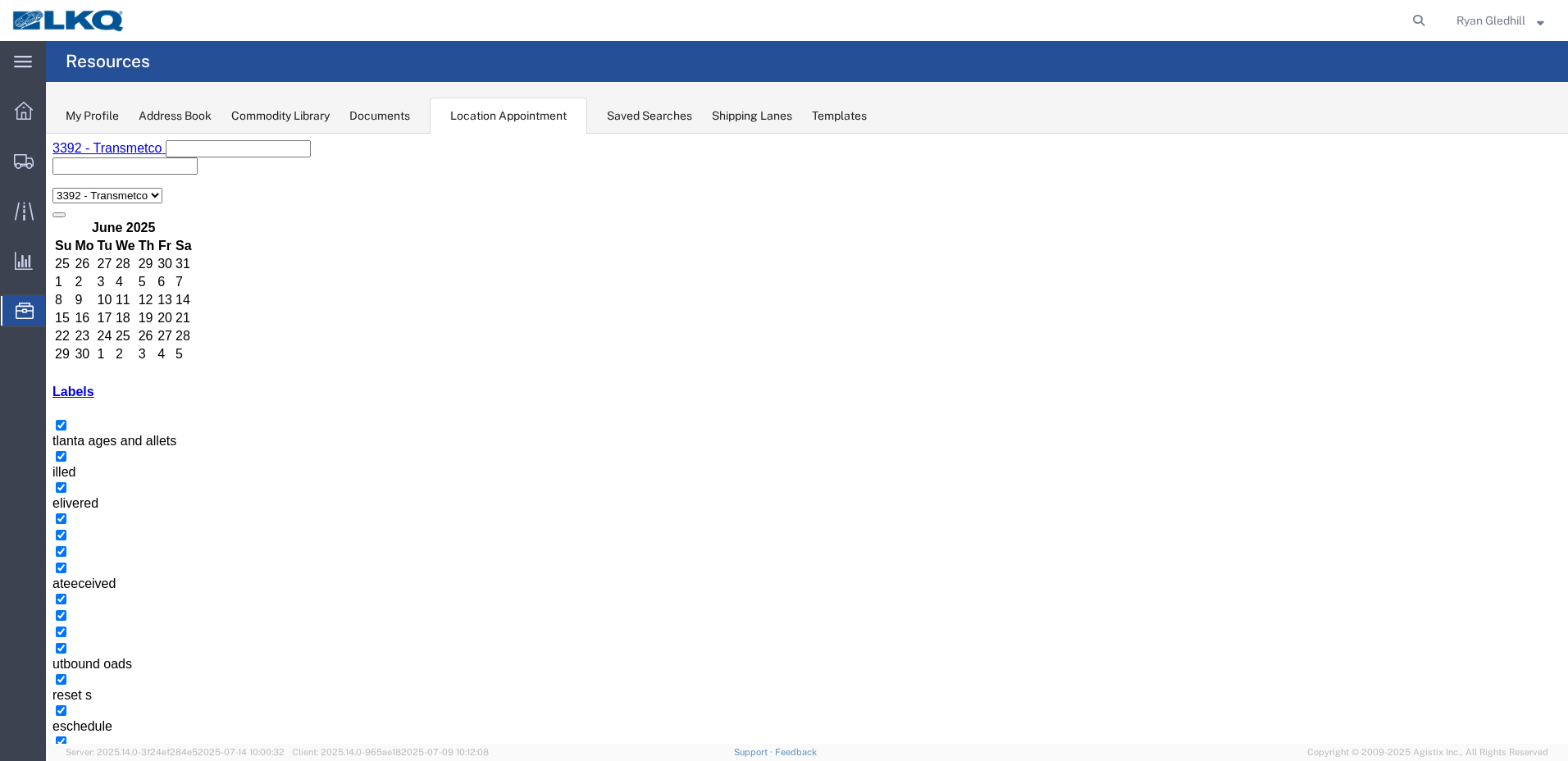 click on "+6 more" at bounding box center (704, 1899) 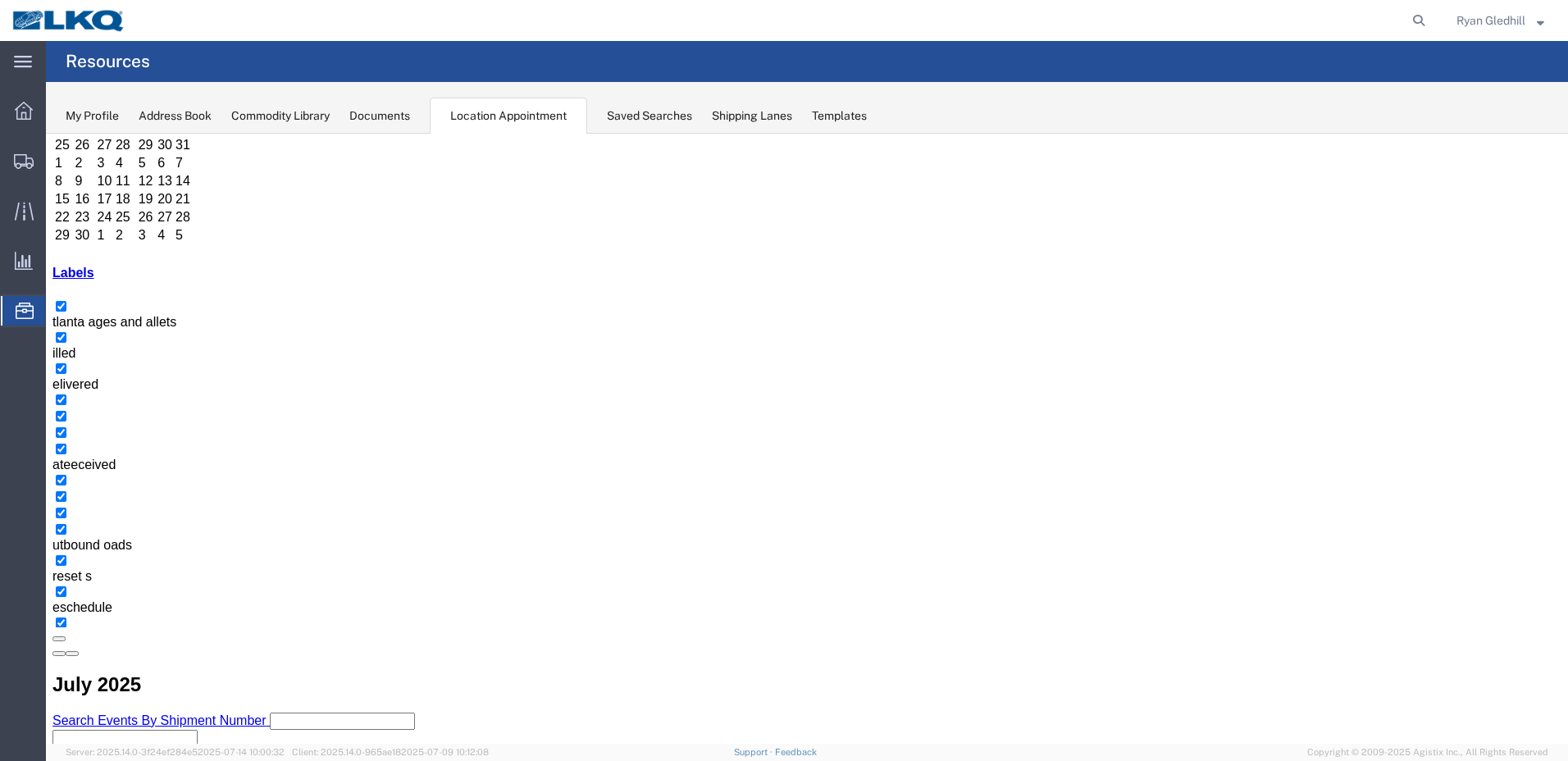 scroll, scrollTop: 139, scrollLeft: 0, axis: vertical 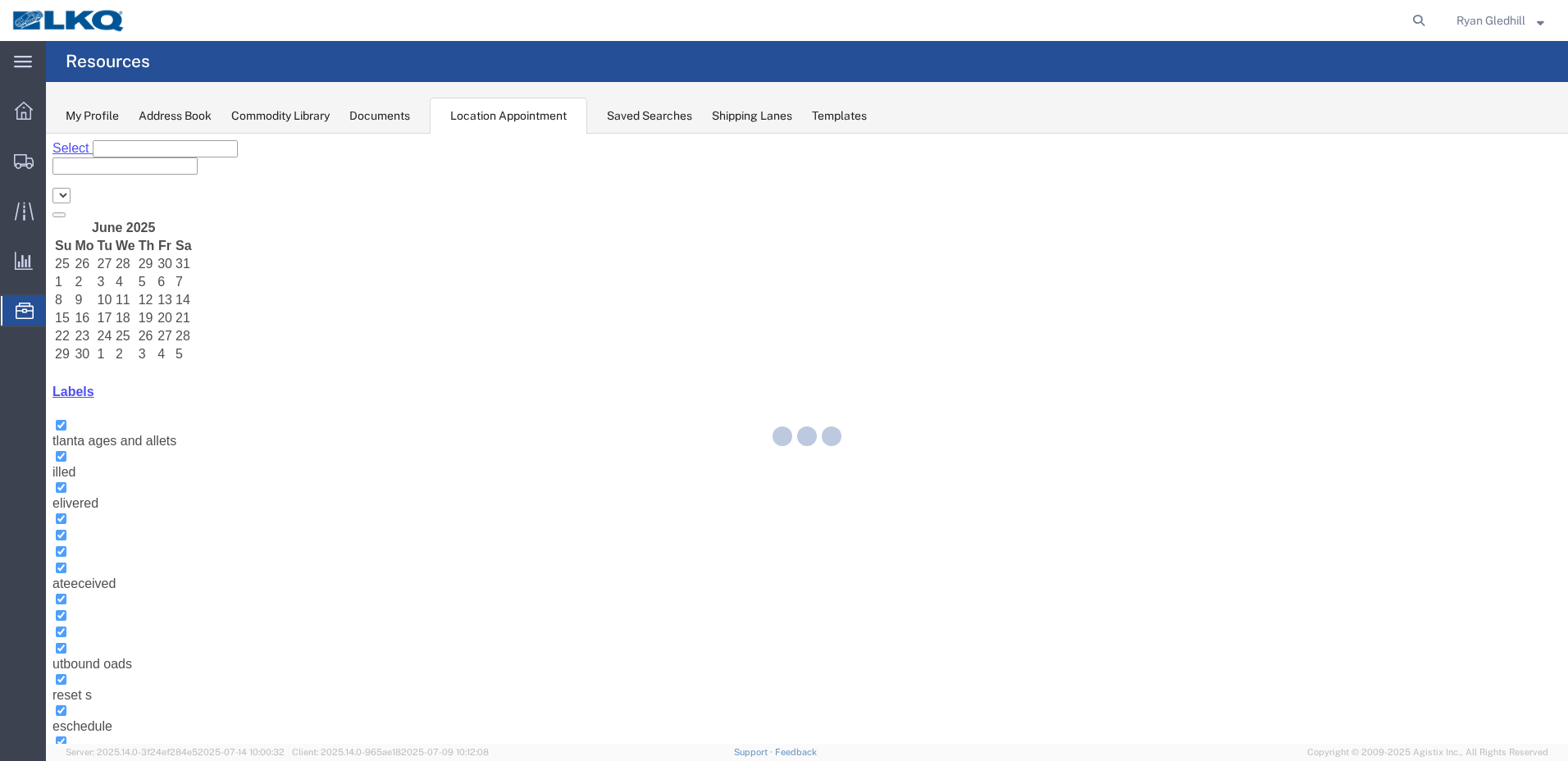 select on "28018" 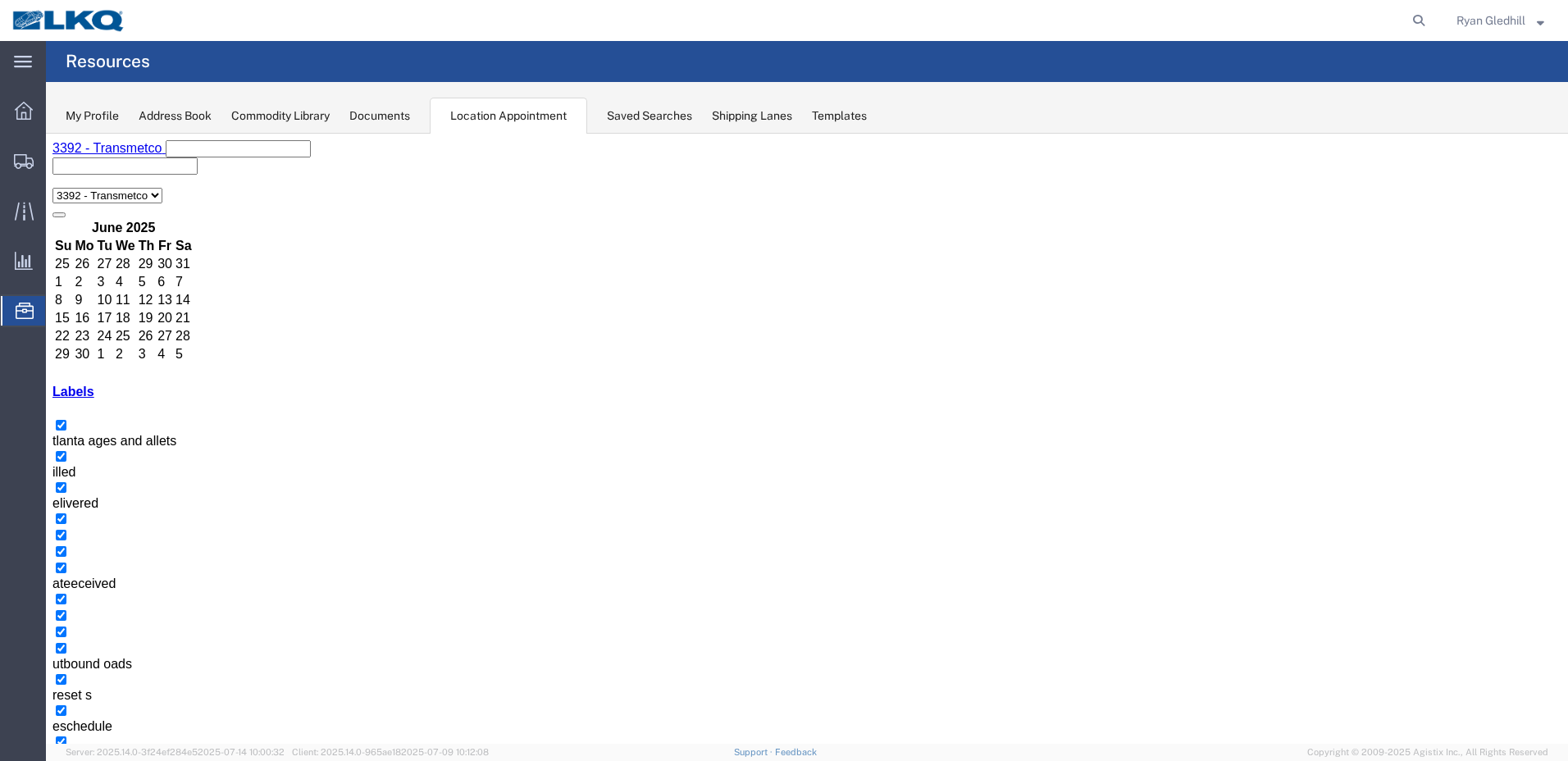 click on "+6 more" at bounding box center (704, 1899) 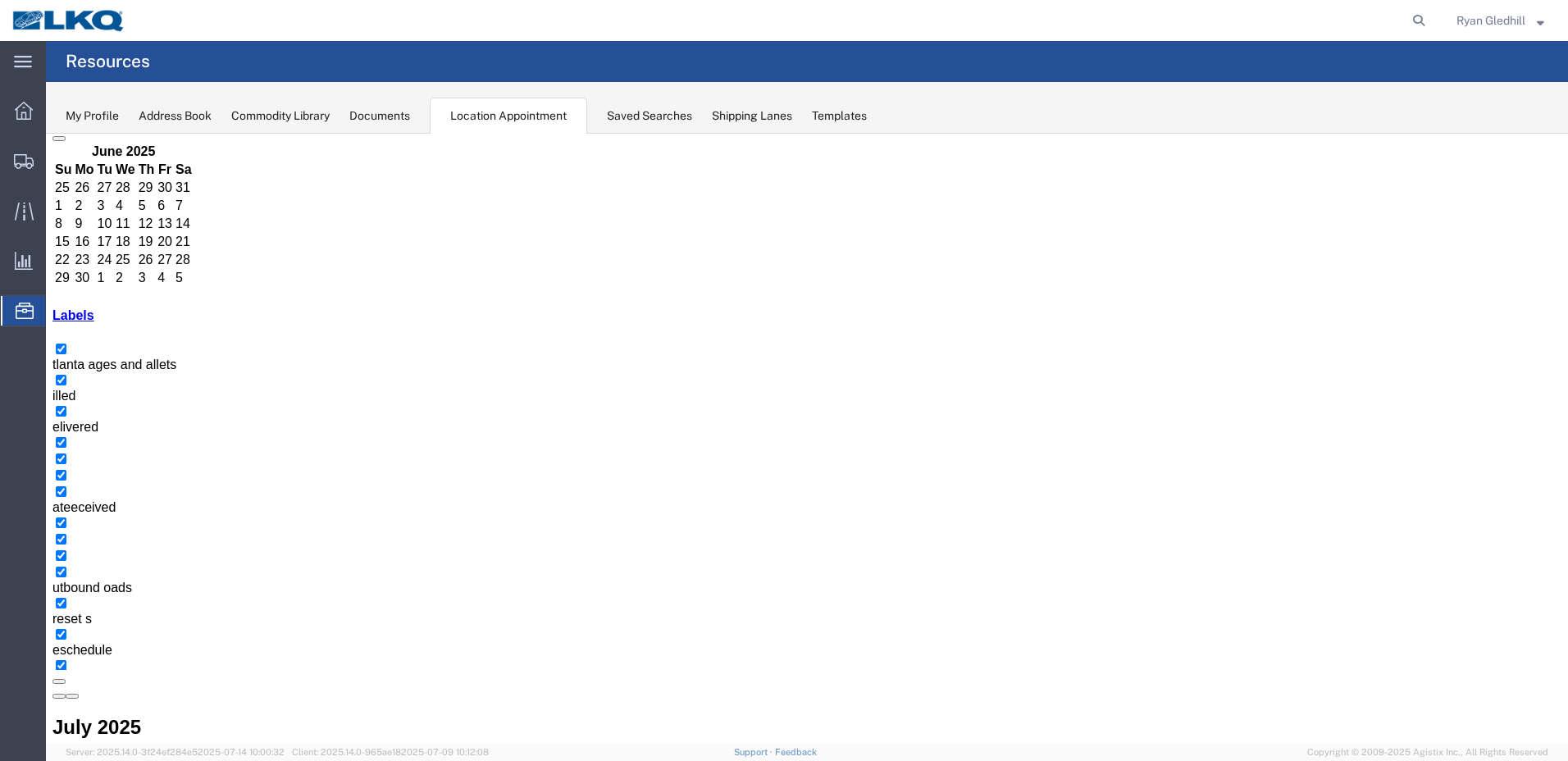 scroll, scrollTop: 139, scrollLeft: 0, axis: vertical 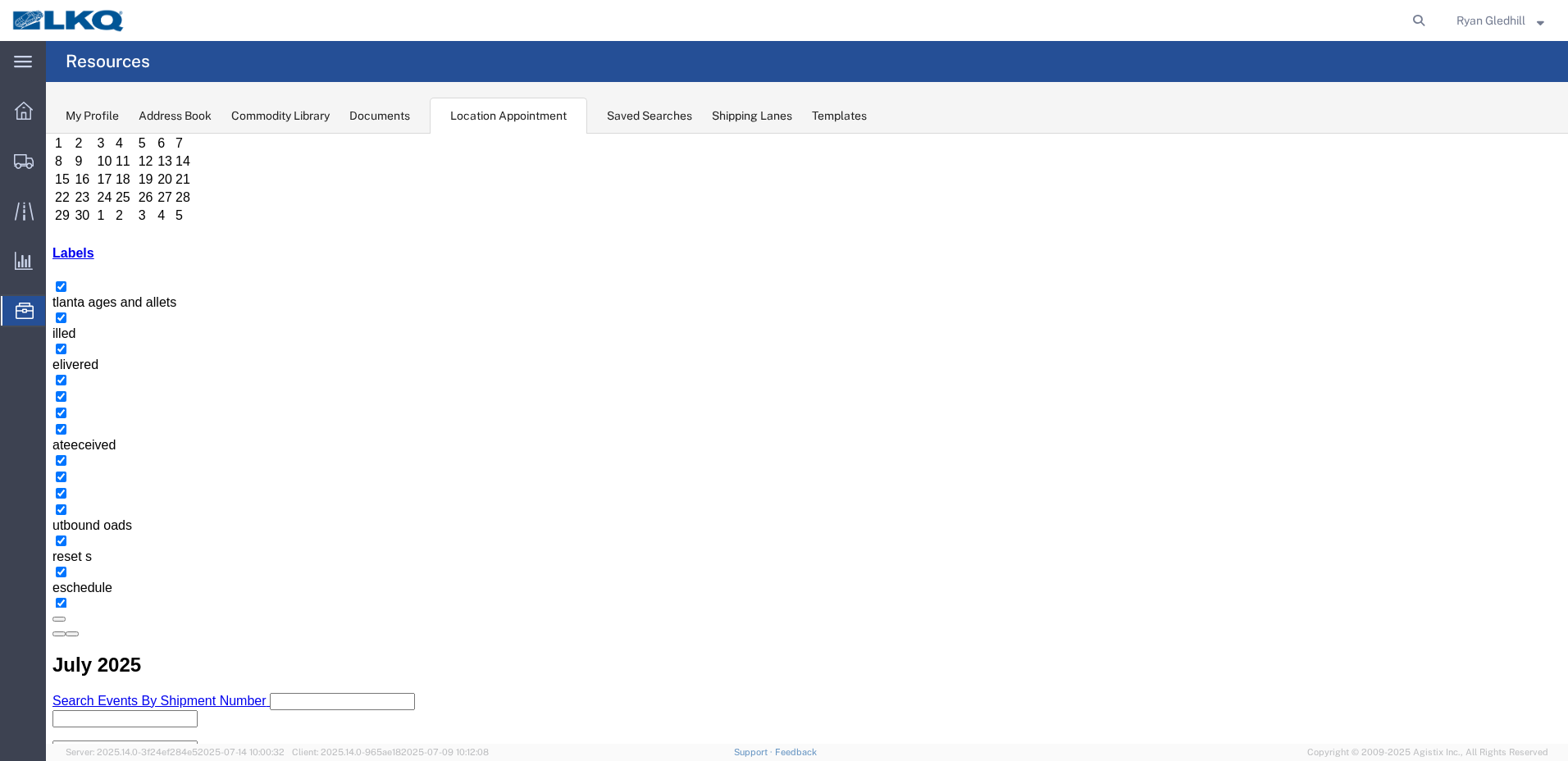 click on "+3 more" at bounding box center (740, 2112) 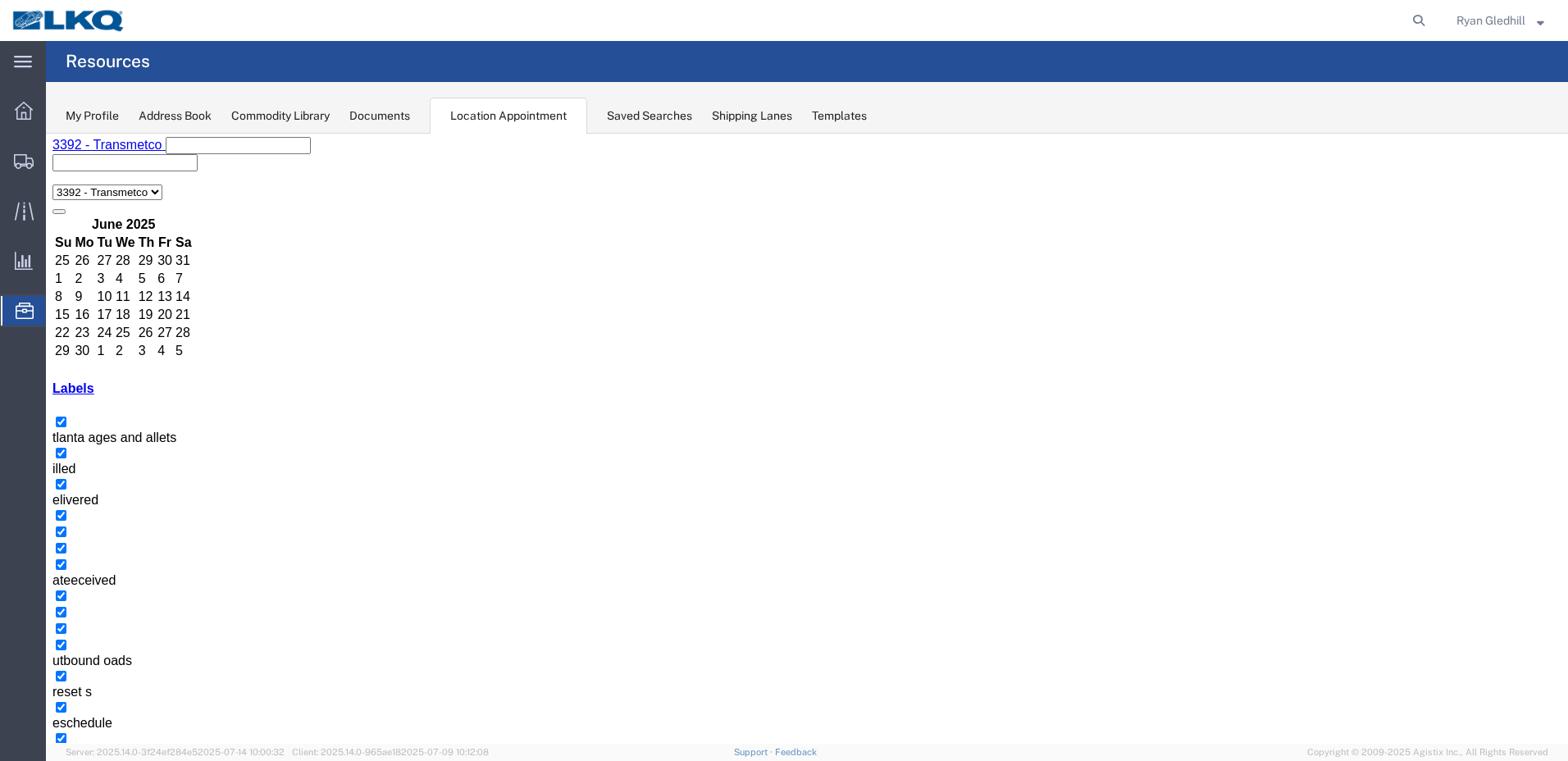 scroll, scrollTop: 249, scrollLeft: 0, axis: vertical 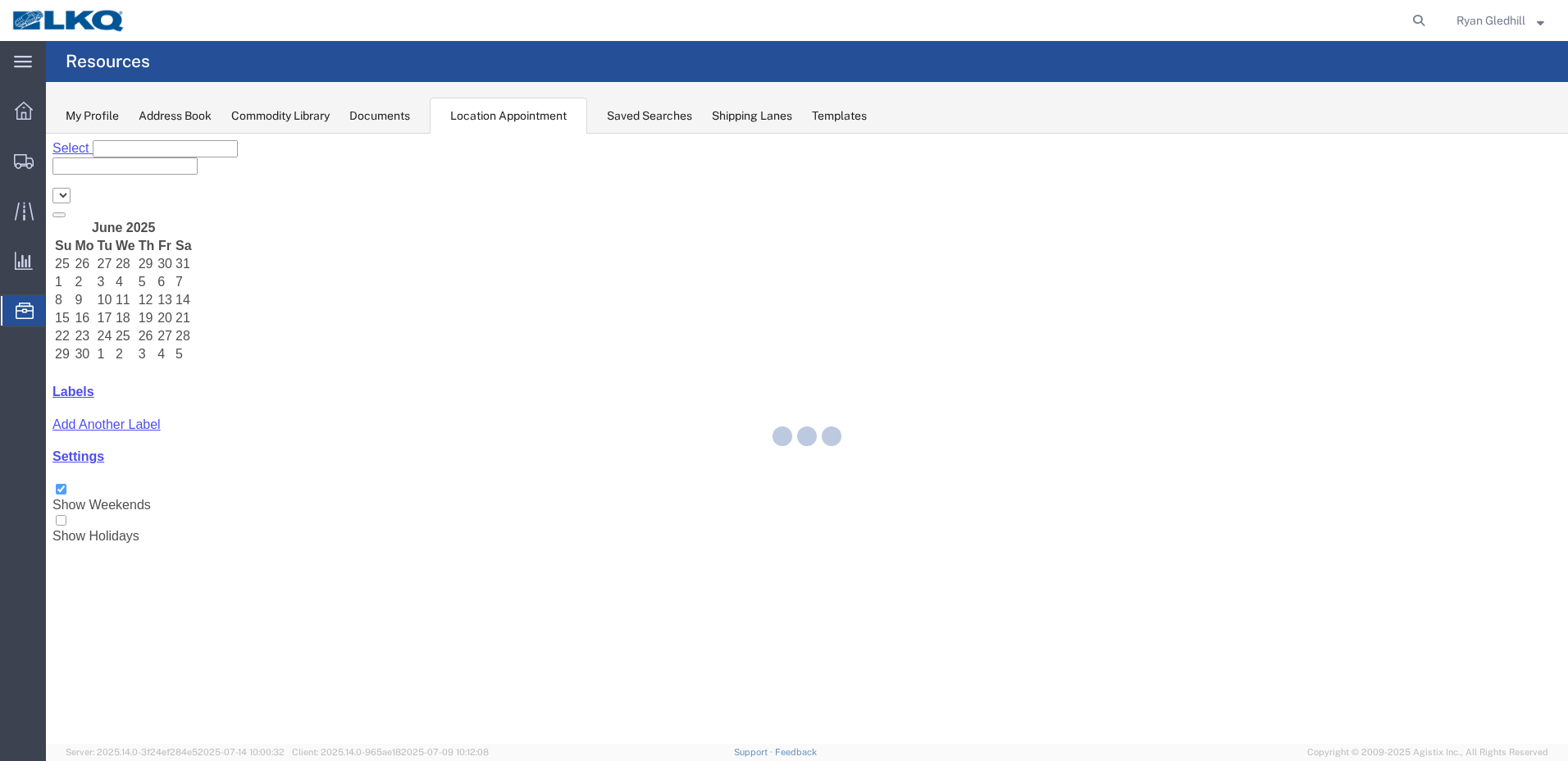 select on "28018" 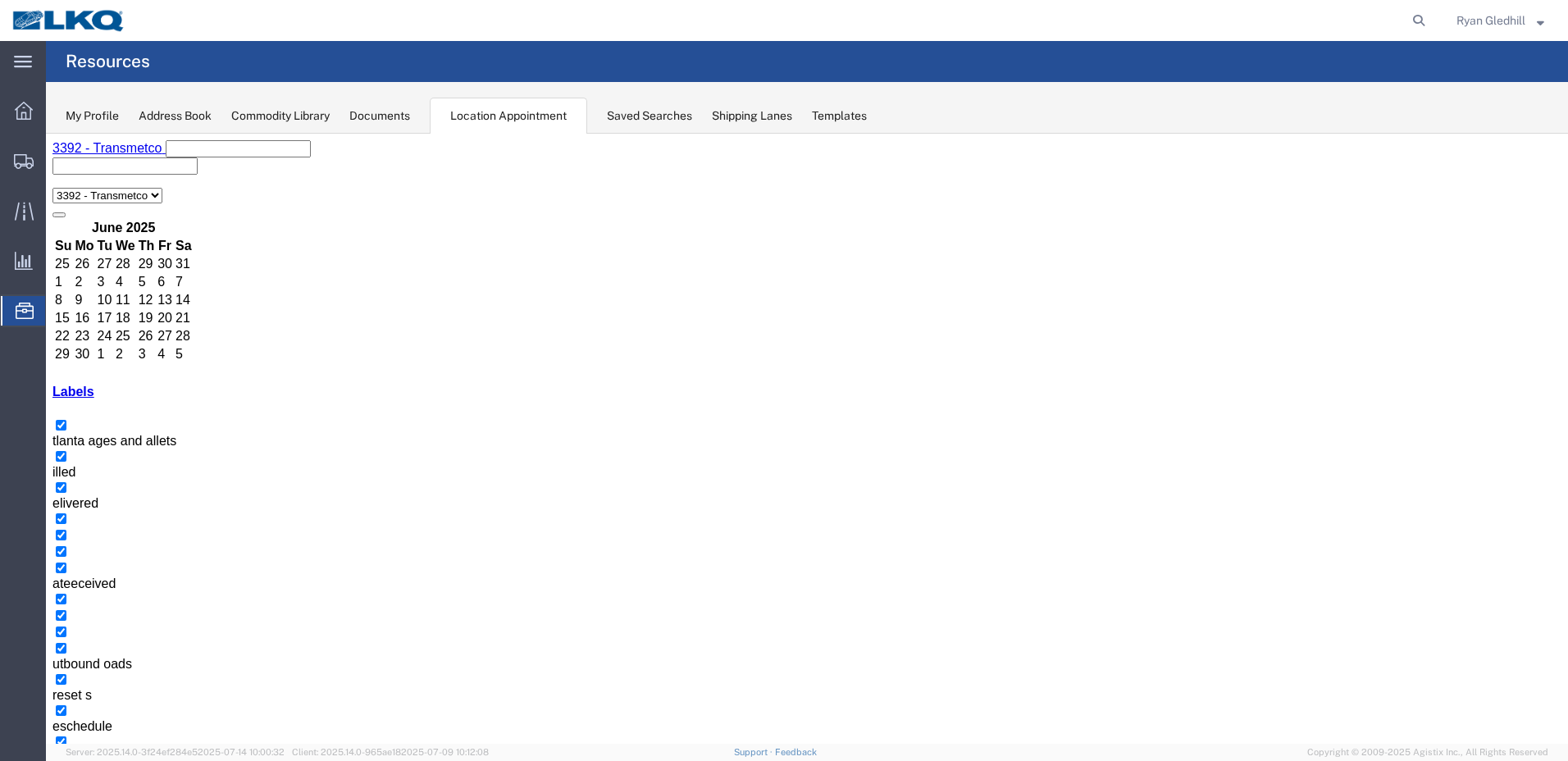 click on "+6 more" at bounding box center (704, 1899) 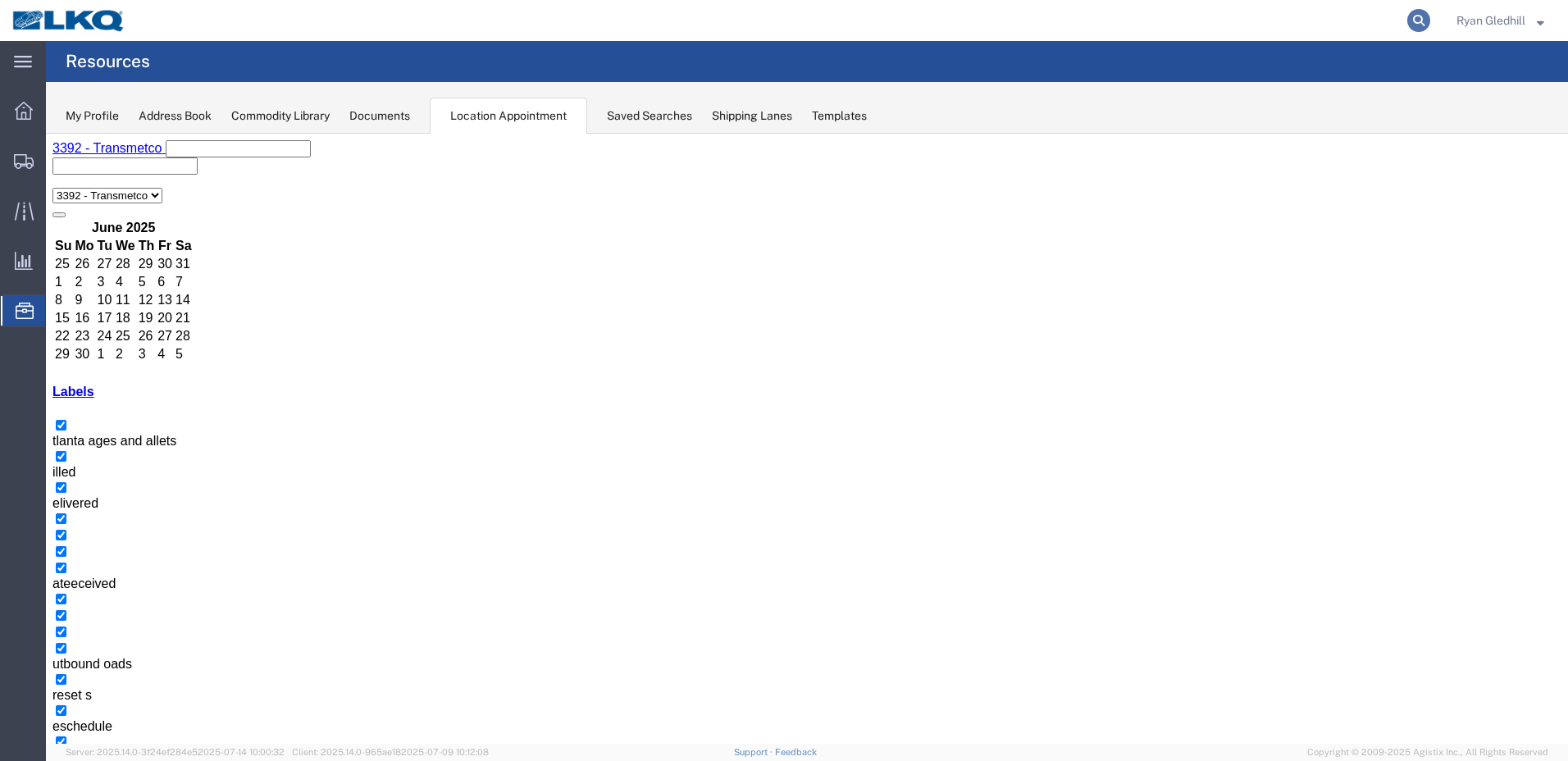 click 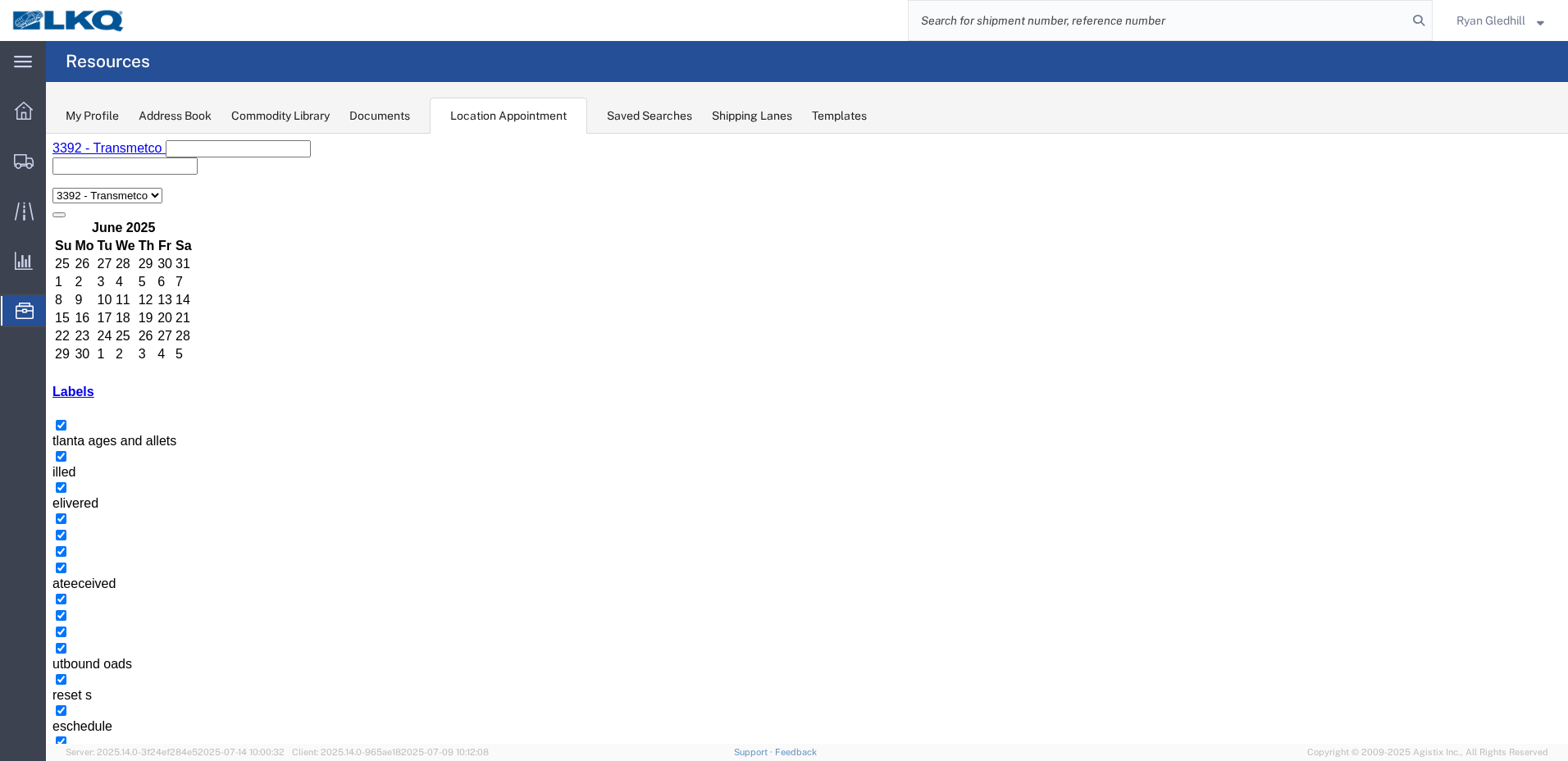 click 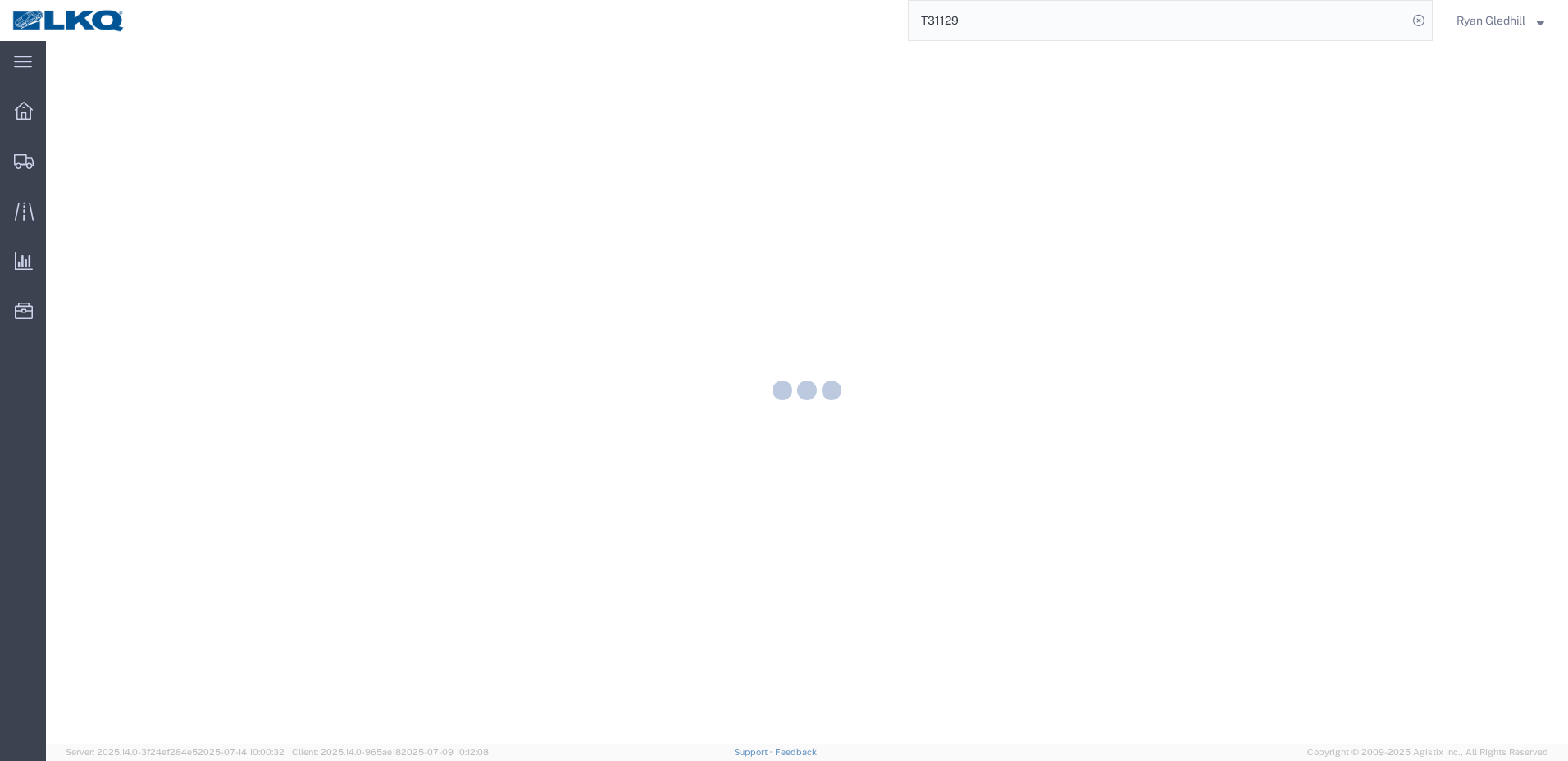 scroll, scrollTop: 0, scrollLeft: 0, axis: both 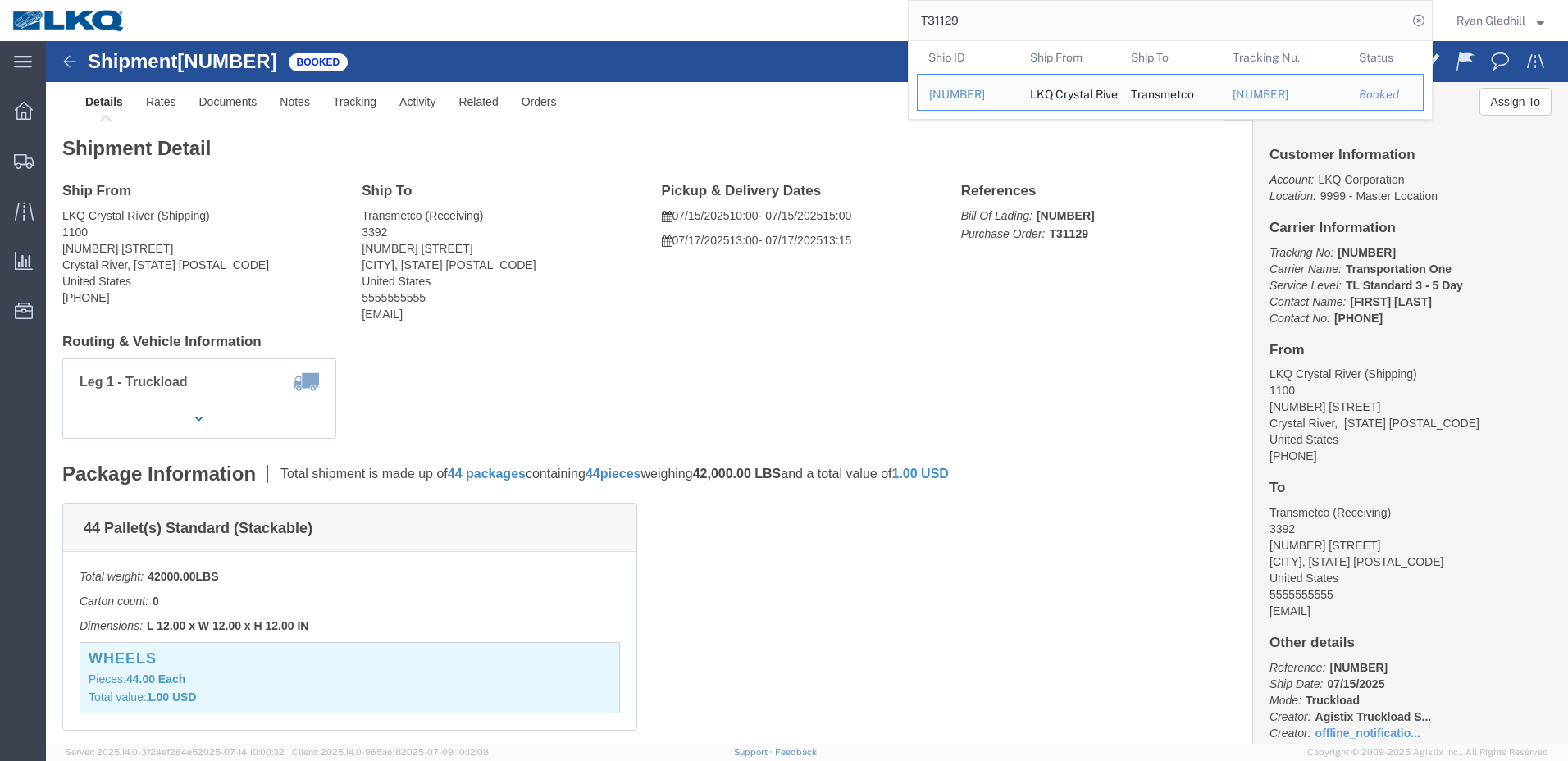 click on "T31129" 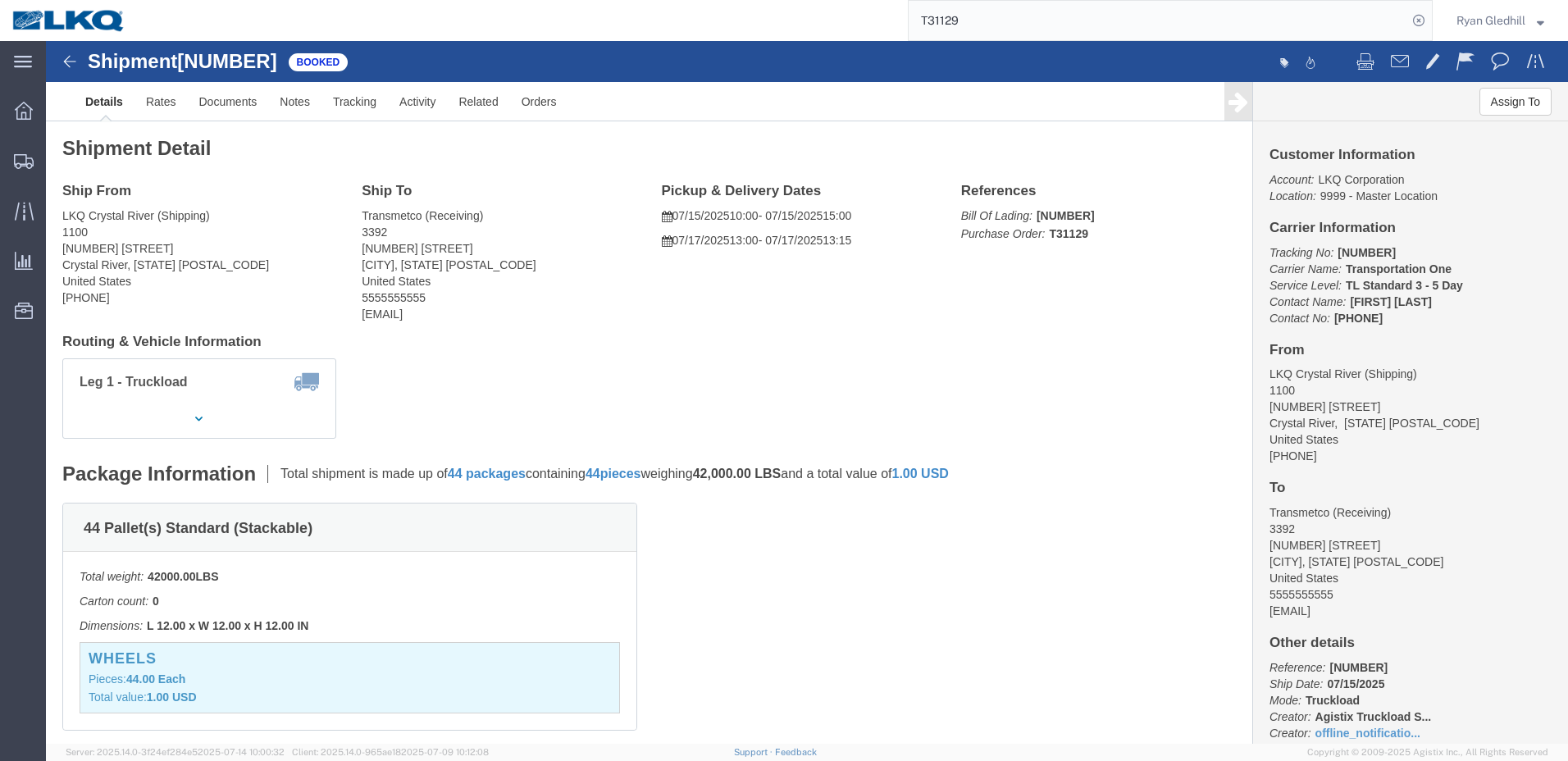 paste on "30" 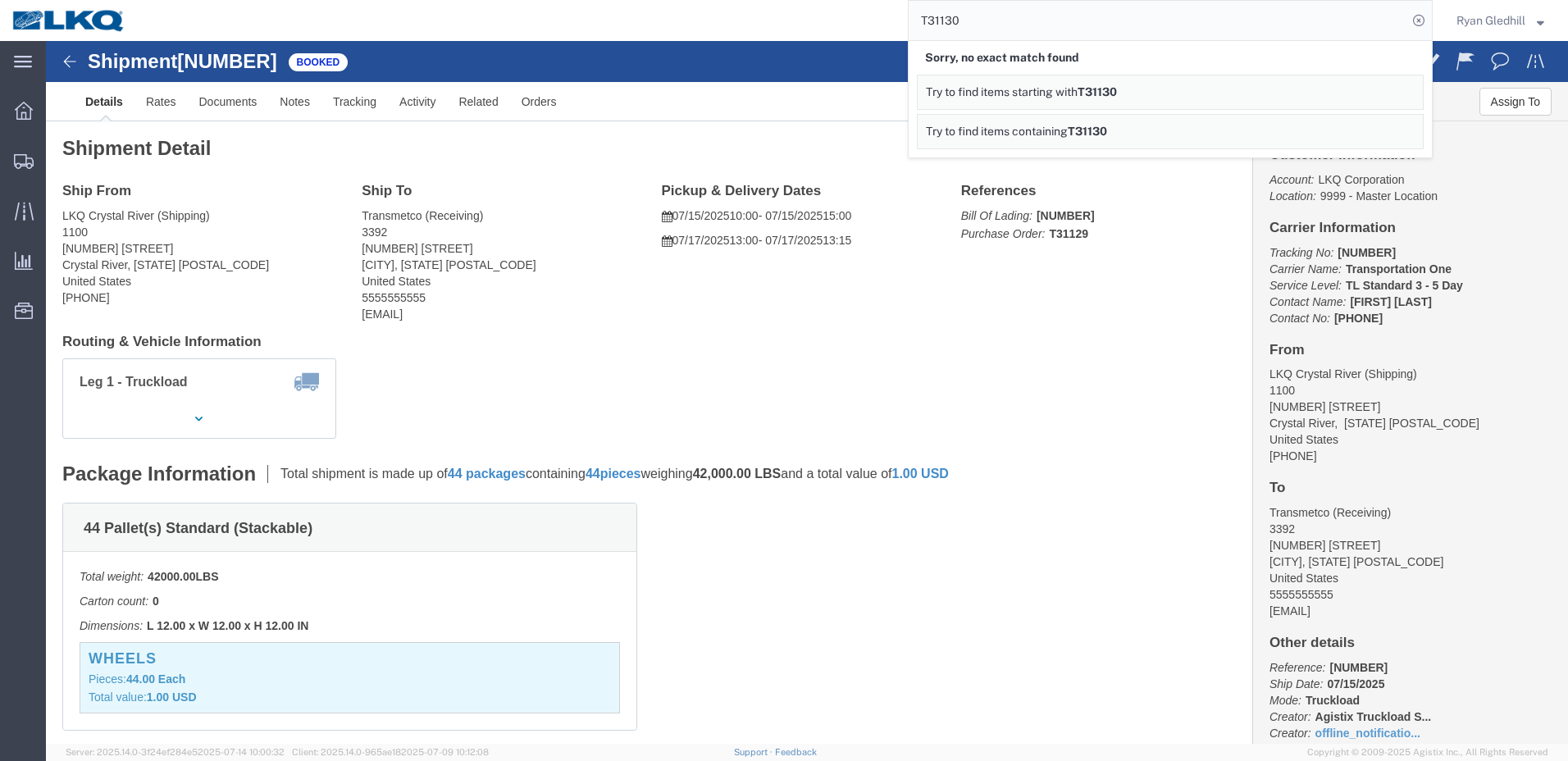 drag, startPoint x: 978, startPoint y: 24, endPoint x: 836, endPoint y: 25, distance: 142.00352 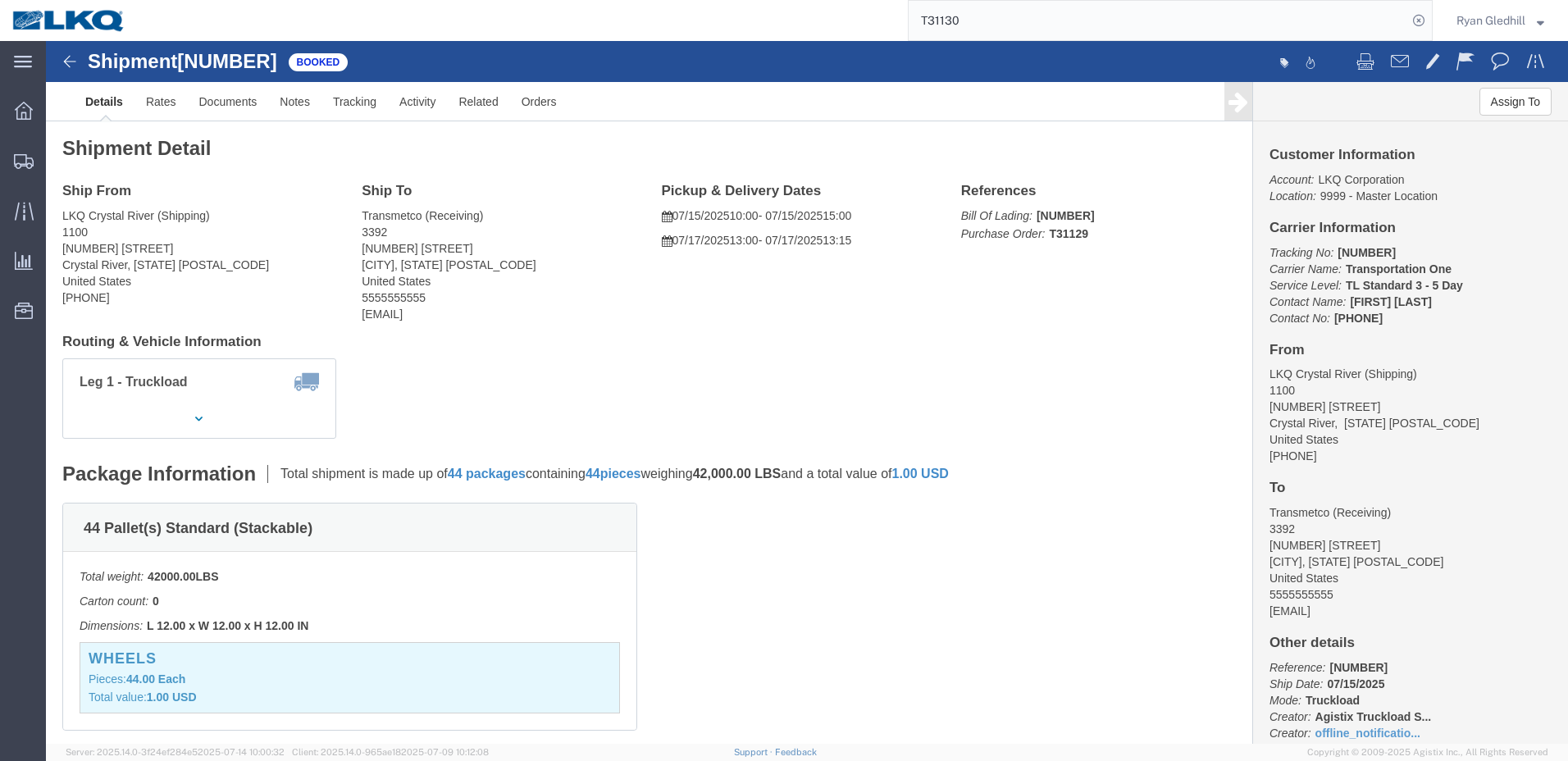 paste on "6" 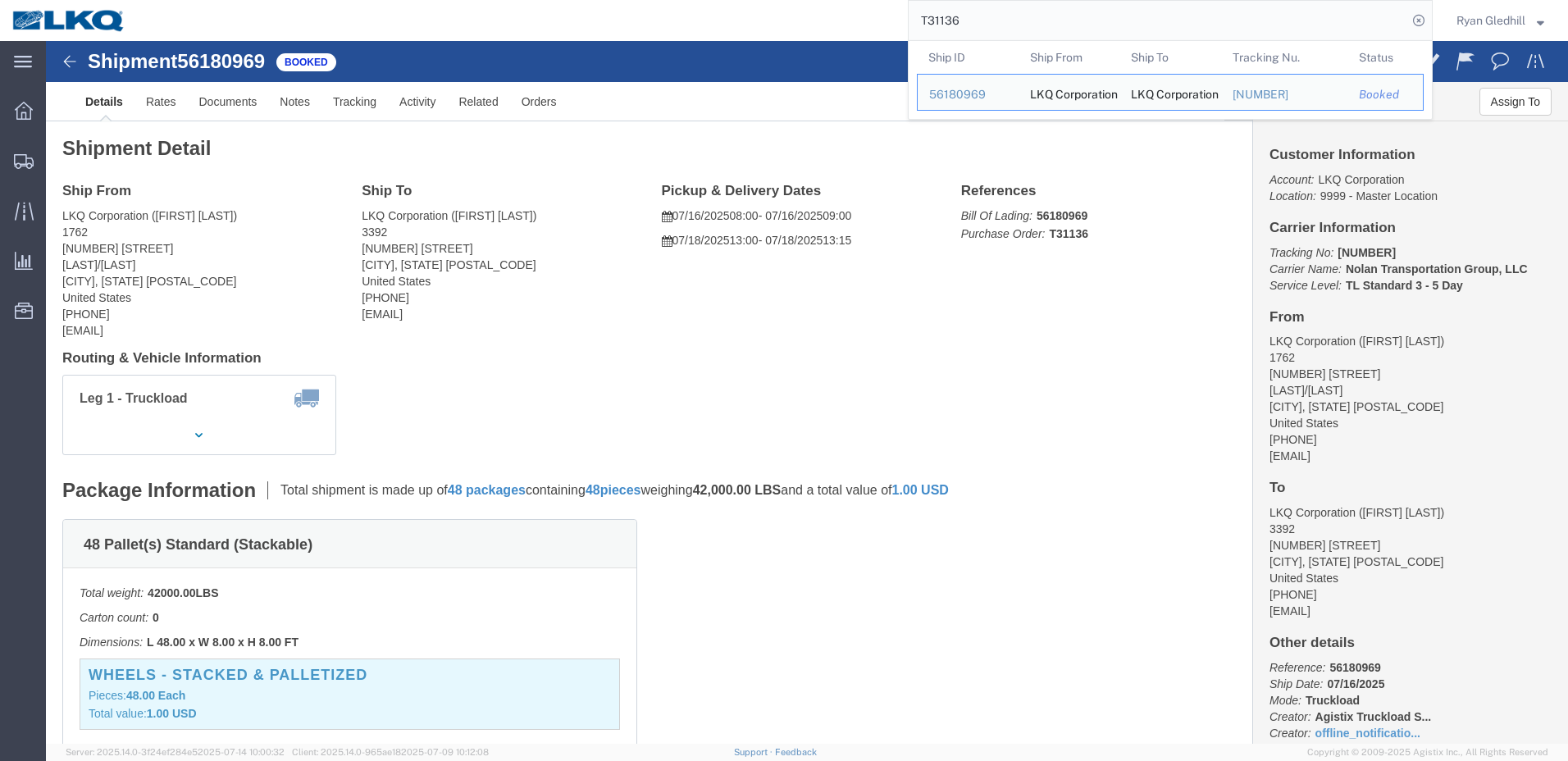 drag, startPoint x: 967, startPoint y: 23, endPoint x: 722, endPoint y: -34, distance: 251.54324 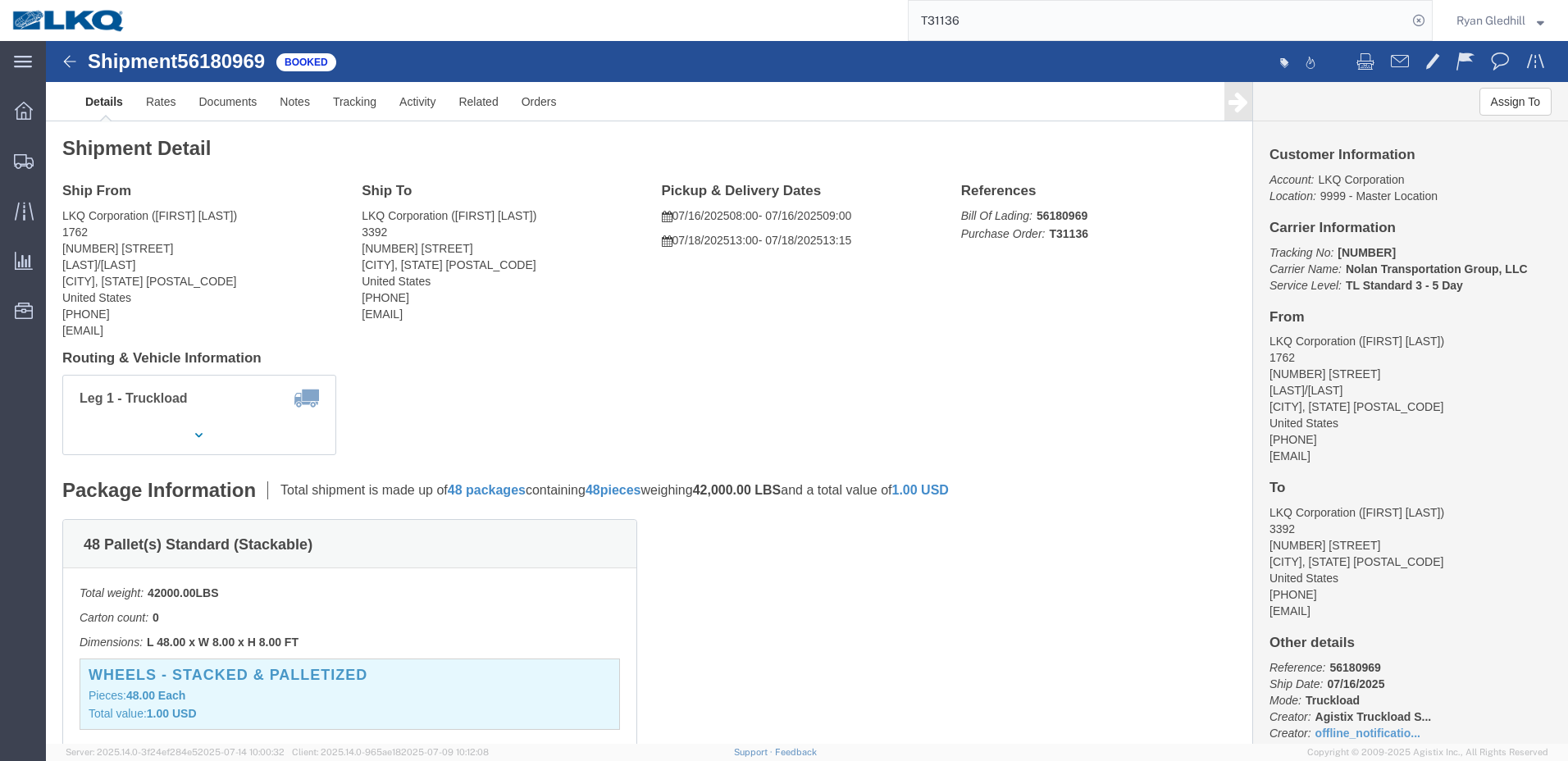 paste on "47" 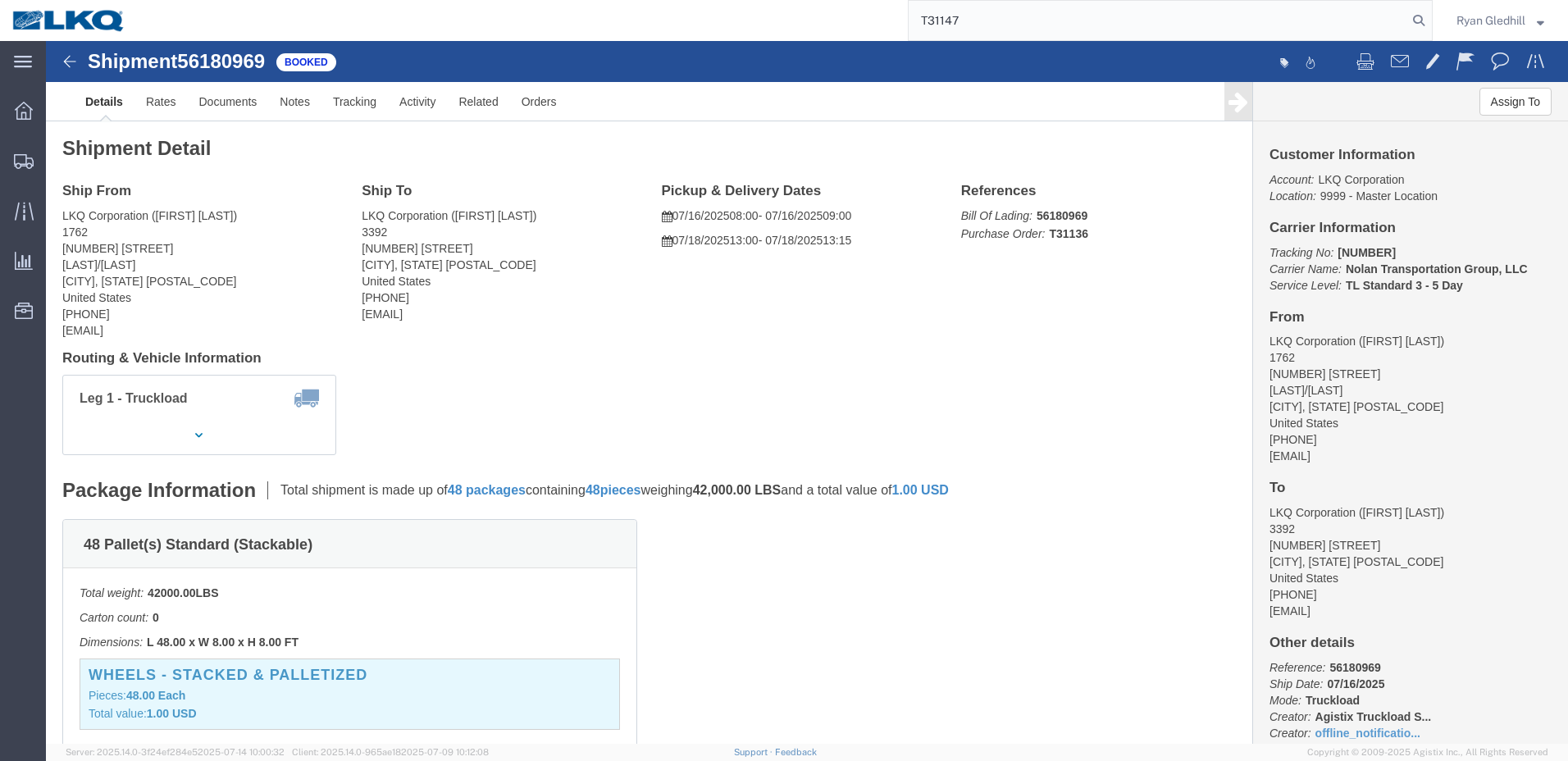 type on "T31147" 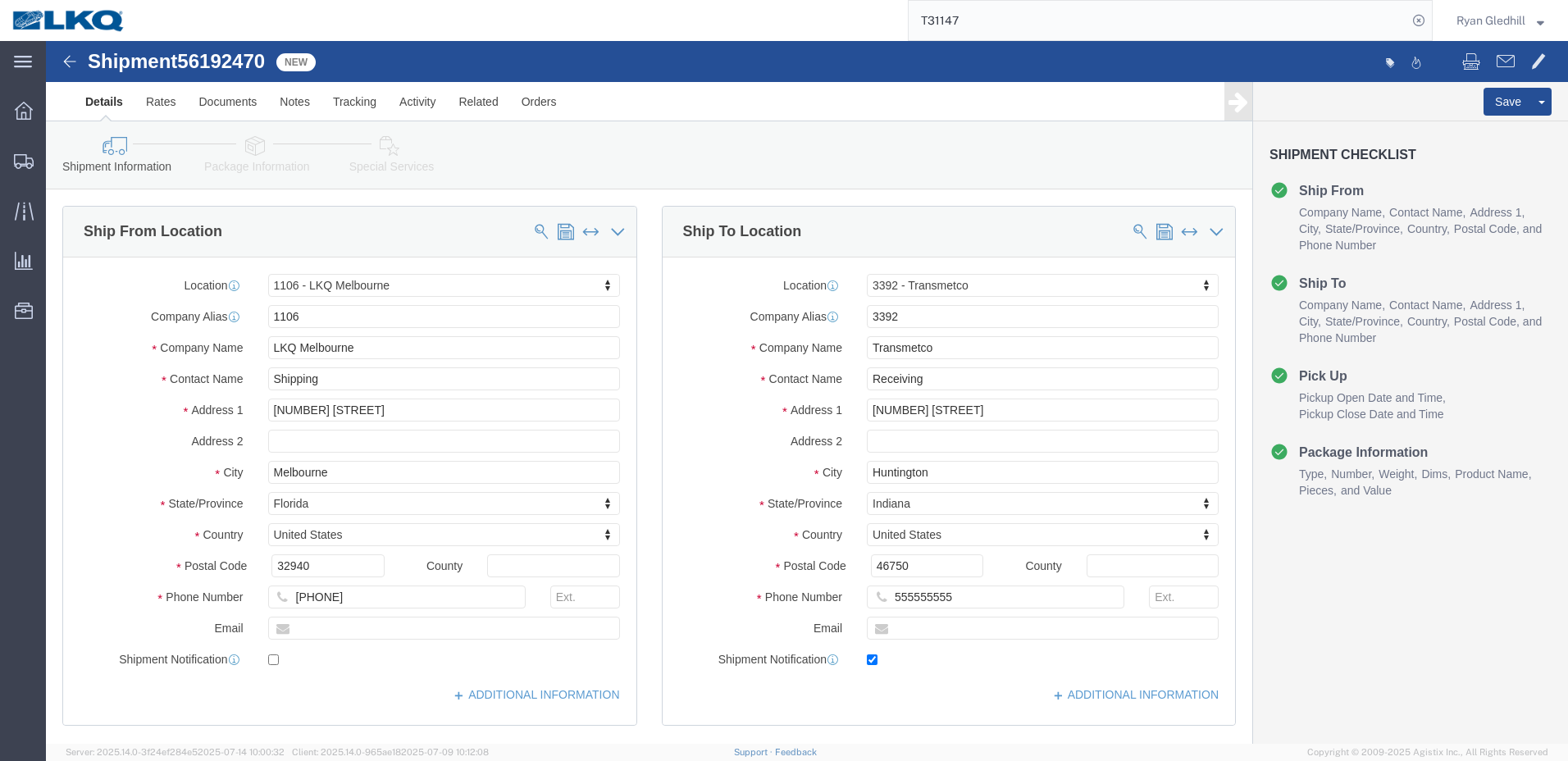 select on "27348" 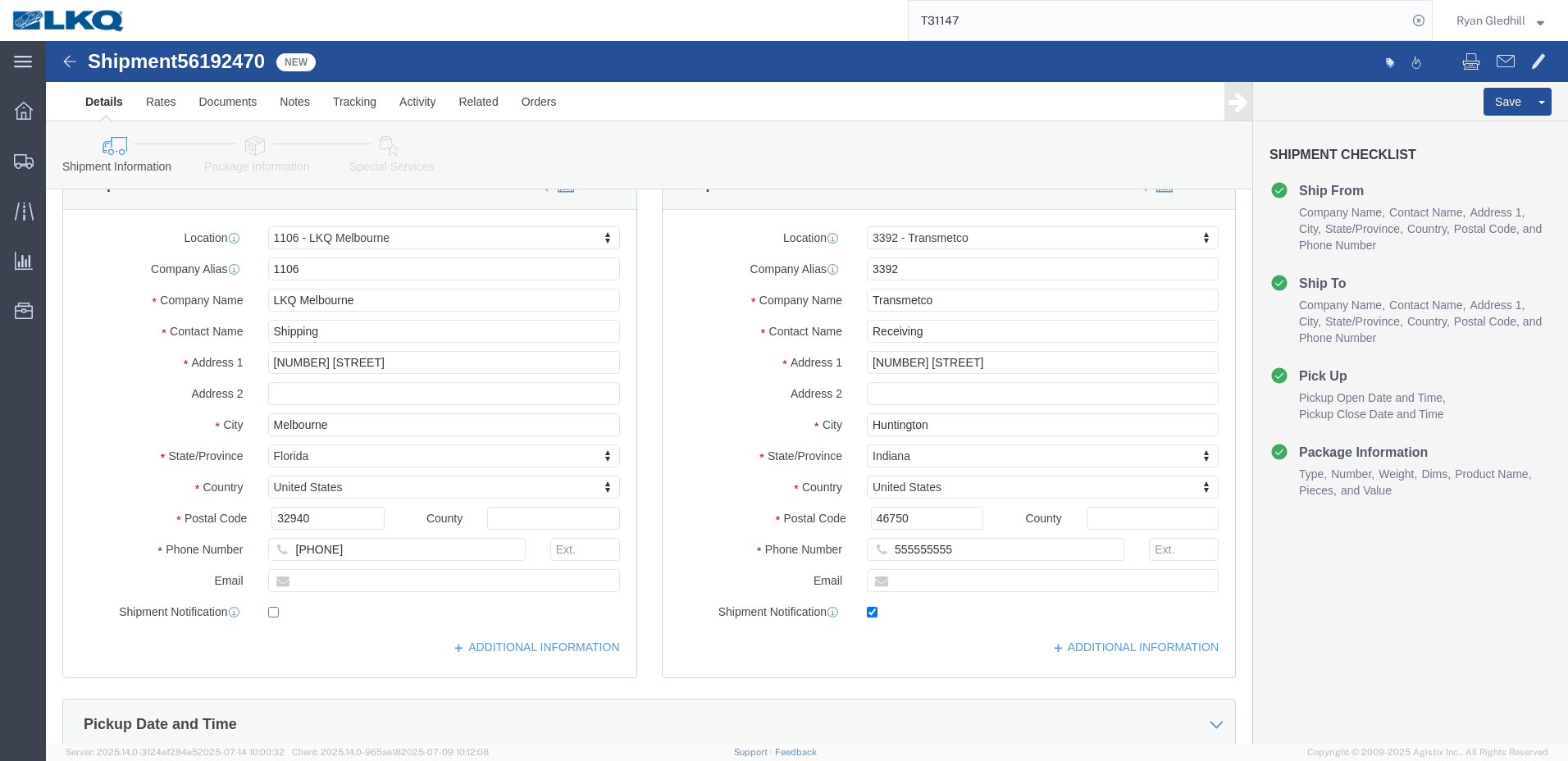 scroll, scrollTop: 0, scrollLeft: 0, axis: both 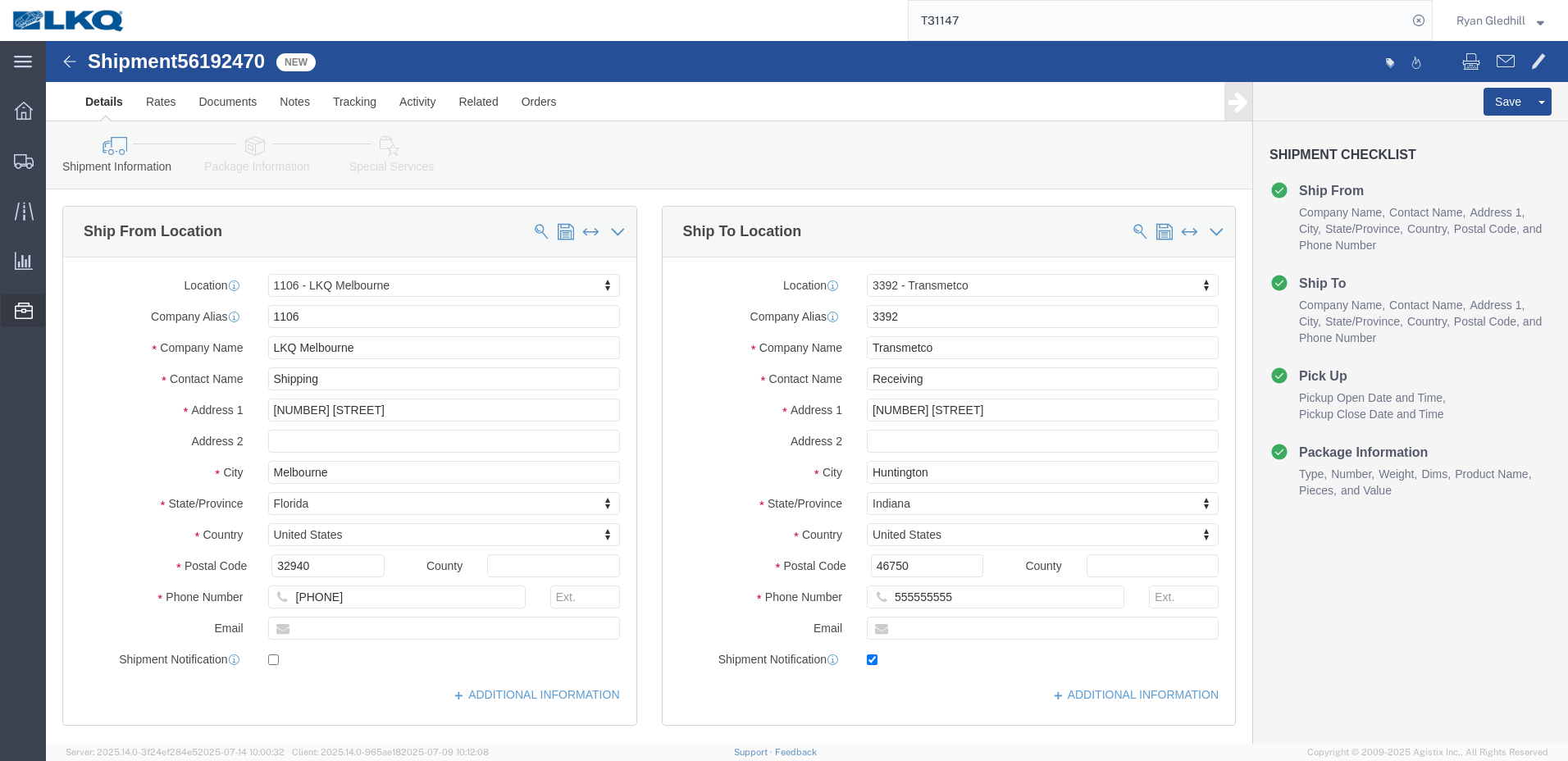 click 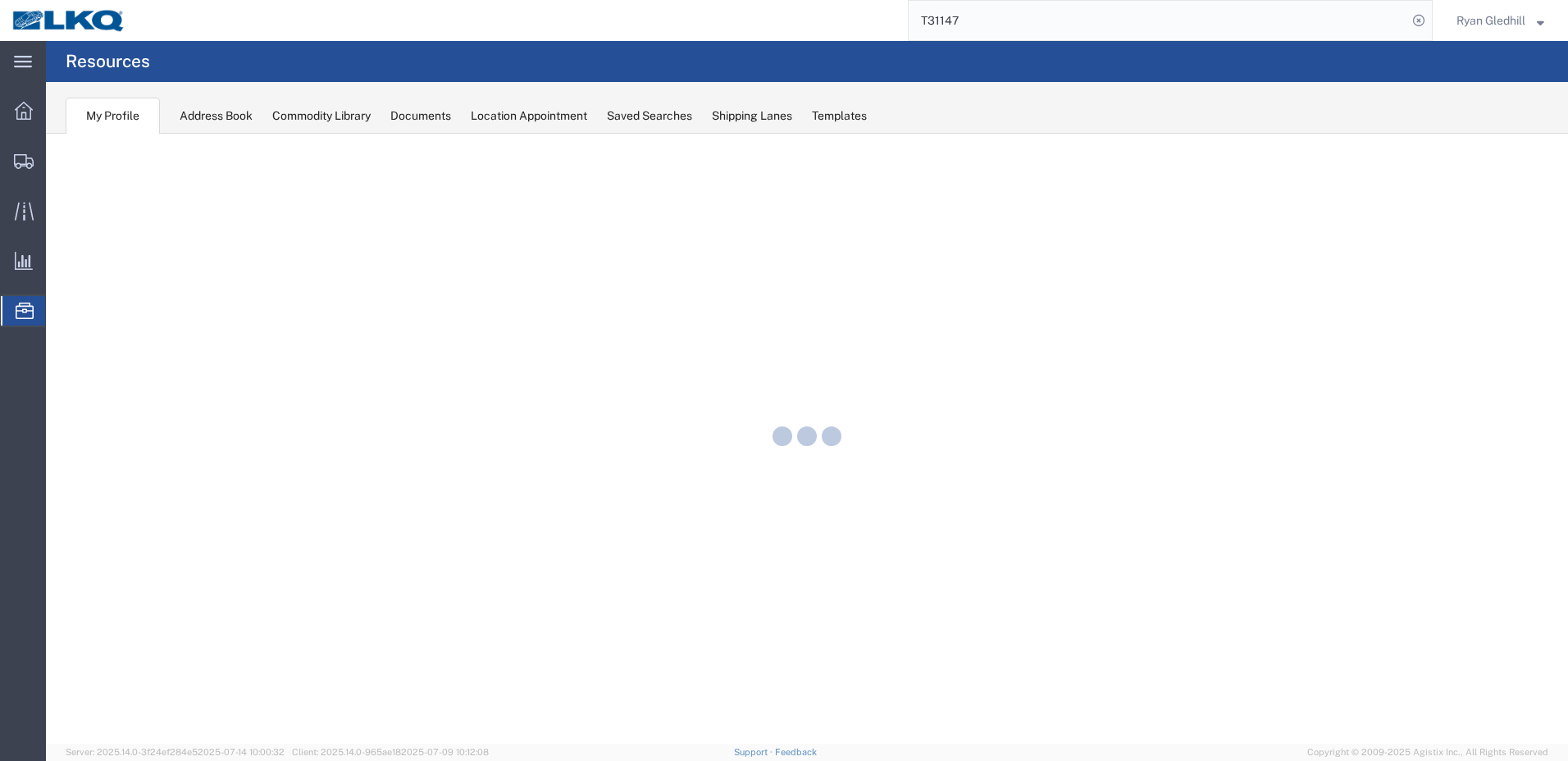 scroll, scrollTop: 0, scrollLeft: 0, axis: both 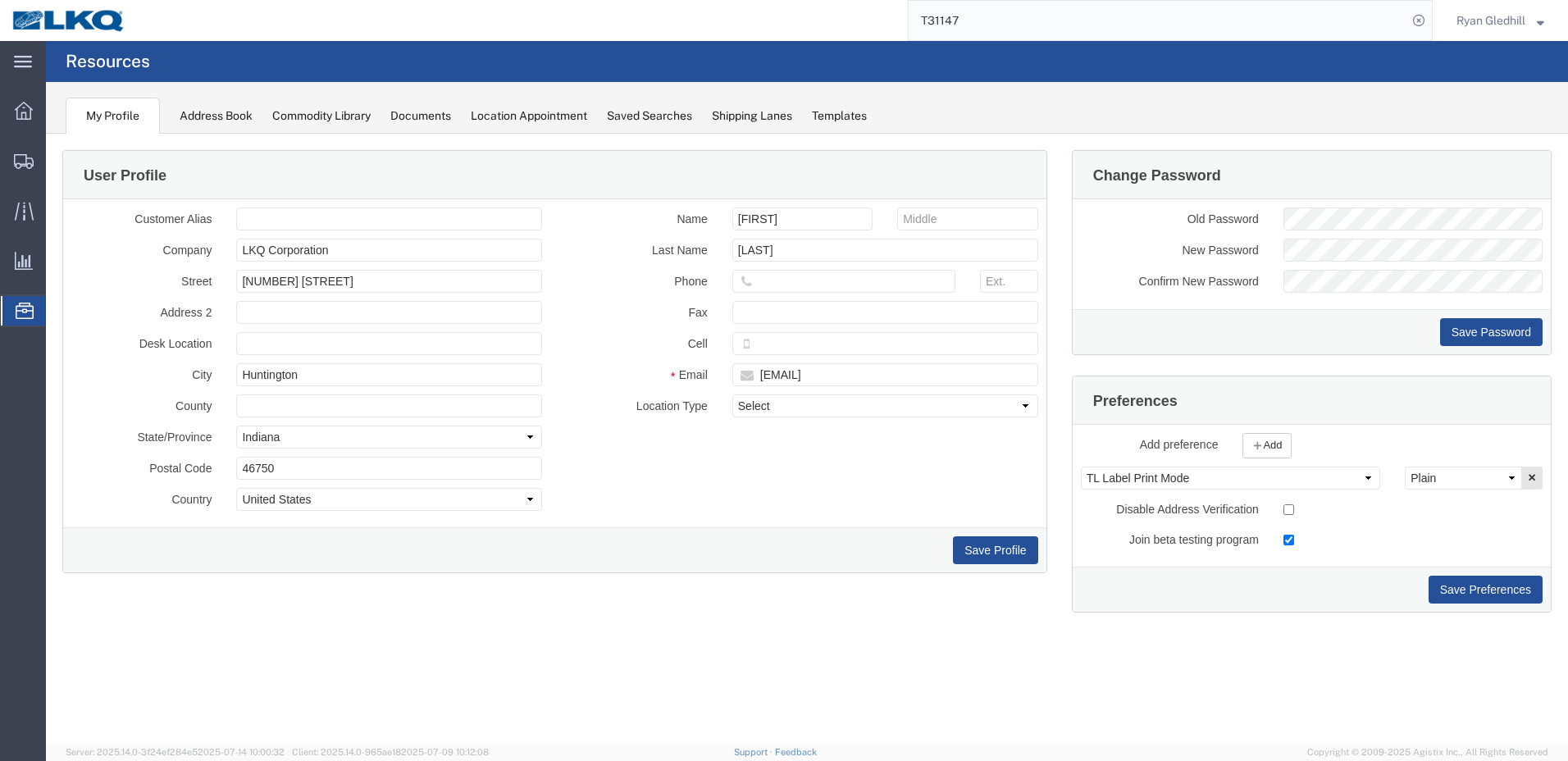 click on "Location Appointment" 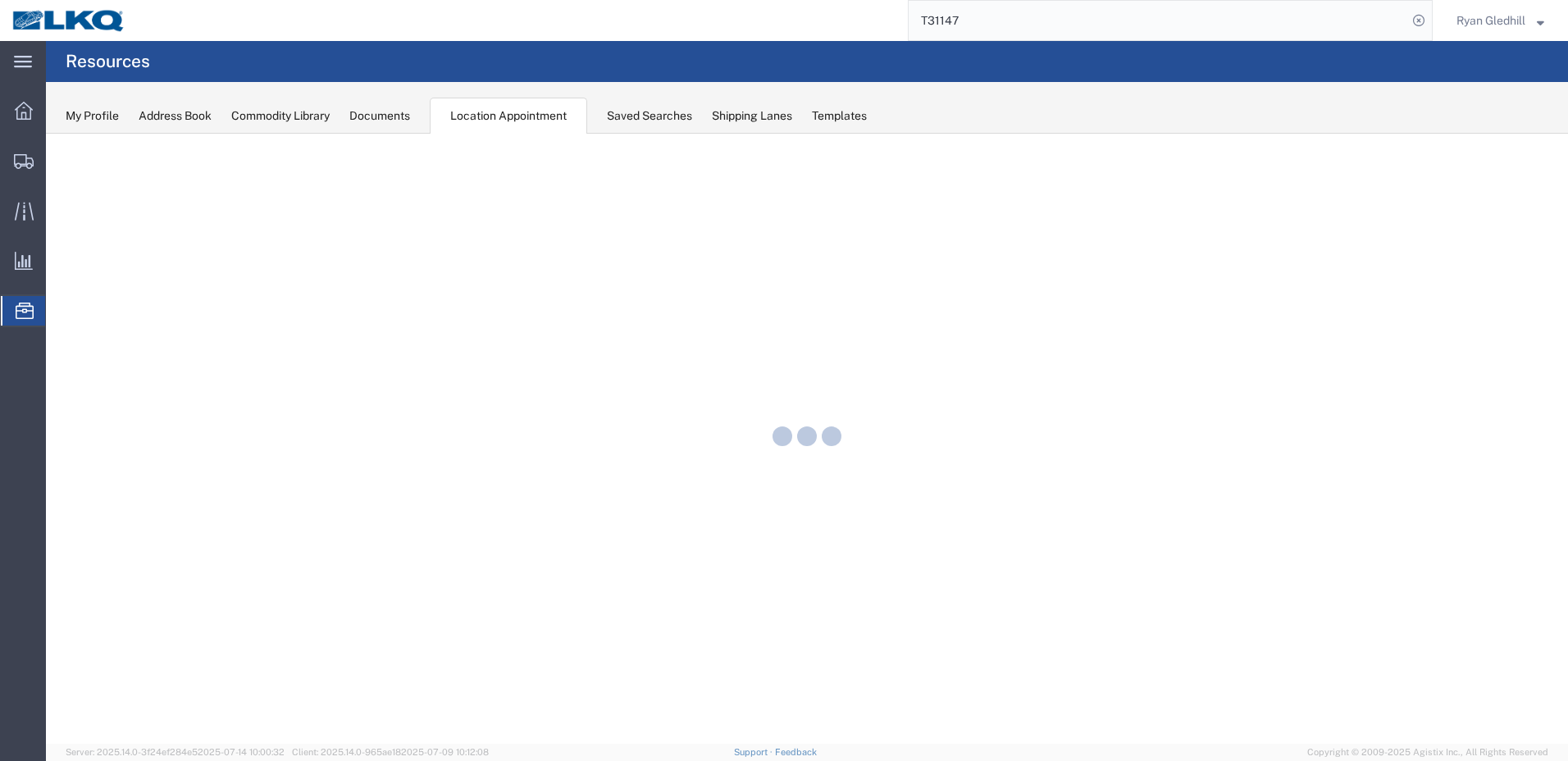 scroll, scrollTop: 0, scrollLeft: 0, axis: both 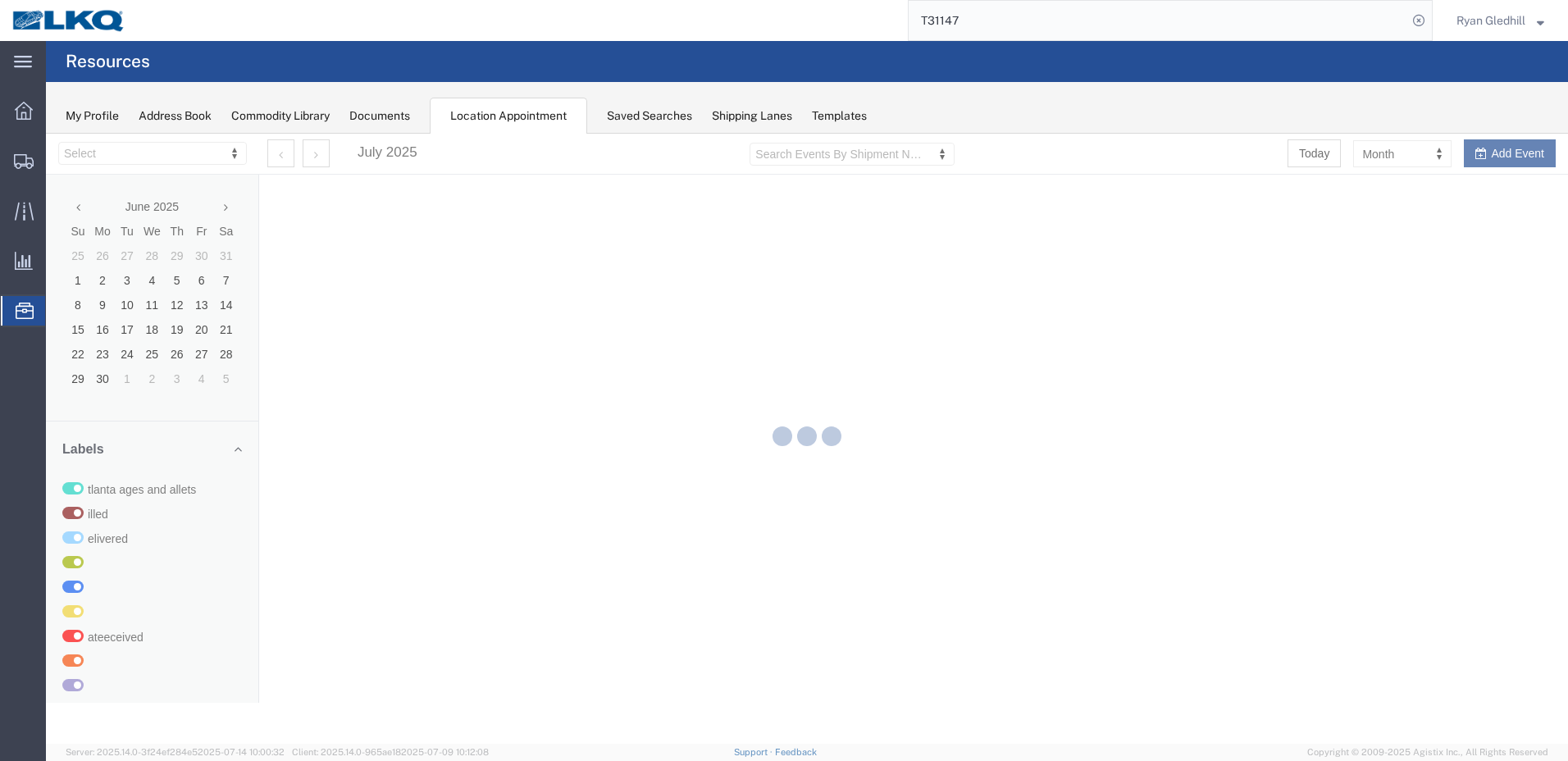 select on "28018" 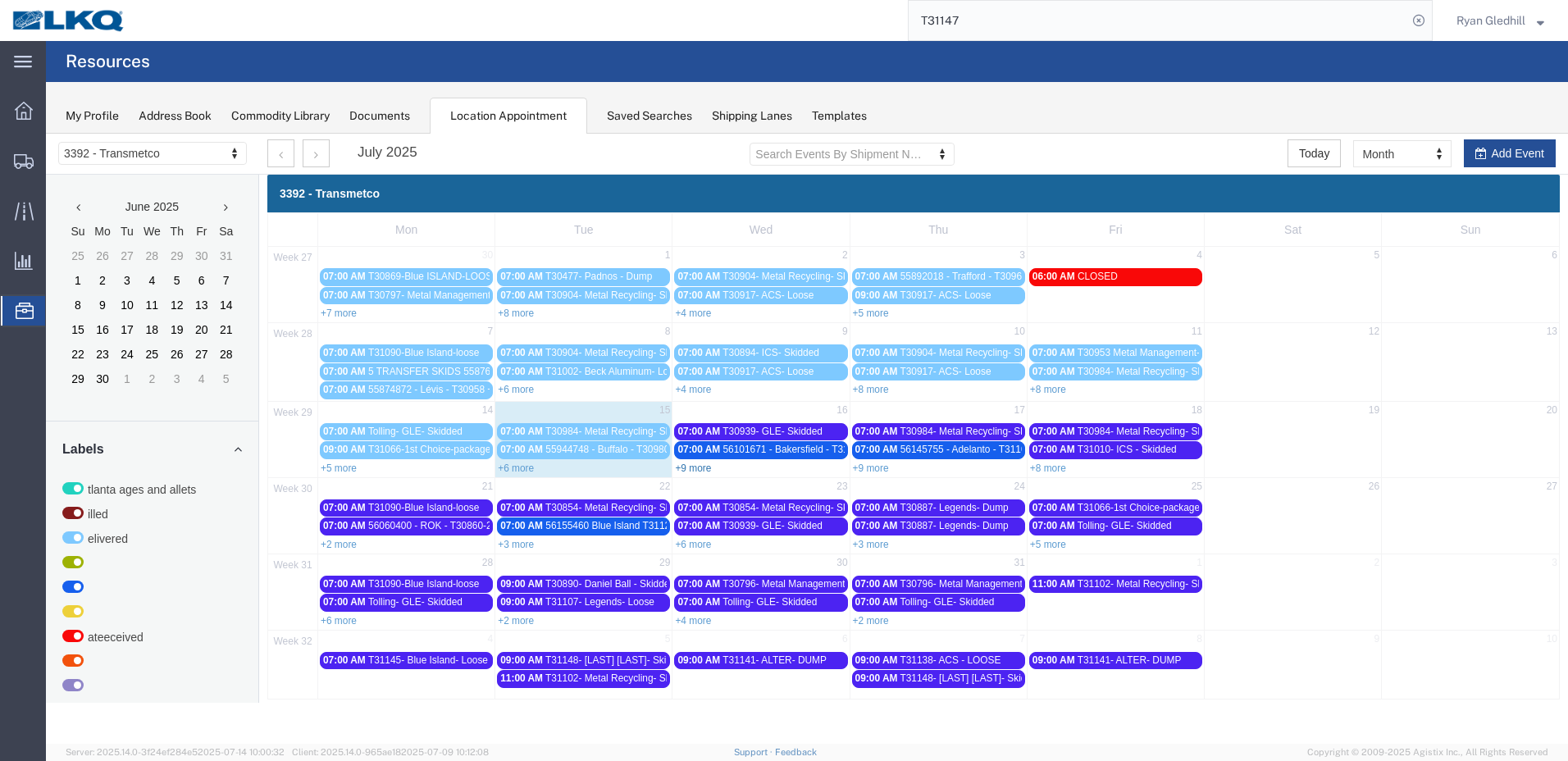 click on "+9 more" at bounding box center [693, 468] 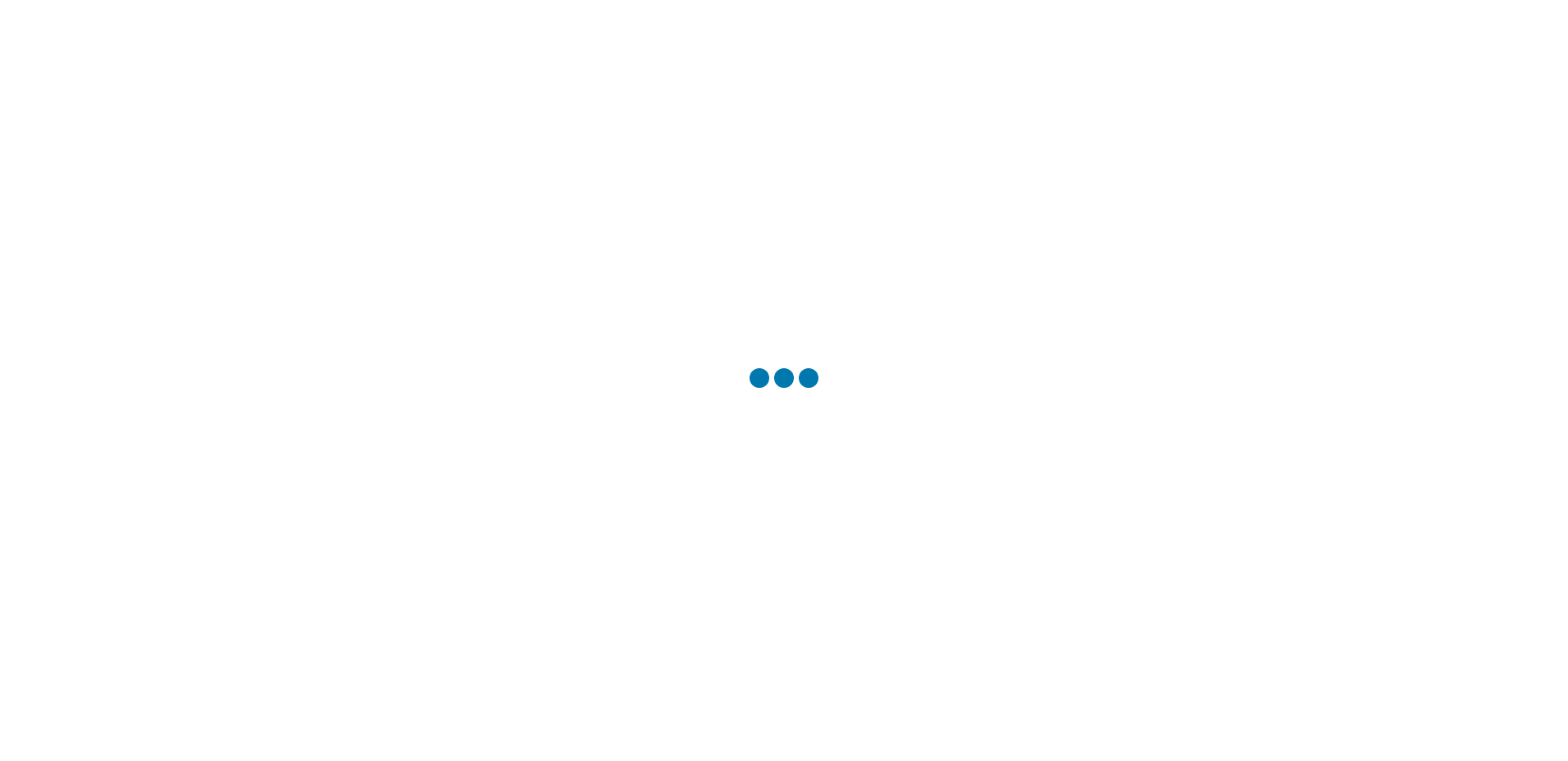 scroll, scrollTop: 0, scrollLeft: 0, axis: both 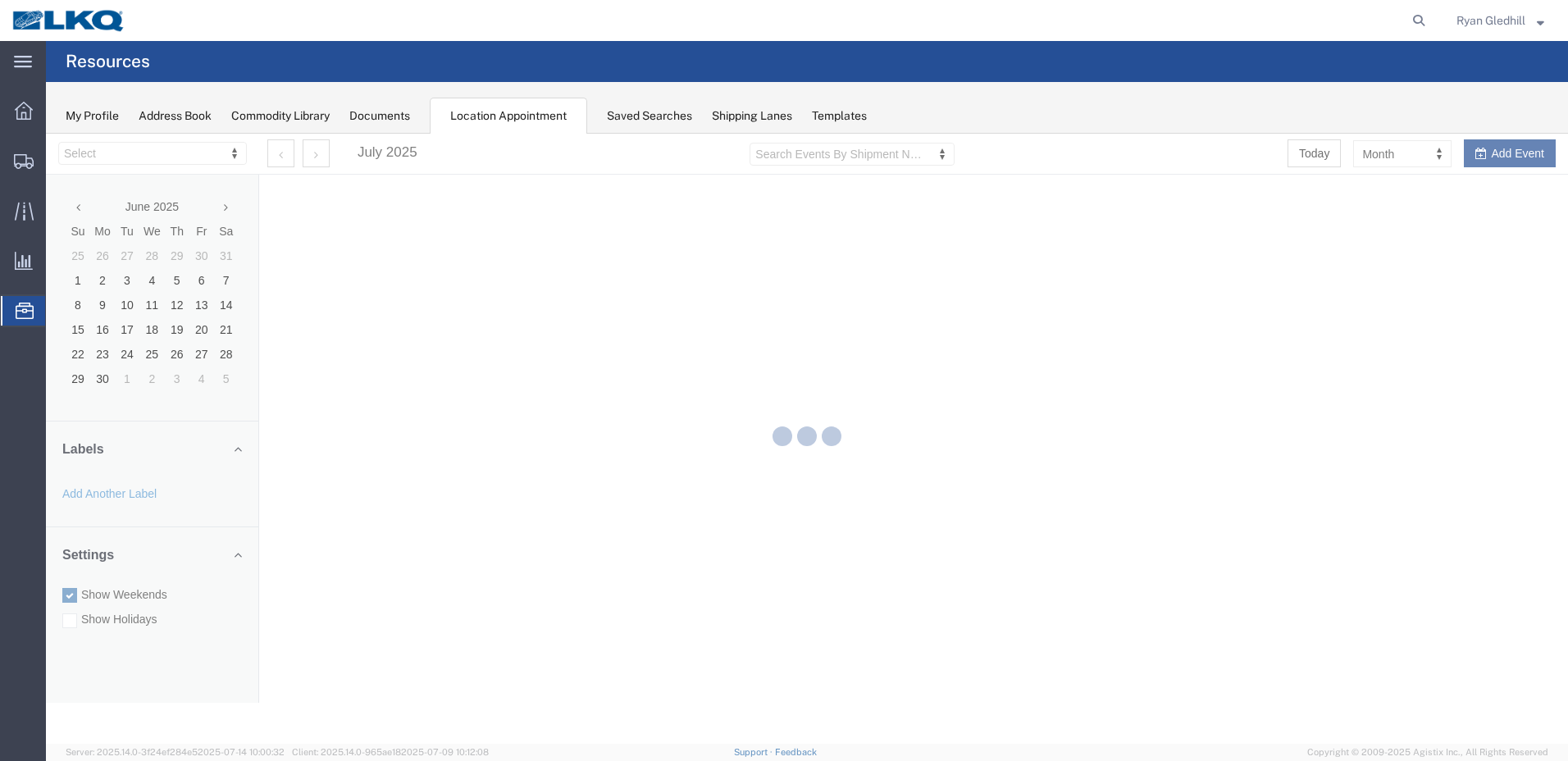 select on "28018" 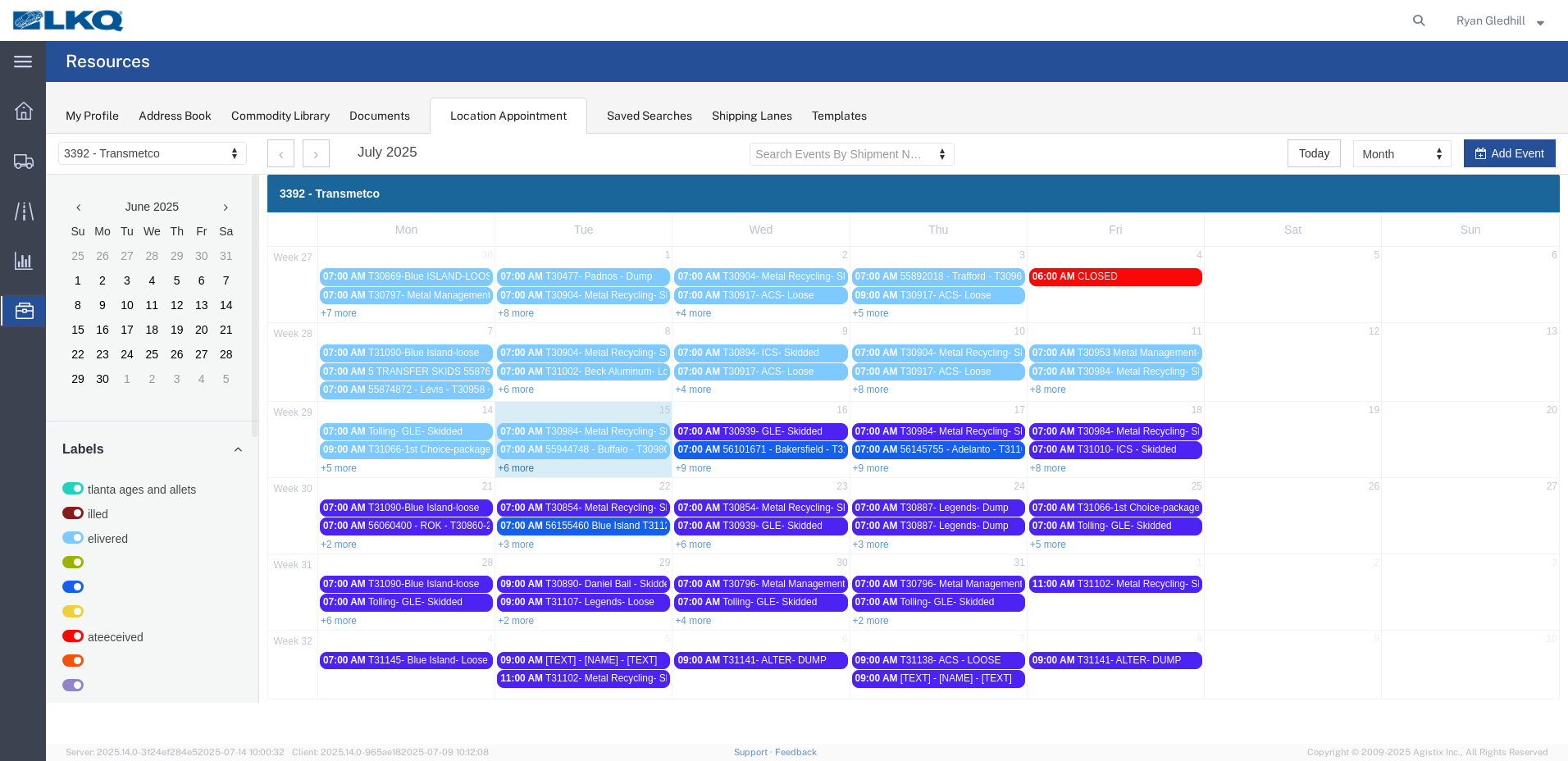 click on "+6 more" at bounding box center (516, 468) 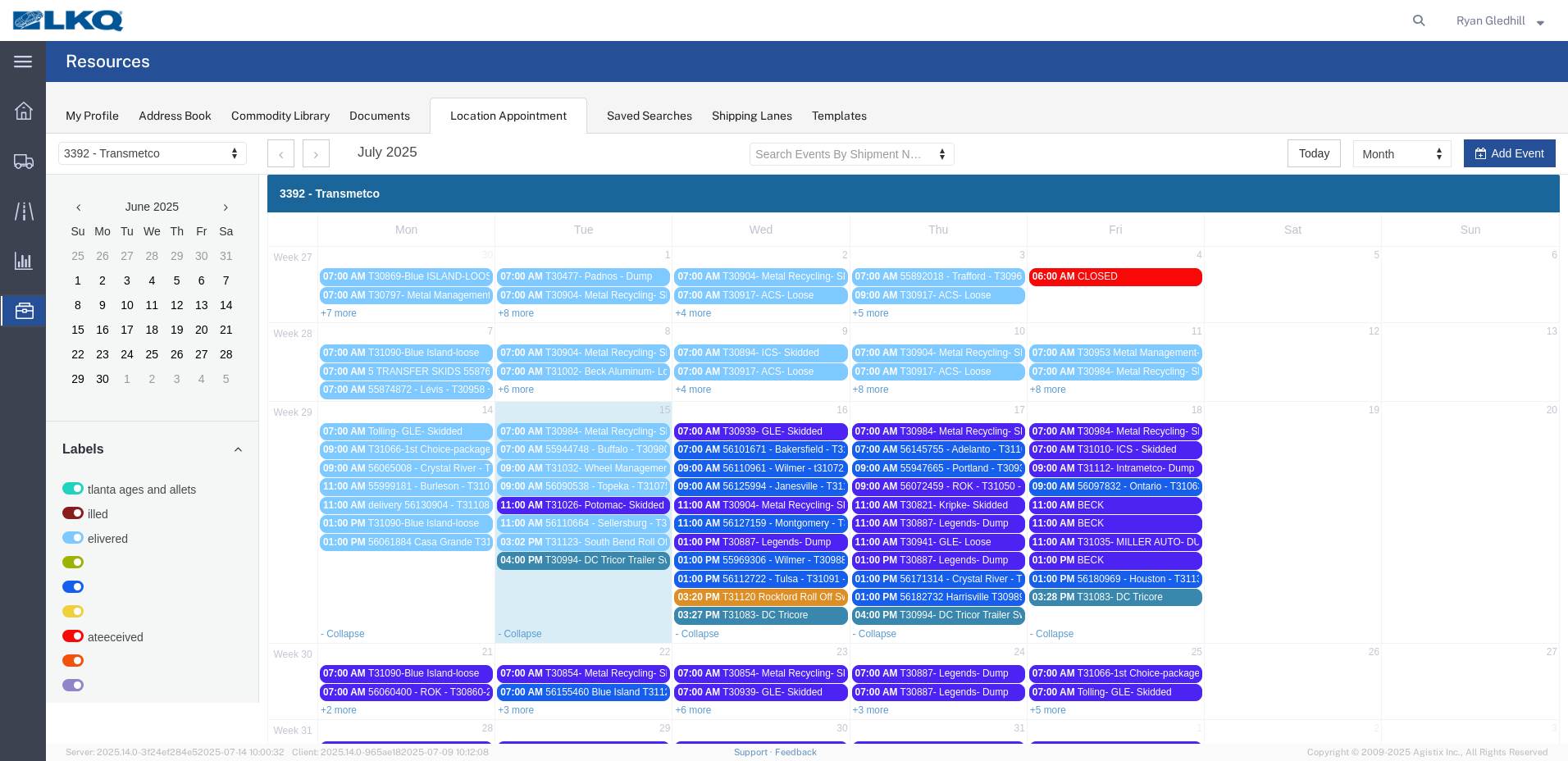 click on "55944748 - Buffalo - T30980 - Palletized" at bounding box center [632, 449] 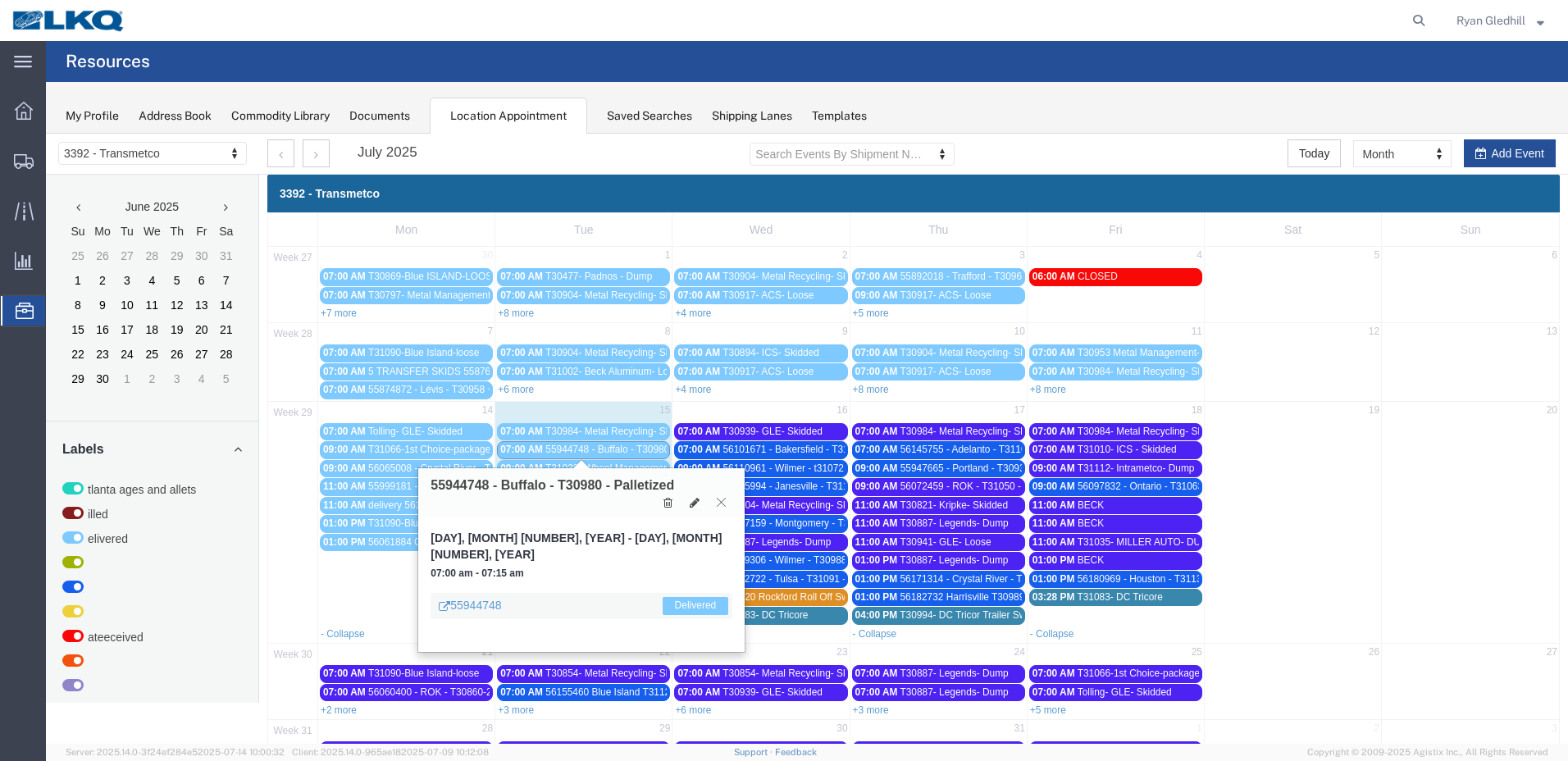 click at bounding box center (721, 502) 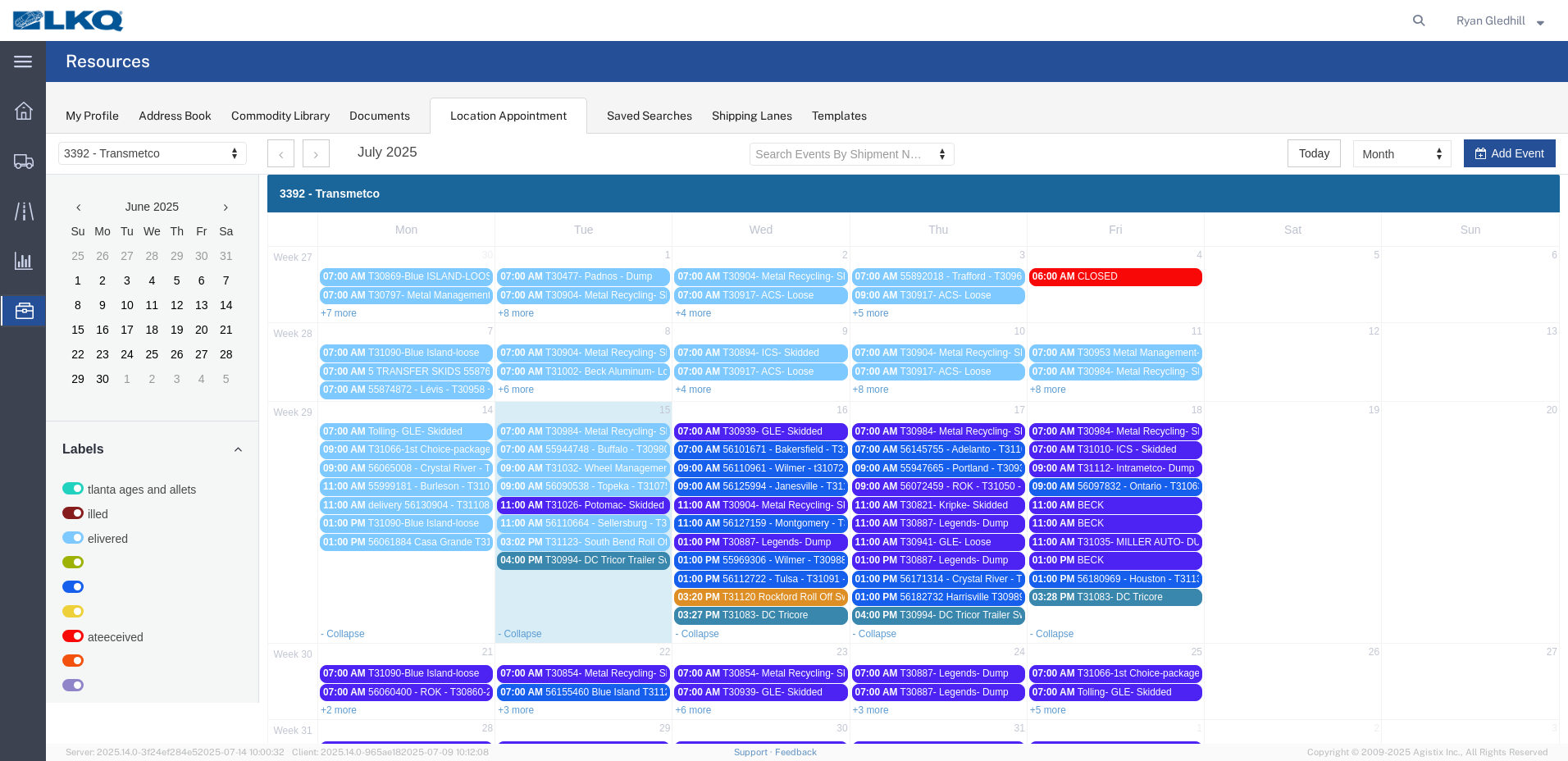 click on "56090538 - Topeka - T31075" at bounding box center (608, 486) 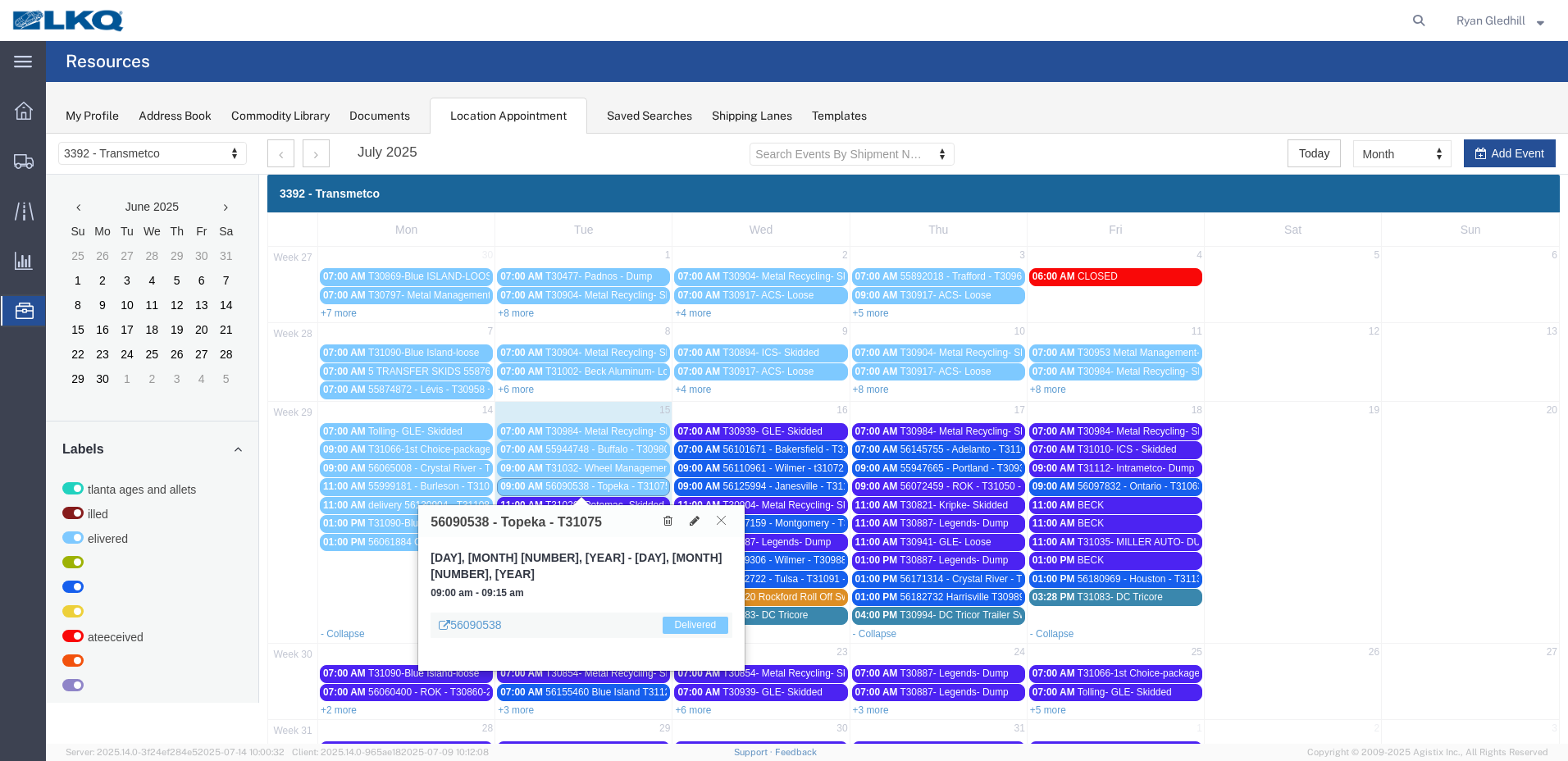 click at bounding box center [721, 520] 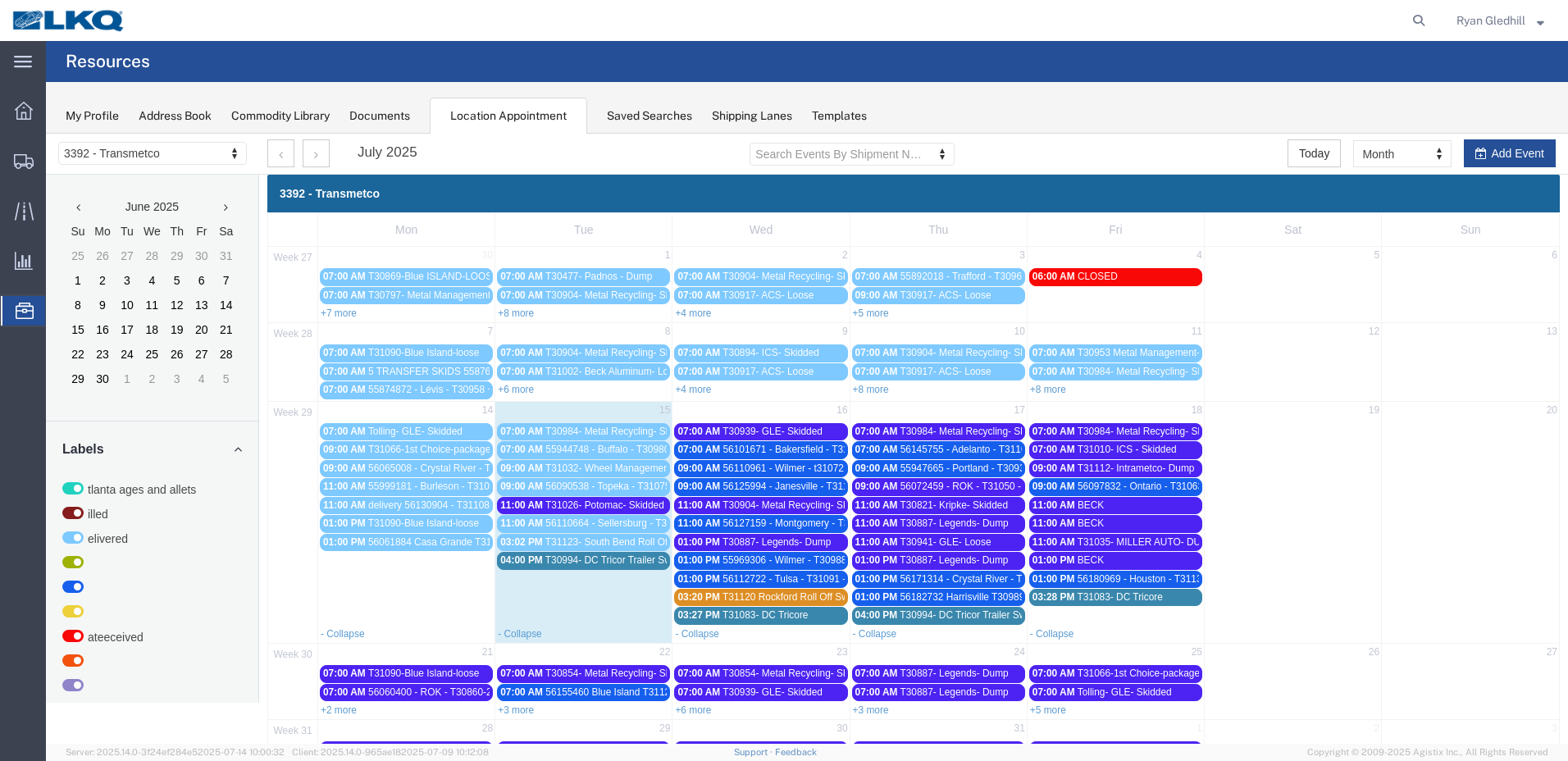 click on "56110664 - Sellersburg - T31096 - Palletized" at bounding box center (642, 523) 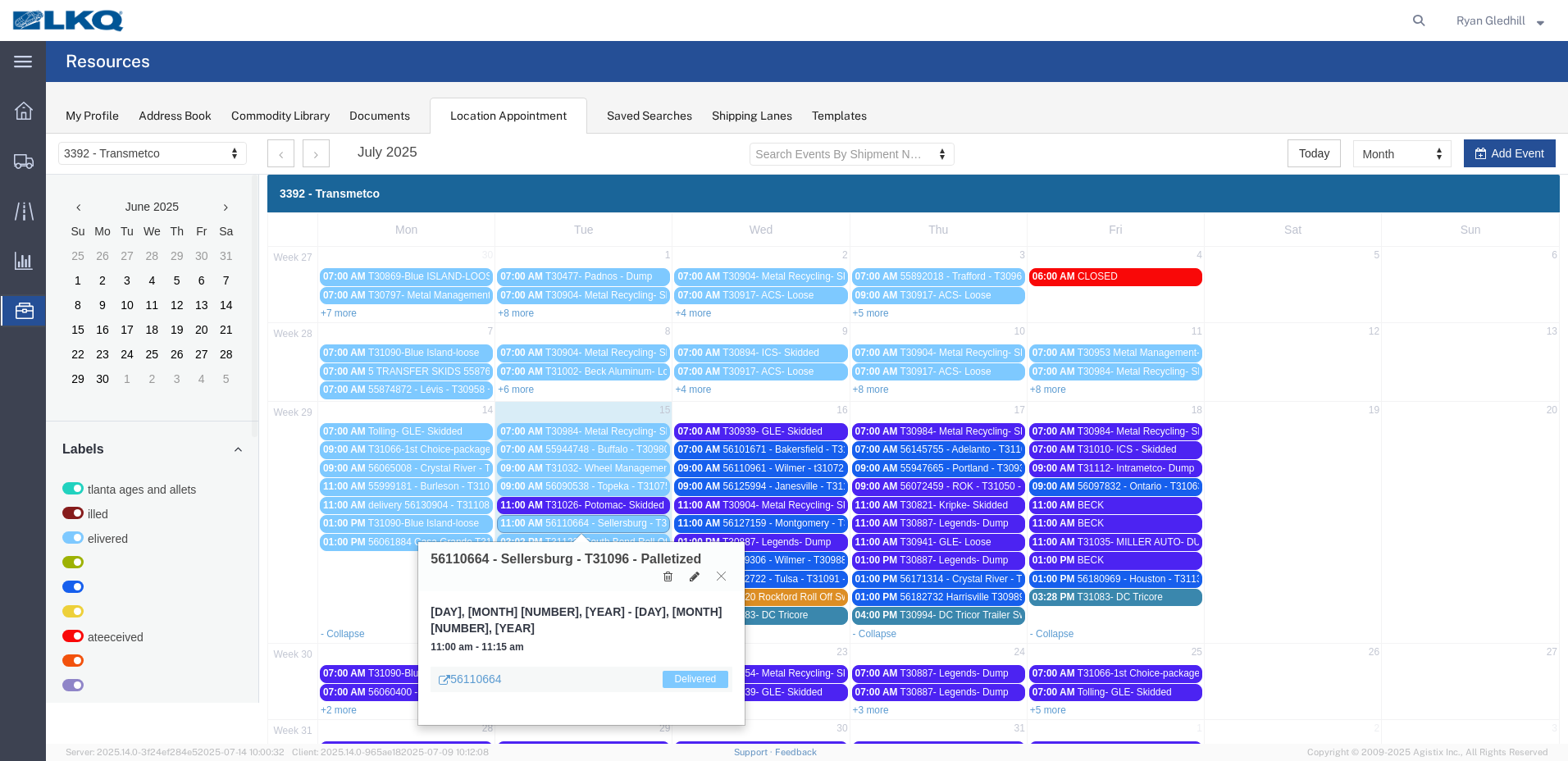 click on "55999181 - Burleson - T31007 - Palletized" at bounding box center [459, 486] 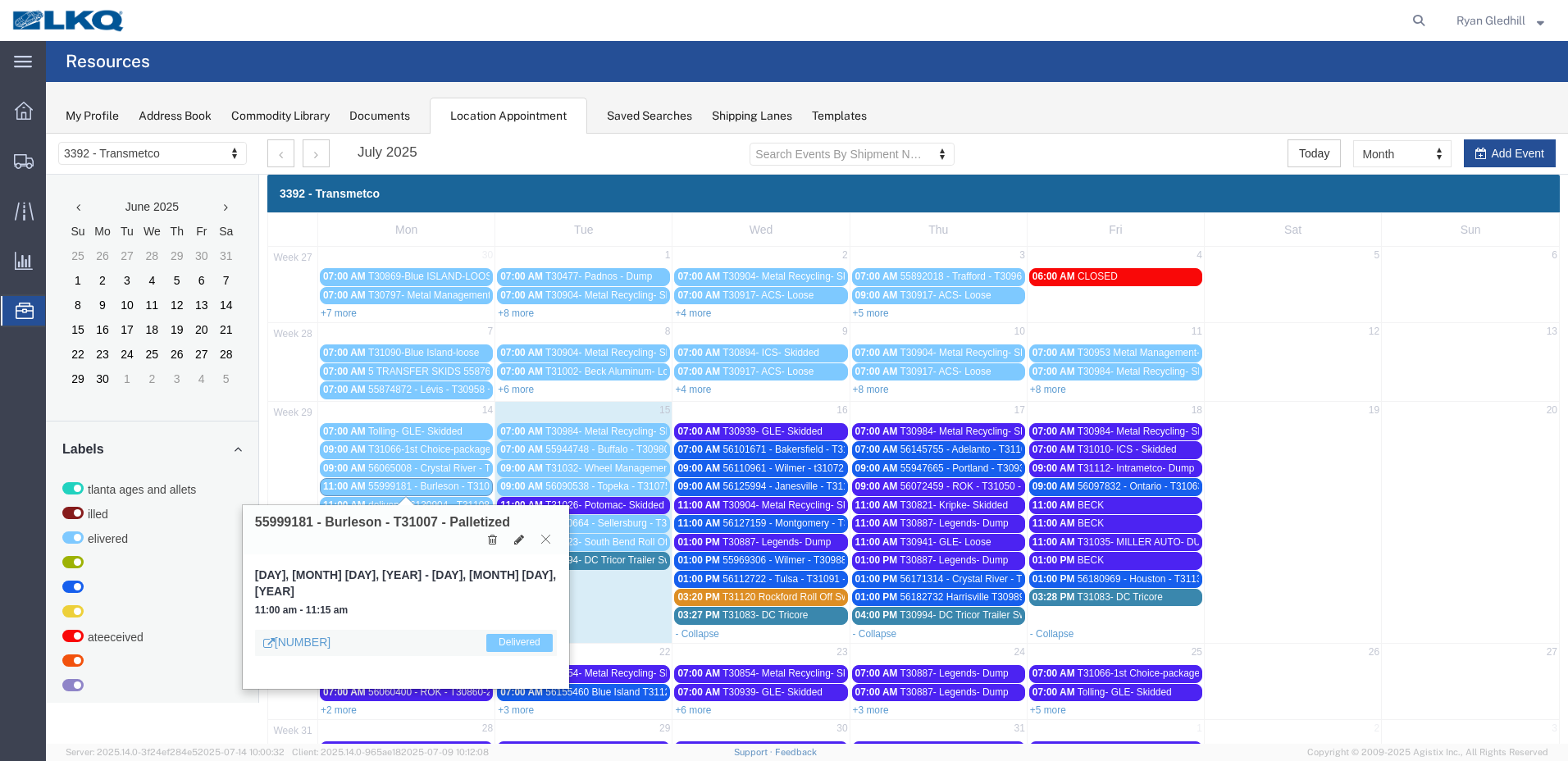 click at bounding box center (545, 539) 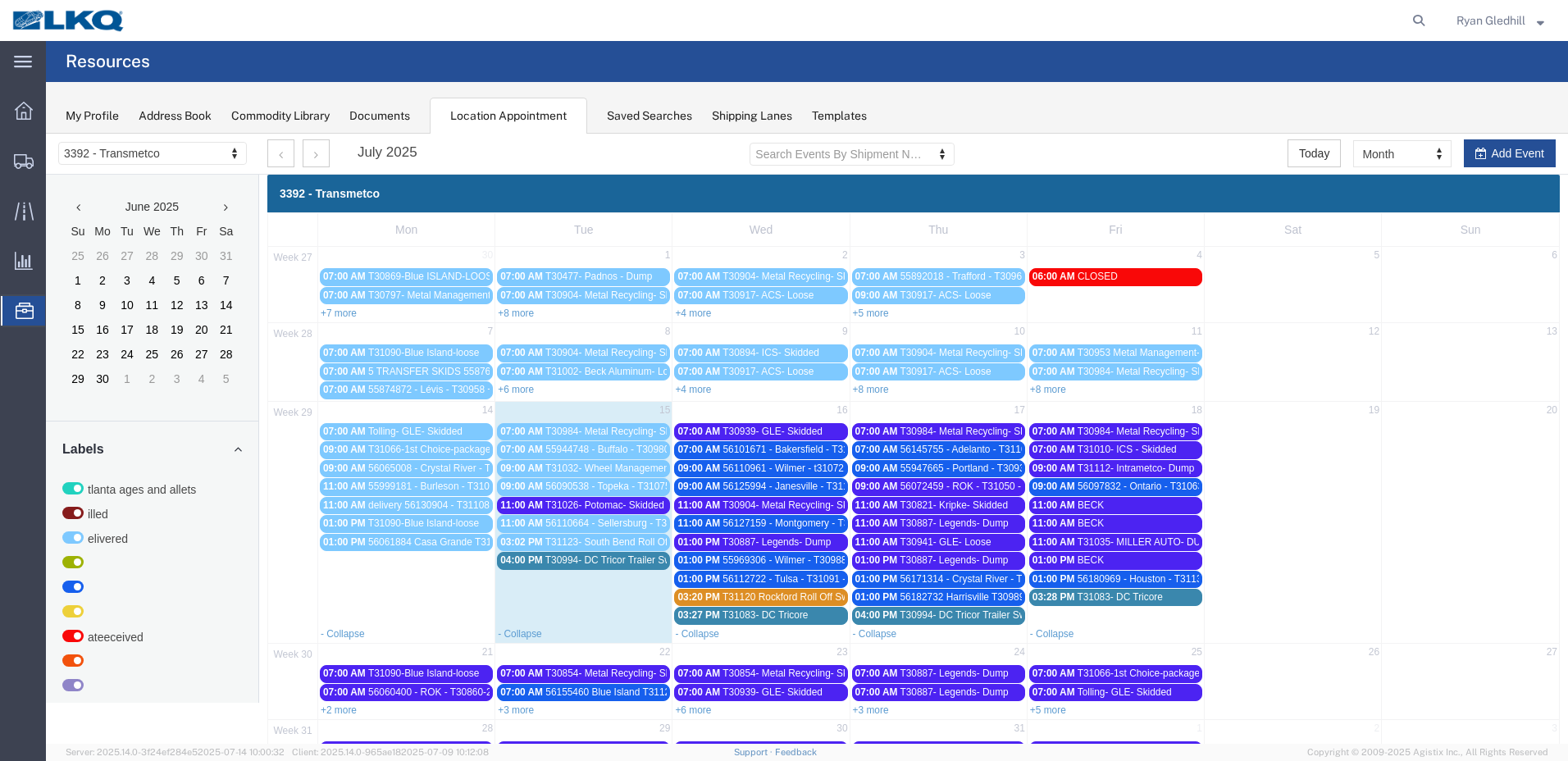 click on "56065008 - Crystal River - T31044 - Palletized" at bounding box center (468, 468) 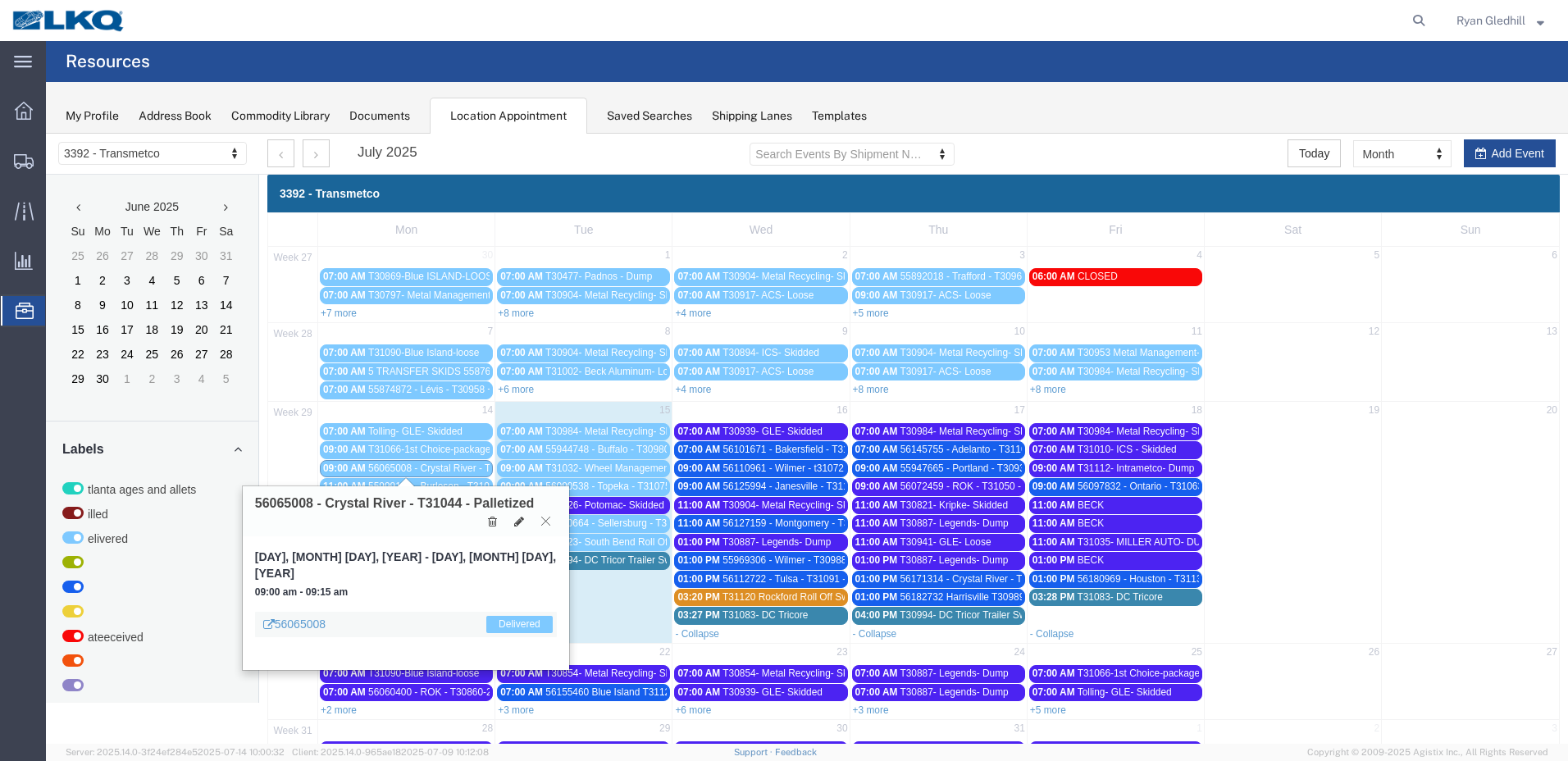 click at bounding box center [545, 521] 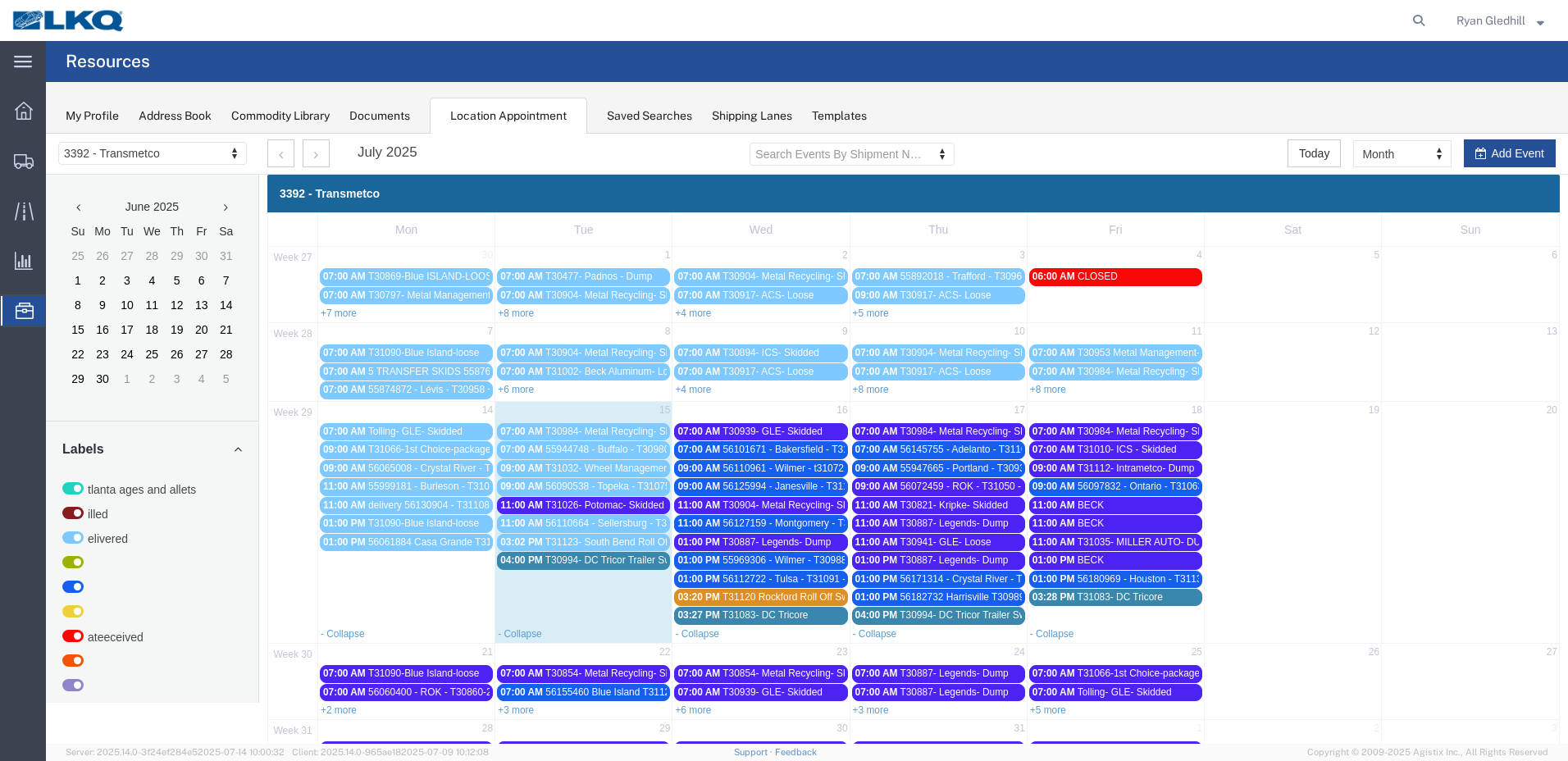 click on "56061884 Casa Grande T31057 Skidded" at bounding box center [457, 542] 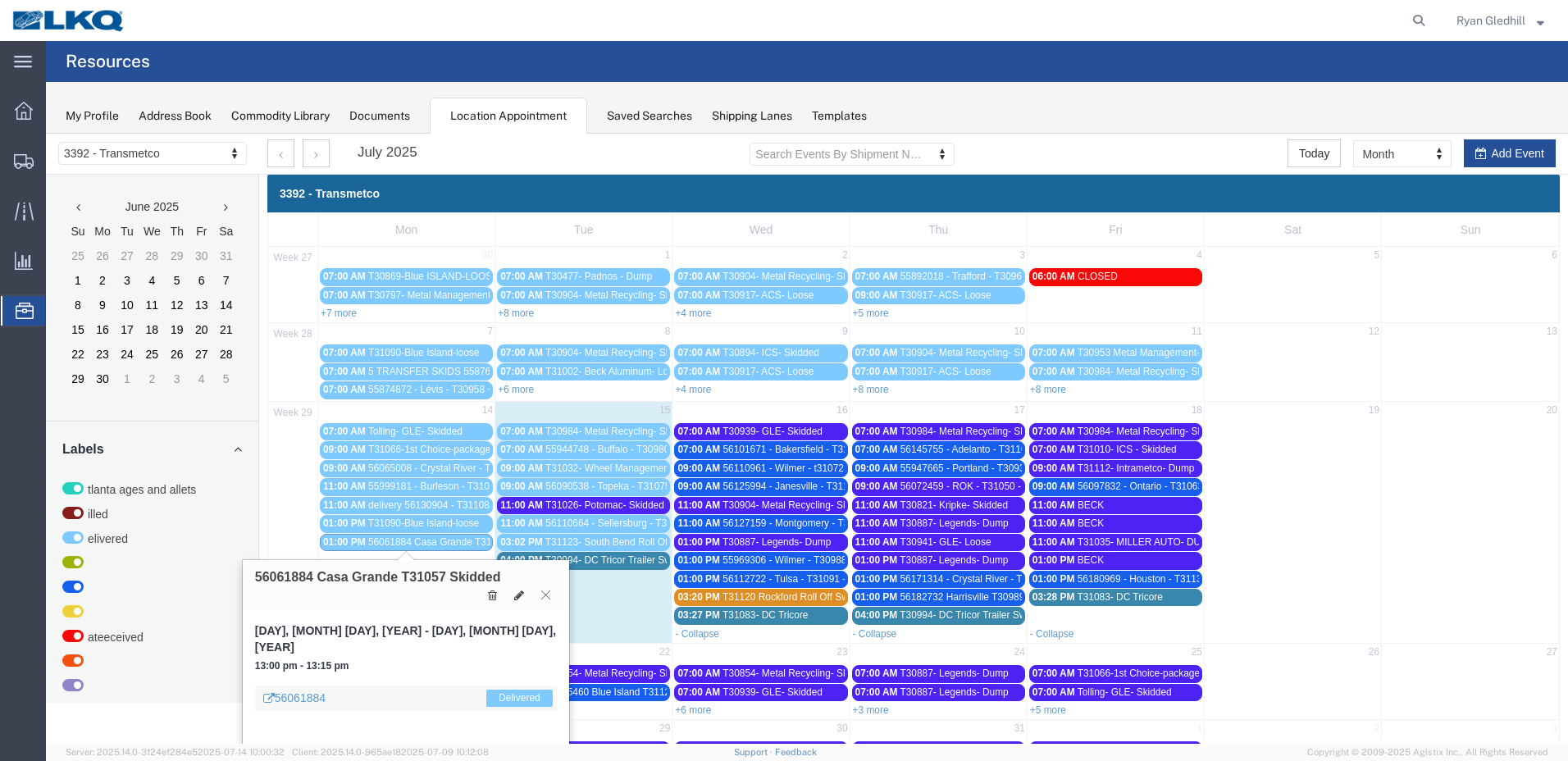click at bounding box center [545, 595] 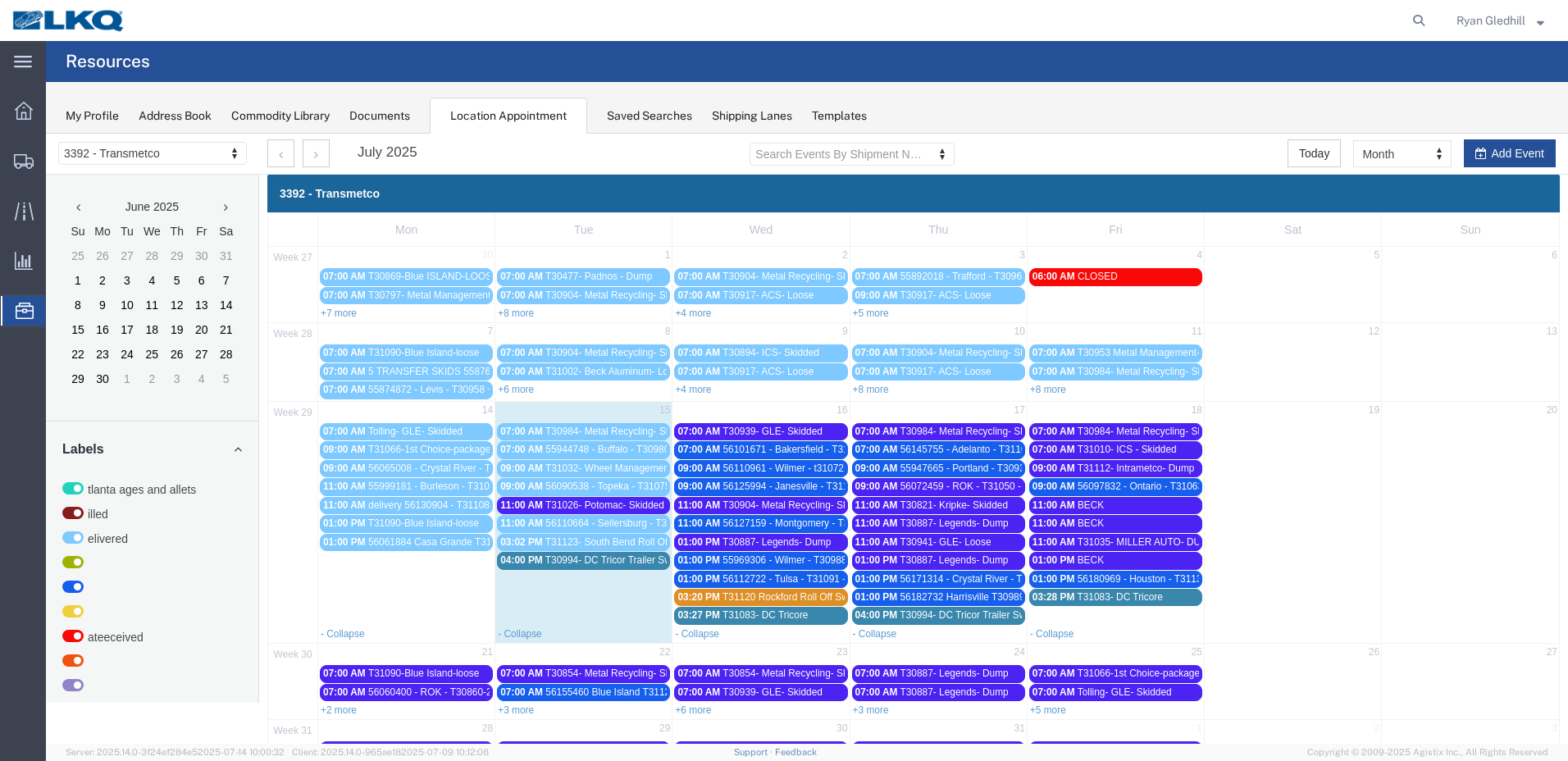 click on "56065008 - Crystal River - T31044 - Palletized" at bounding box center (468, 468) 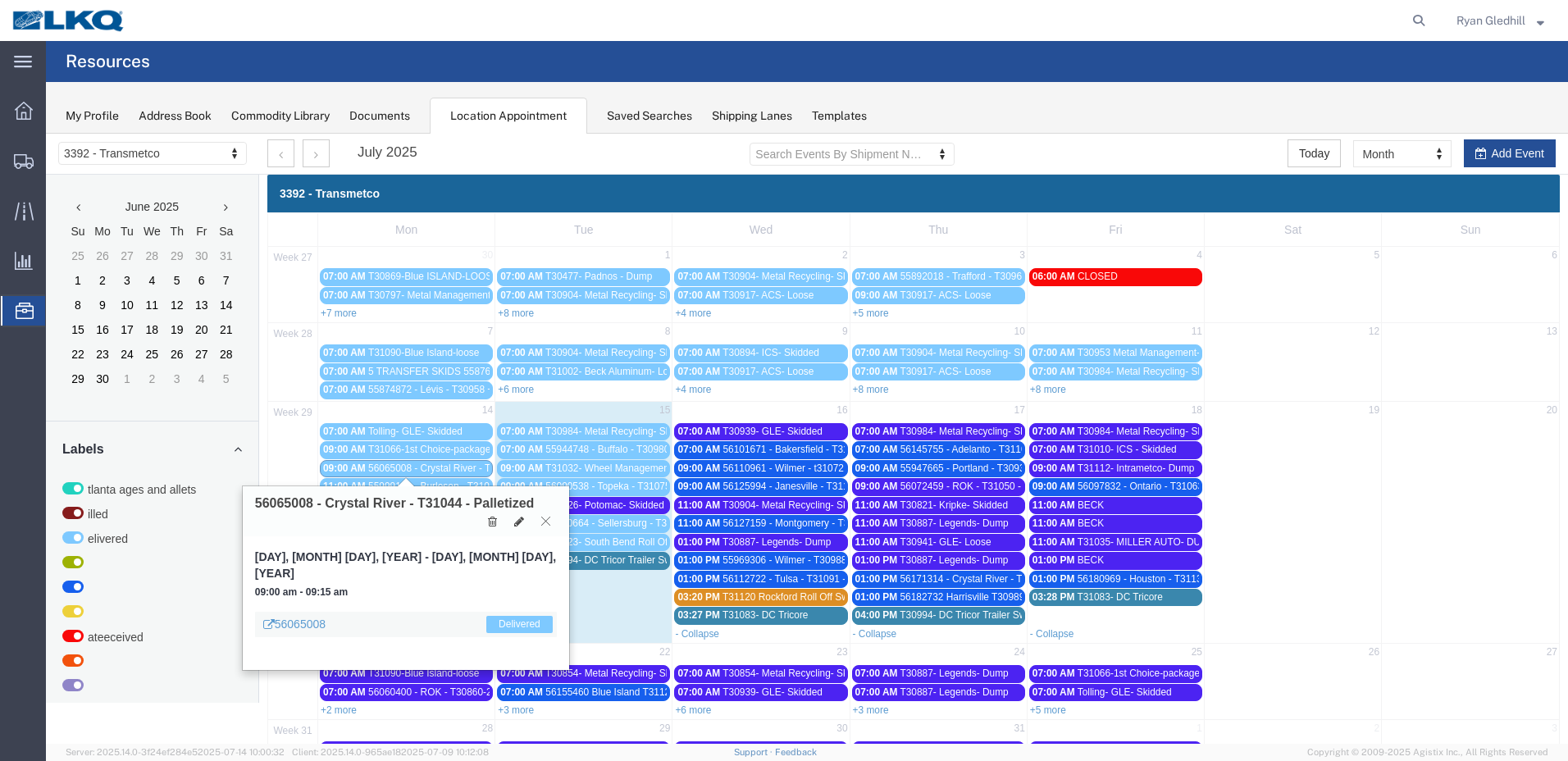 click at bounding box center (545, 521) 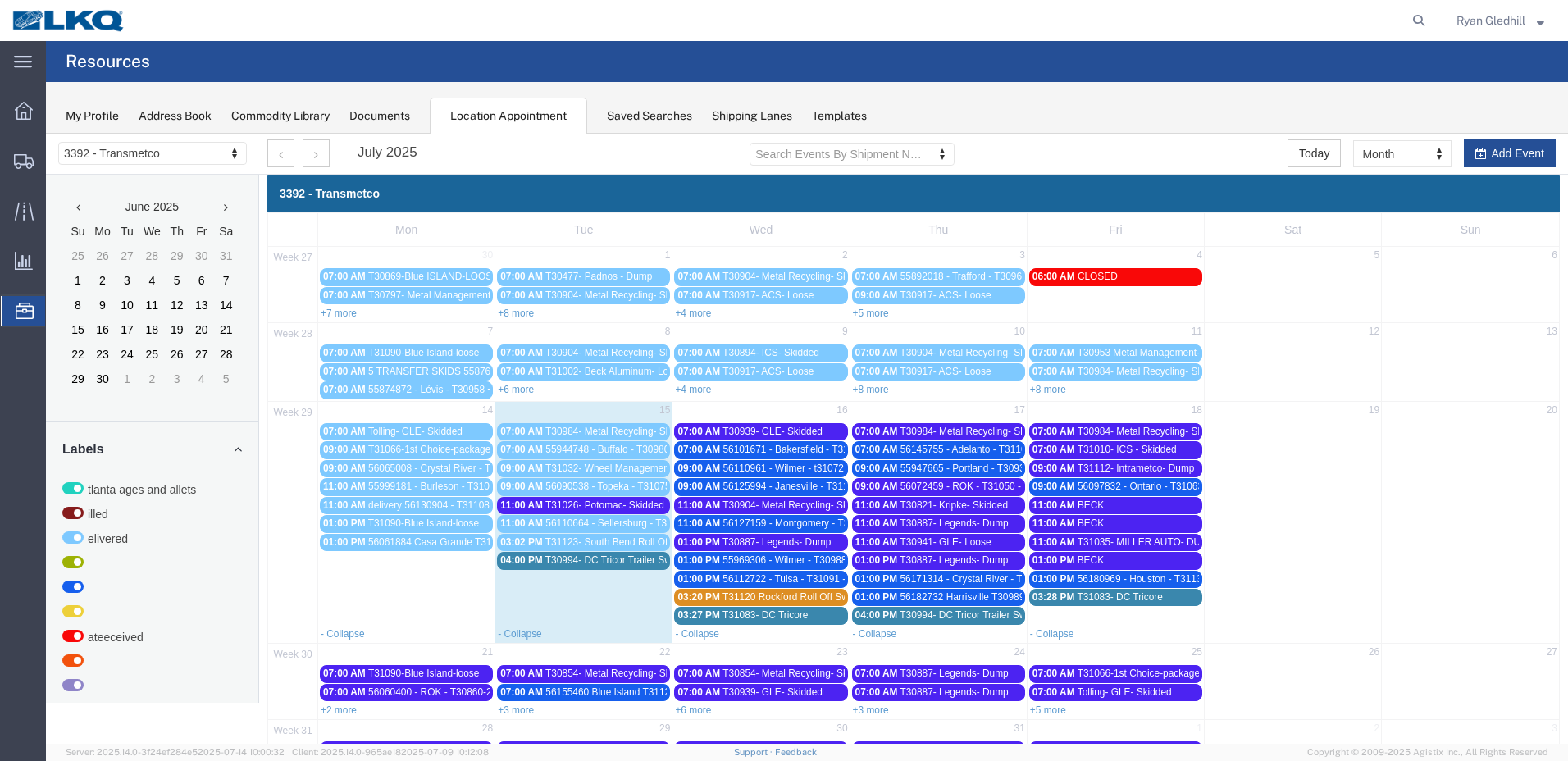 click on "55999181 - Burleson - T31007 - Palletized" at bounding box center (459, 486) 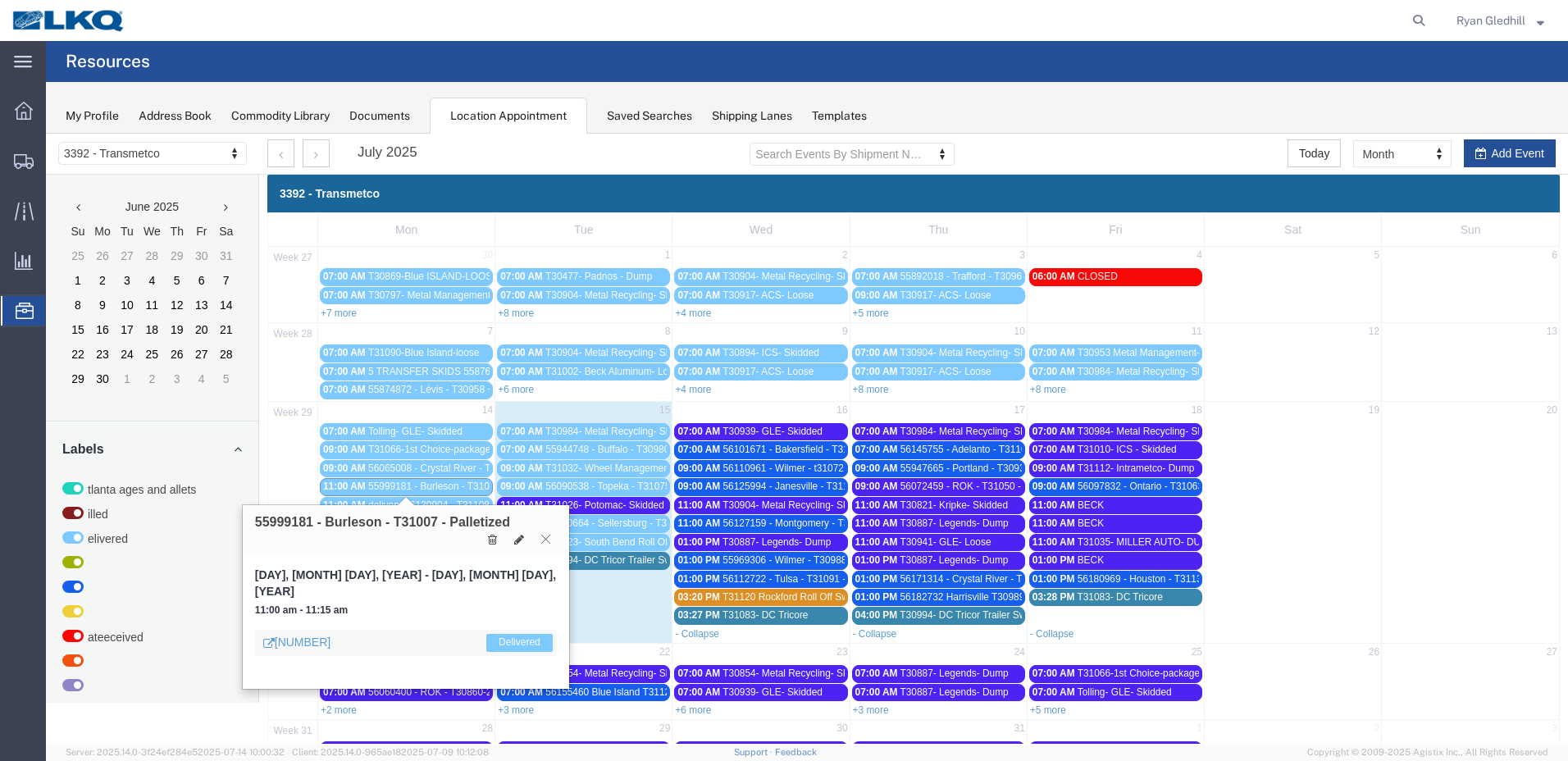 click at bounding box center [545, 539] 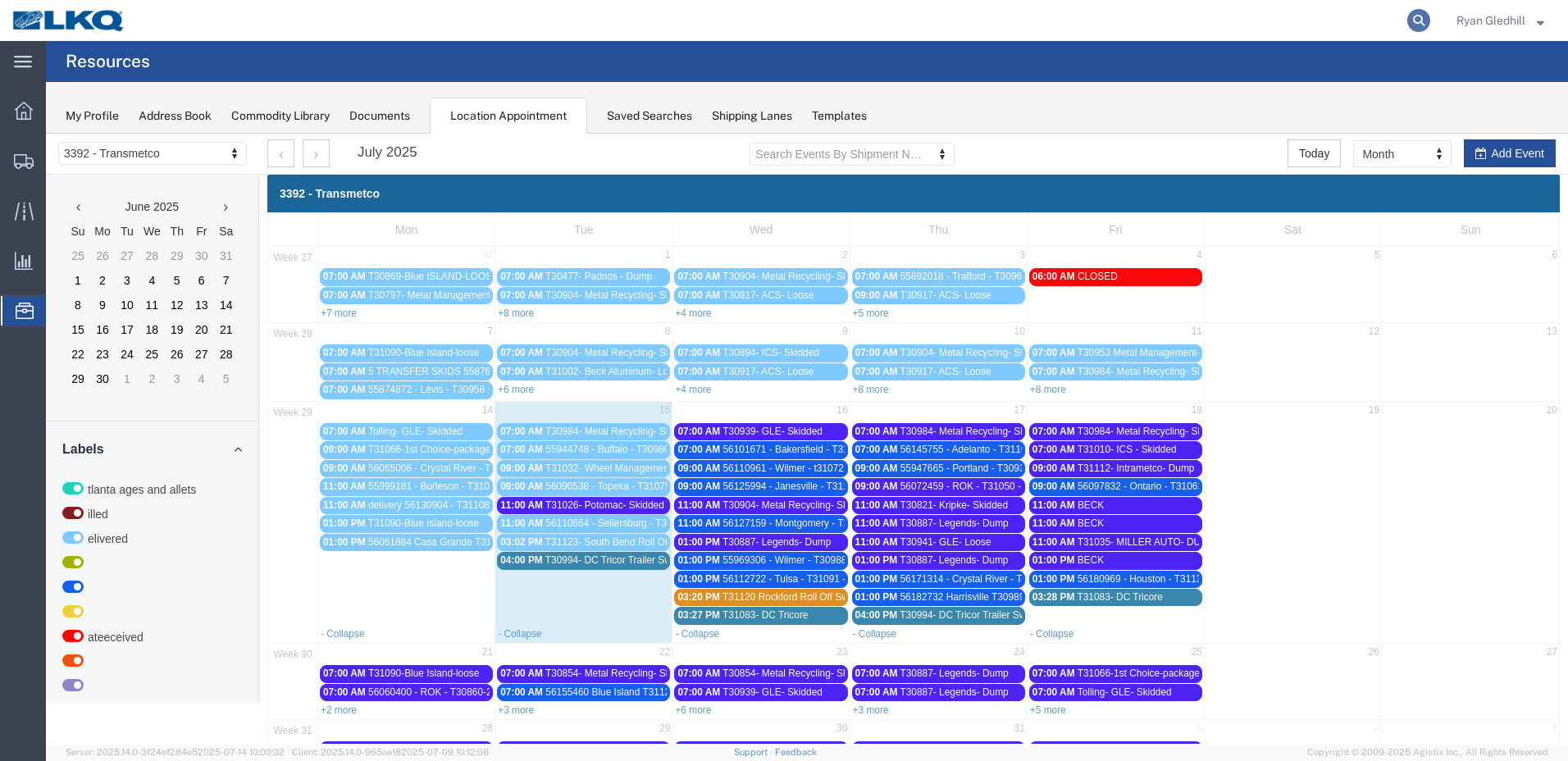 click 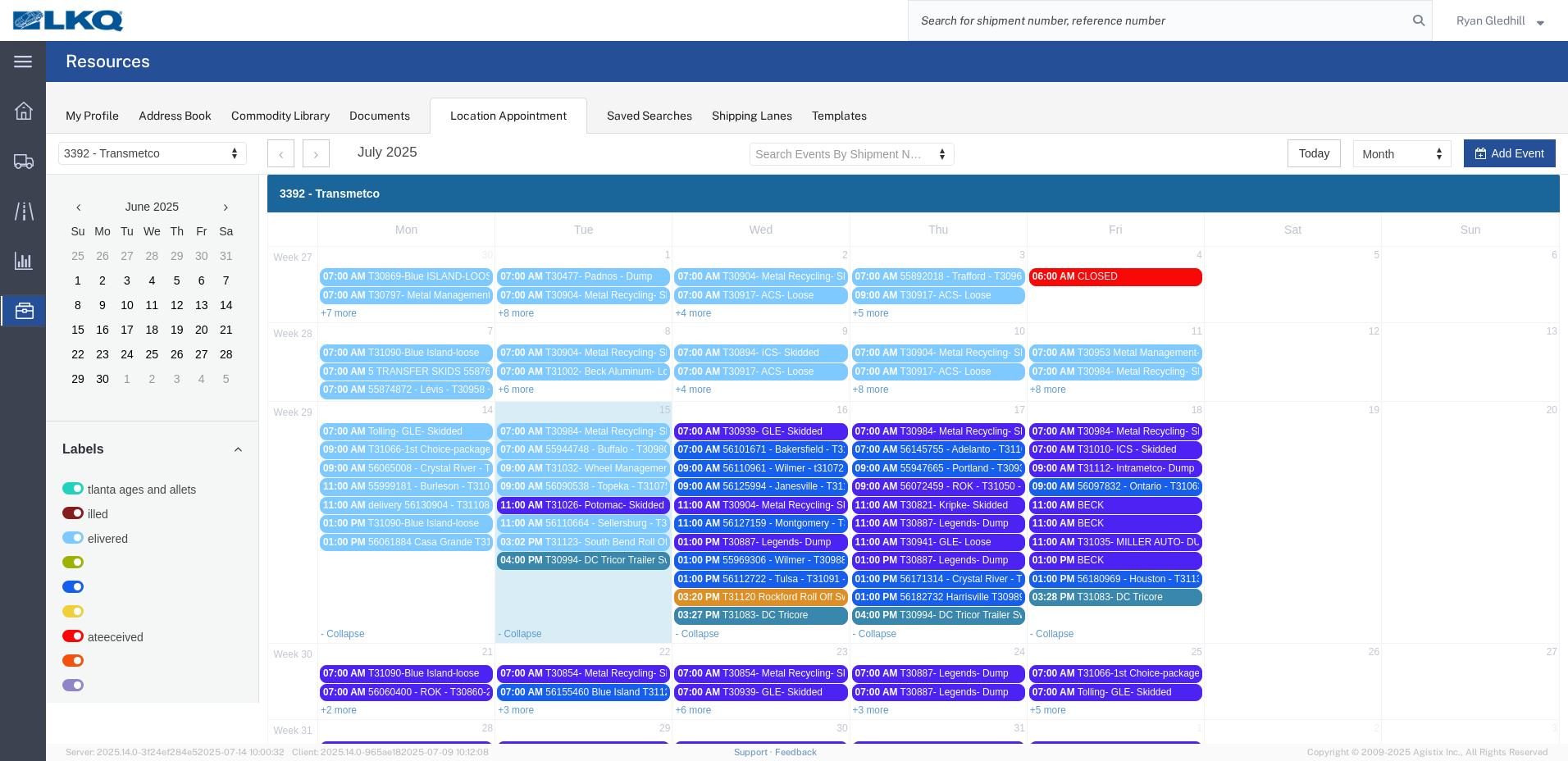 click 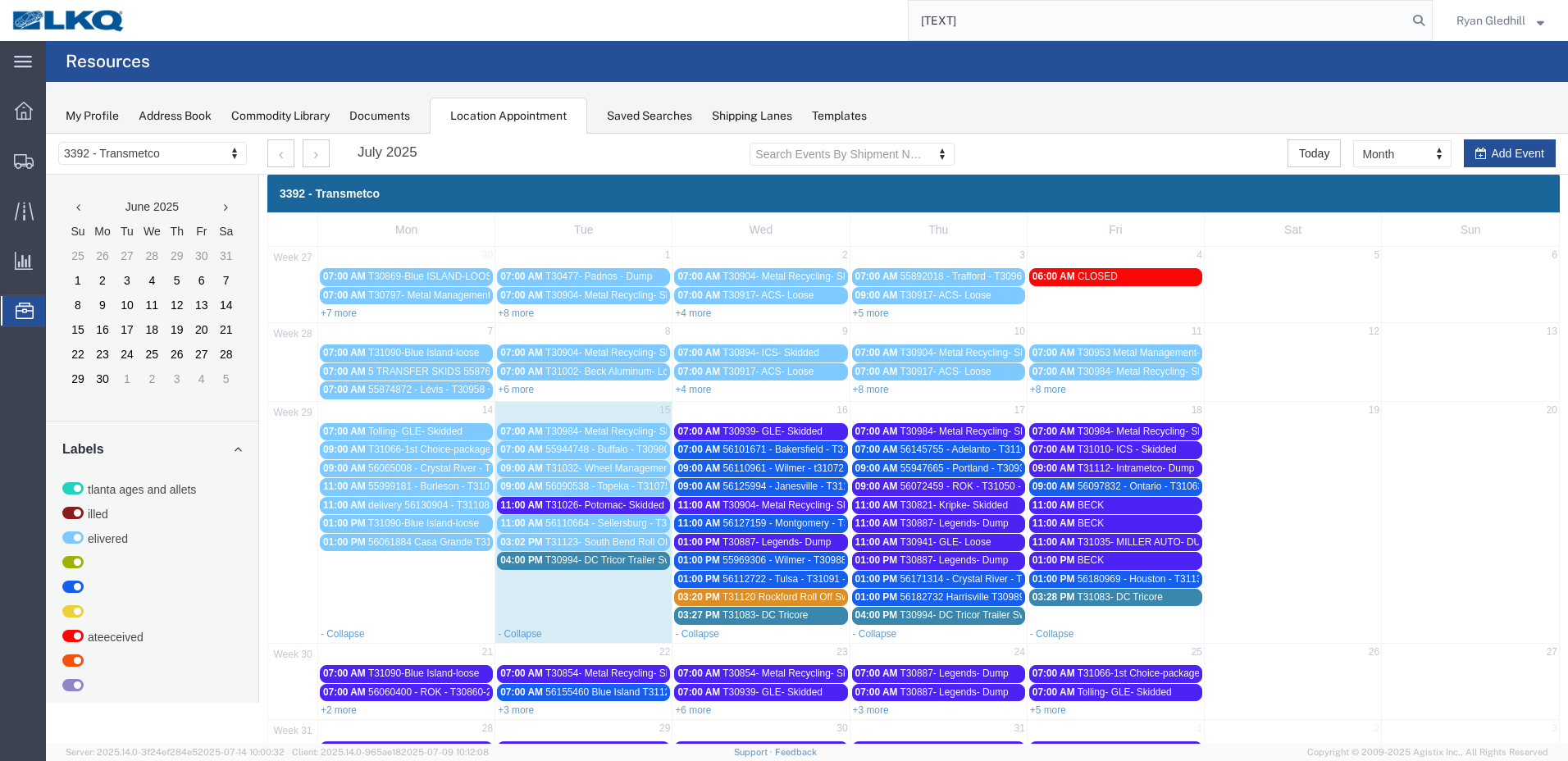 type on "[TEXT]" 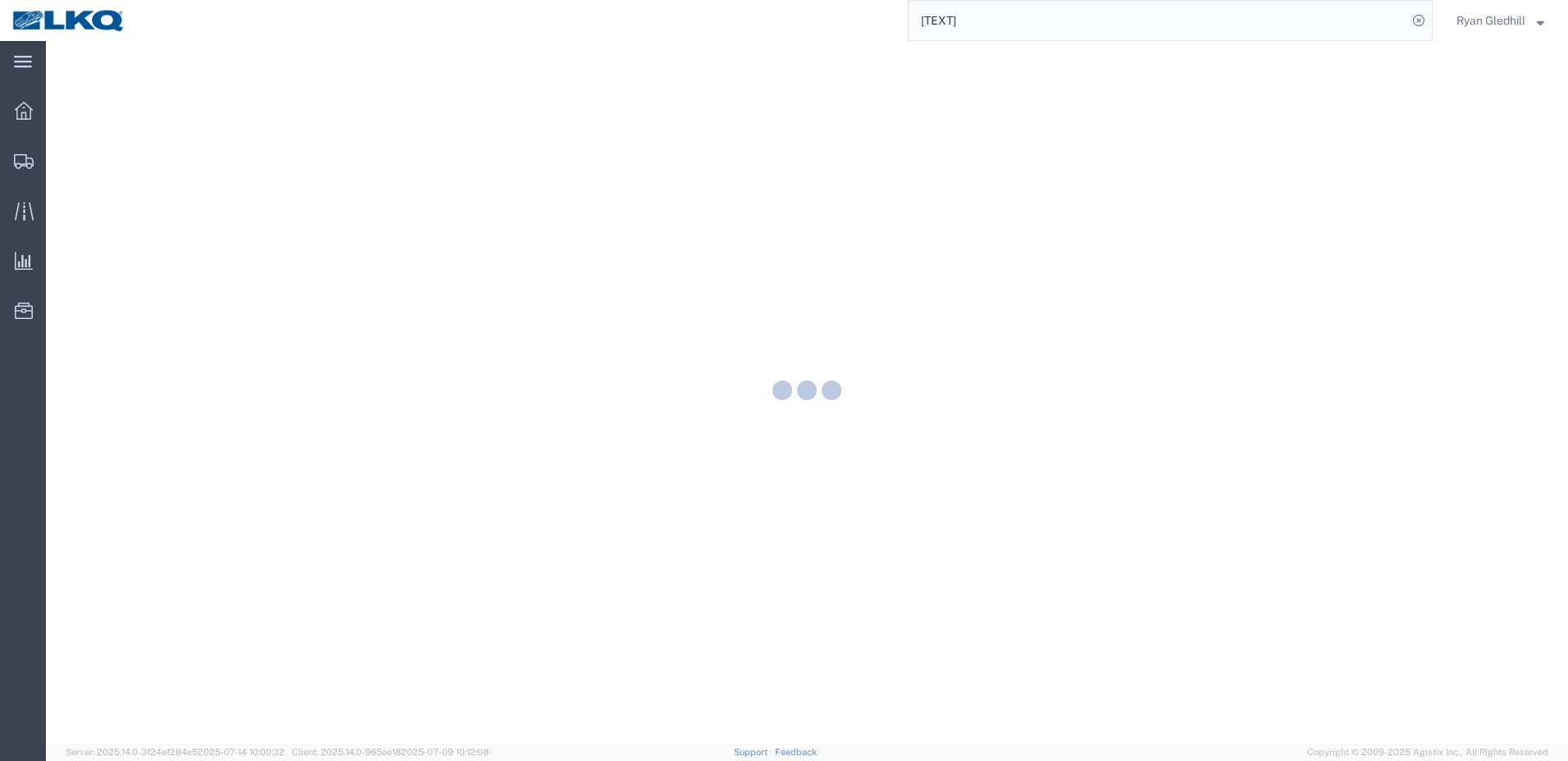 scroll, scrollTop: 0, scrollLeft: 0, axis: both 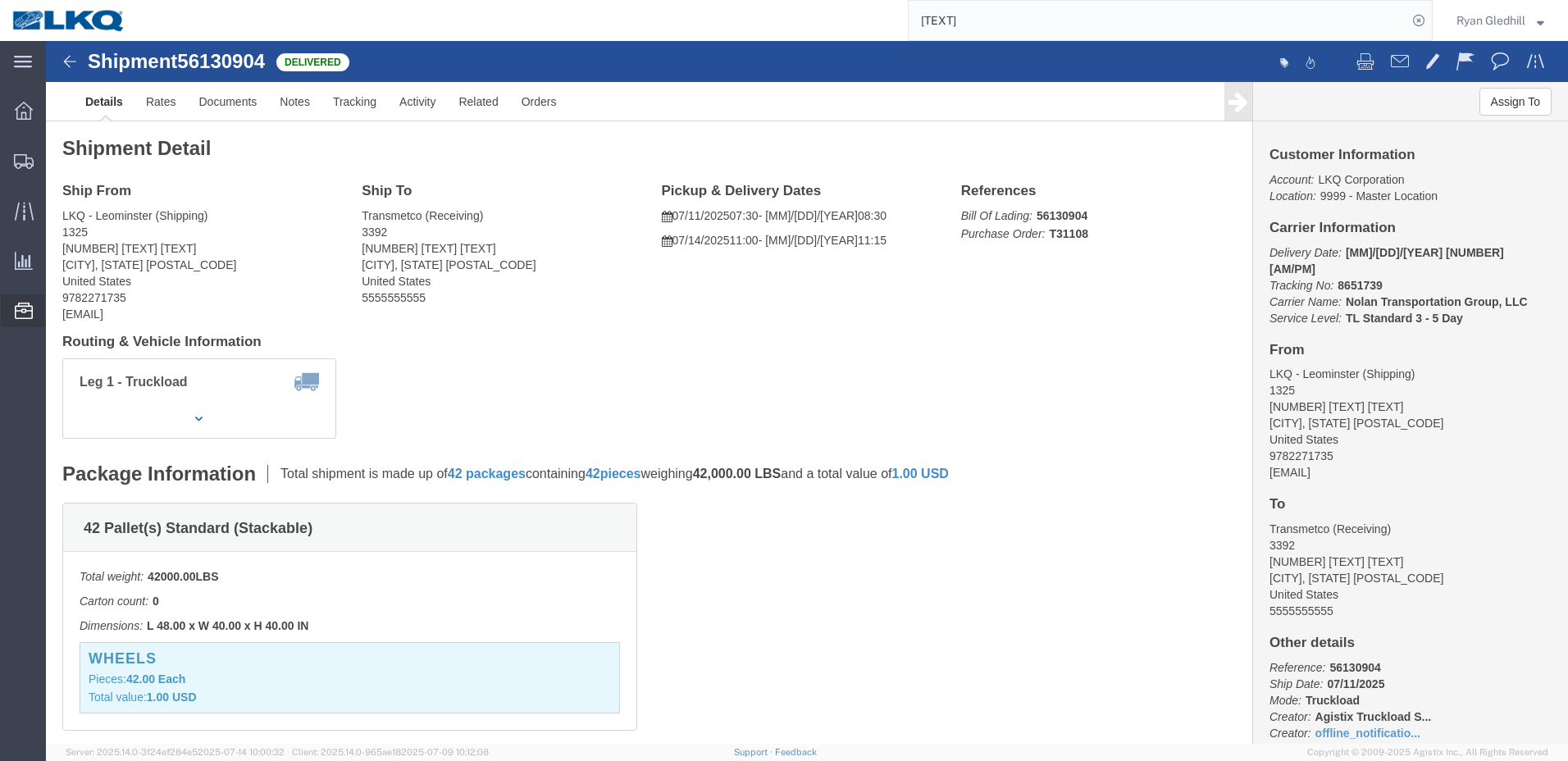 click 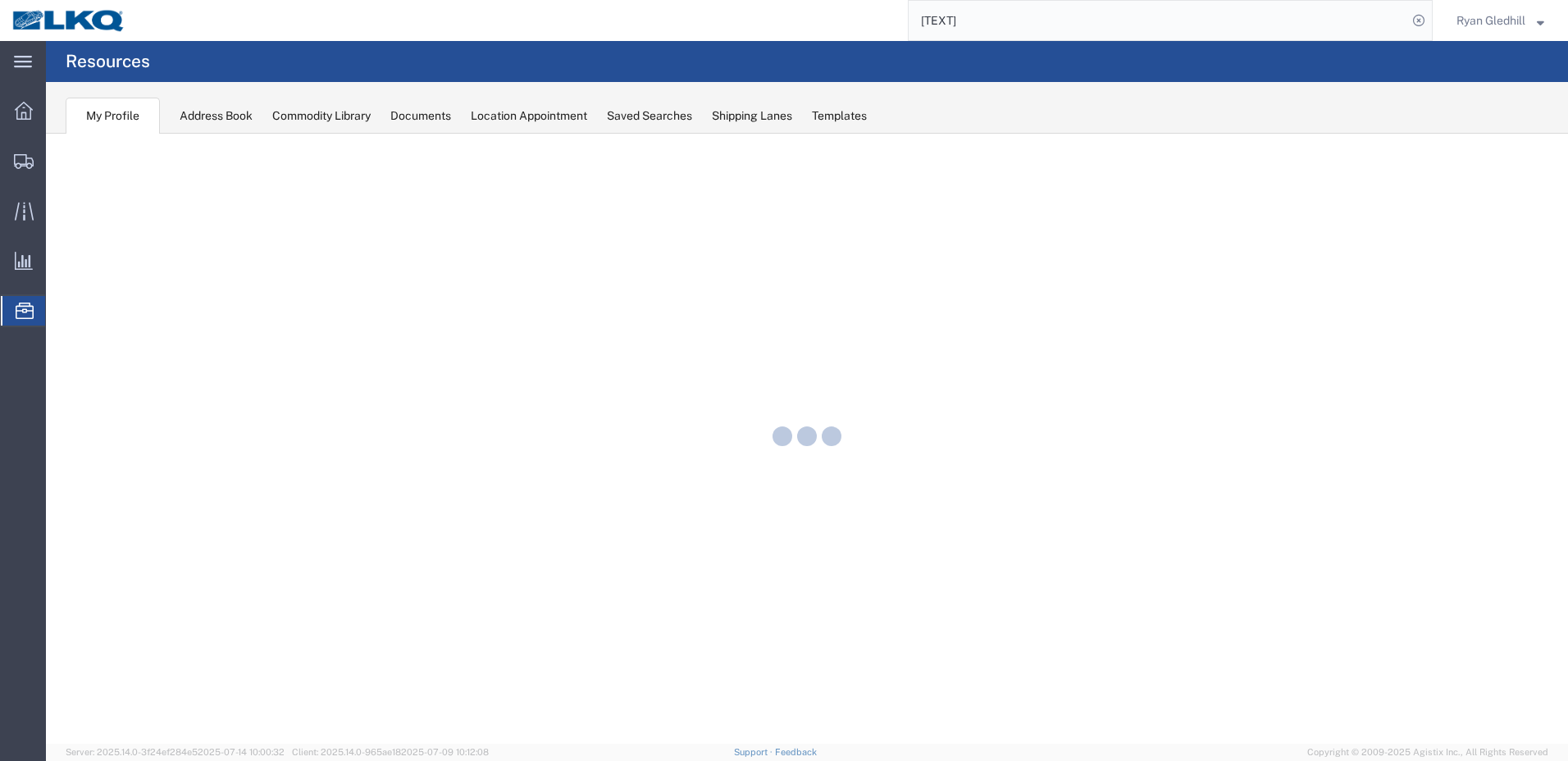scroll, scrollTop: 0, scrollLeft: 0, axis: both 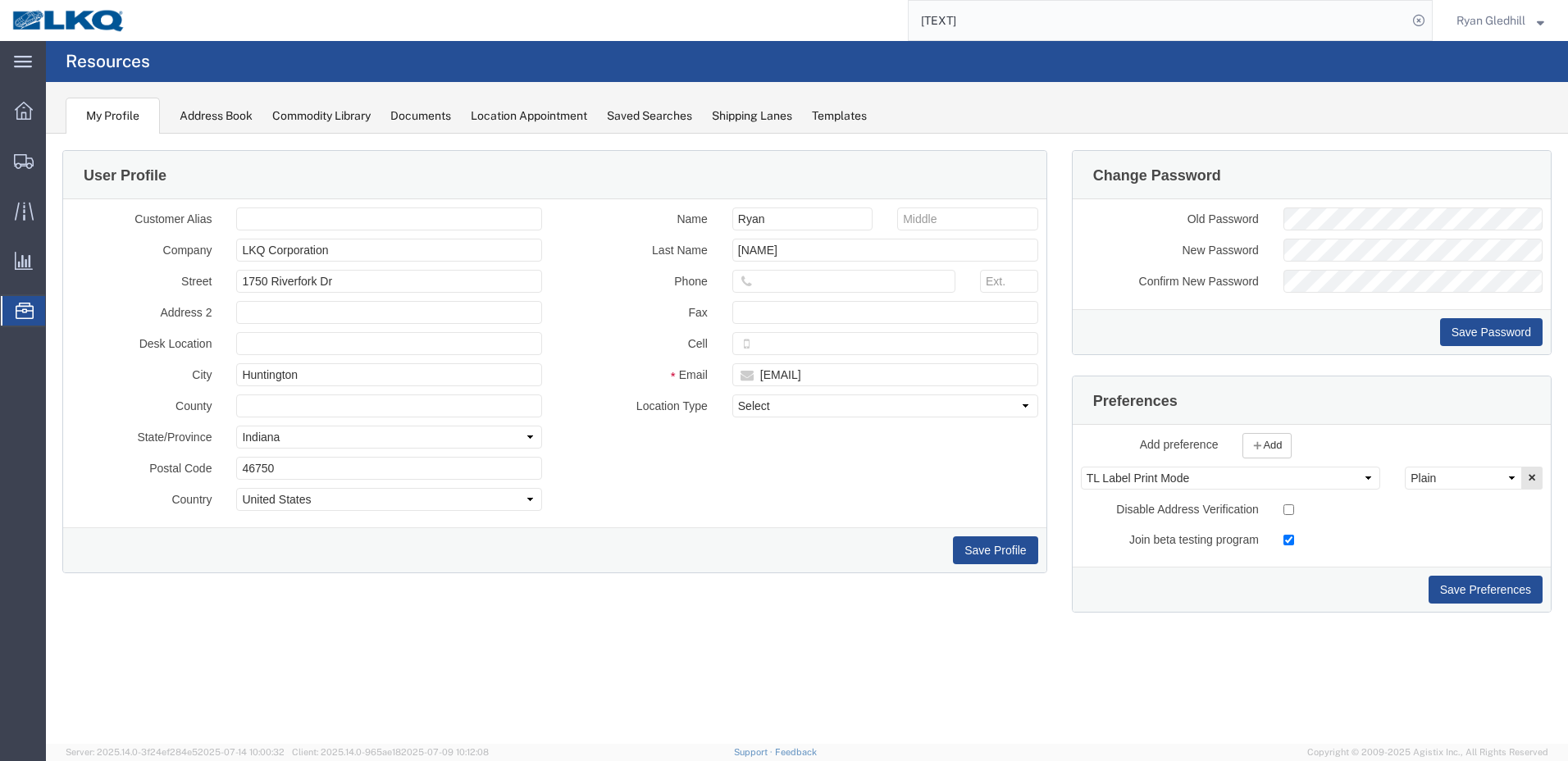 click on "Location Appointment" 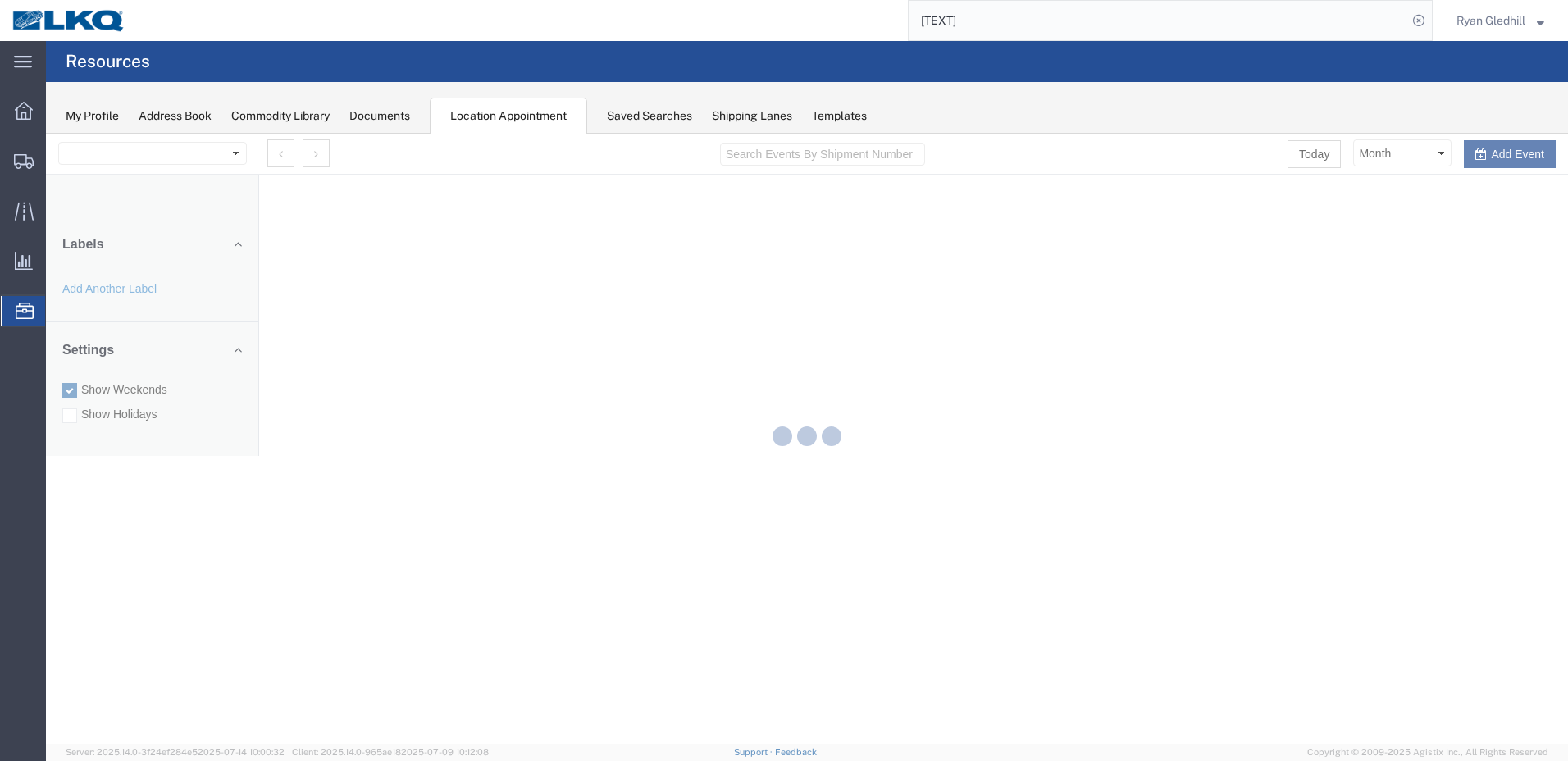 scroll, scrollTop: 0, scrollLeft: 0, axis: both 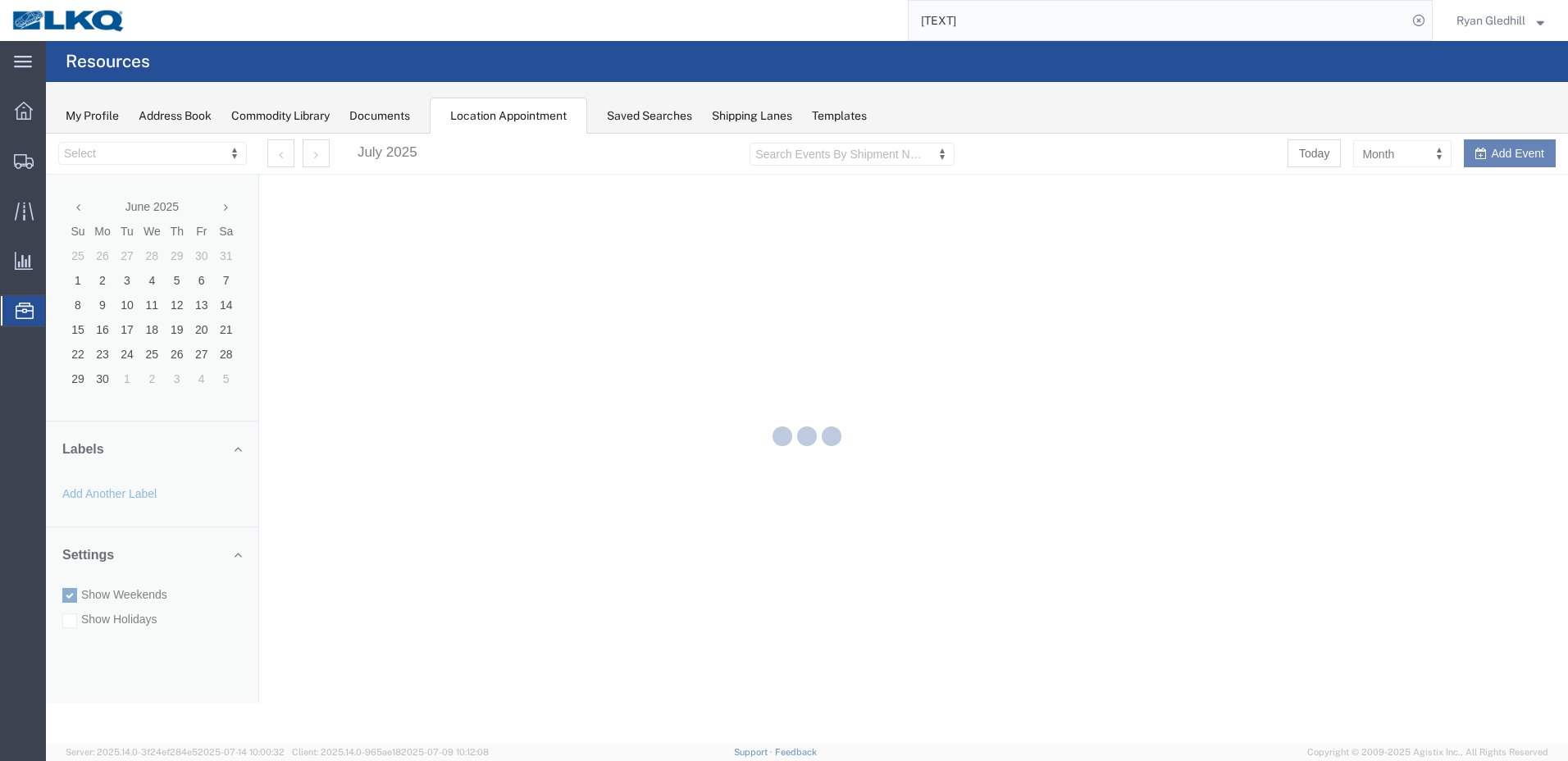 select on "28018" 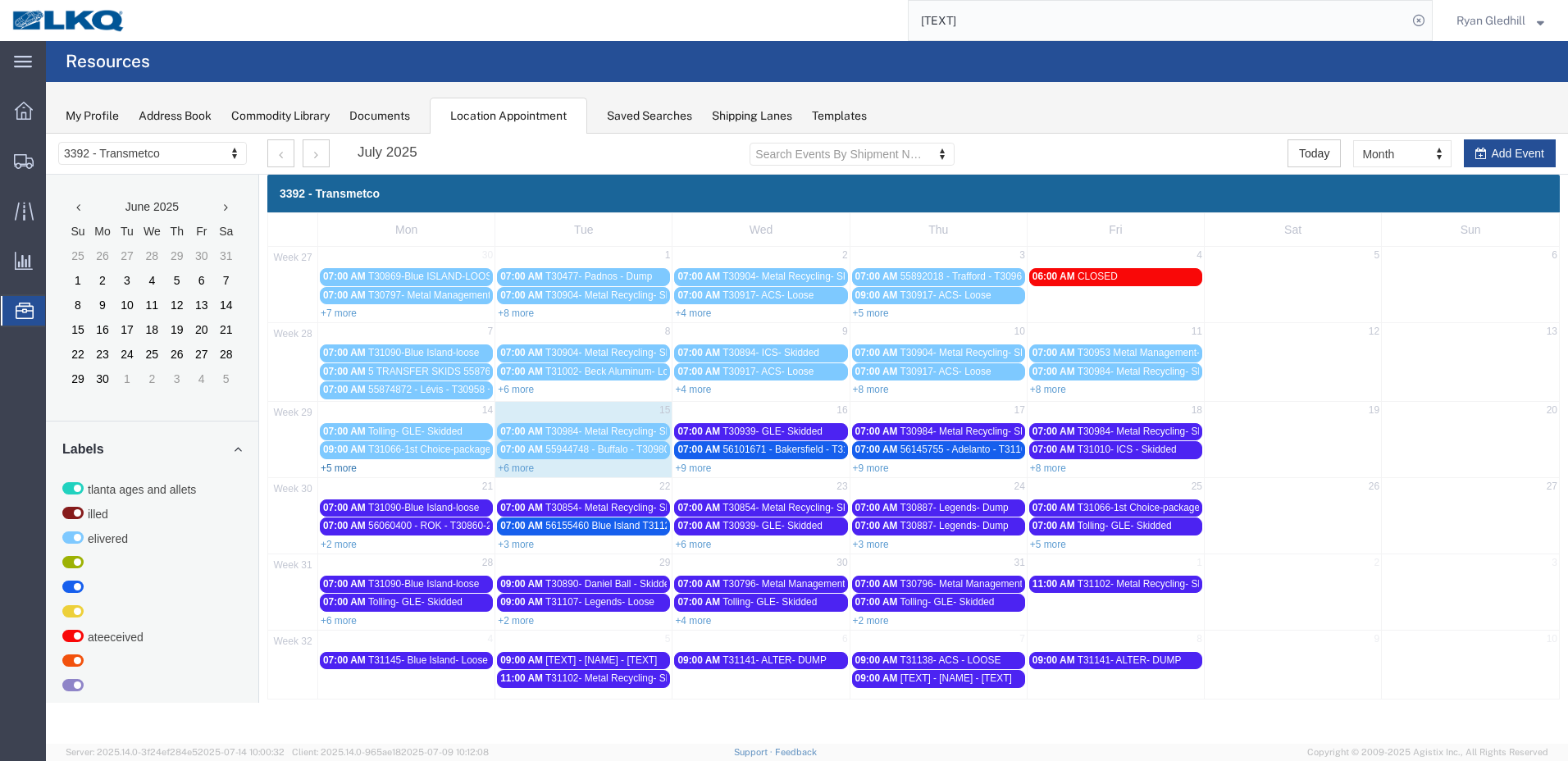 click on "+5 more" at bounding box center (339, 468) 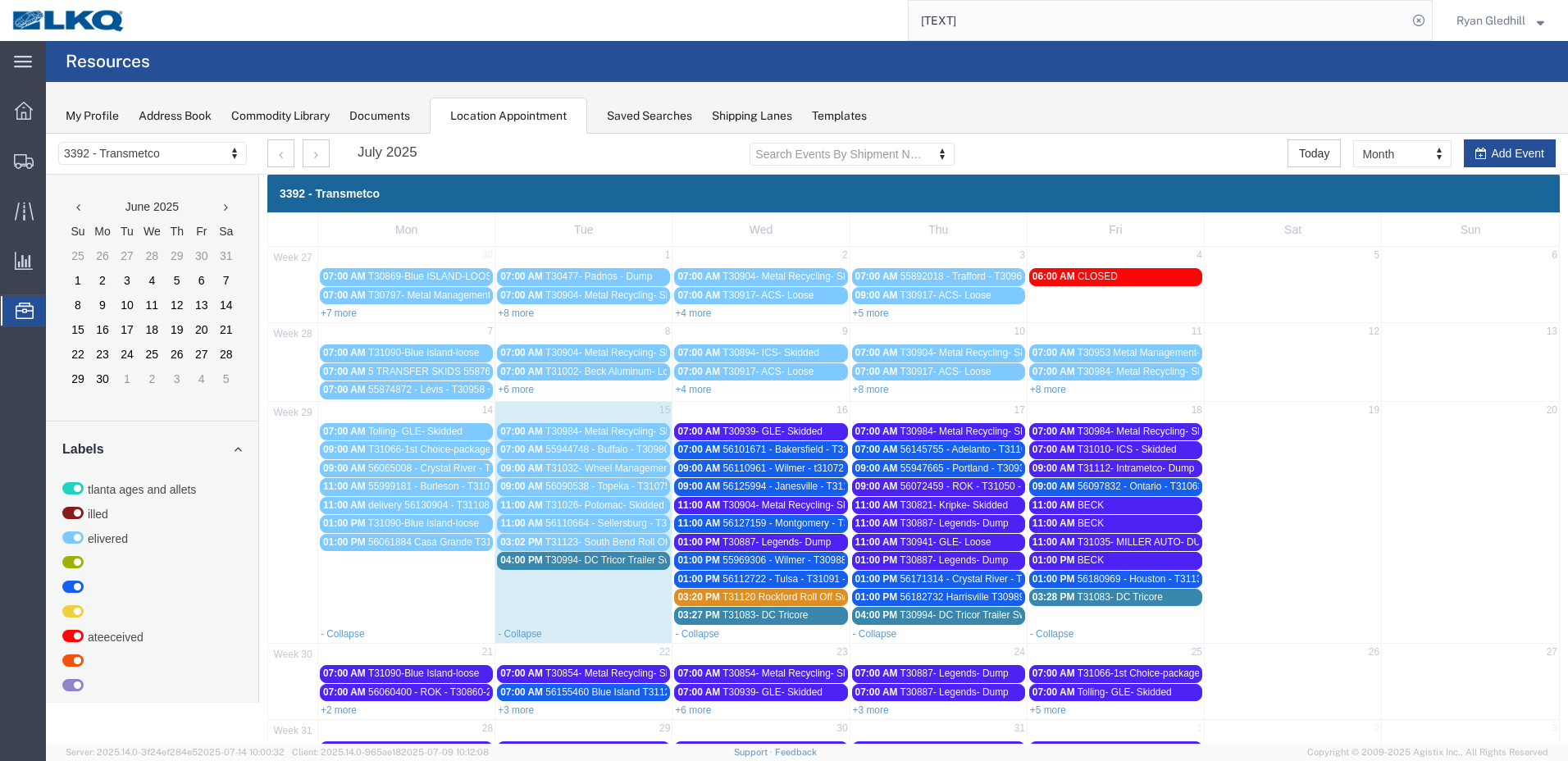 click on "delivery 56130904 - T31108" at bounding box center (429, 505) 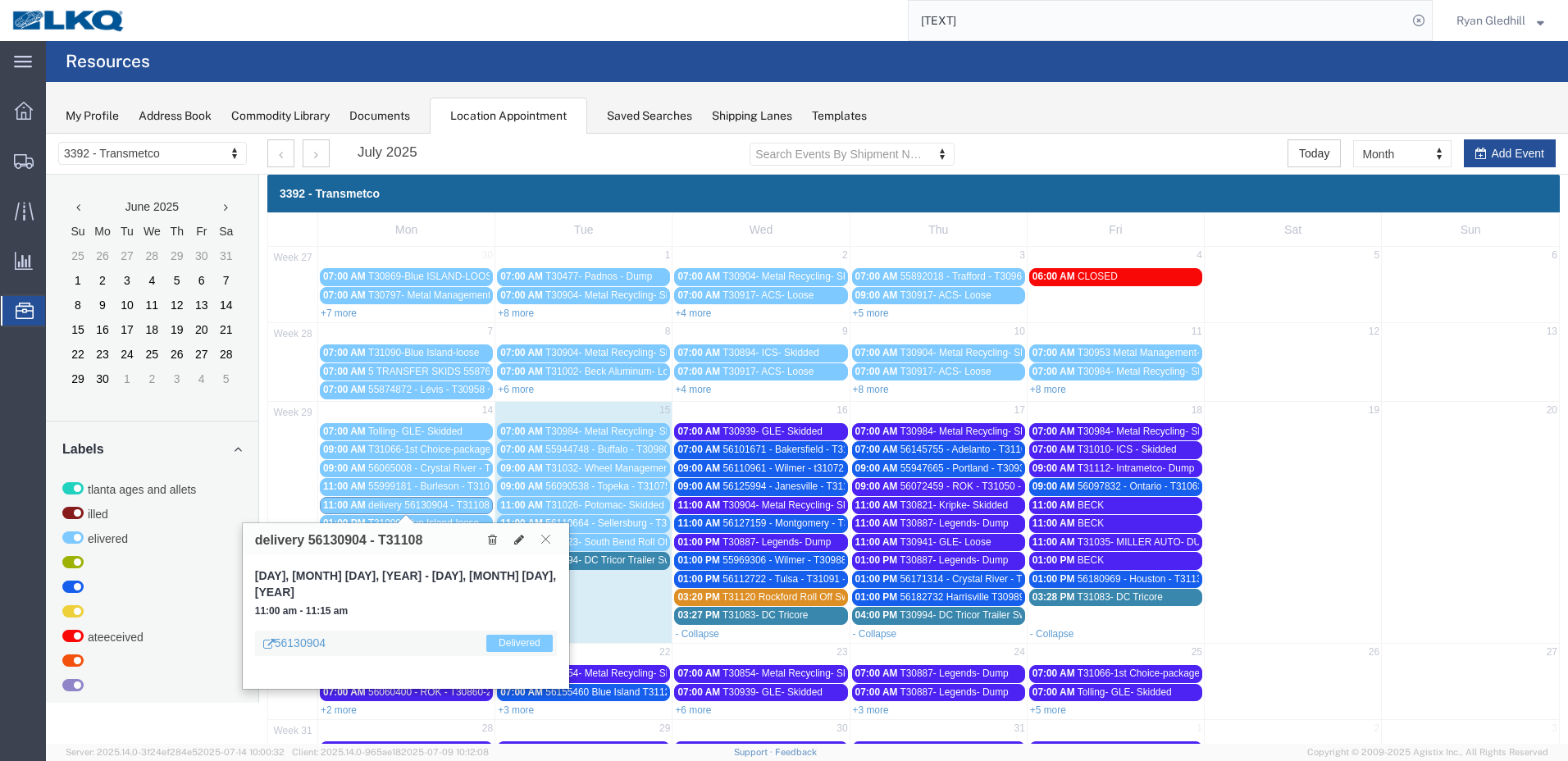 click at bounding box center [545, 539] 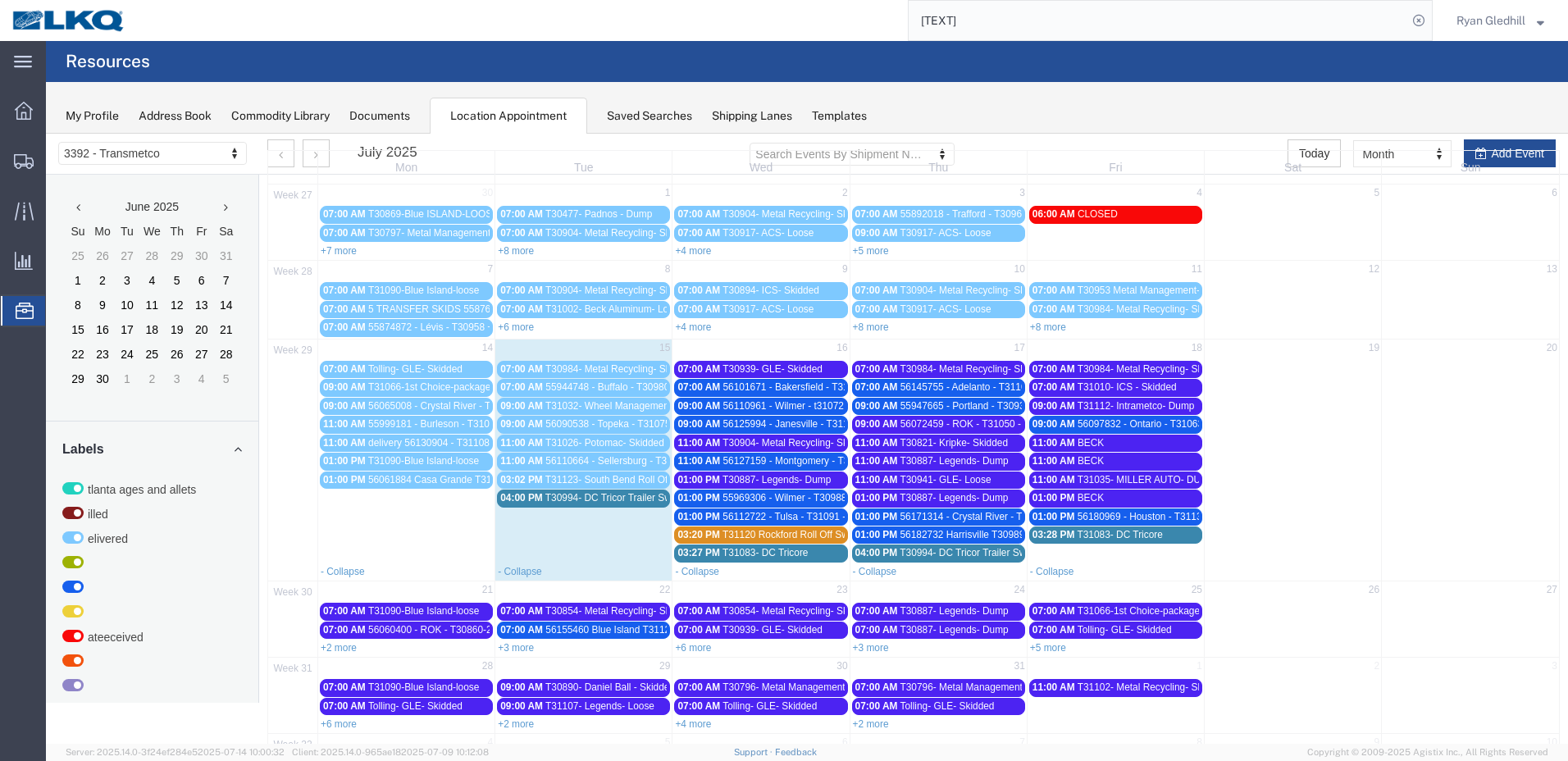 scroll, scrollTop: 0, scrollLeft: 0, axis: both 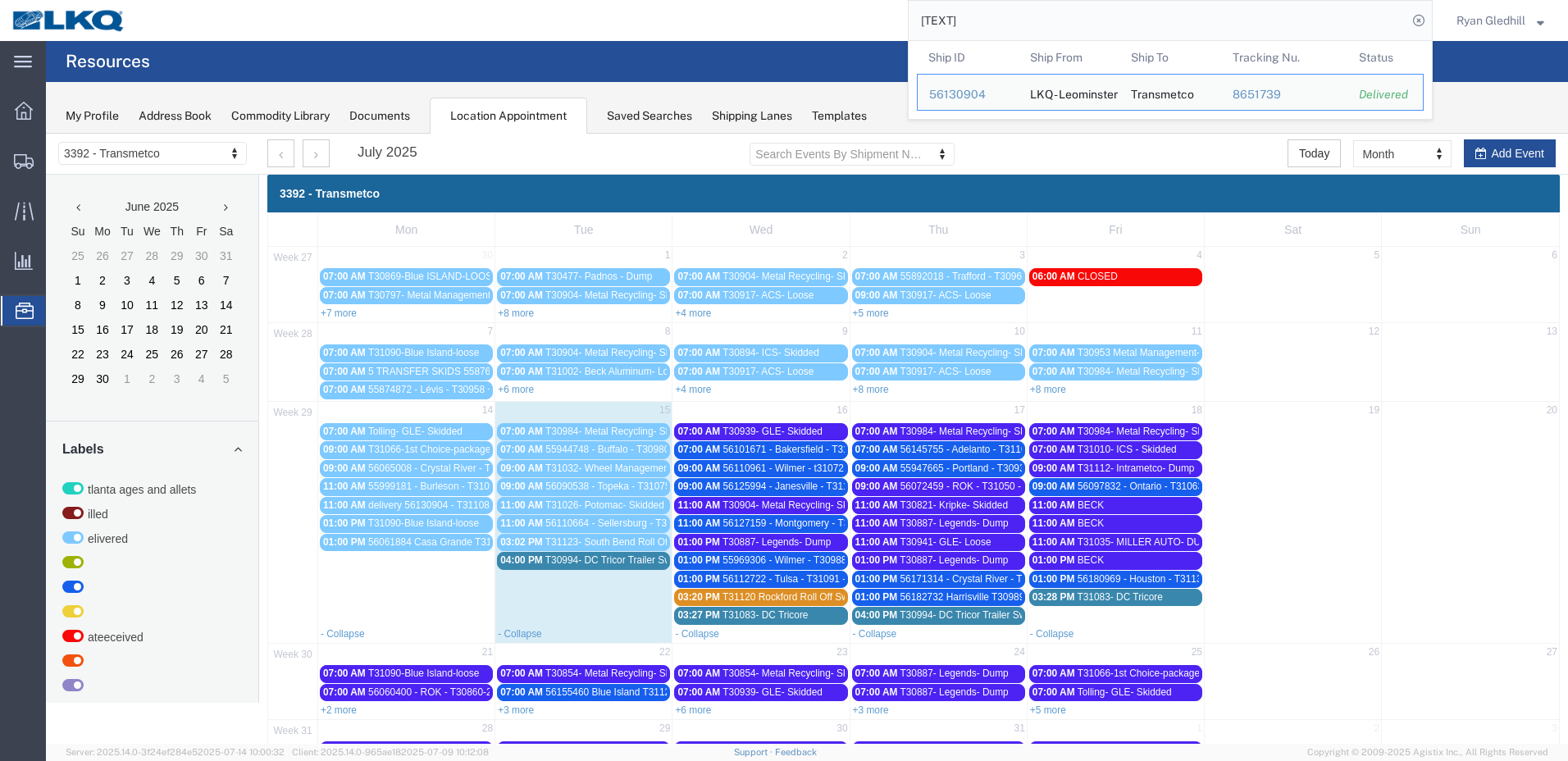 click on "[TEXT]" 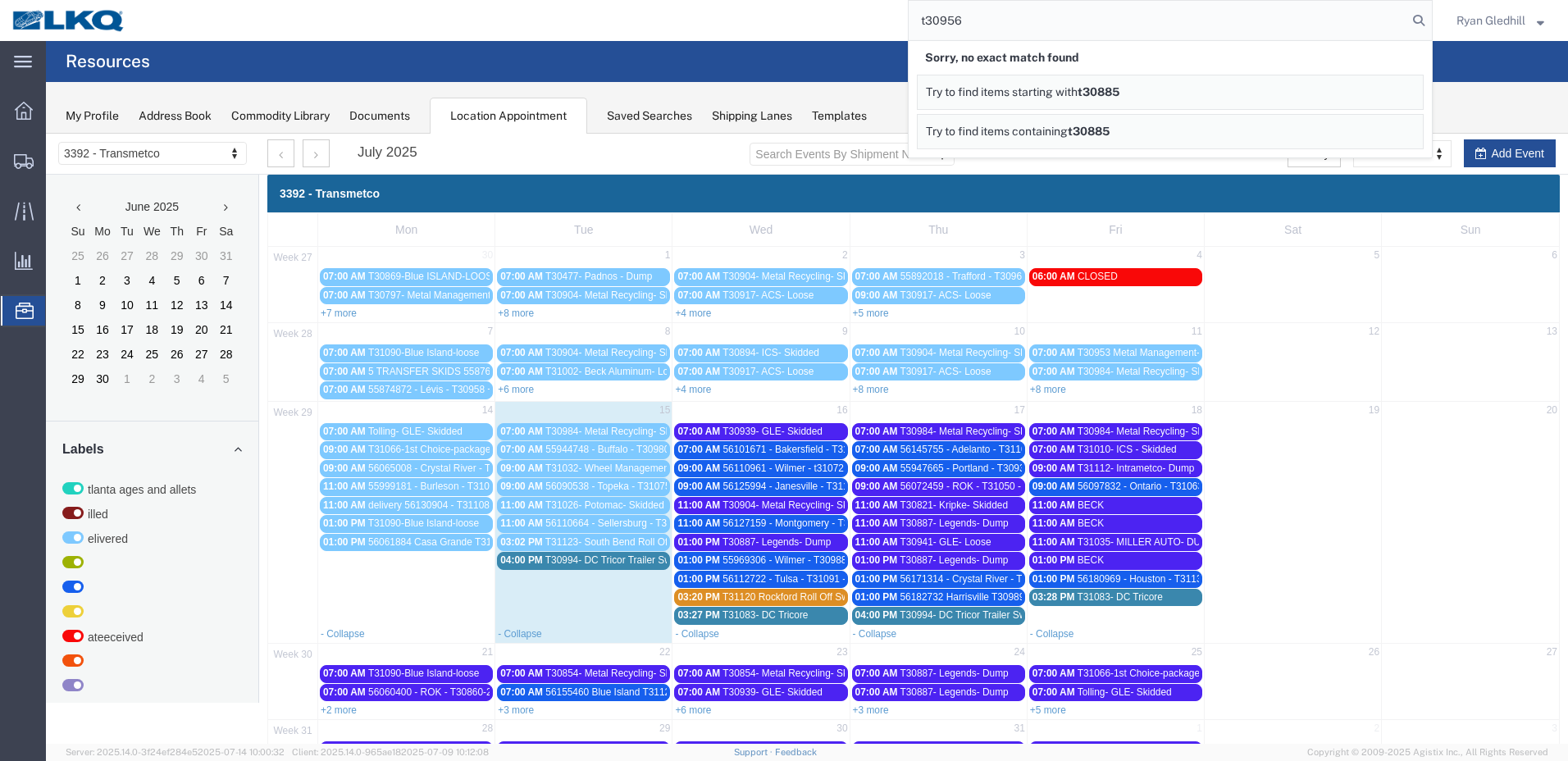 type on "t30956" 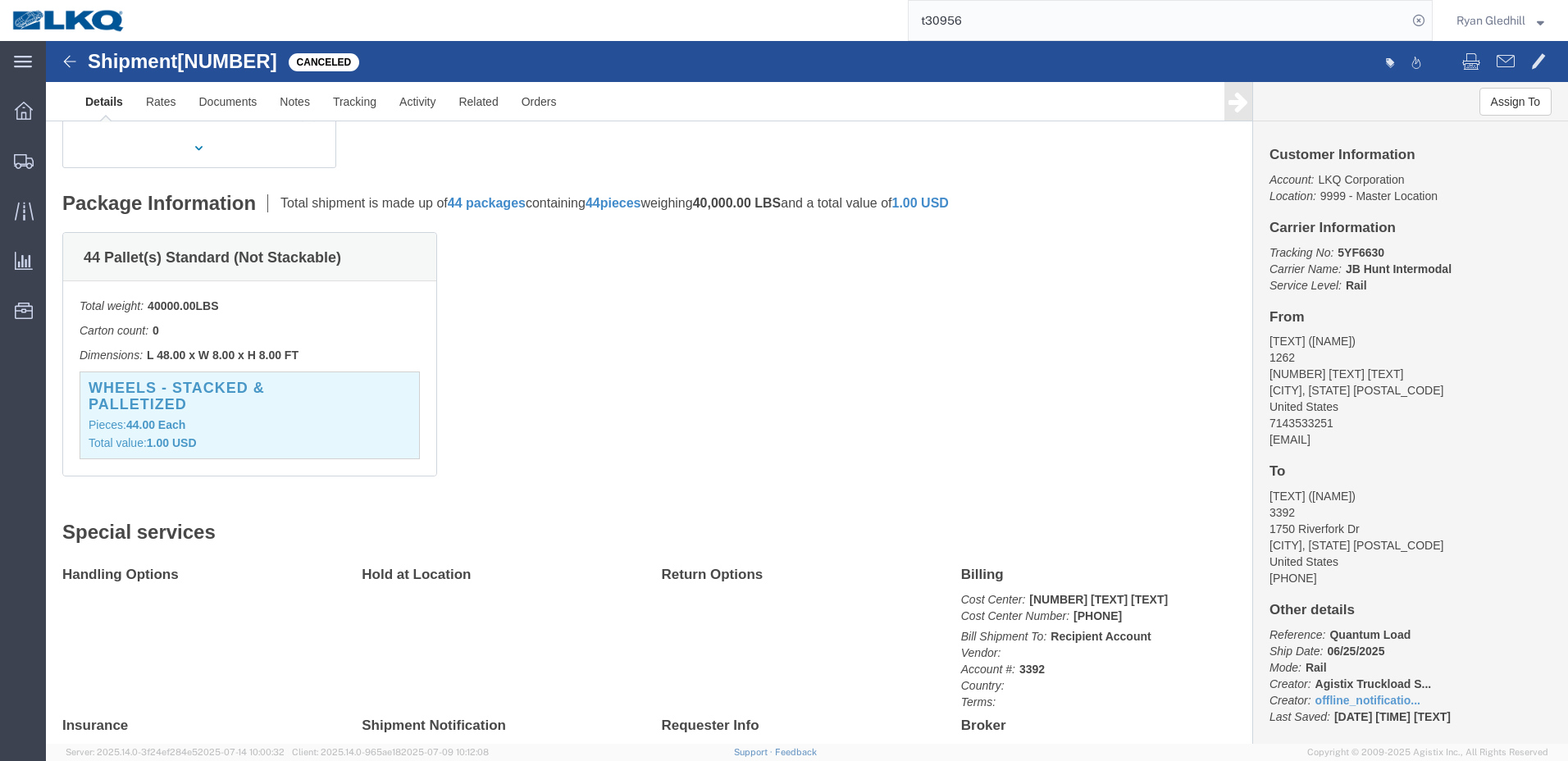 scroll, scrollTop: 0, scrollLeft: 0, axis: both 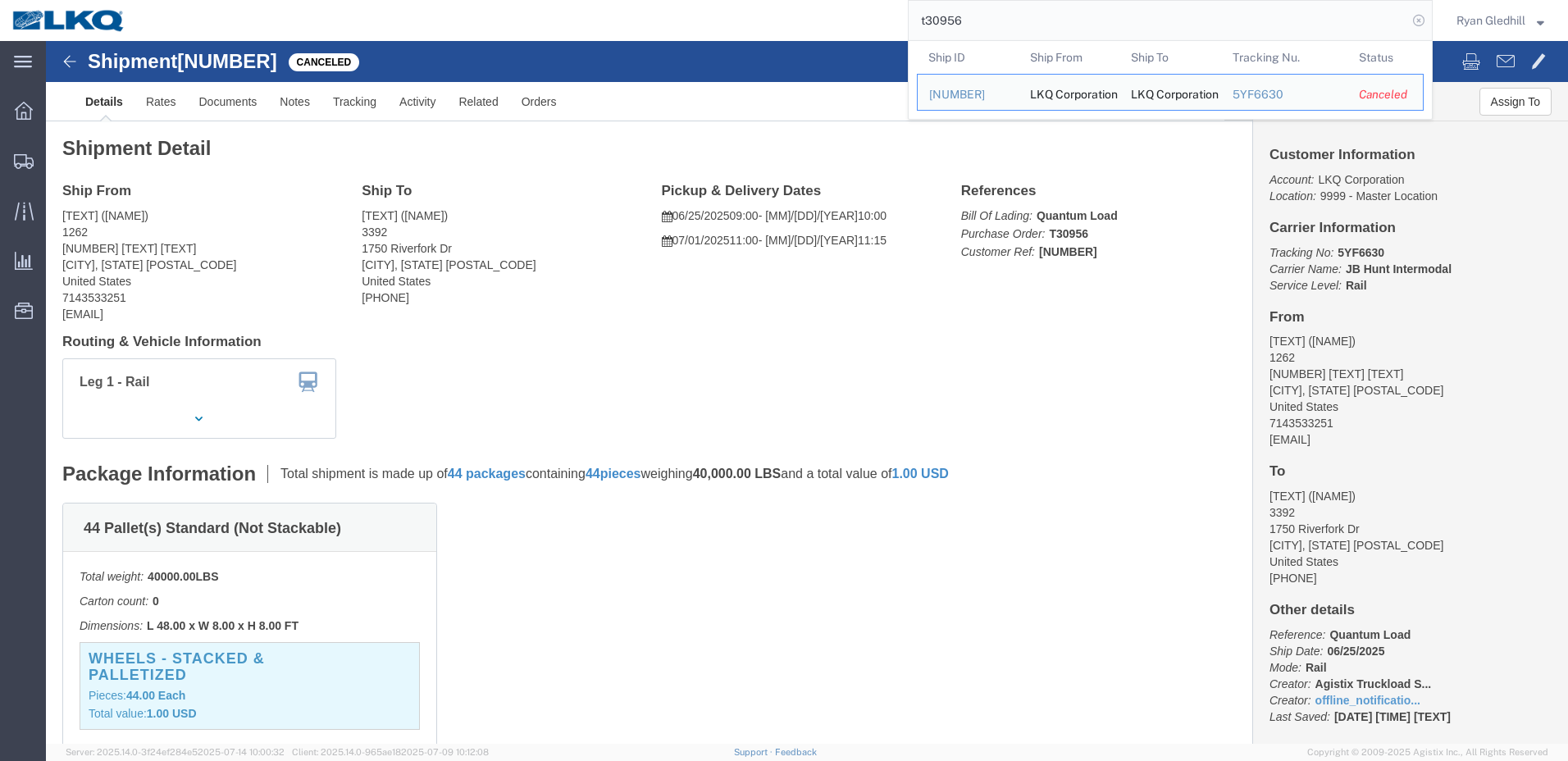 click 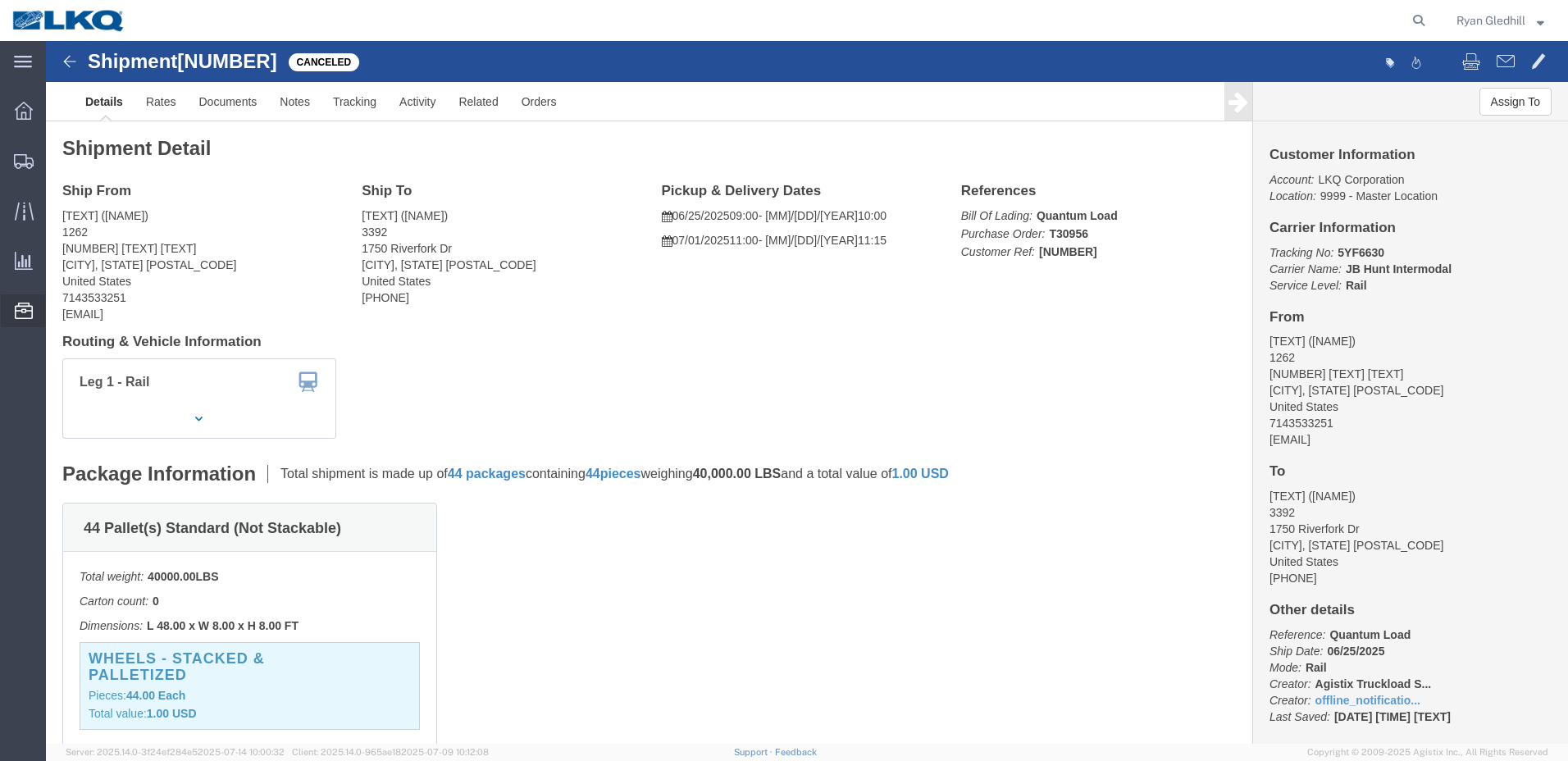 click 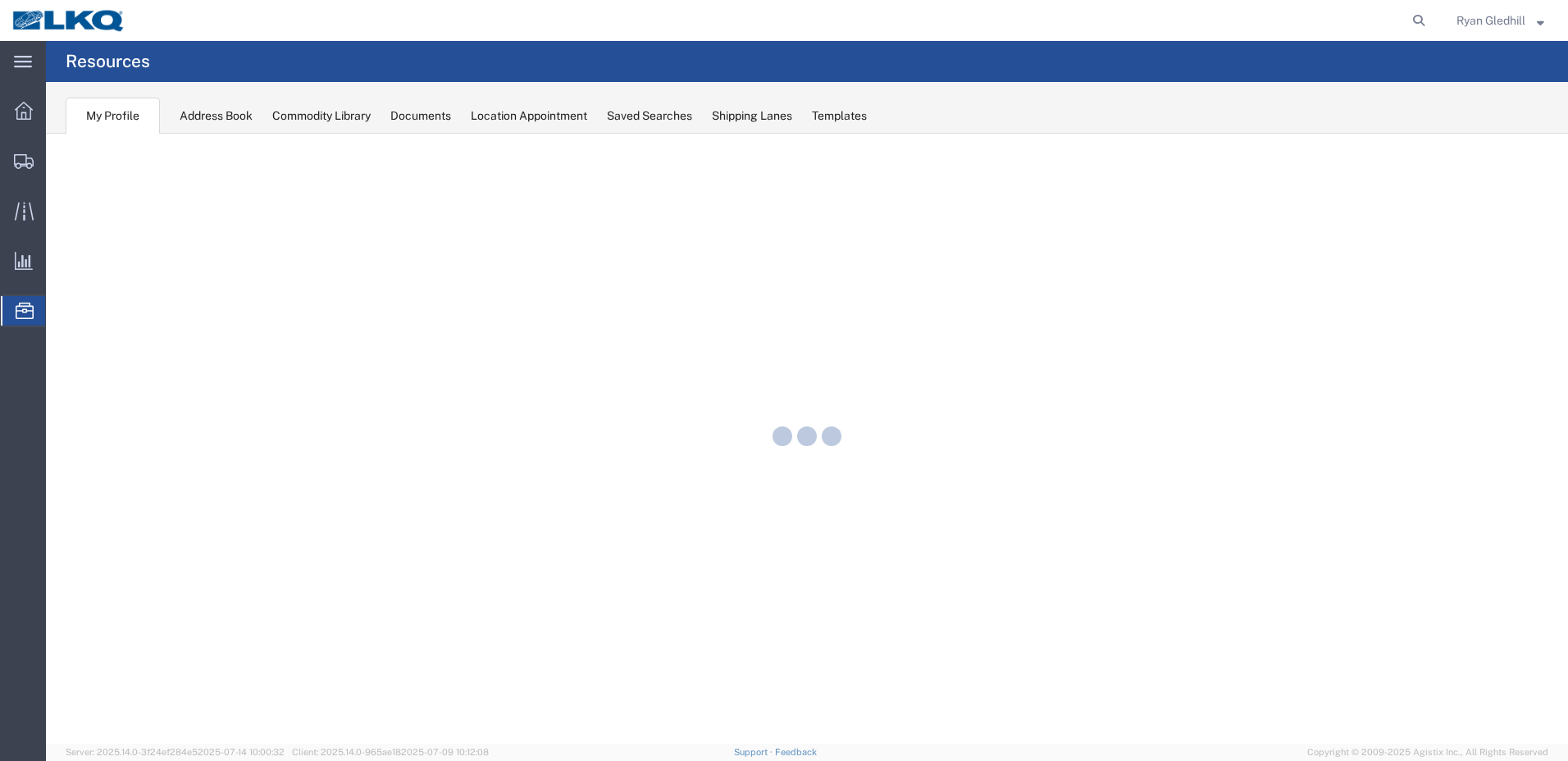 scroll, scrollTop: 0, scrollLeft: 0, axis: both 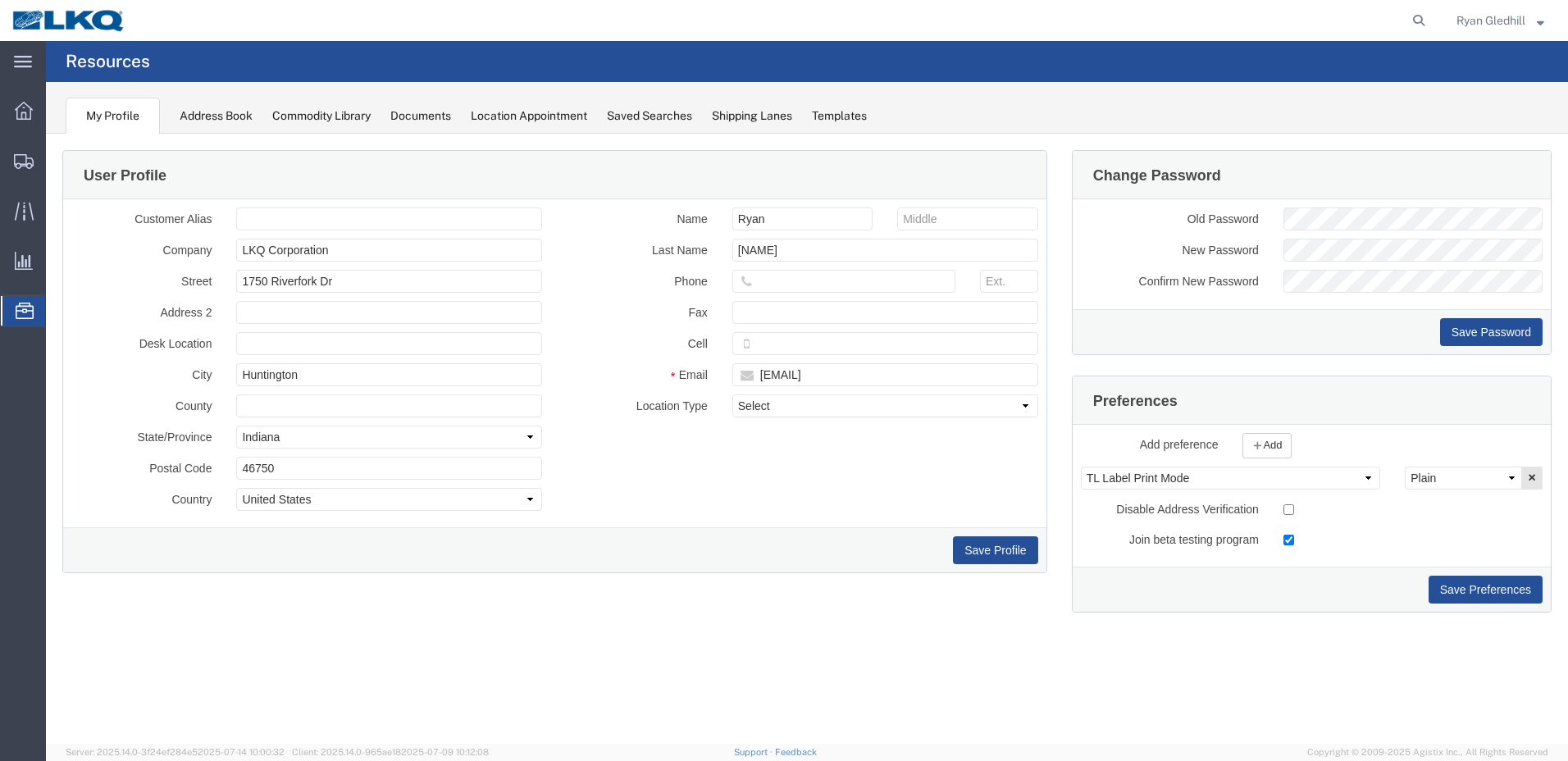 click on "My Profile Address Book Commodity Library Documents Location Appointment Saved Searches Shipping Lanes Templates" 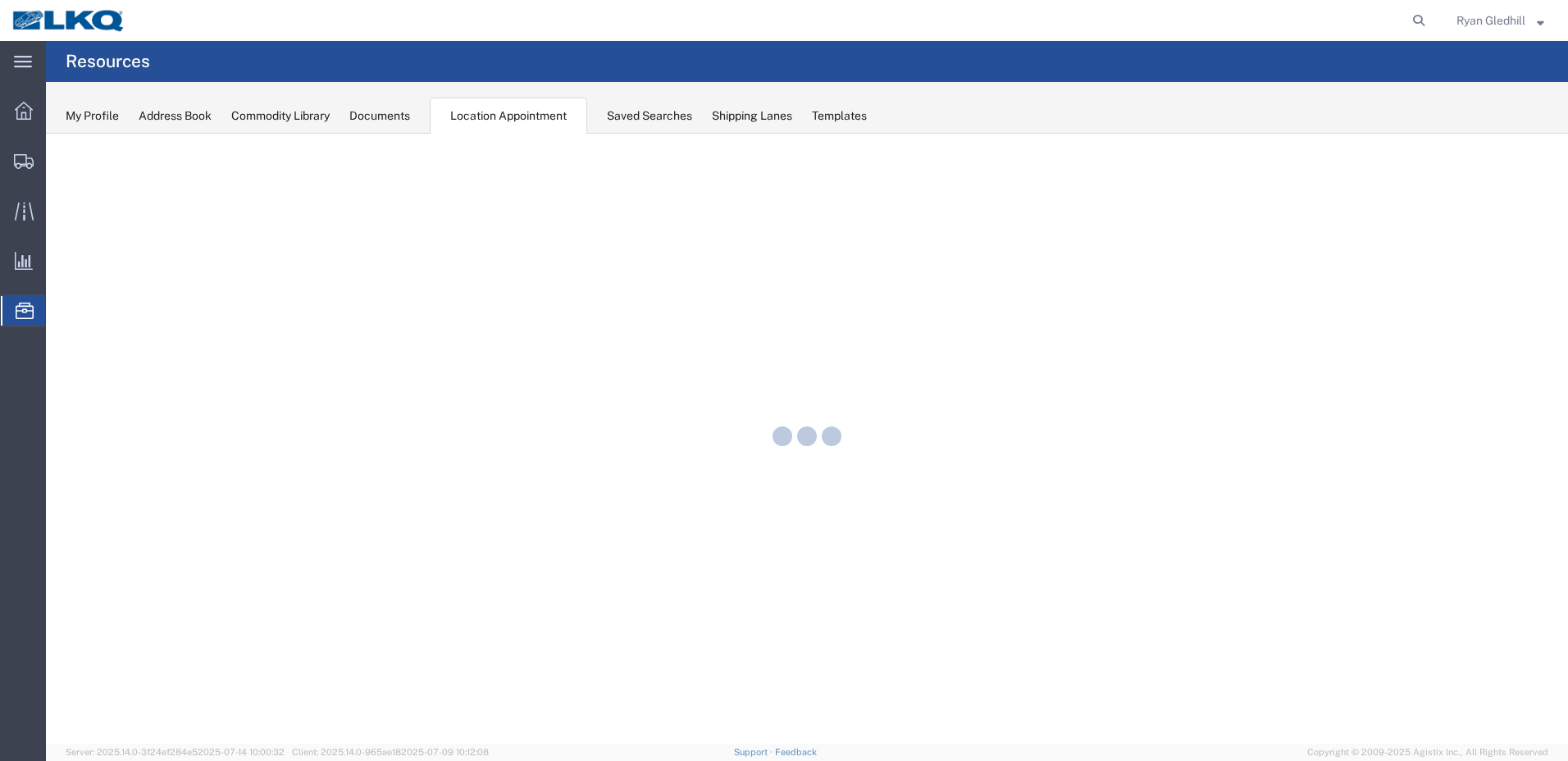 scroll, scrollTop: 0, scrollLeft: 0, axis: both 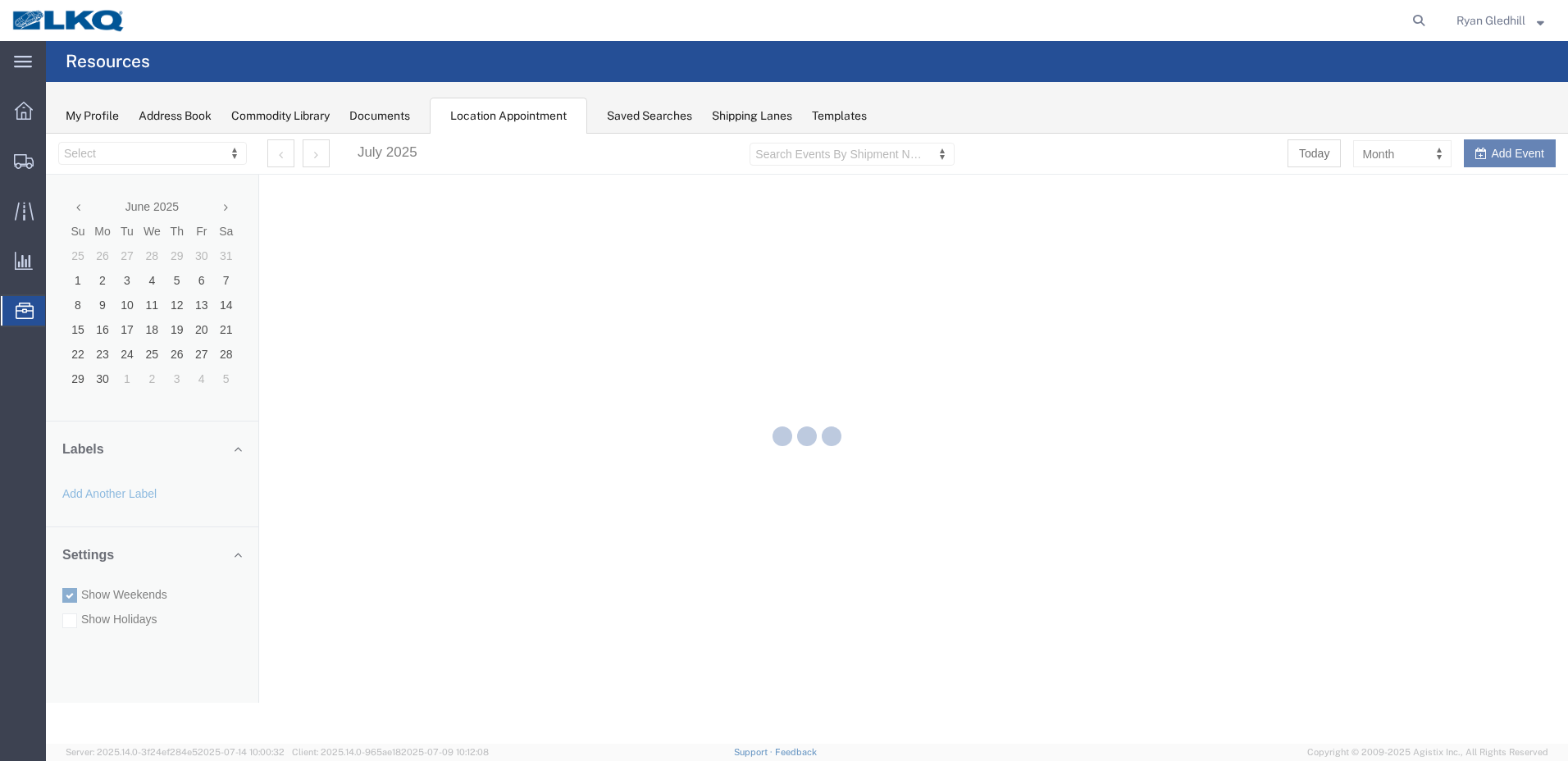 select on "28018" 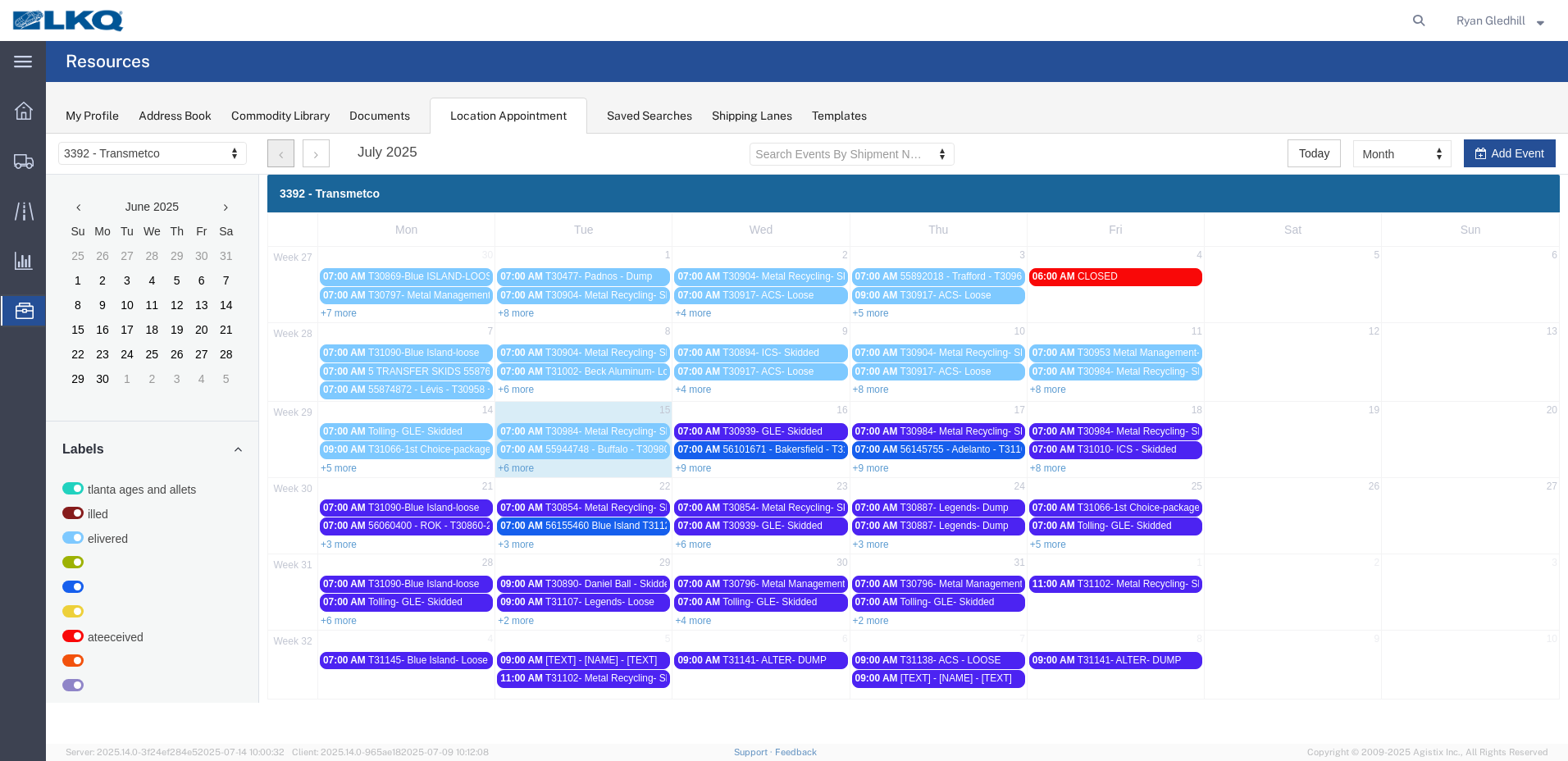 click at bounding box center (280, 155) 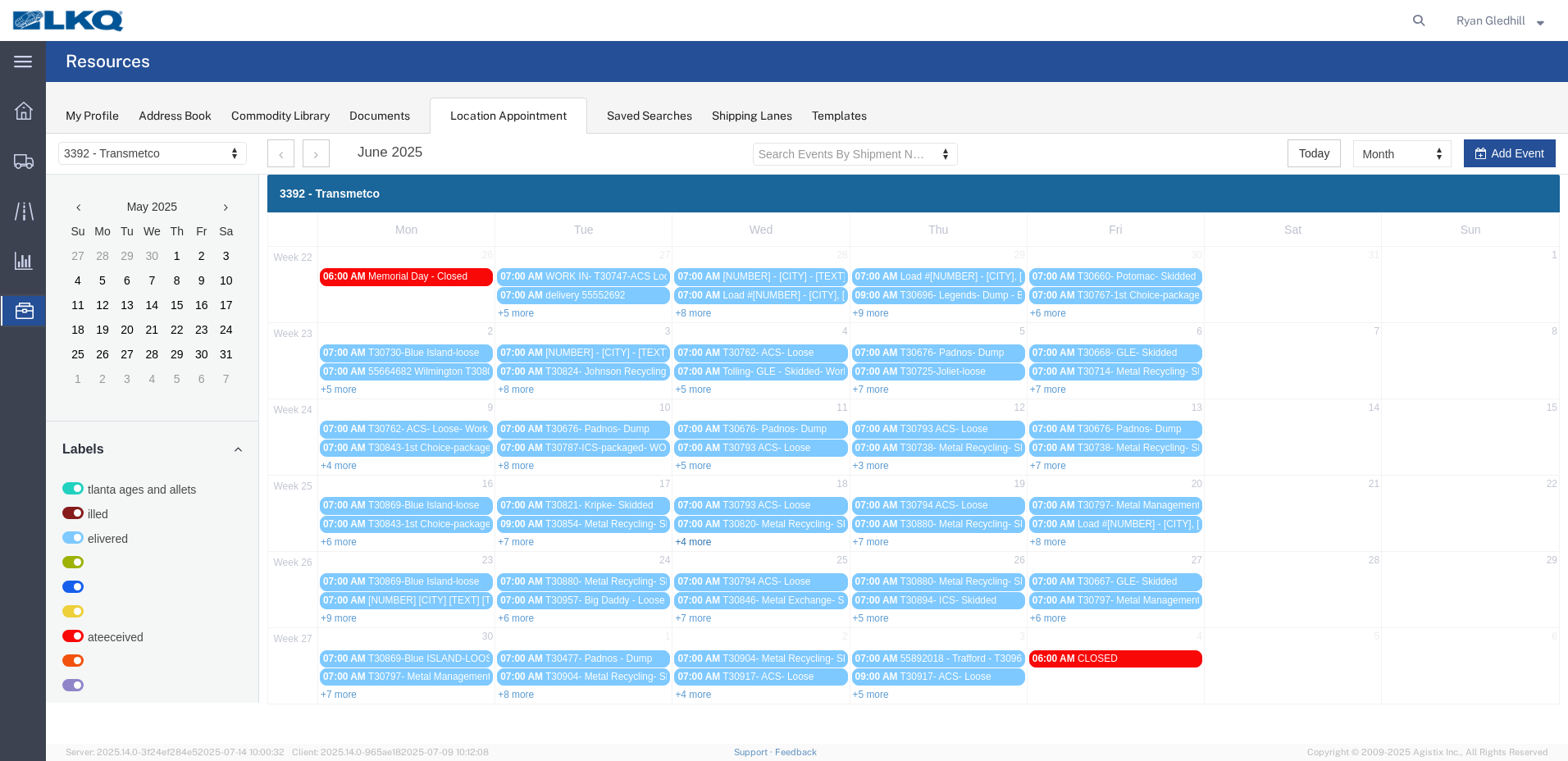 click on "+4 more" at bounding box center [693, 542] 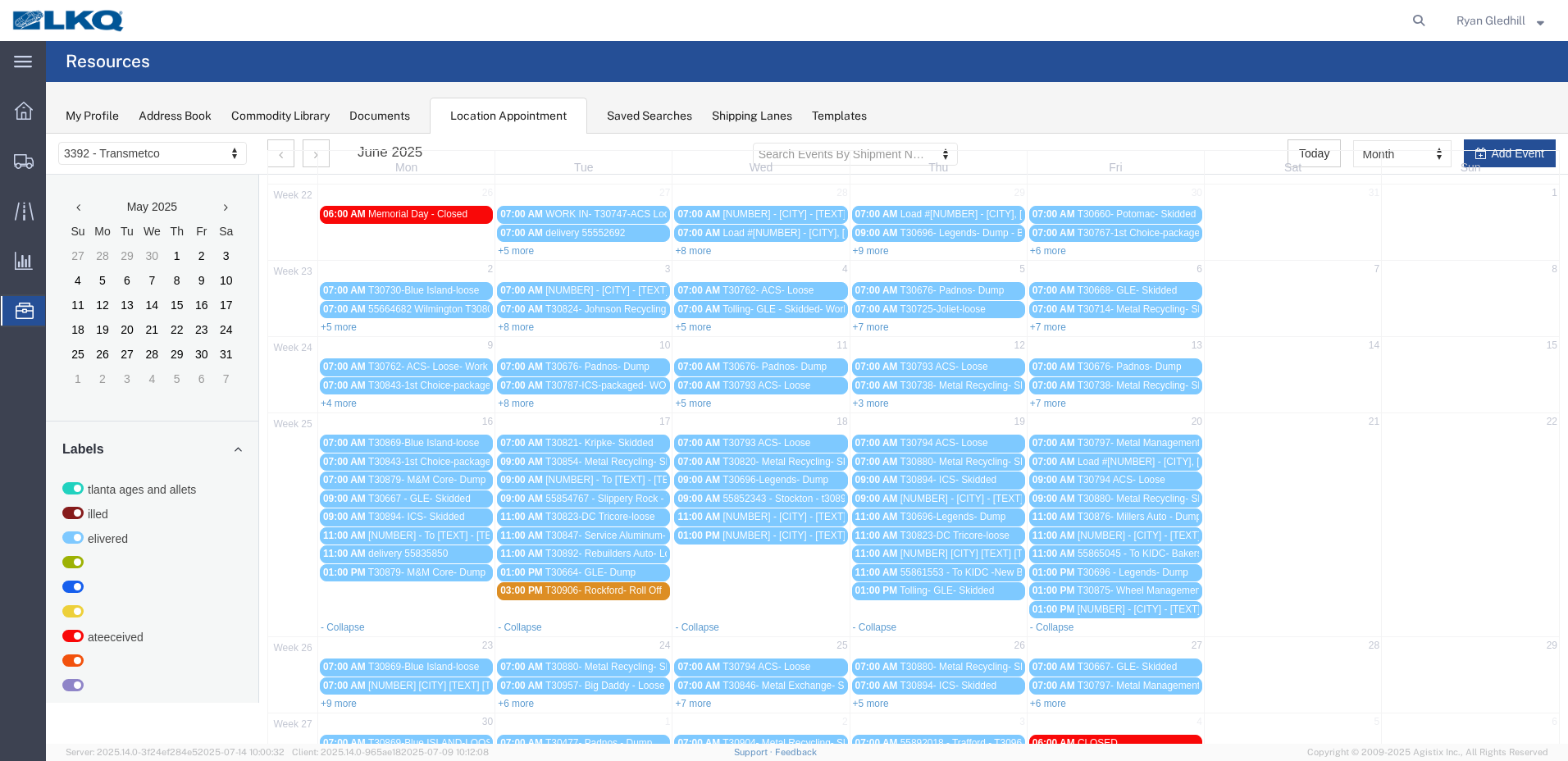 scroll, scrollTop: 0, scrollLeft: 0, axis: both 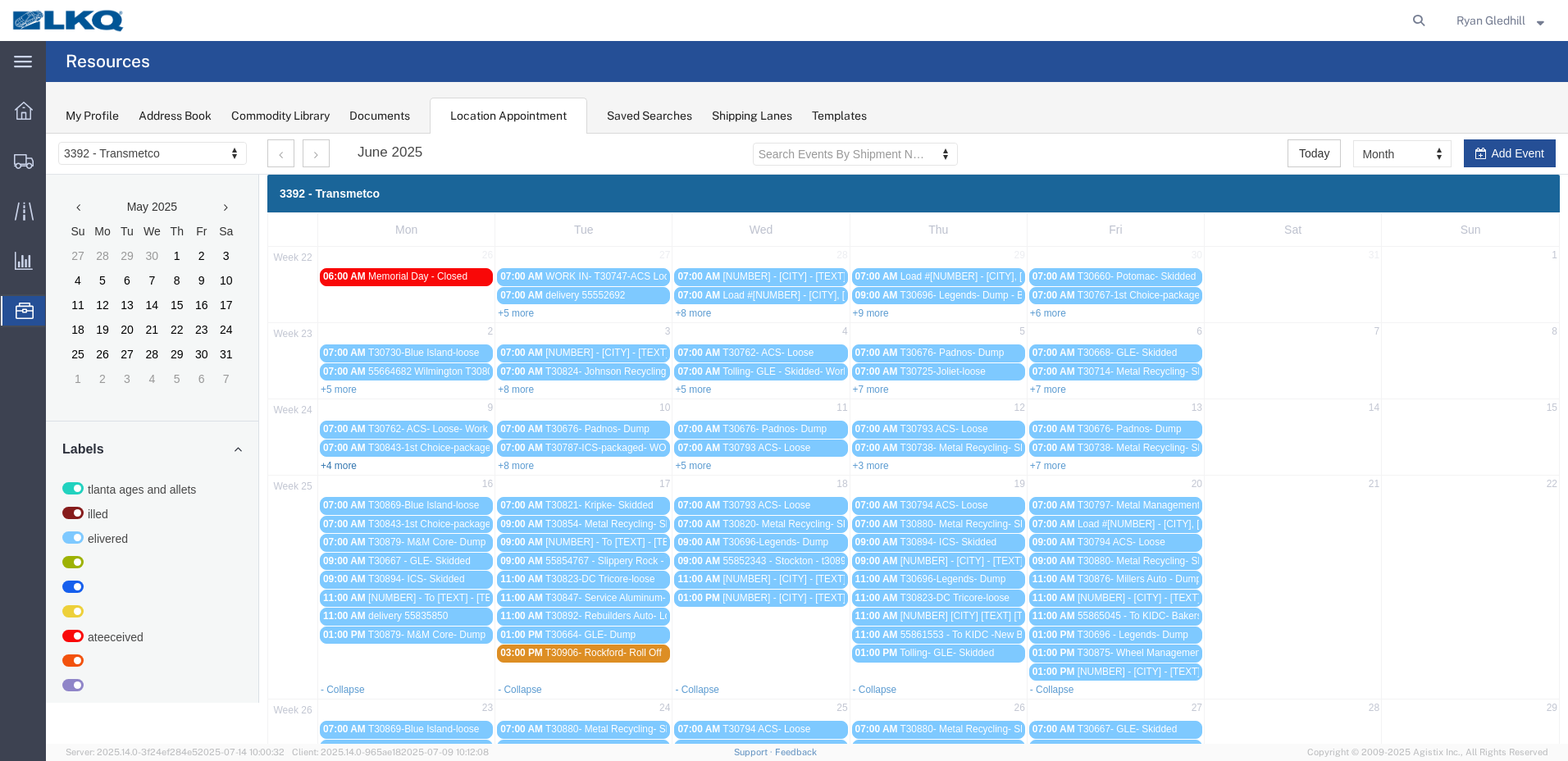 click on "+4 more" at bounding box center (339, 466) 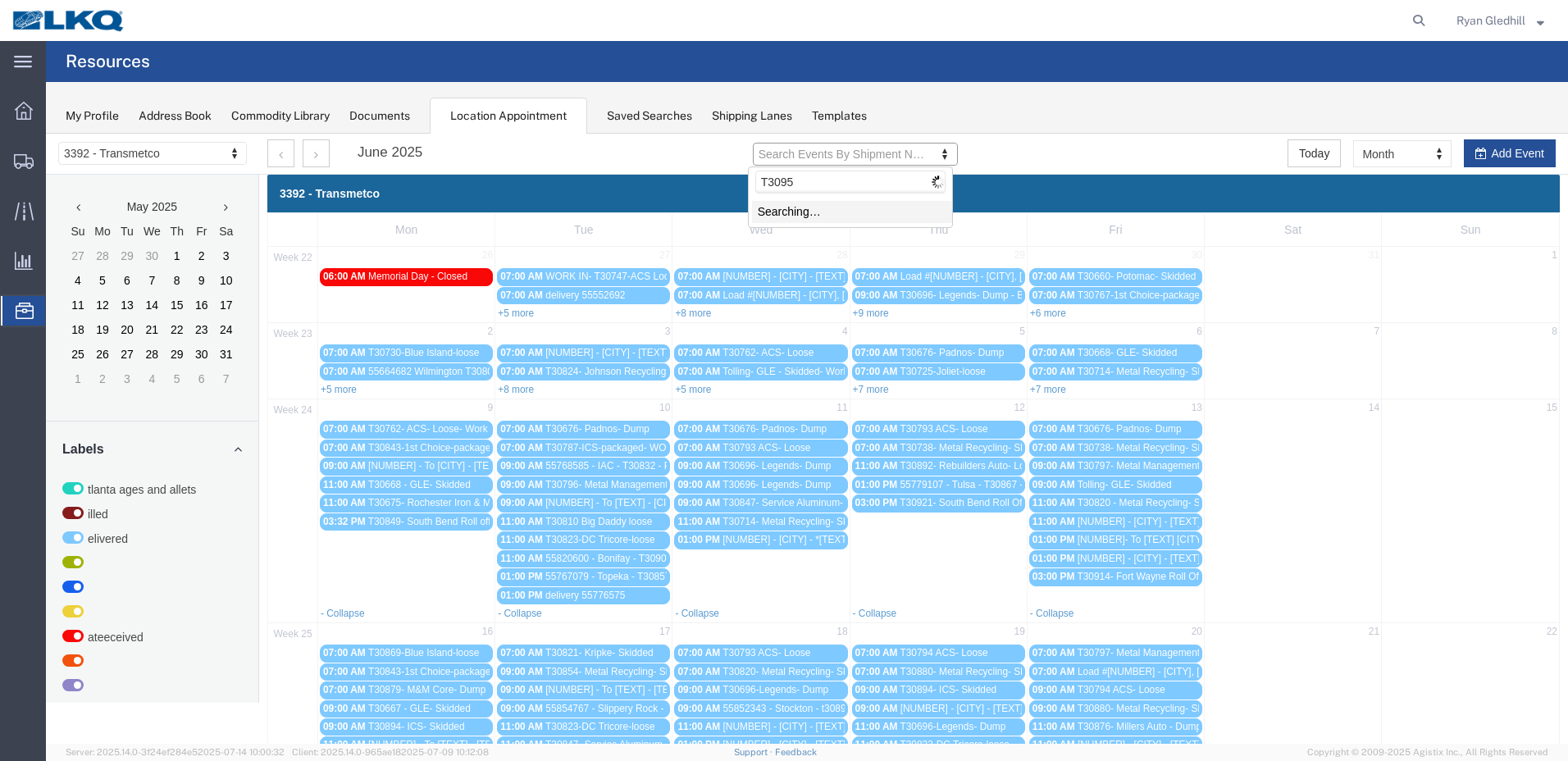 type on "T30956" 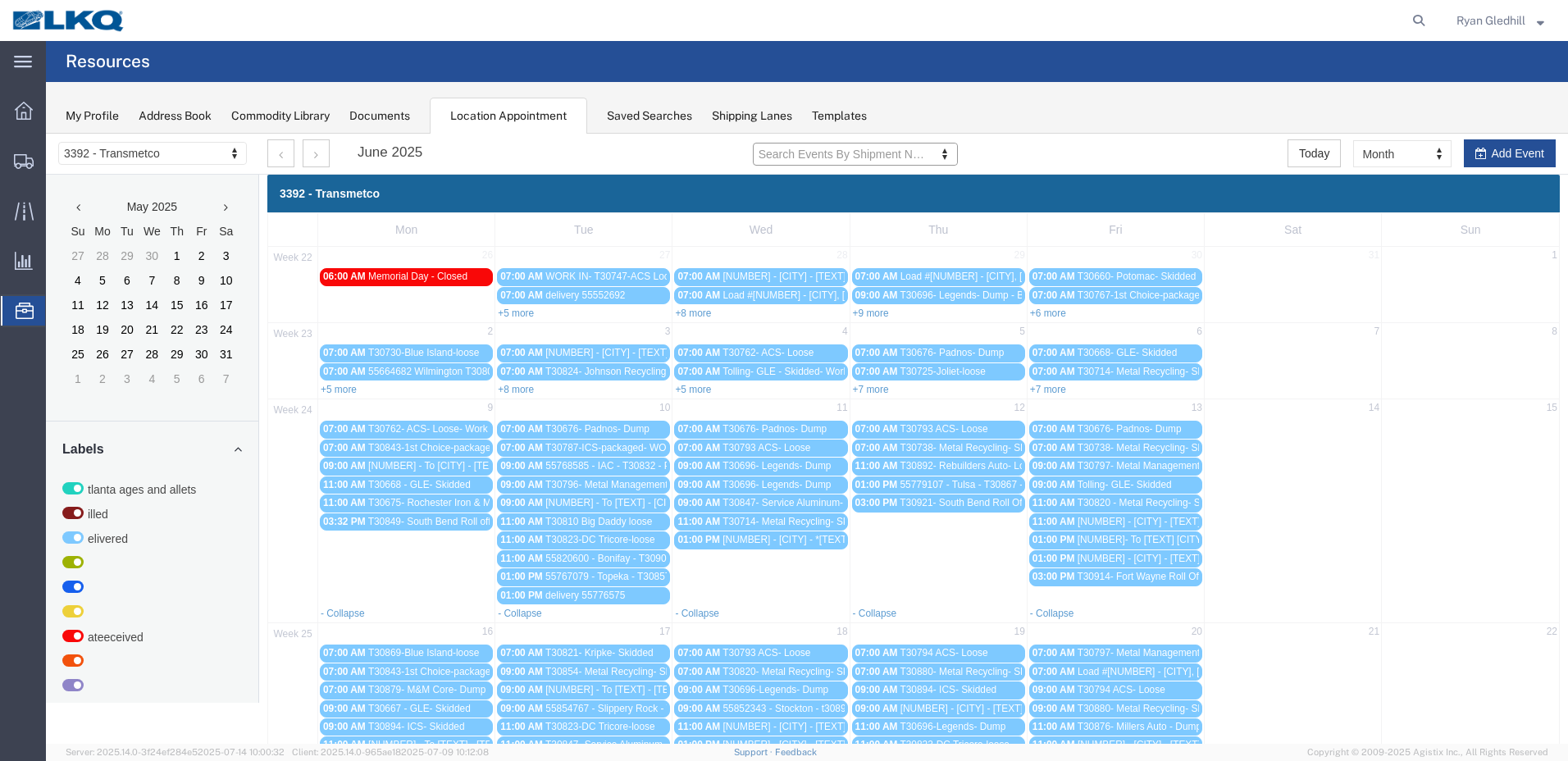 scroll, scrollTop: 273, scrollLeft: 0, axis: vertical 